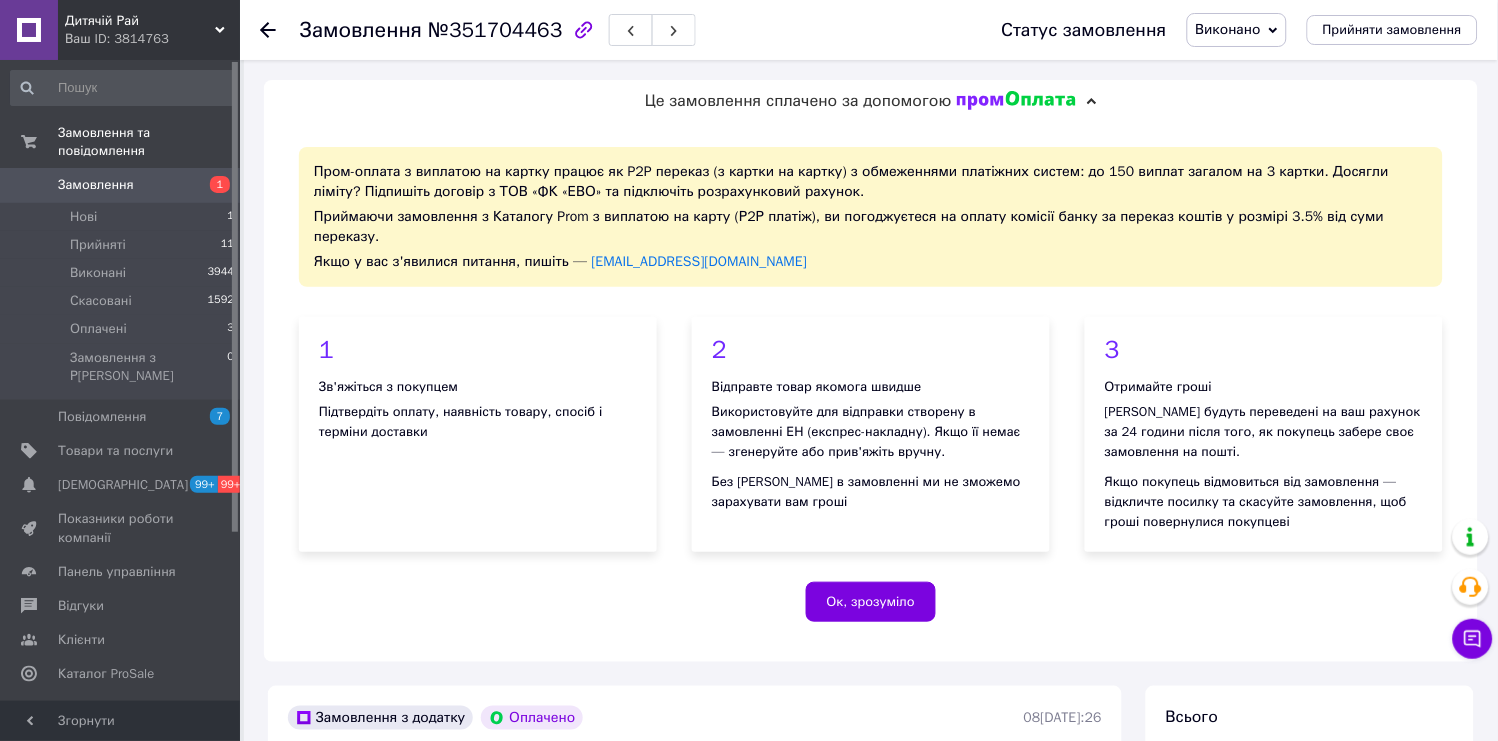 scroll, scrollTop: 777, scrollLeft: 0, axis: vertical 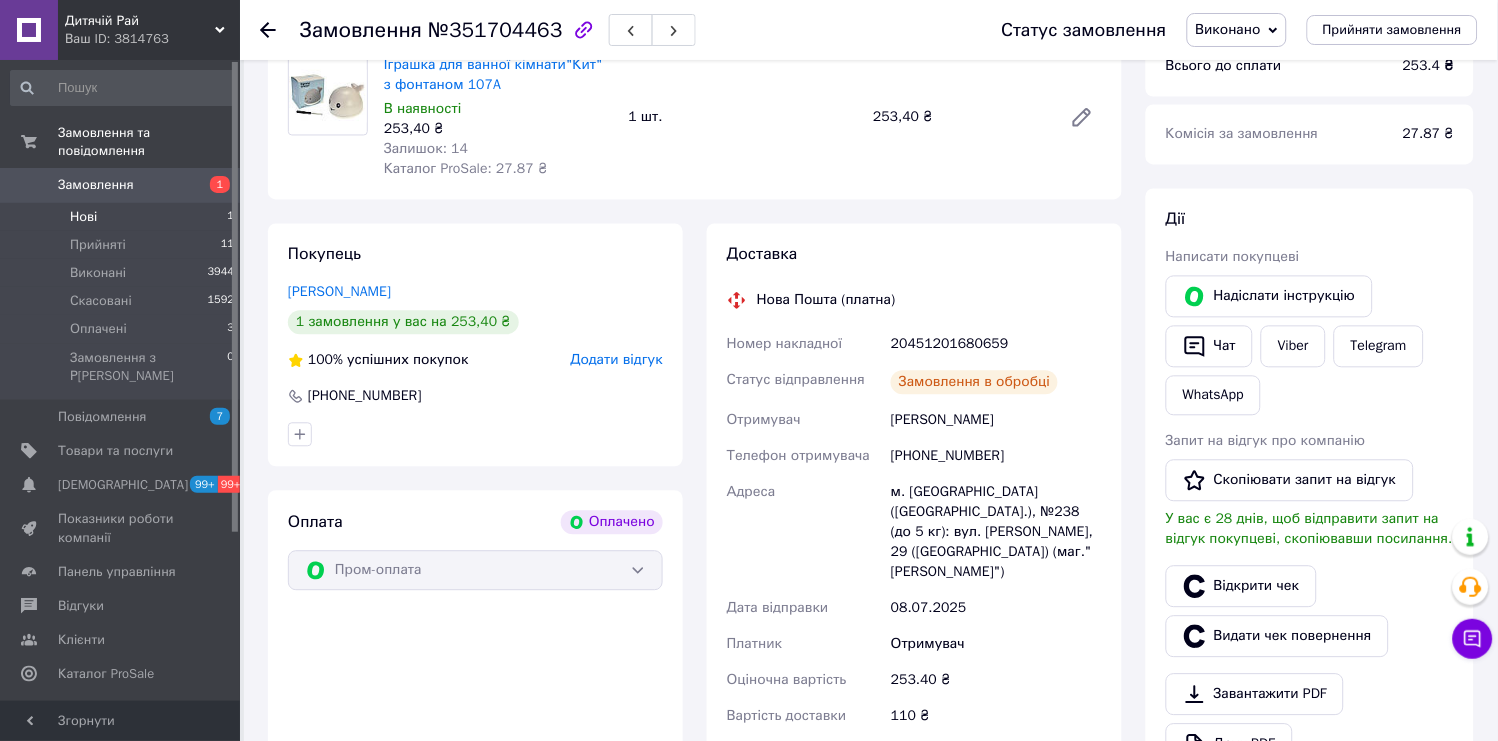 click on "Нові 1" at bounding box center [123, 217] 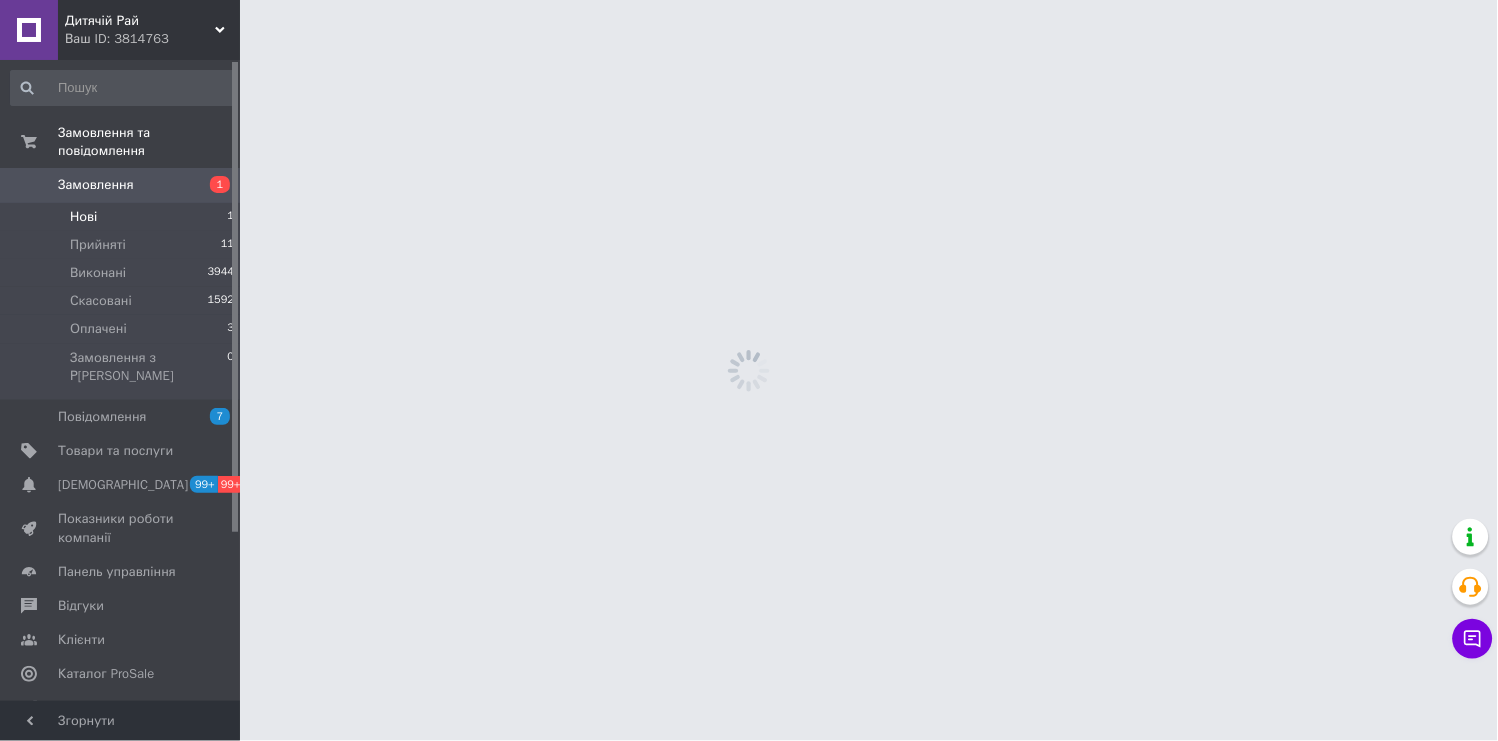 scroll, scrollTop: 0, scrollLeft: 0, axis: both 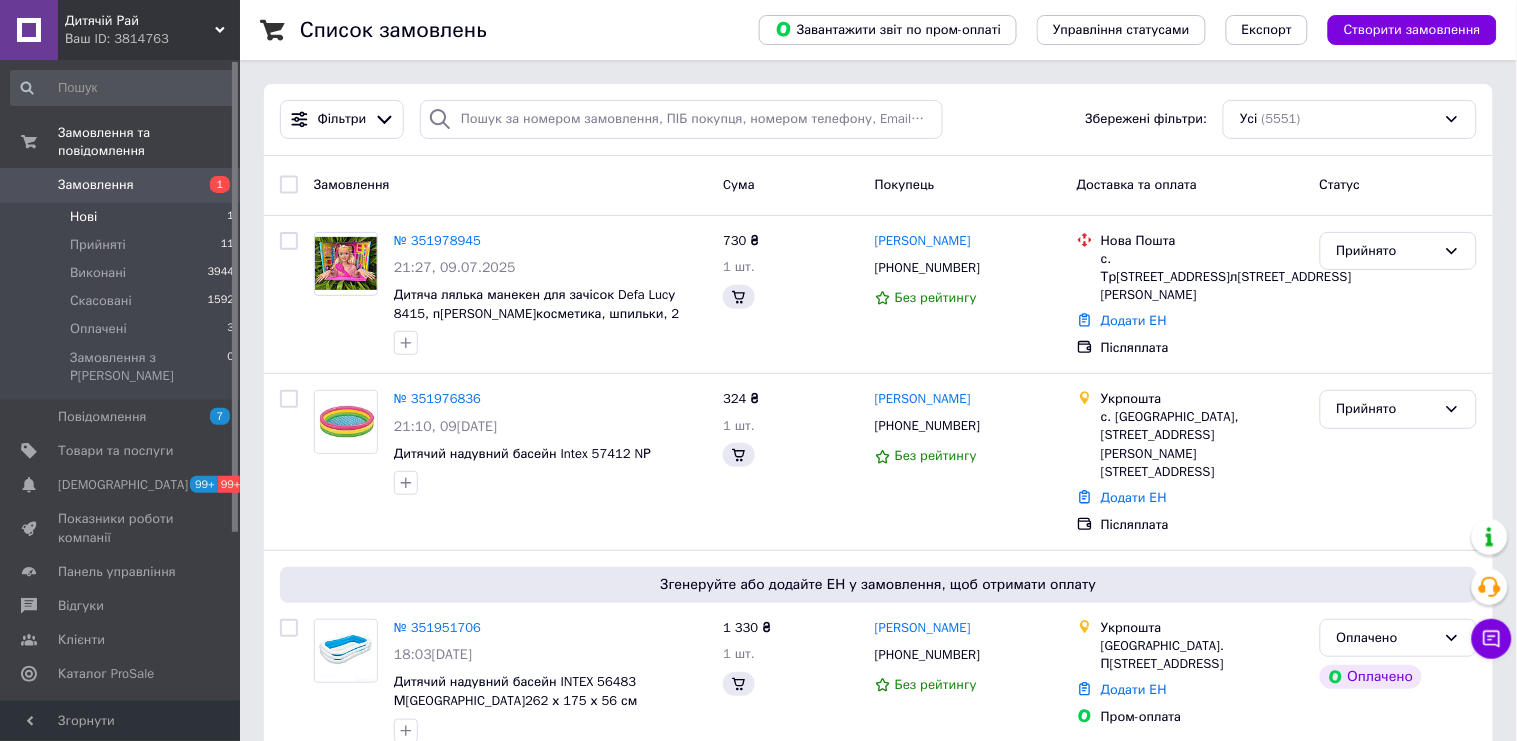 click on "Нові 1" at bounding box center (123, 217) 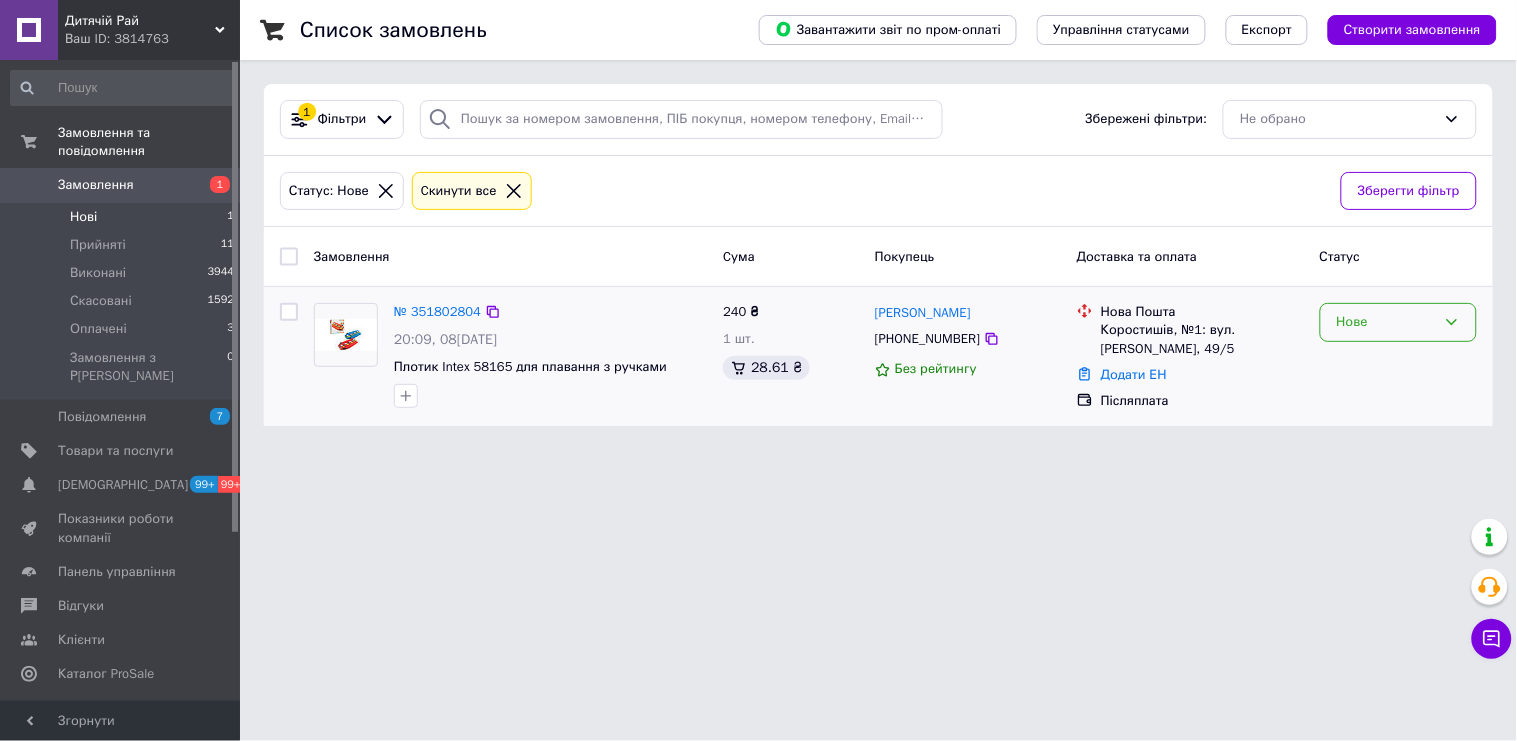 click on "Нове" at bounding box center [1386, 322] 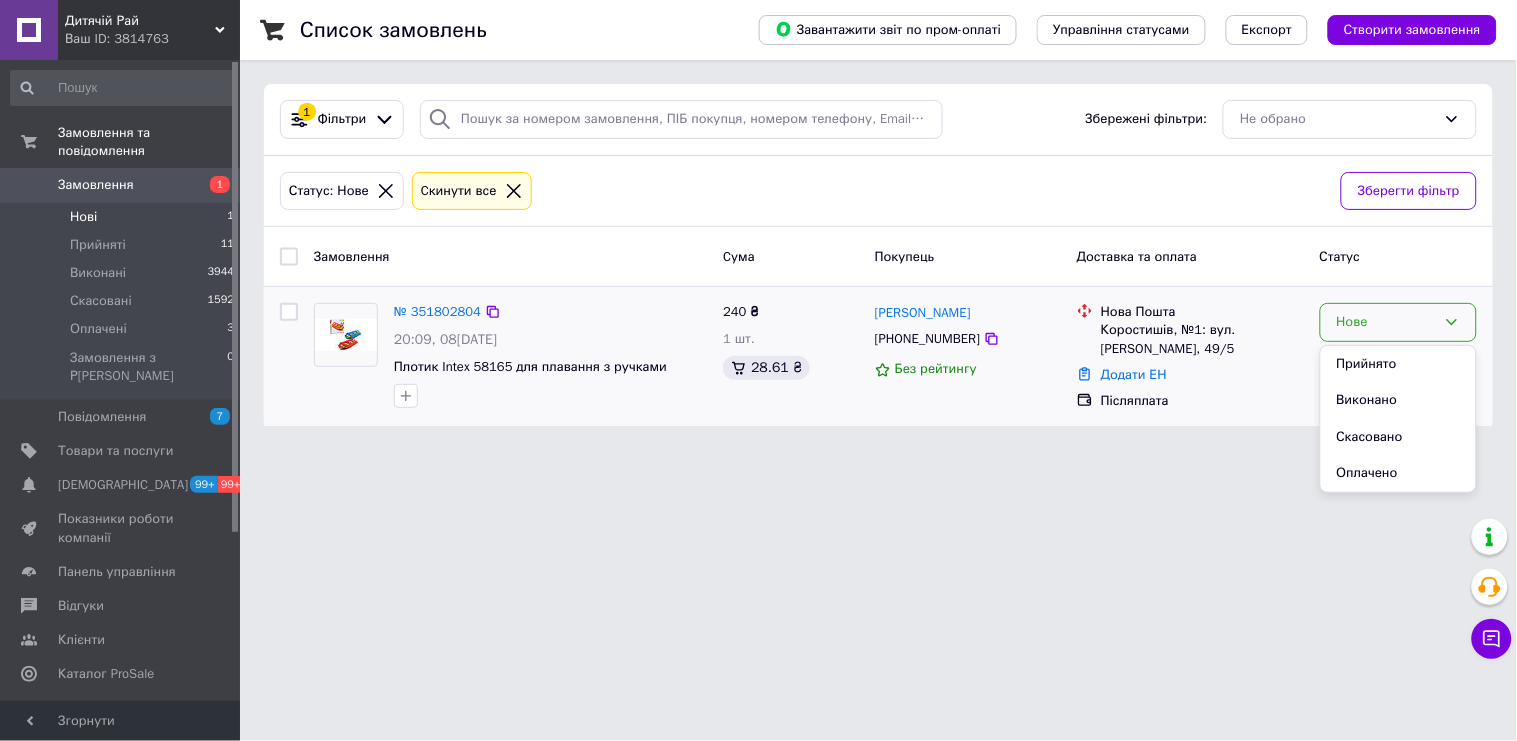 click on "Прийнято" at bounding box center [1398, 364] 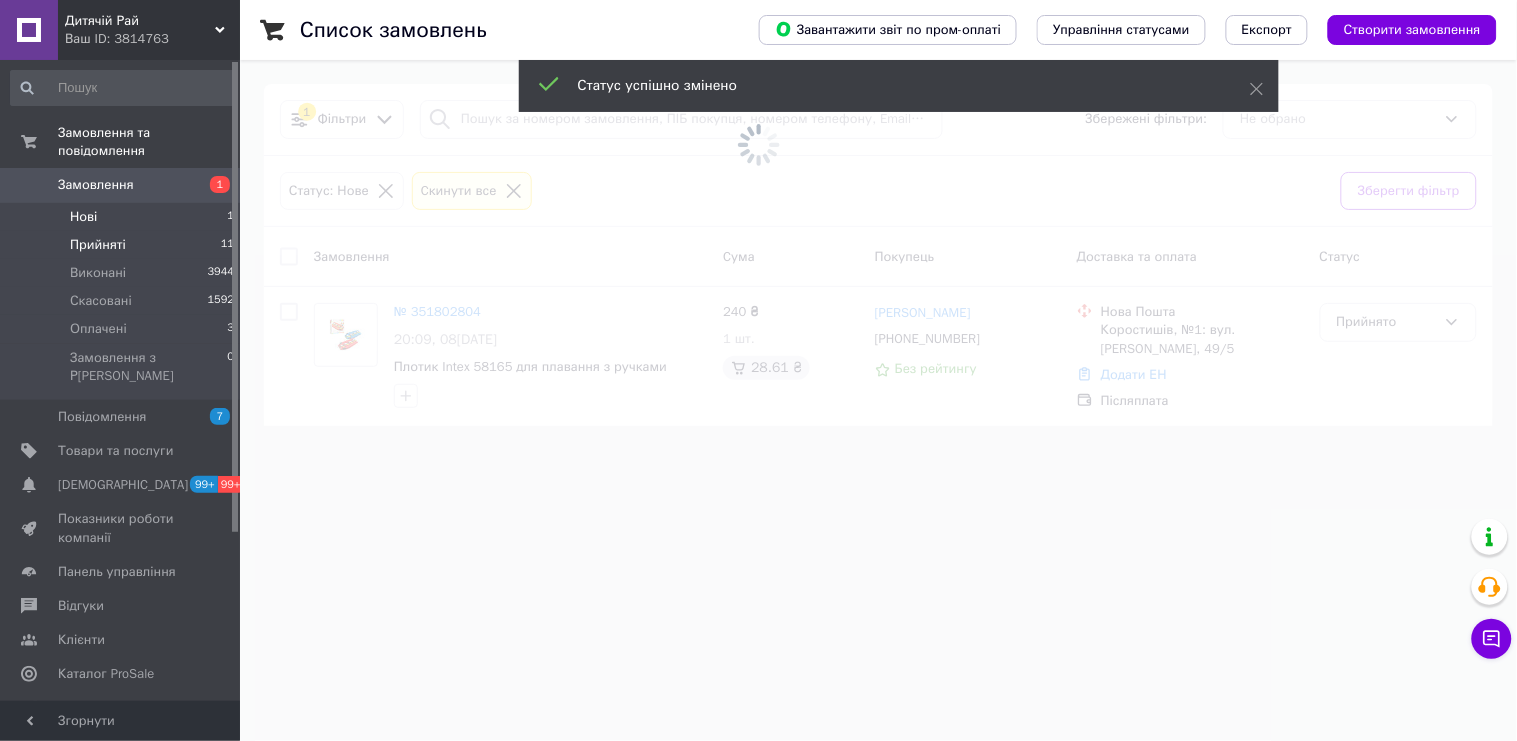 click on "Прийняті 11" at bounding box center [123, 245] 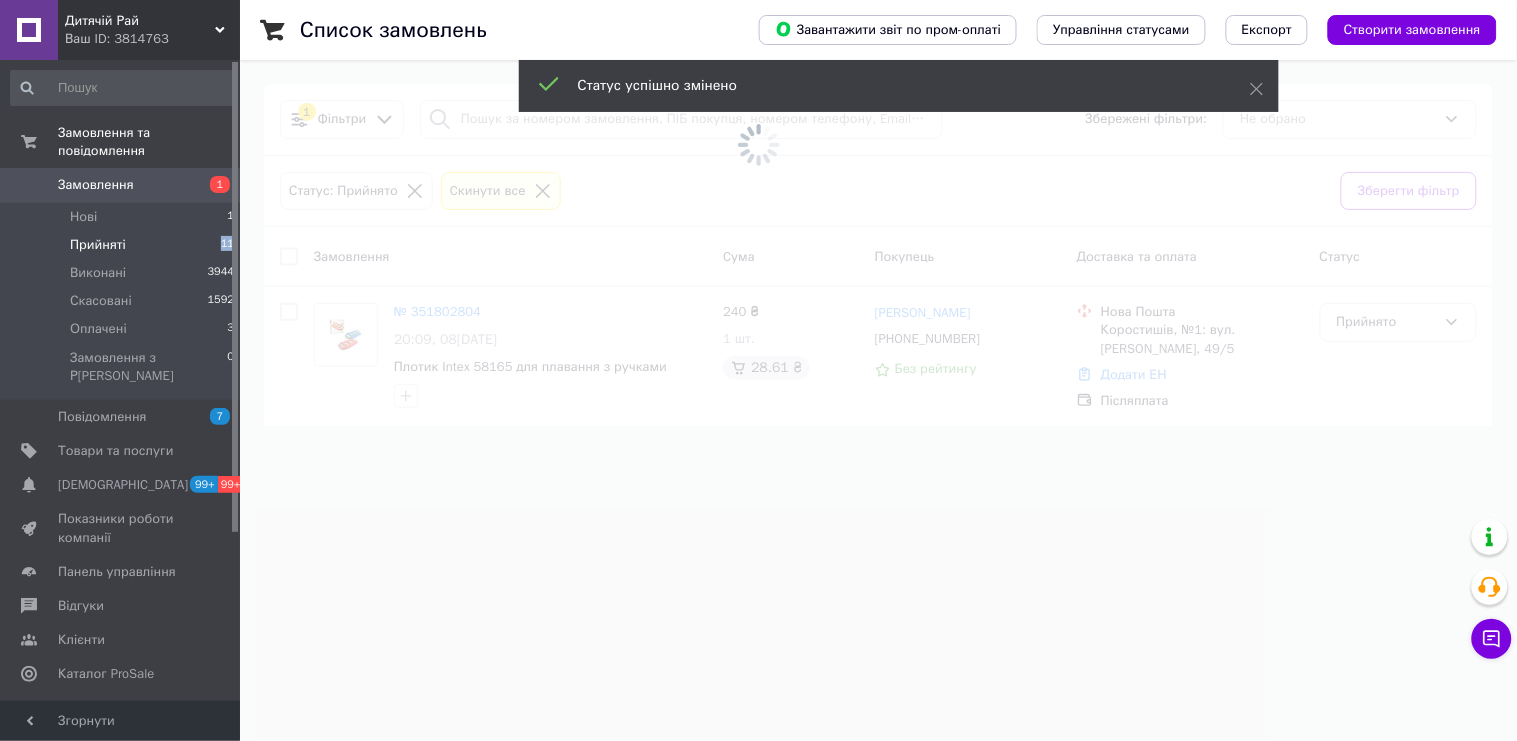 click on "Прийняті 11" at bounding box center (123, 245) 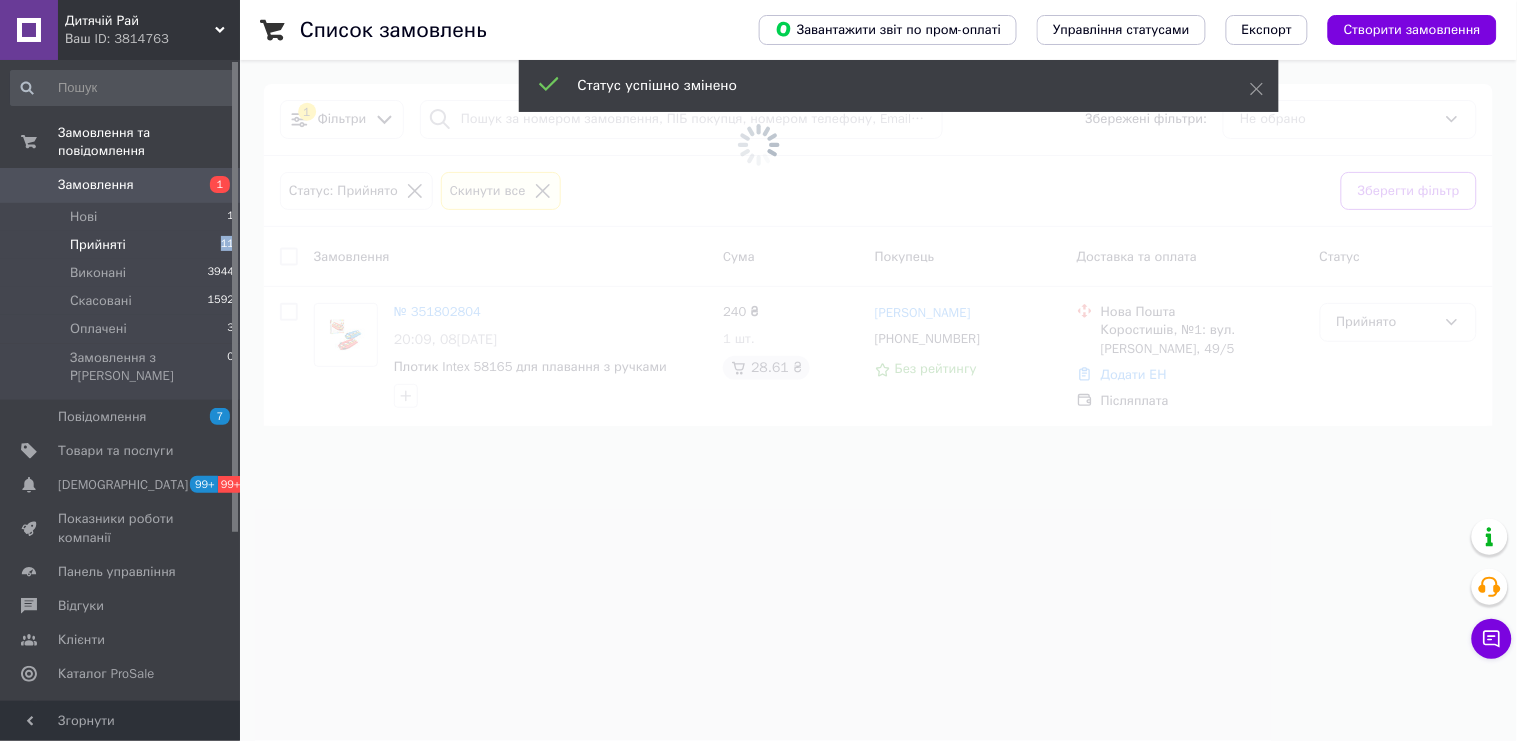click on "Прийняті 11" at bounding box center (123, 245) 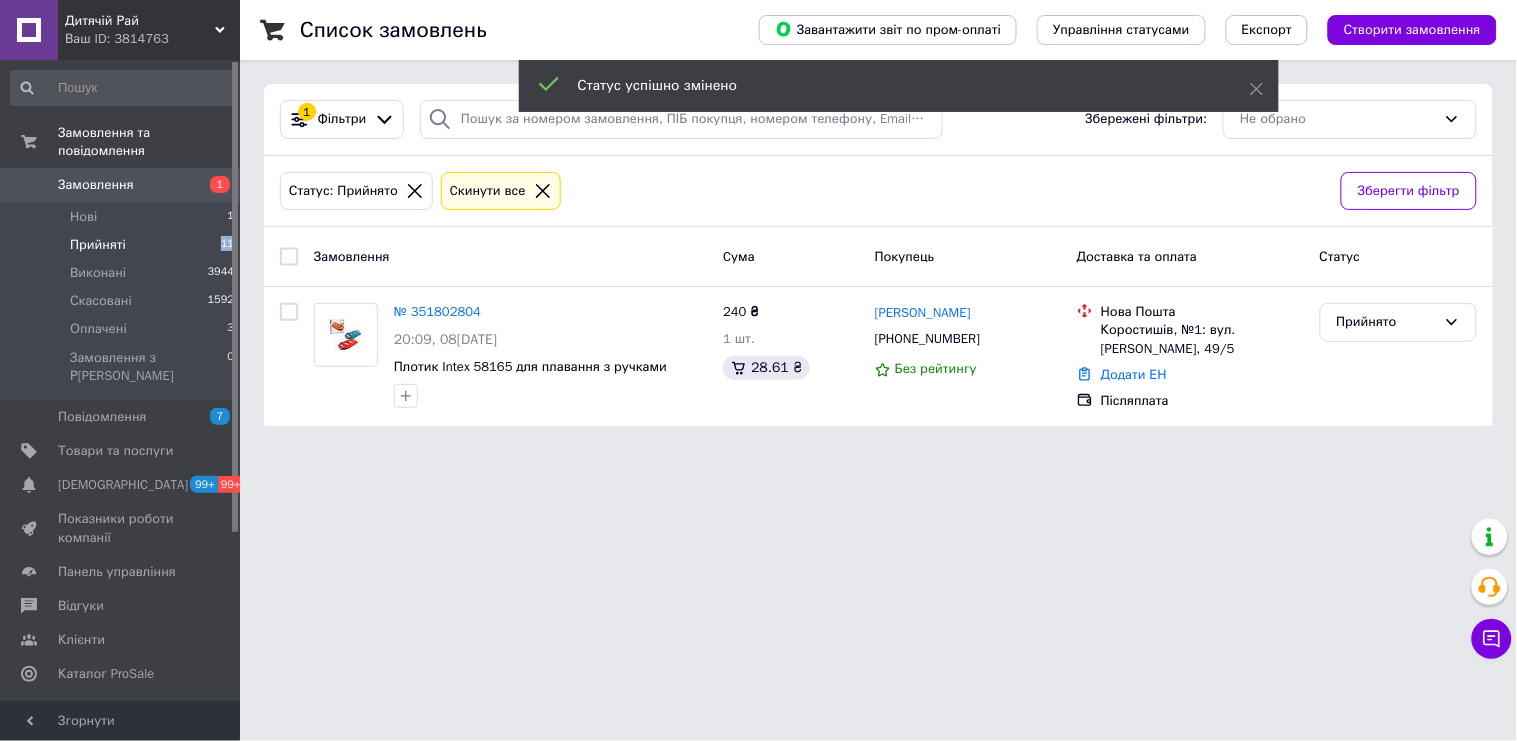click on "Прийняті 11" at bounding box center [123, 245] 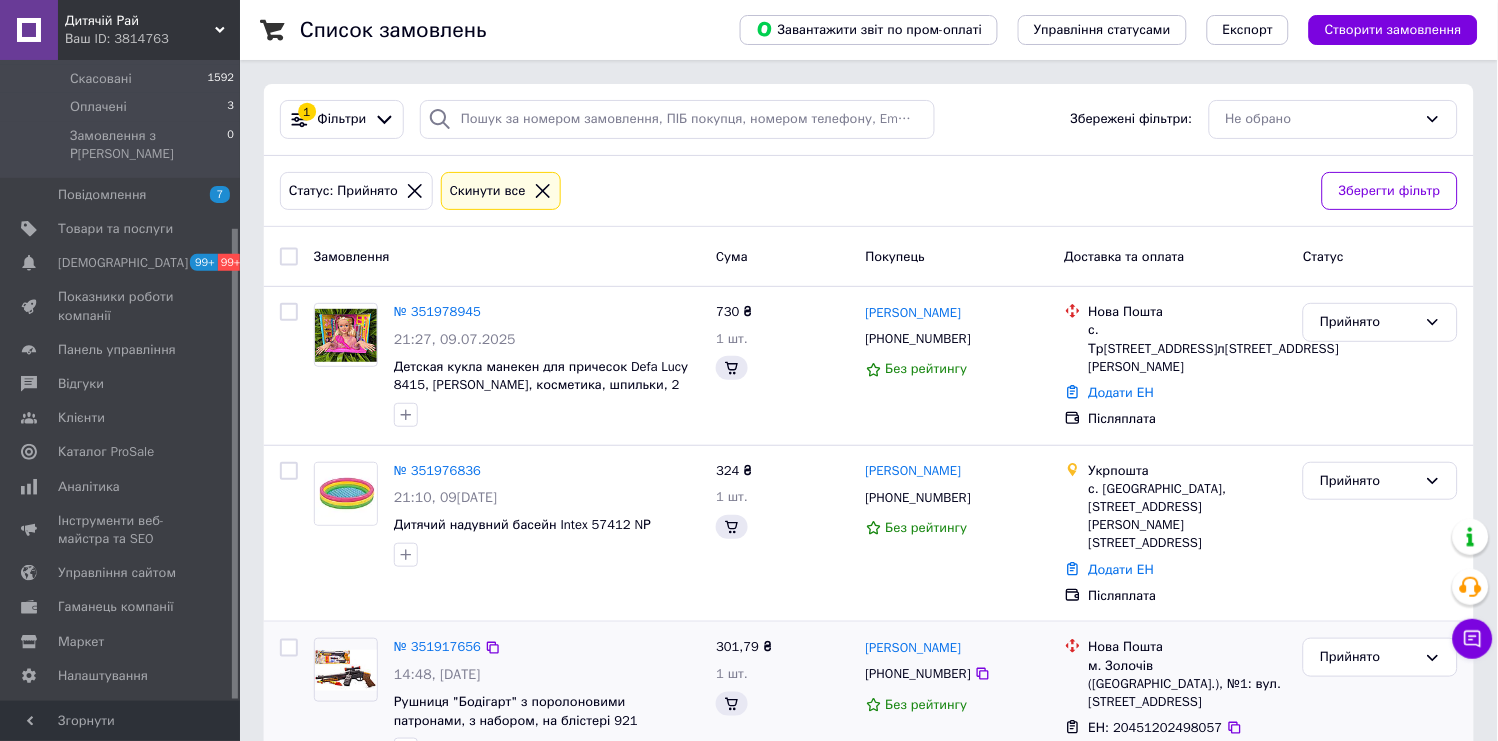 scroll, scrollTop: 230, scrollLeft: 0, axis: vertical 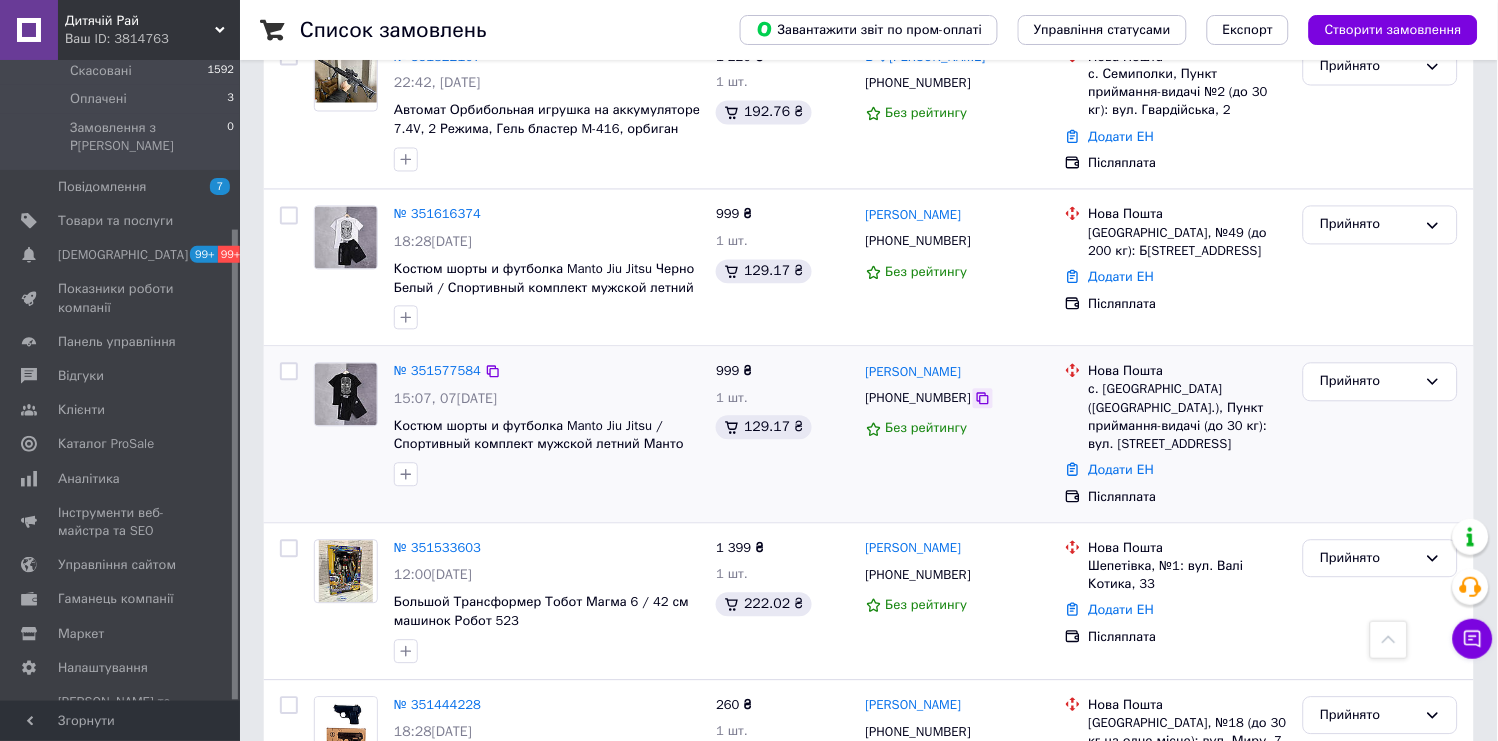 click 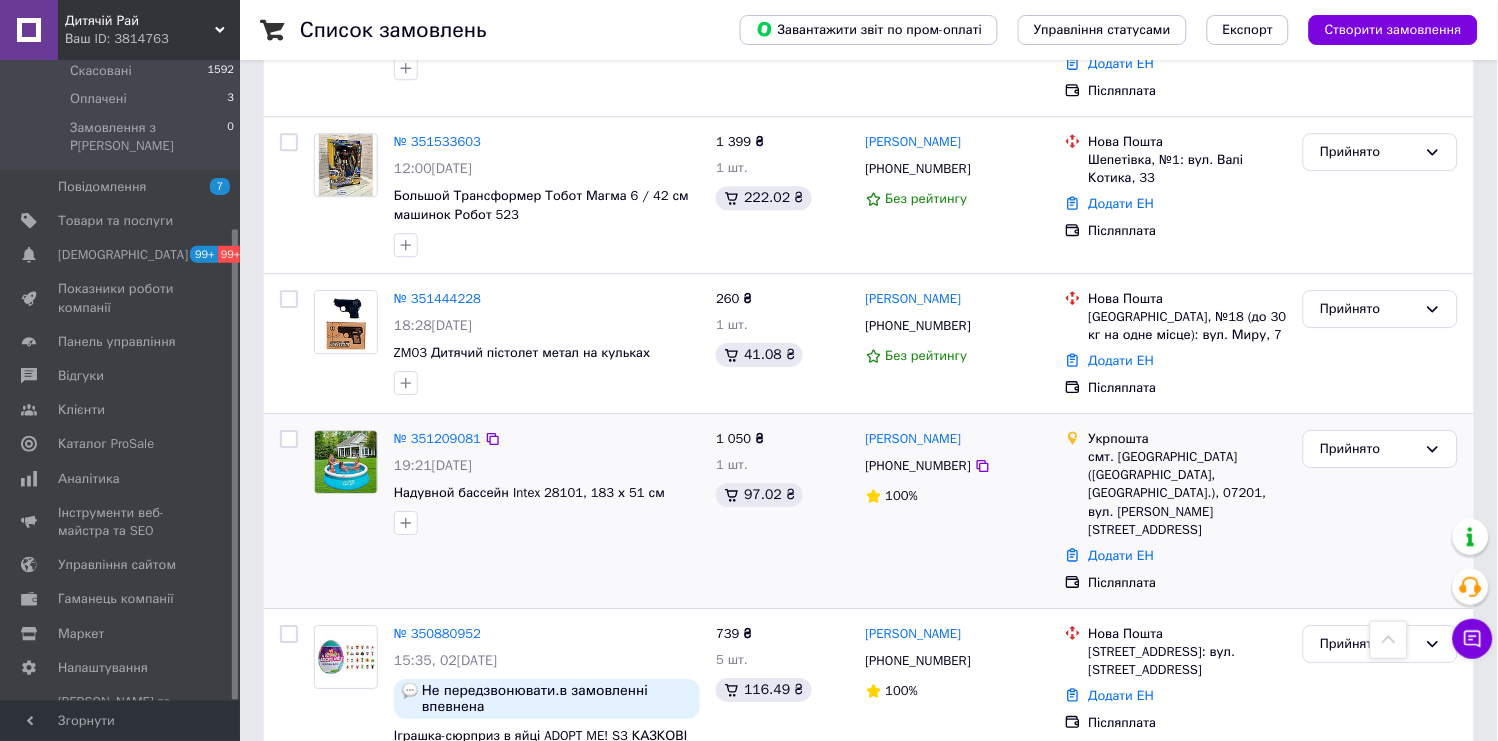 scroll, scrollTop: 1222, scrollLeft: 0, axis: vertical 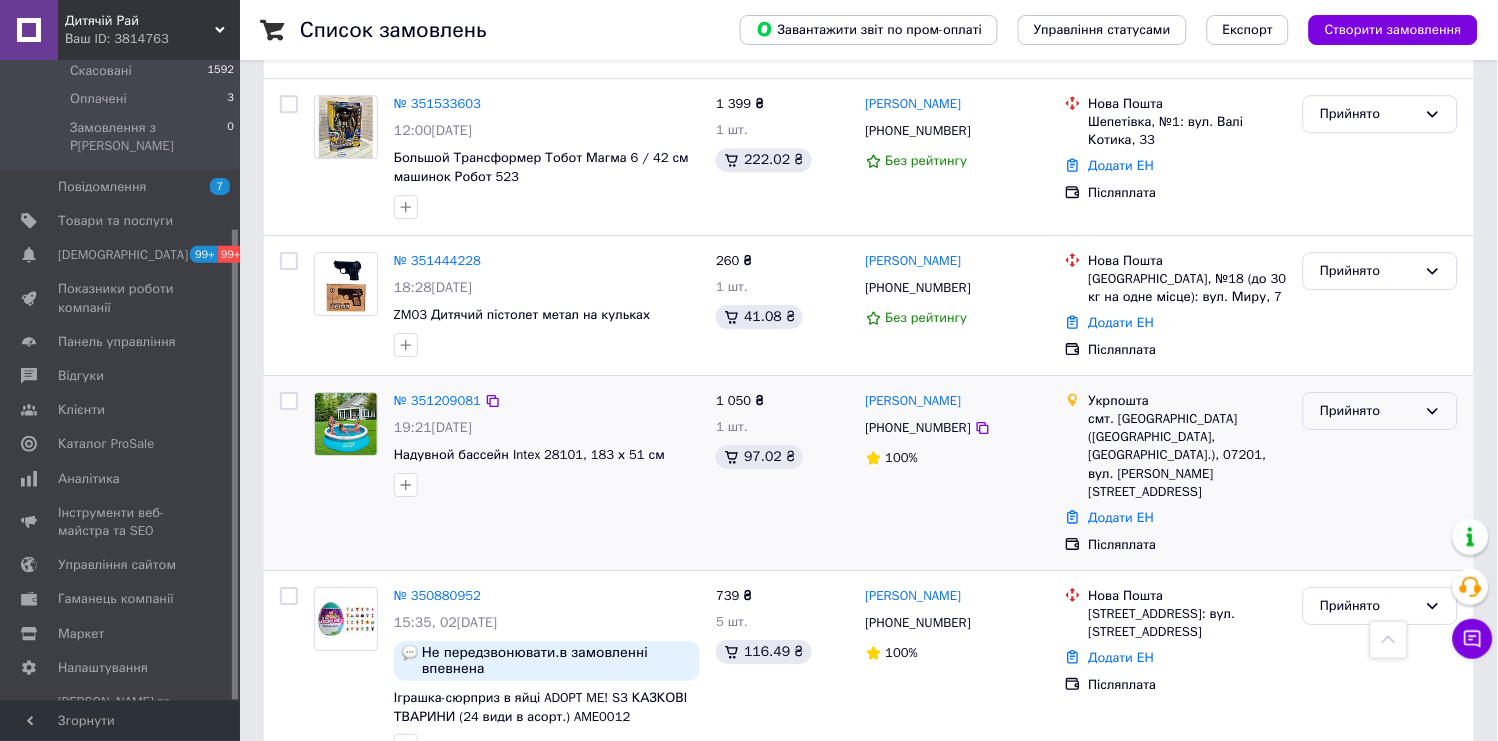 click on "Прийнято" at bounding box center [1368, 411] 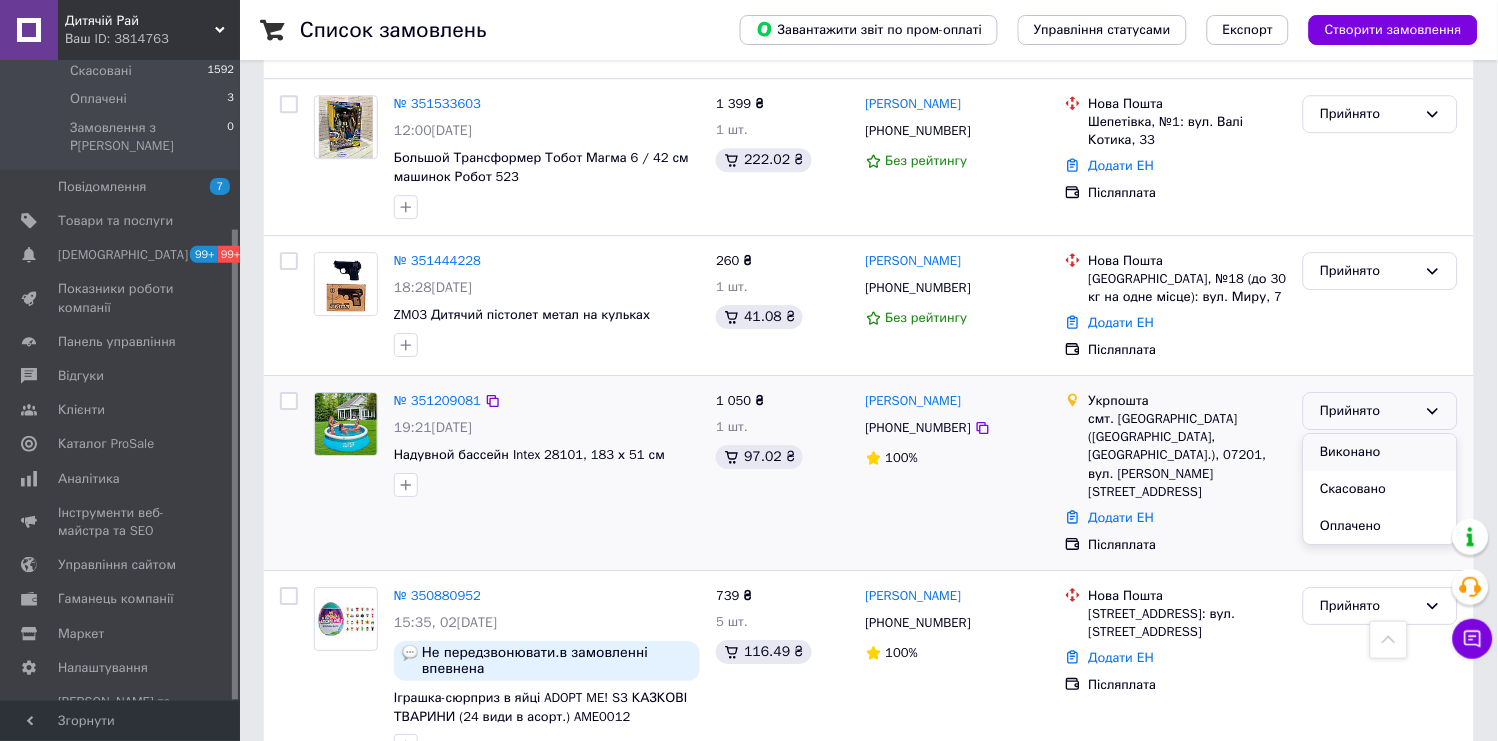 click on "Виконано" at bounding box center [1380, 452] 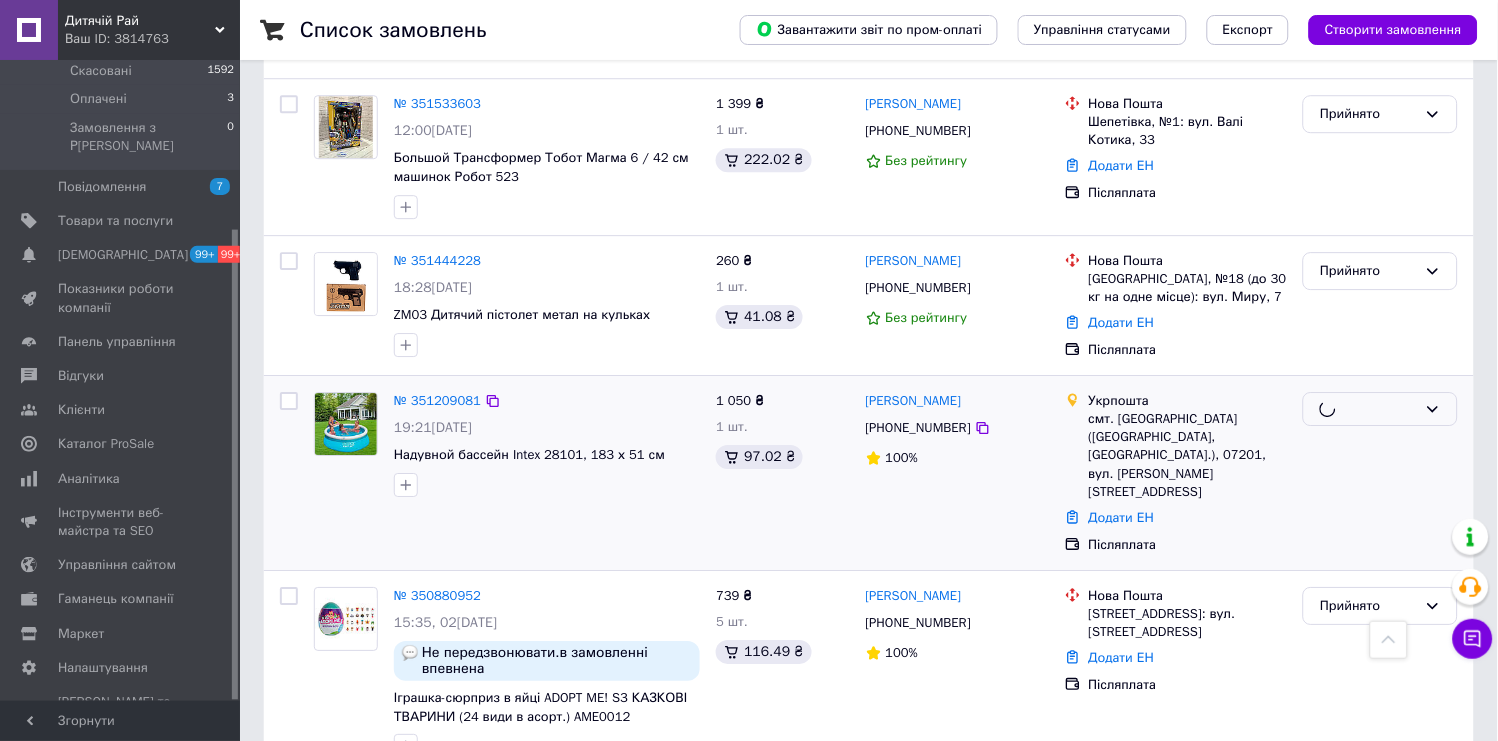 click at bounding box center (1380, 473) 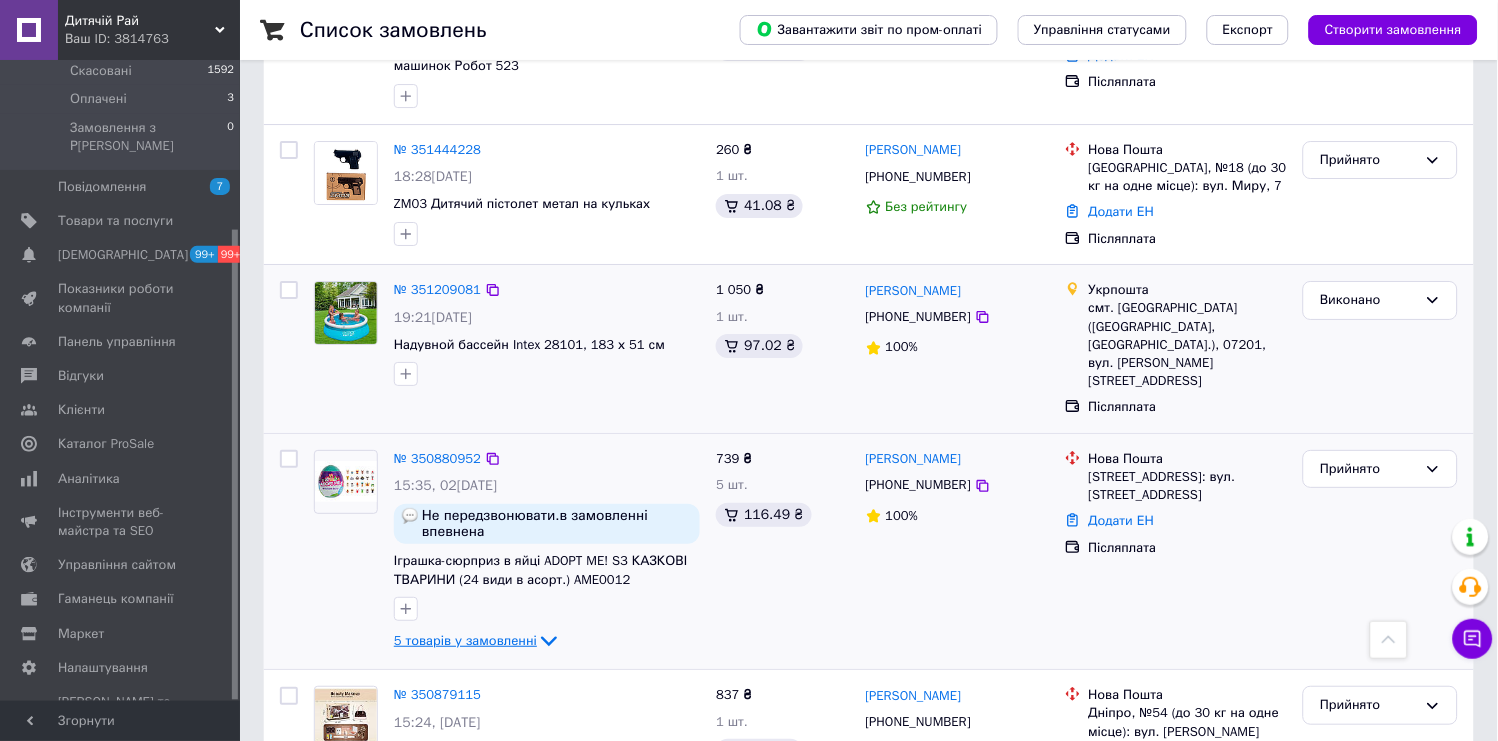 scroll, scrollTop: 1480, scrollLeft: 0, axis: vertical 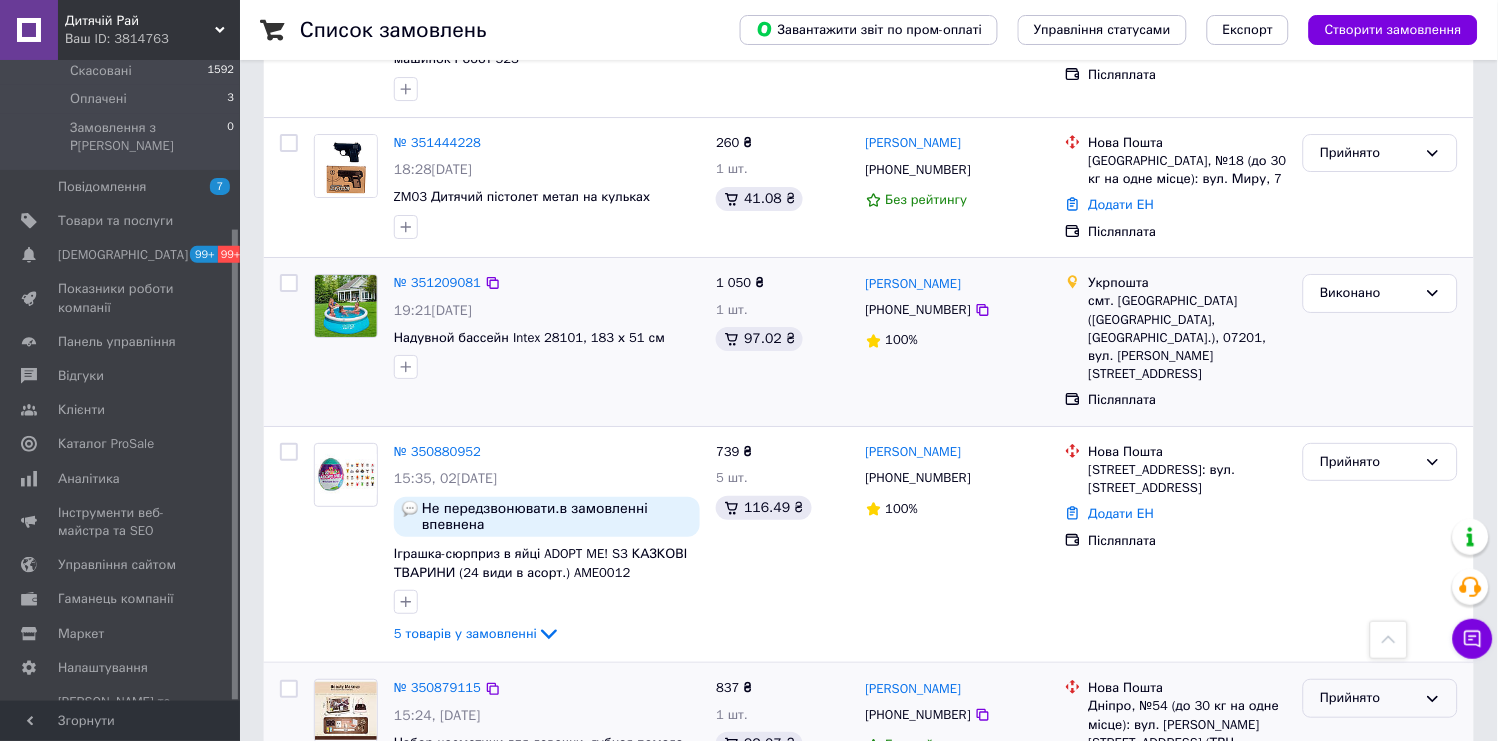 click on "Прийнято" at bounding box center [1380, 698] 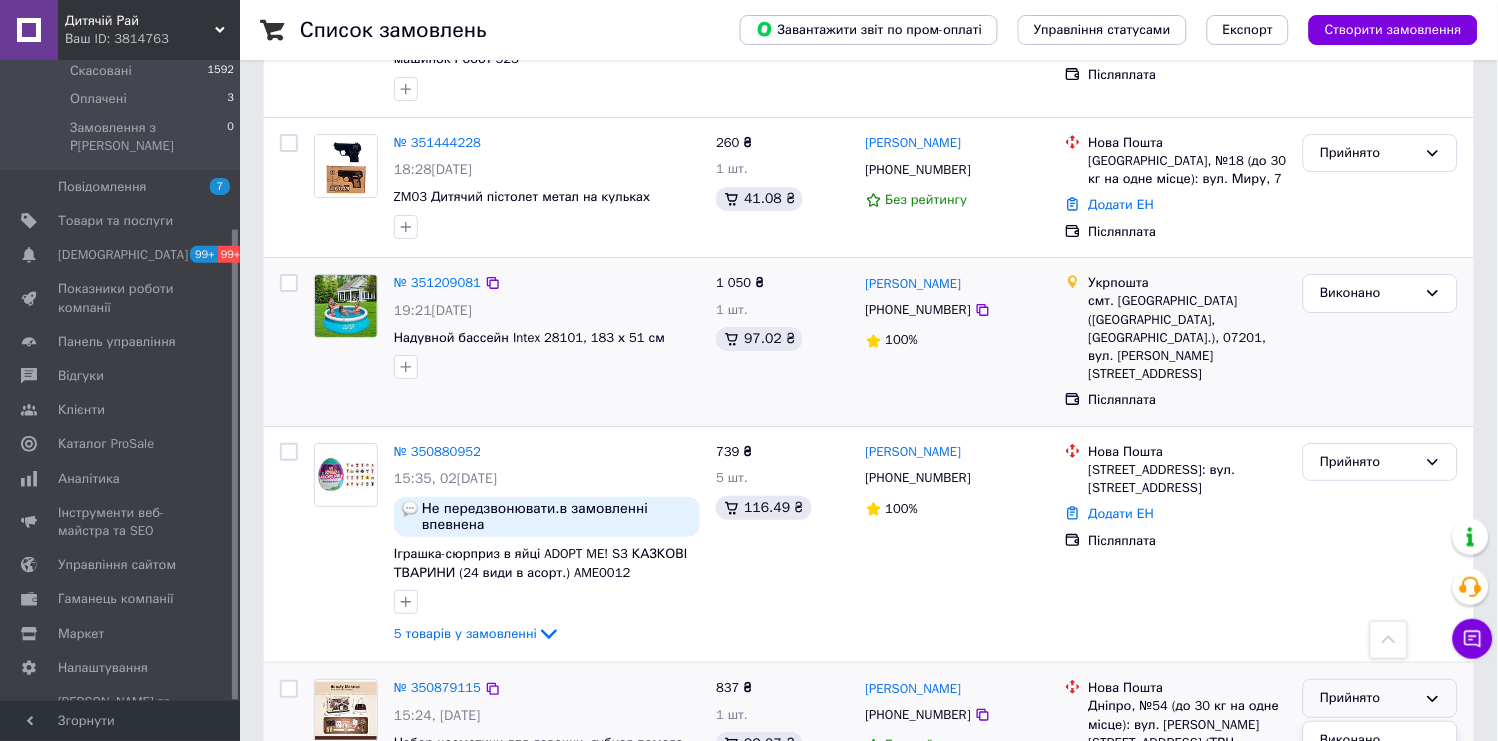 click on "Виконано" at bounding box center (1380, 740) 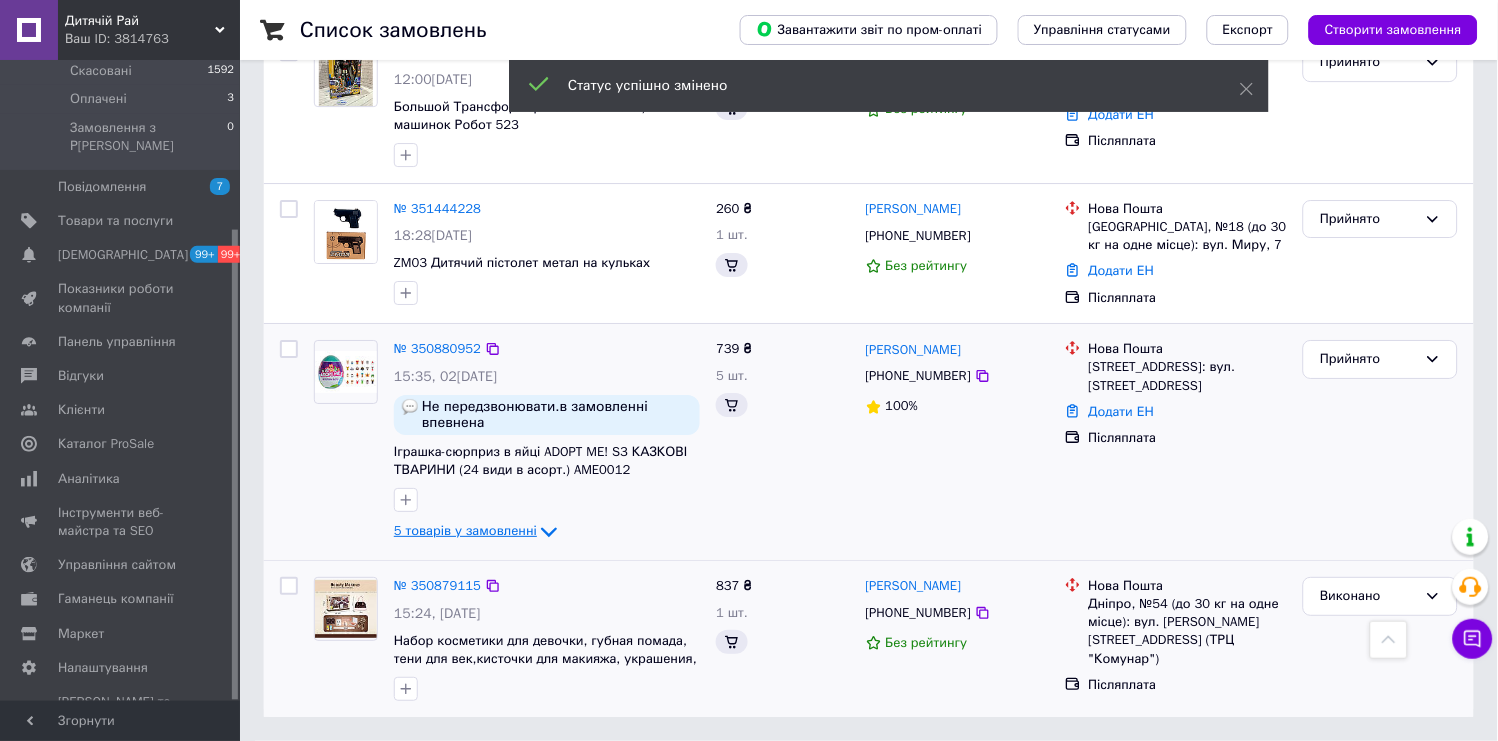 scroll, scrollTop: 1340, scrollLeft: 0, axis: vertical 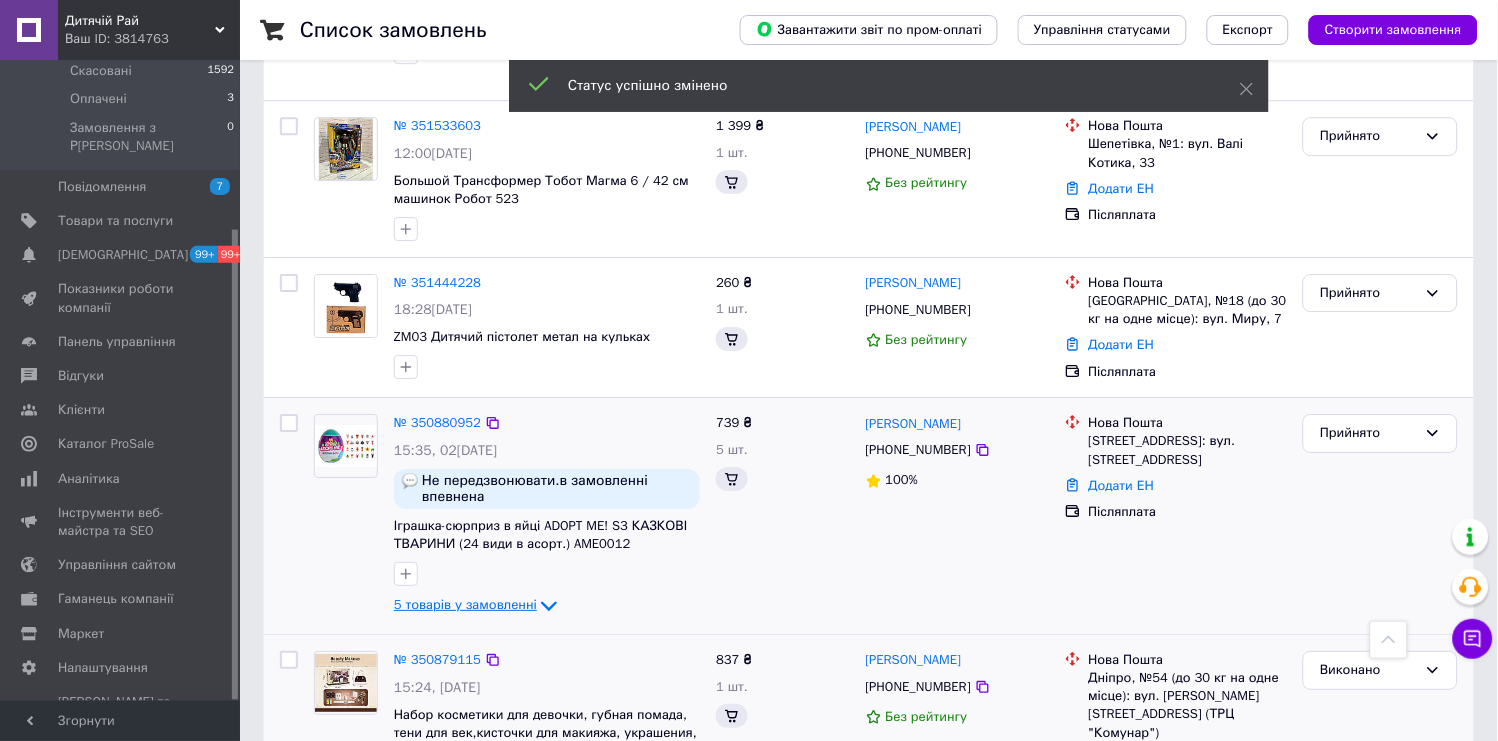 click 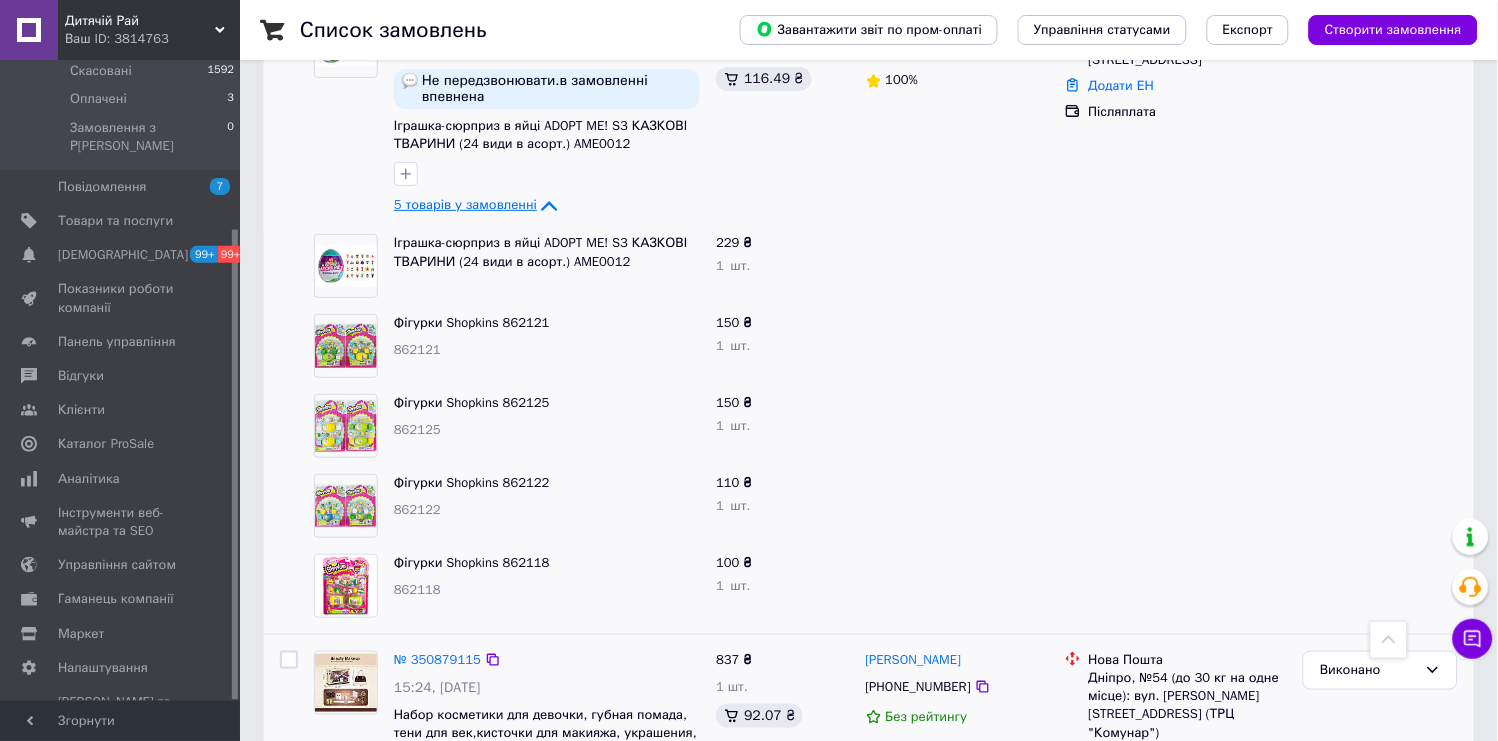 scroll, scrollTop: 1628, scrollLeft: 0, axis: vertical 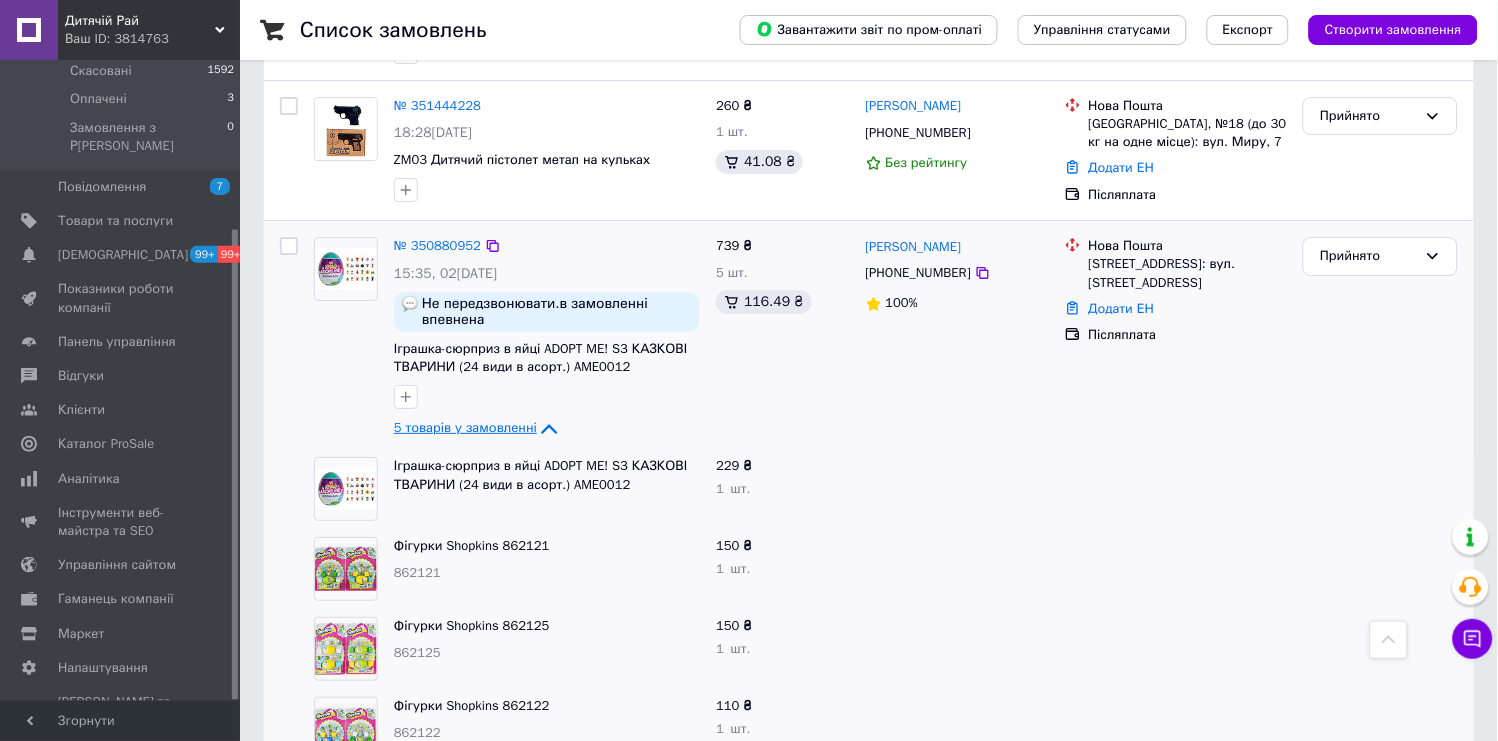 click 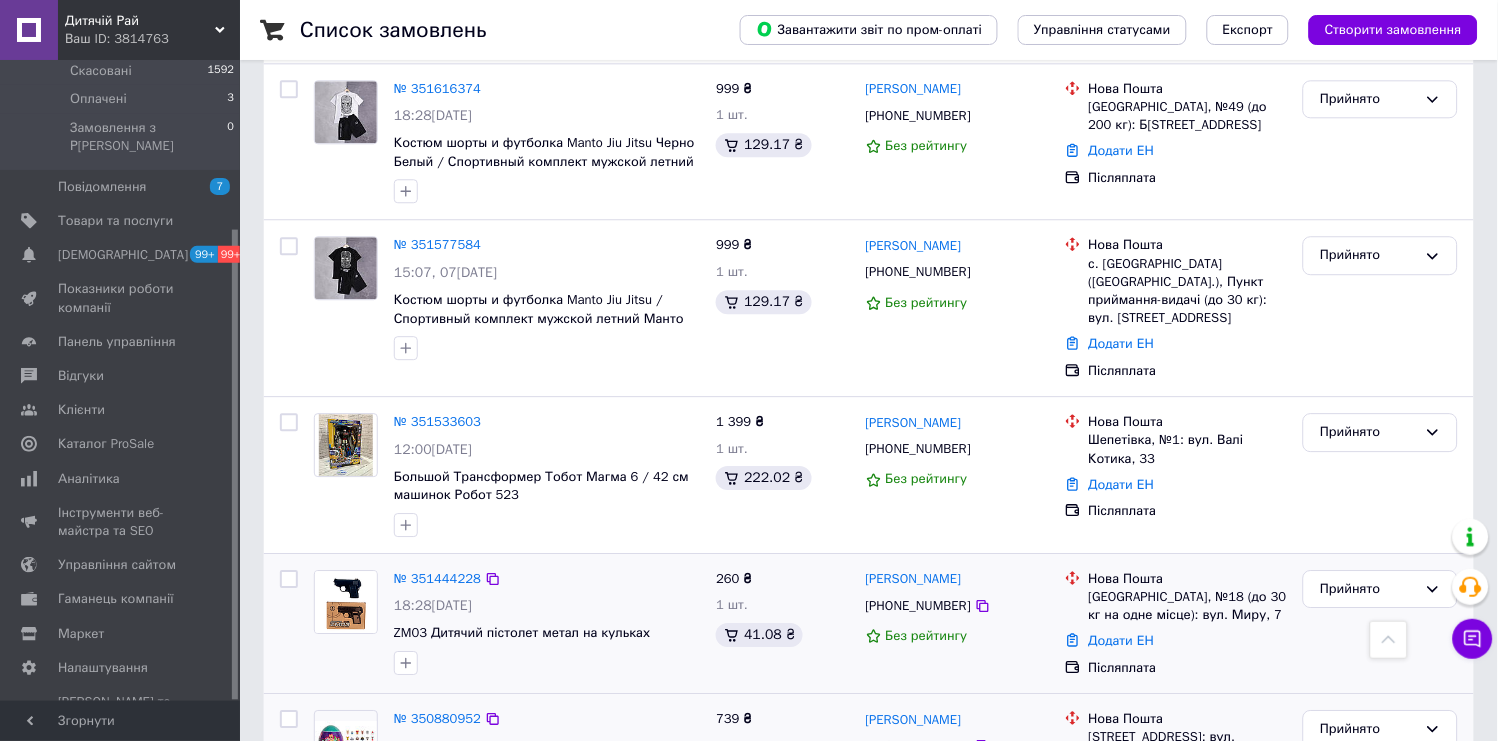 scroll, scrollTop: 1006, scrollLeft: 0, axis: vertical 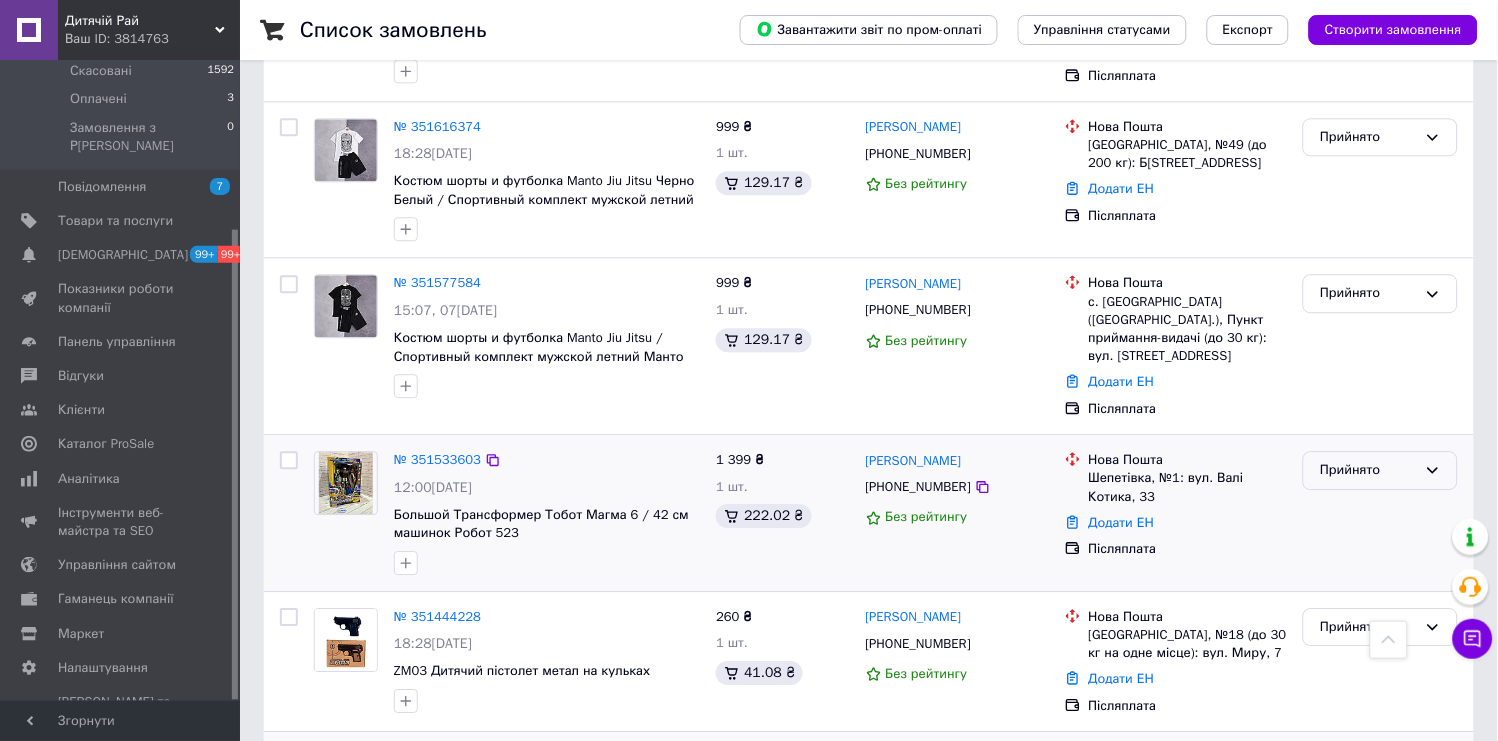 click on "Прийнято" at bounding box center [1380, 470] 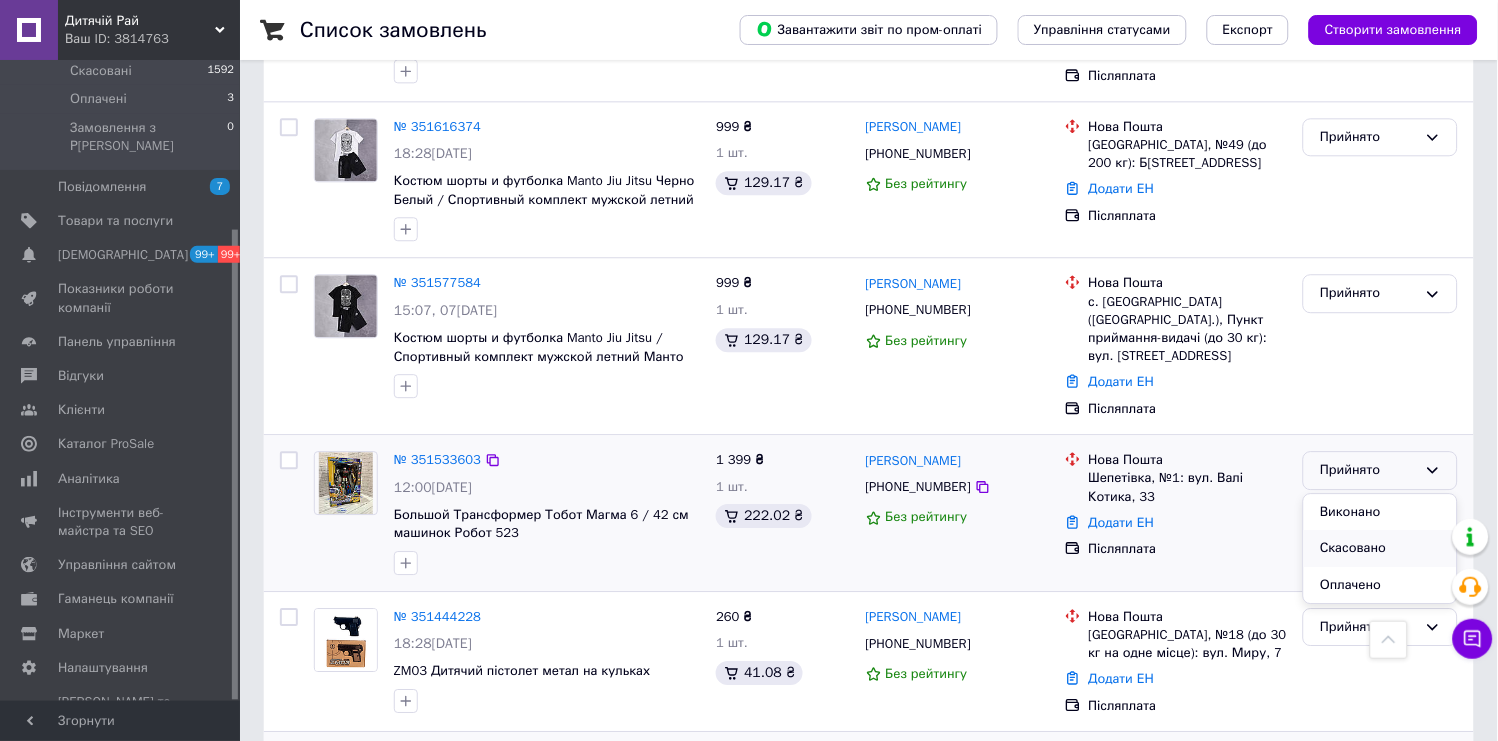 click on "Скасовано" at bounding box center [1380, 548] 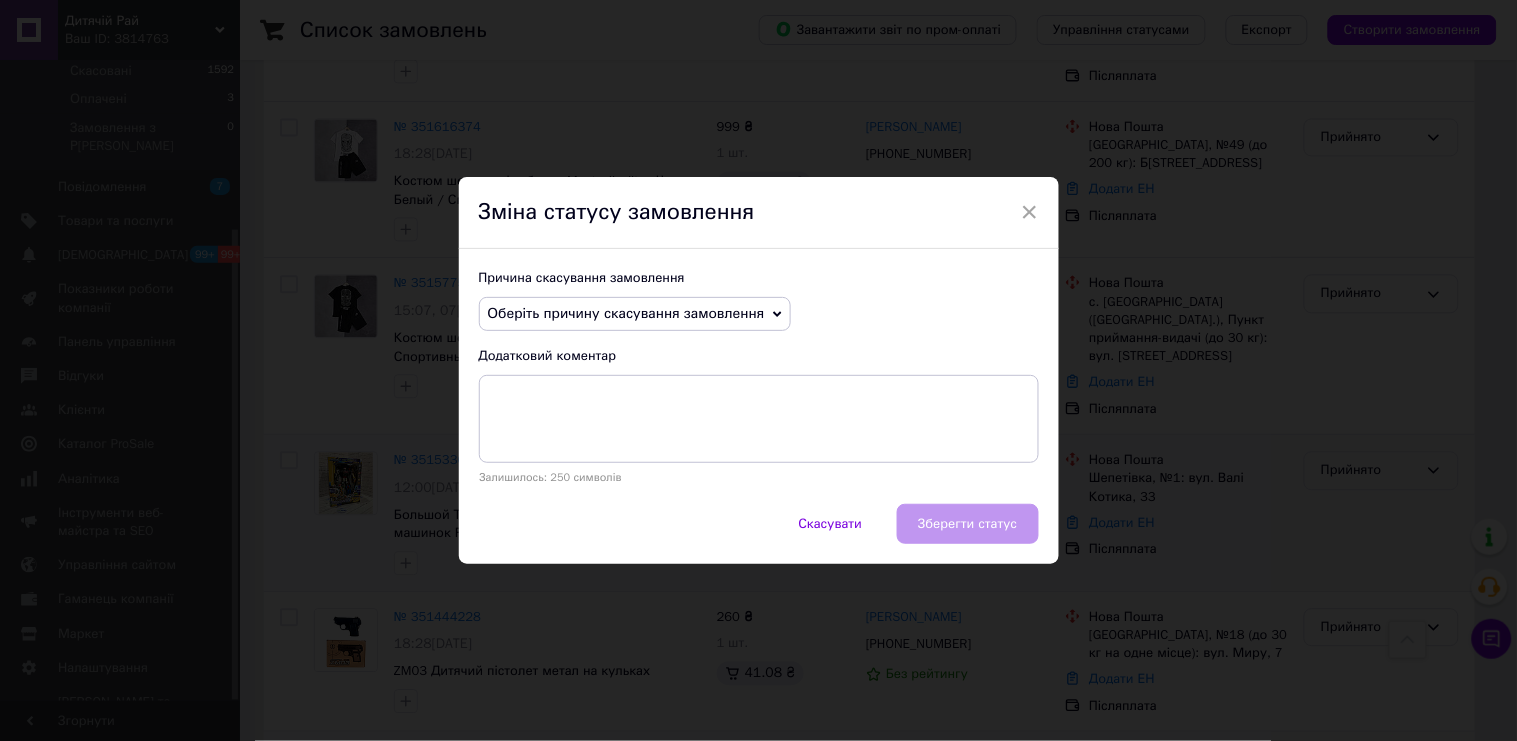 click on "Оберіть причину скасування замовлення" at bounding box center [626, 313] 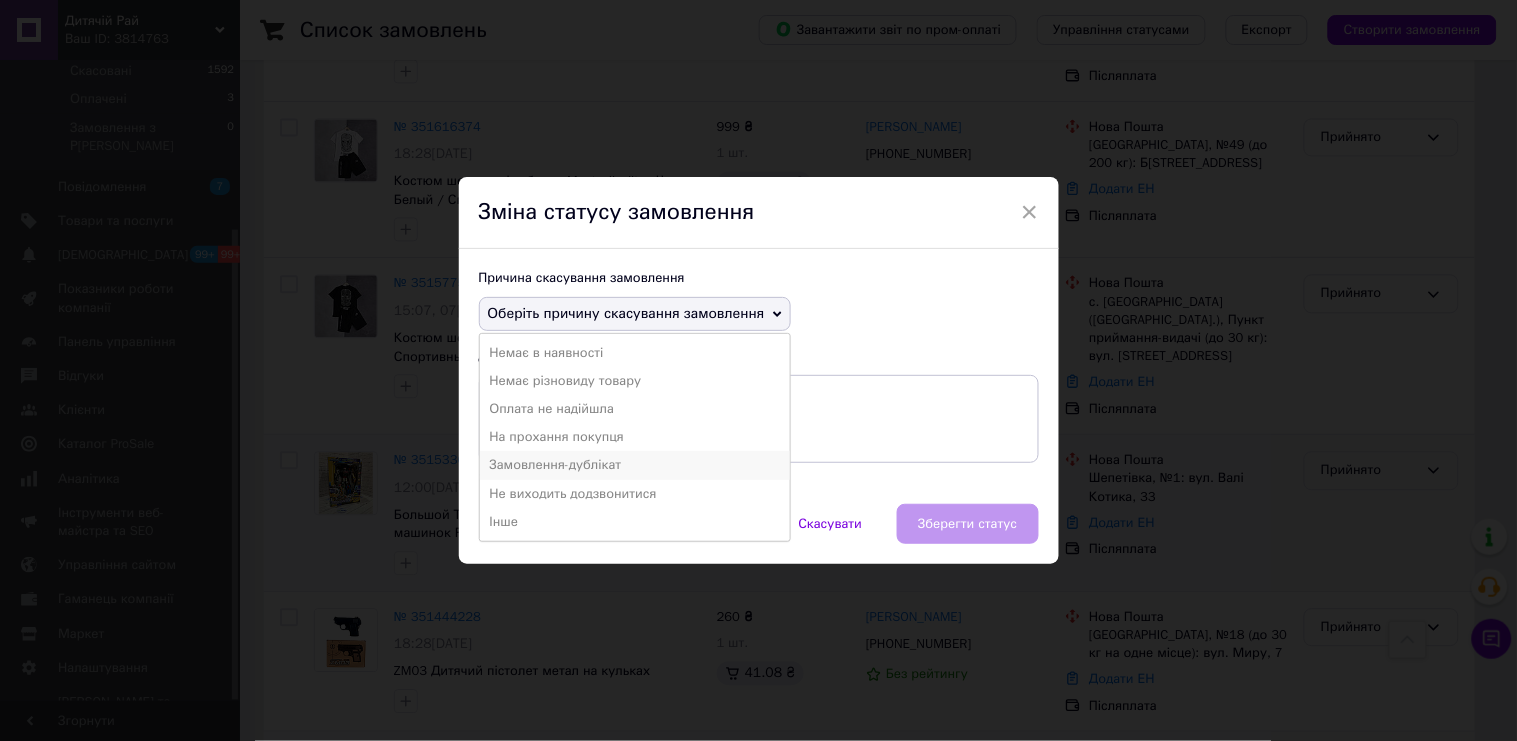 click on "Замовлення-дублікат" at bounding box center [635, 465] 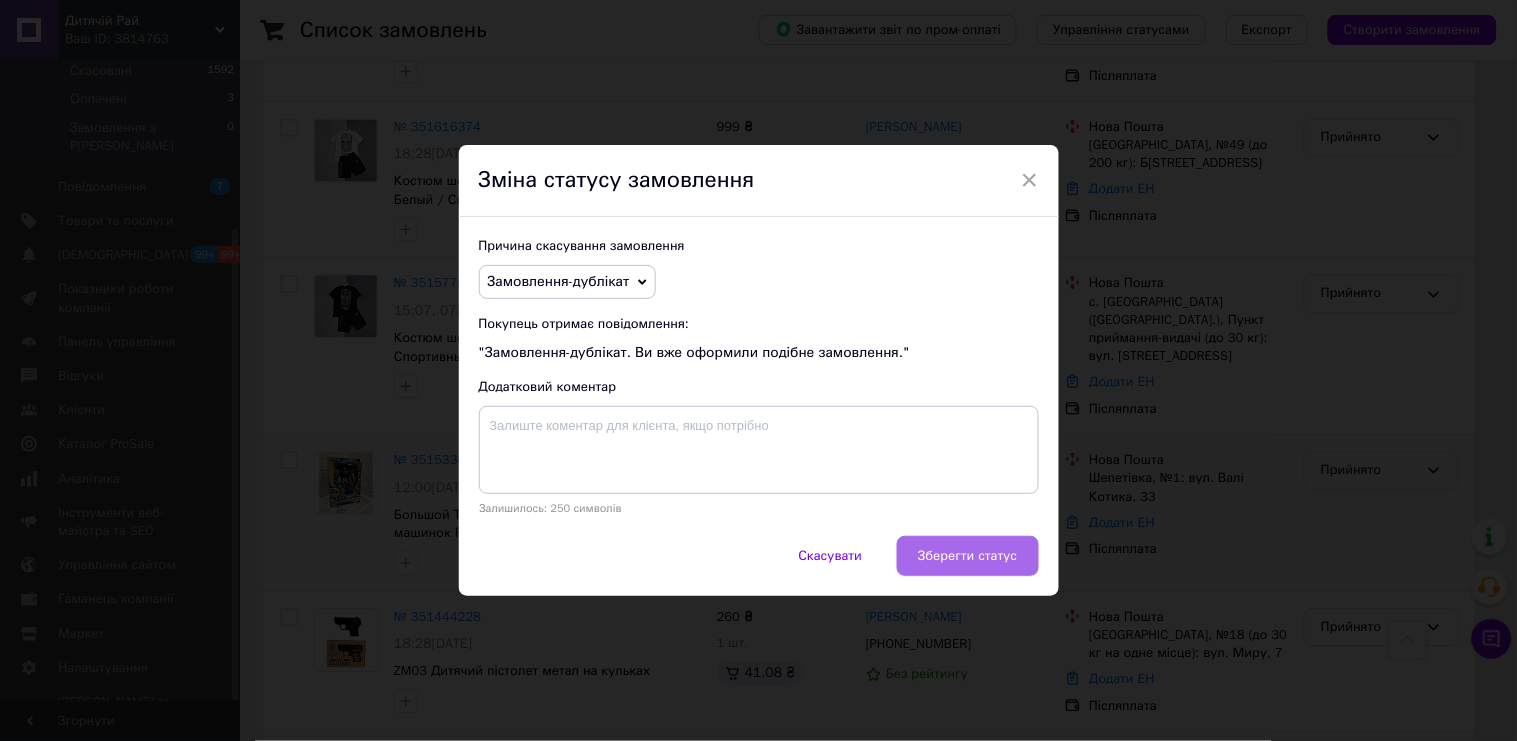 click on "Зберегти статус" at bounding box center (967, 556) 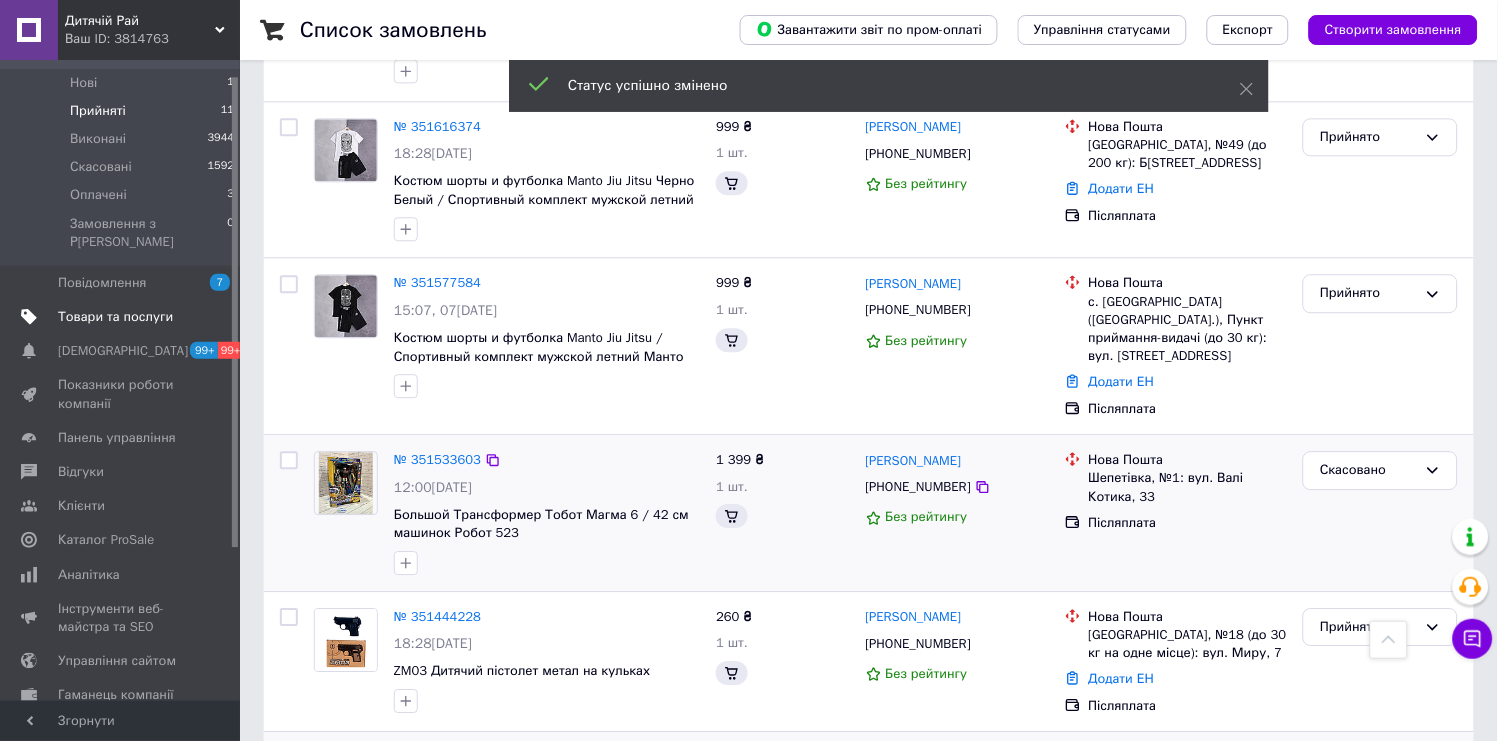 scroll, scrollTop: 0, scrollLeft: 0, axis: both 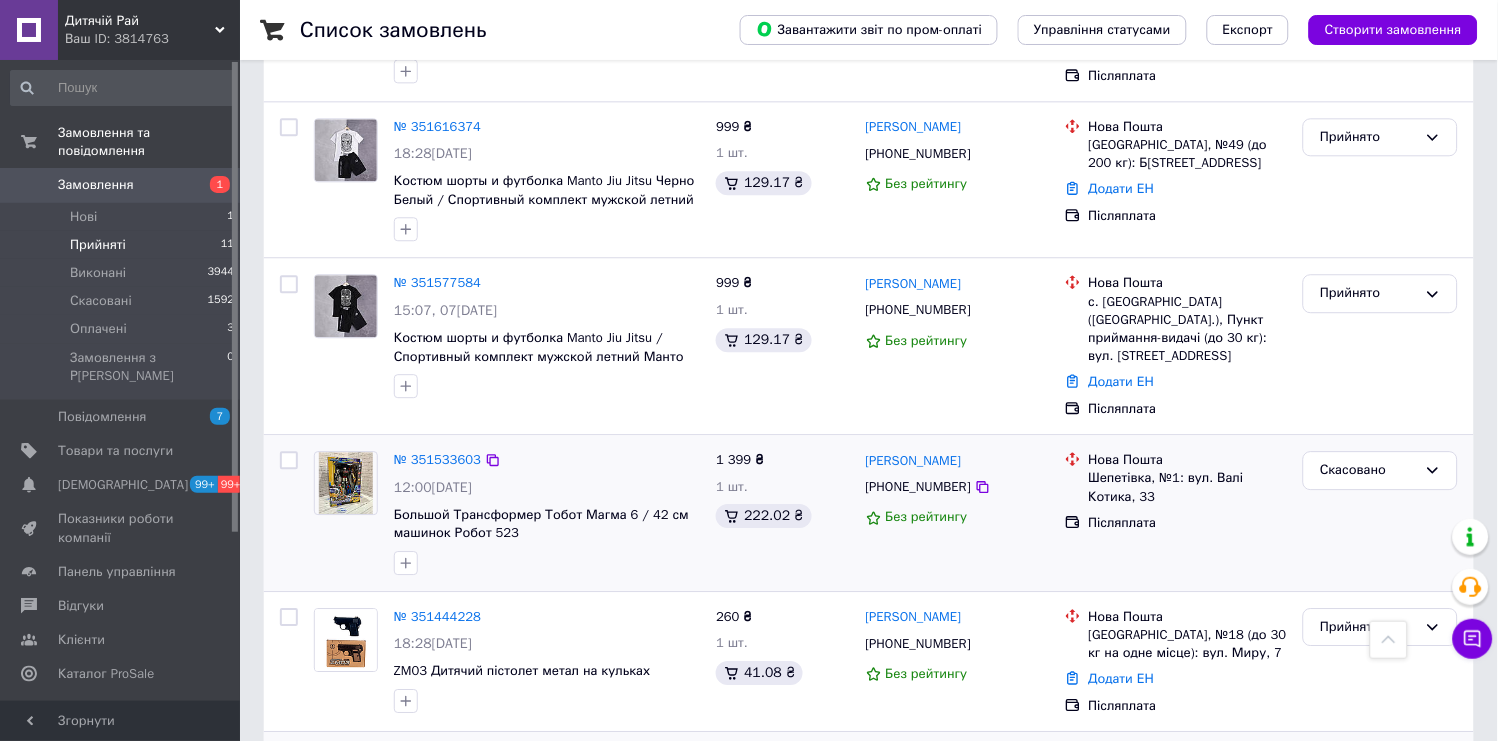 click on "Замовлення" at bounding box center [96, 185] 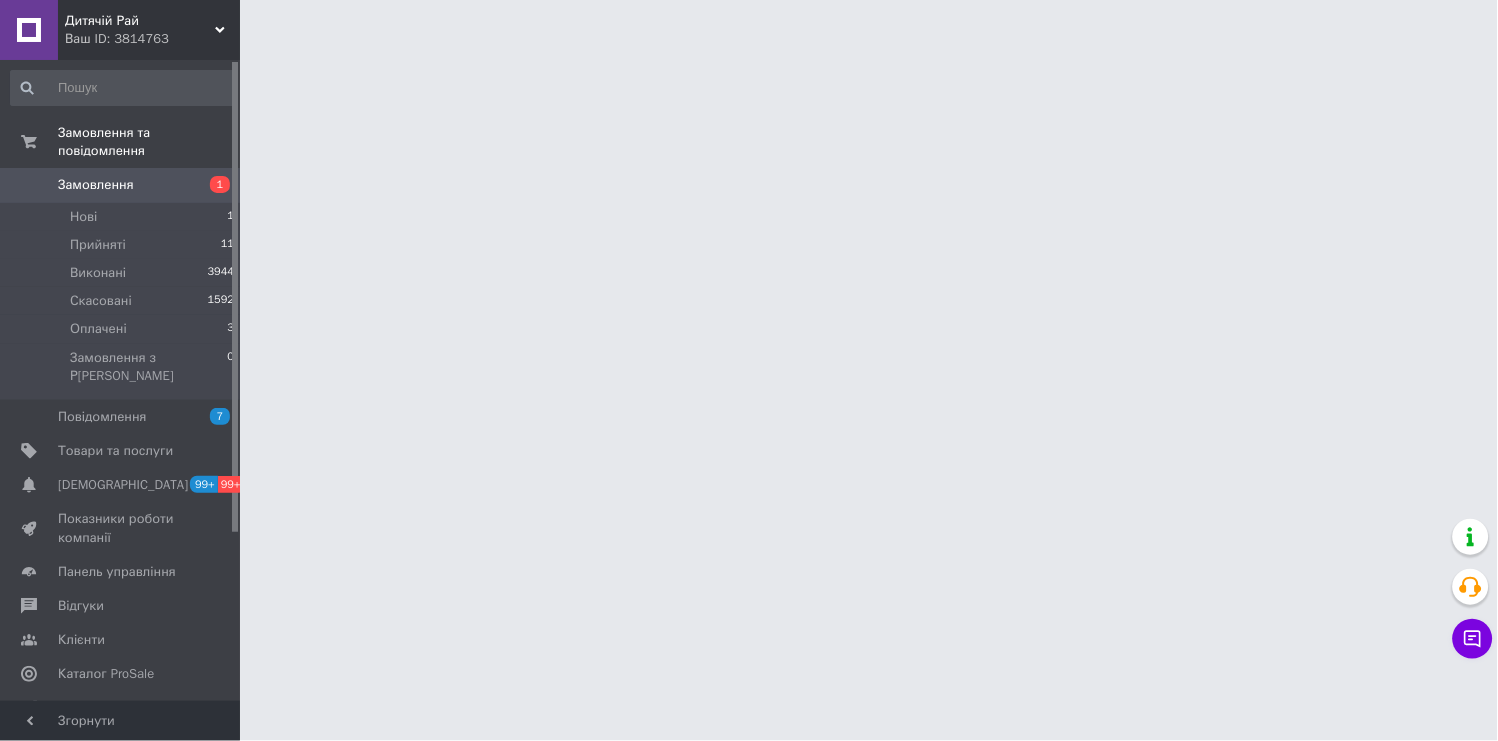 scroll, scrollTop: 0, scrollLeft: 0, axis: both 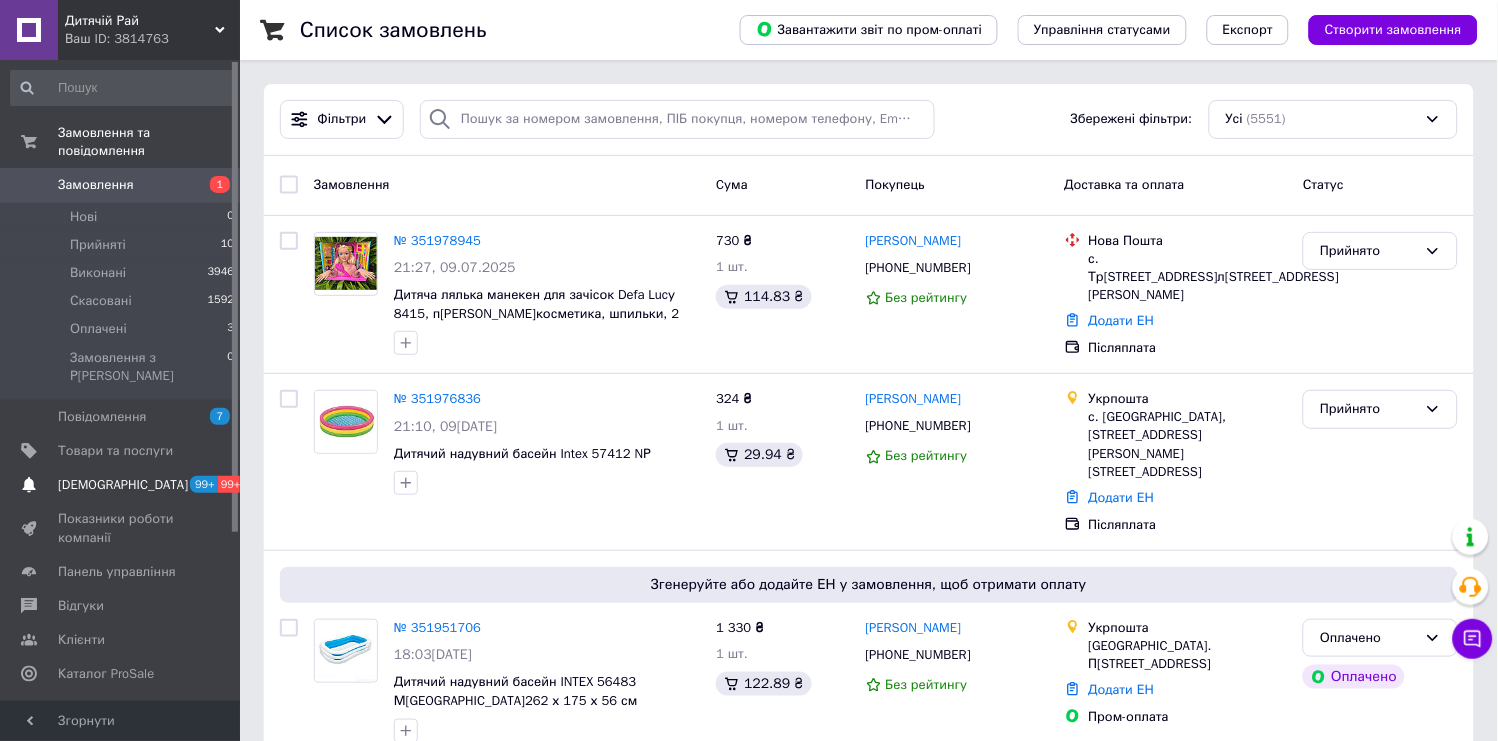 click on "[DEMOGRAPHIC_DATA]" at bounding box center (121, 485) 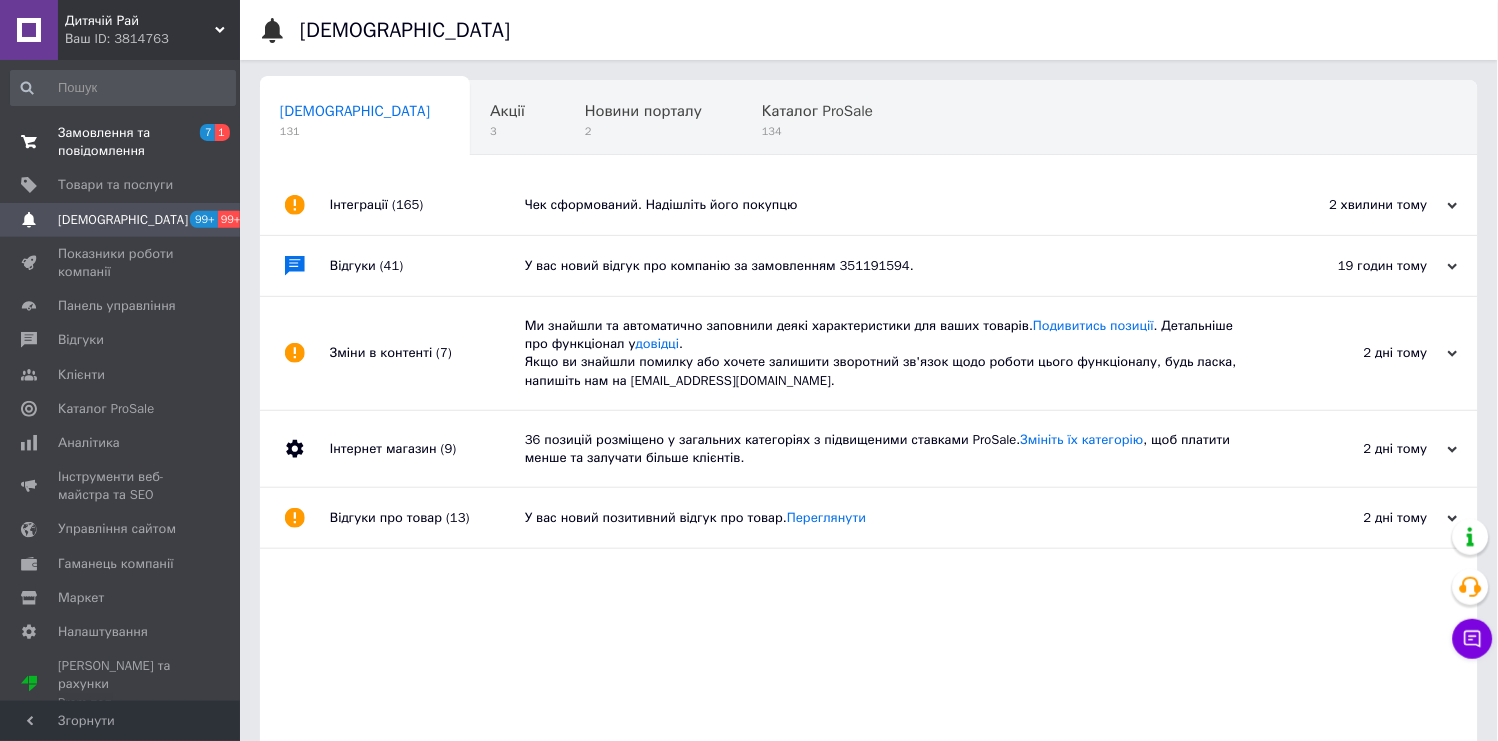 click on "Замовлення та повідомлення" at bounding box center [121, 142] 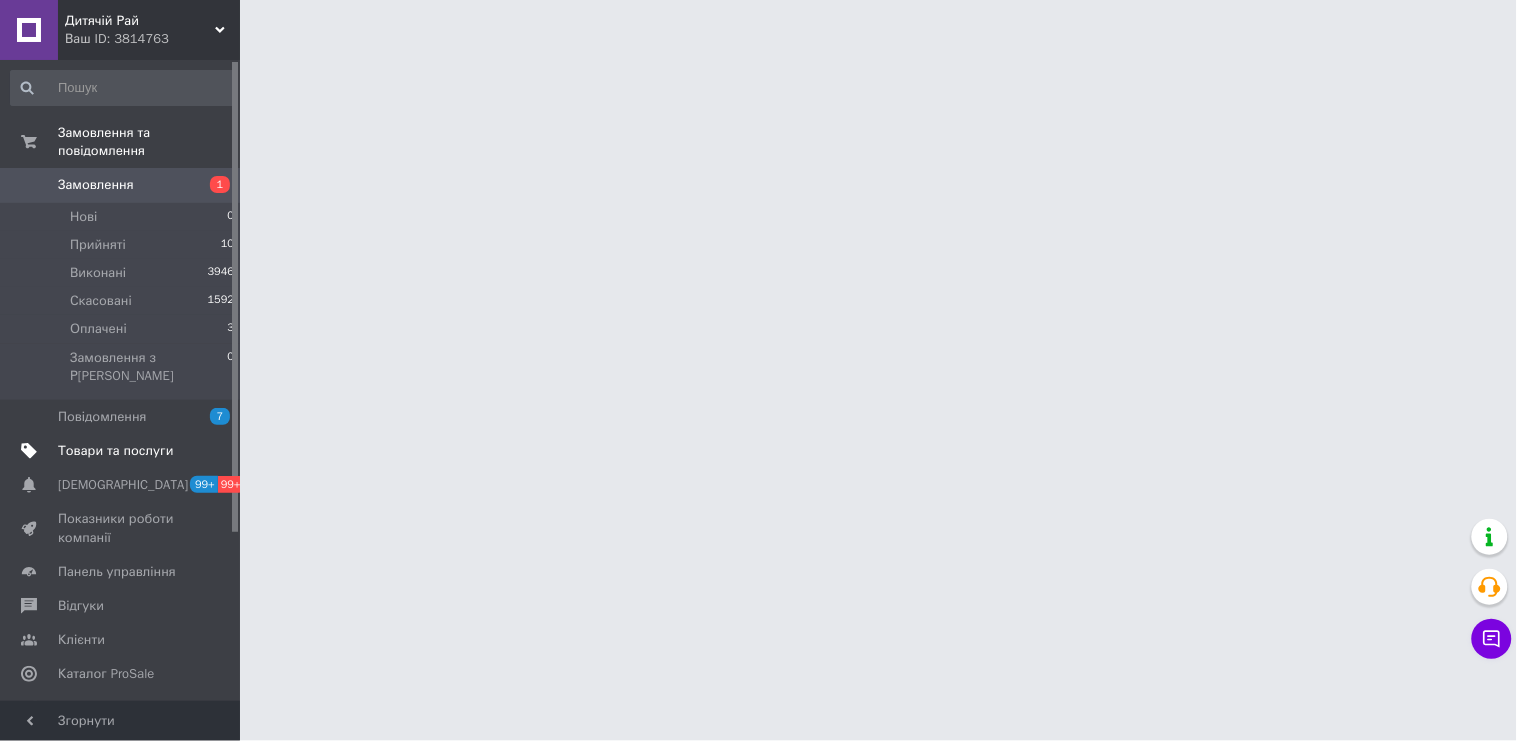 click on "Товари та послуги" at bounding box center (115, 451) 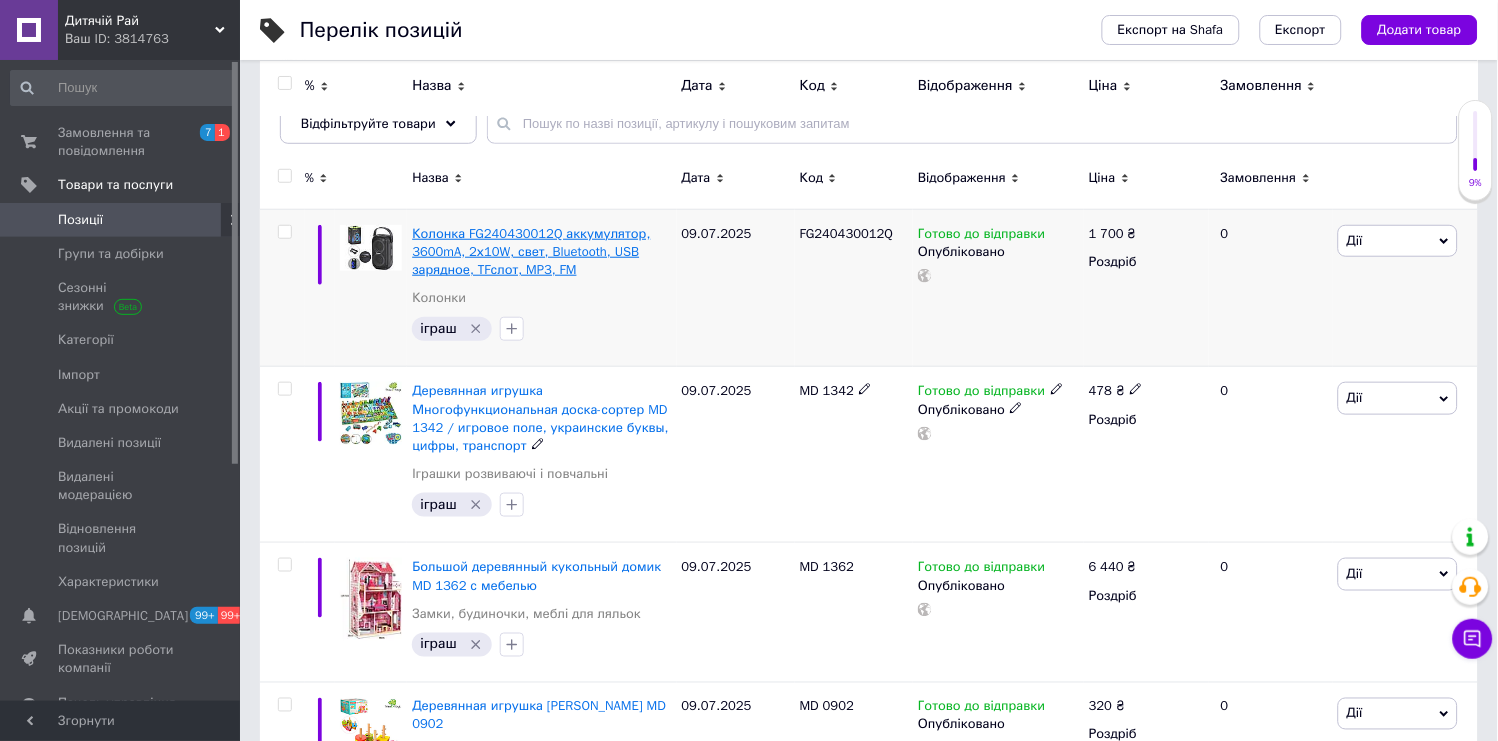 scroll, scrollTop: 0, scrollLeft: 0, axis: both 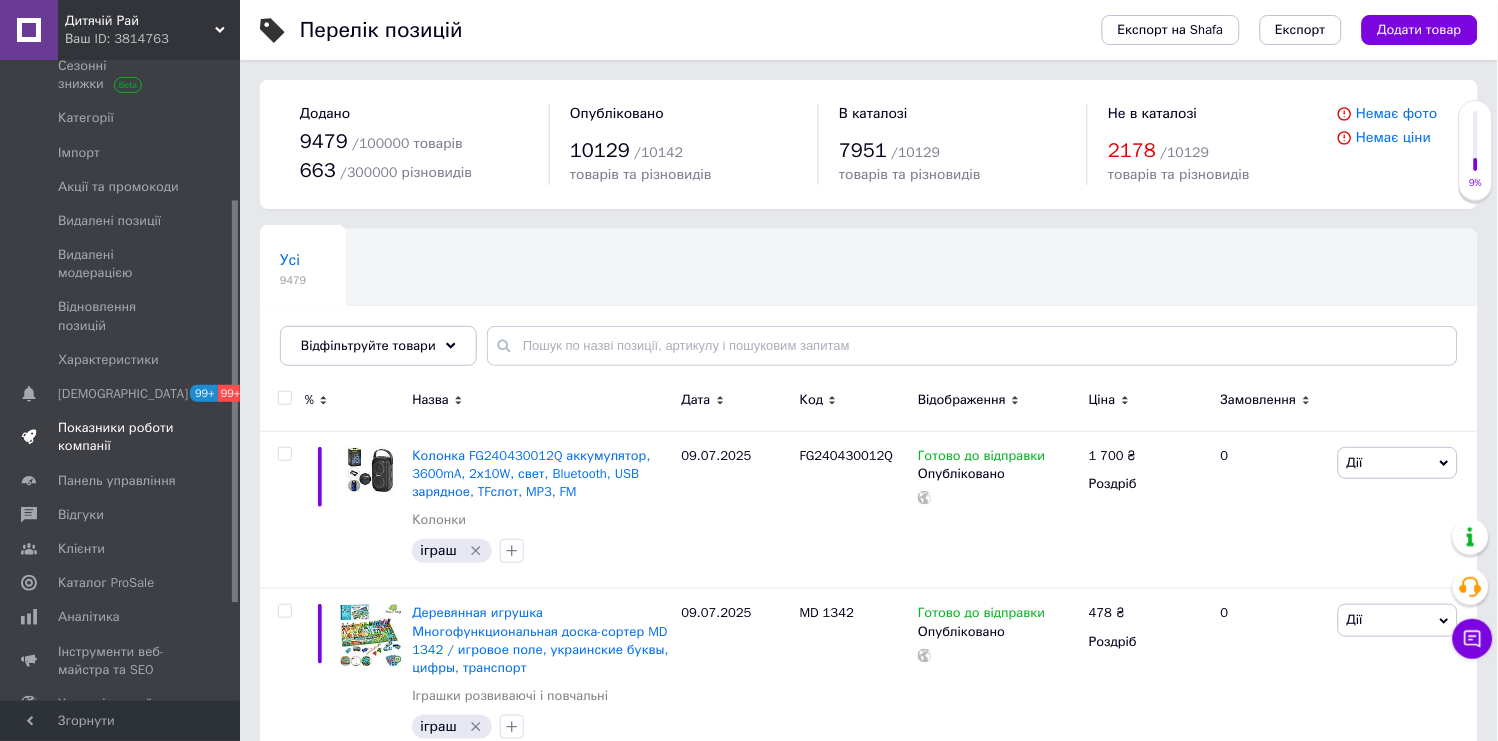 click on "Показники роботи компанії" at bounding box center [121, 437] 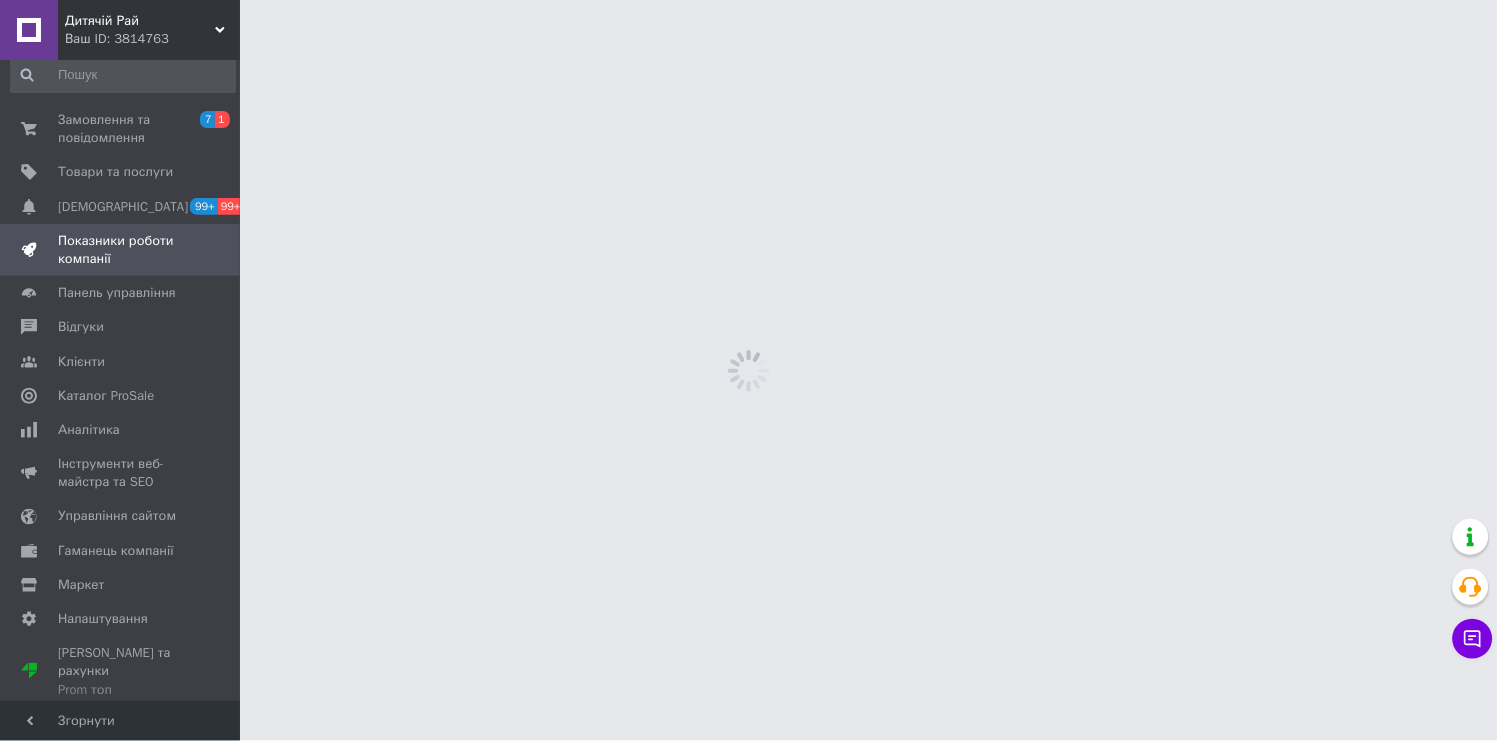 scroll, scrollTop: 0, scrollLeft: 0, axis: both 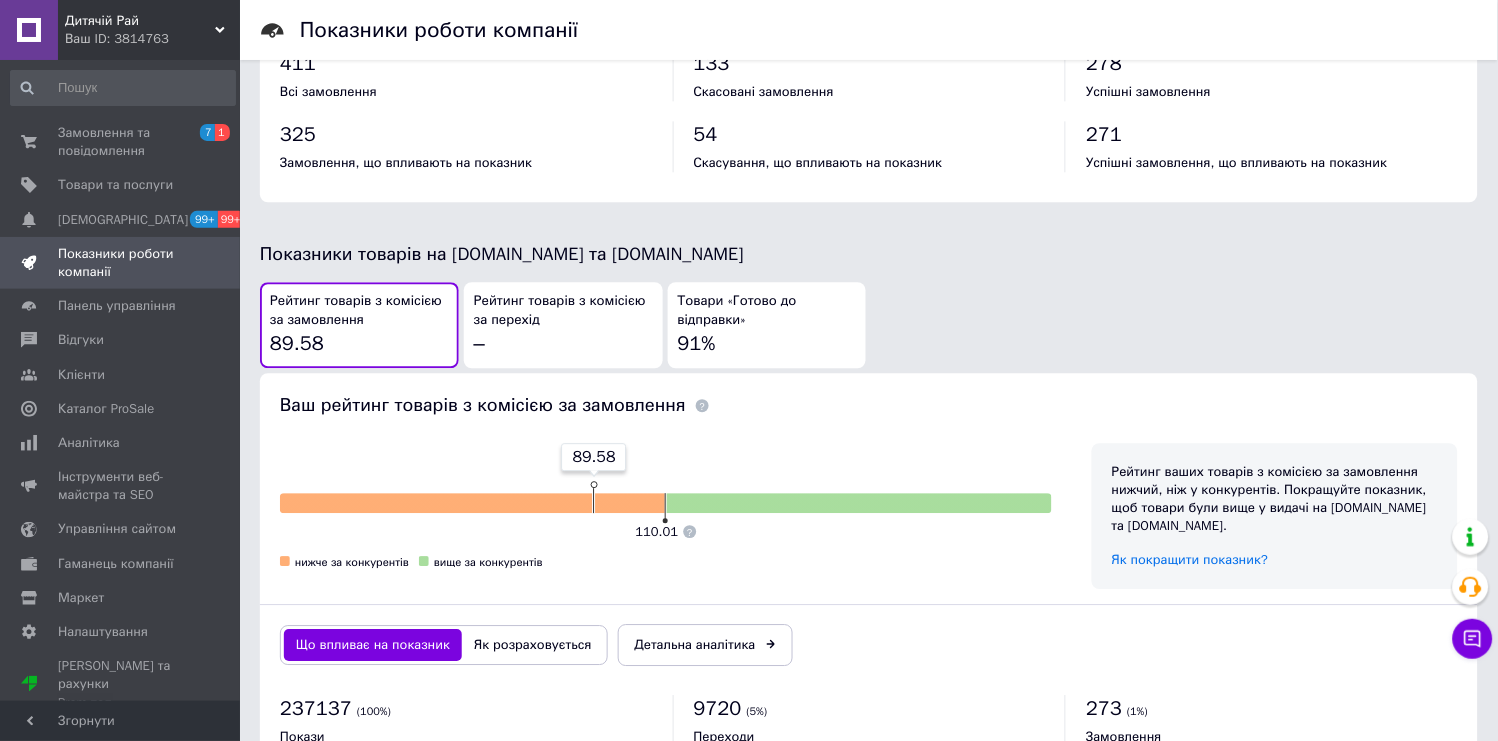 click on "Товари «Готово до відправки» 91%" at bounding box center [767, 324] 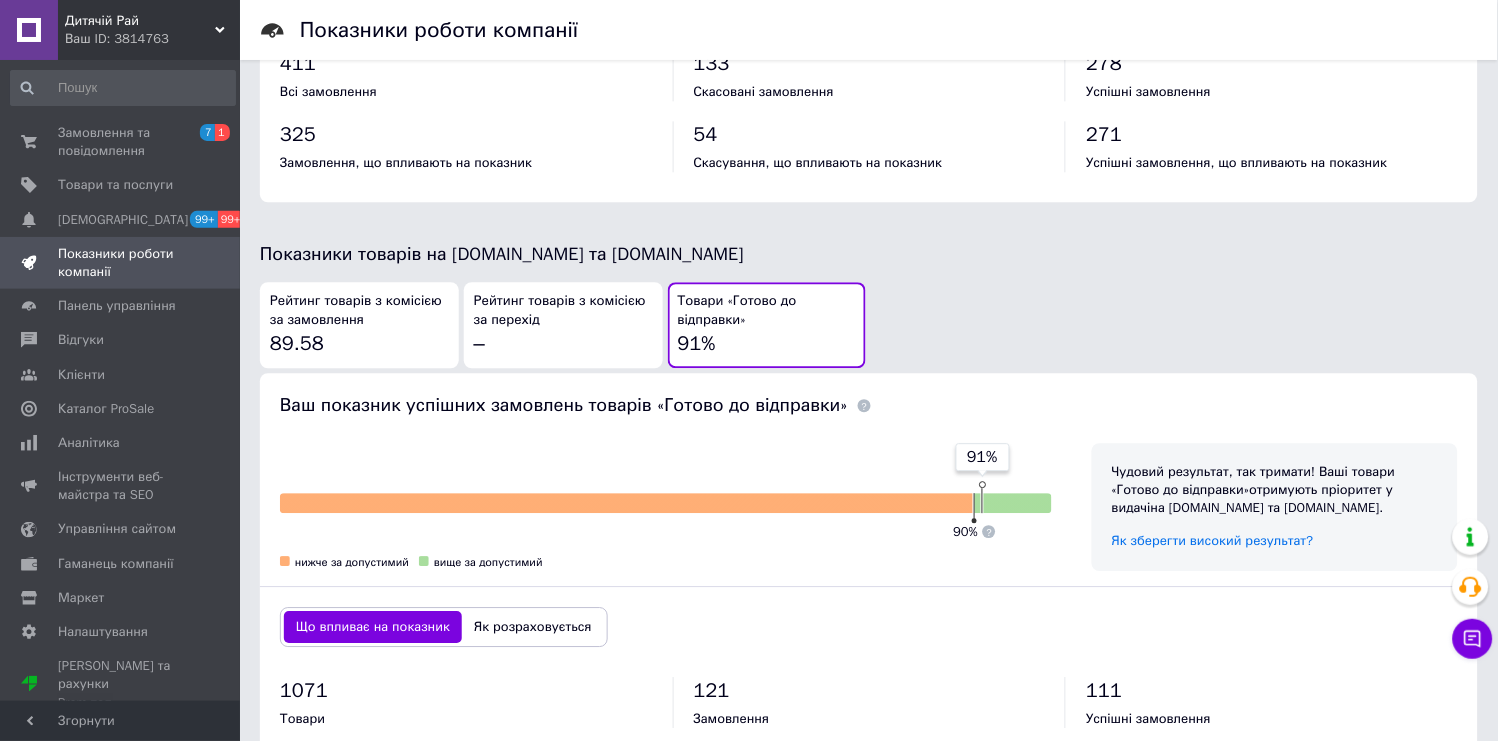 click on "Рейтинг товарів з комісією за замовлення" at bounding box center (359, 310) 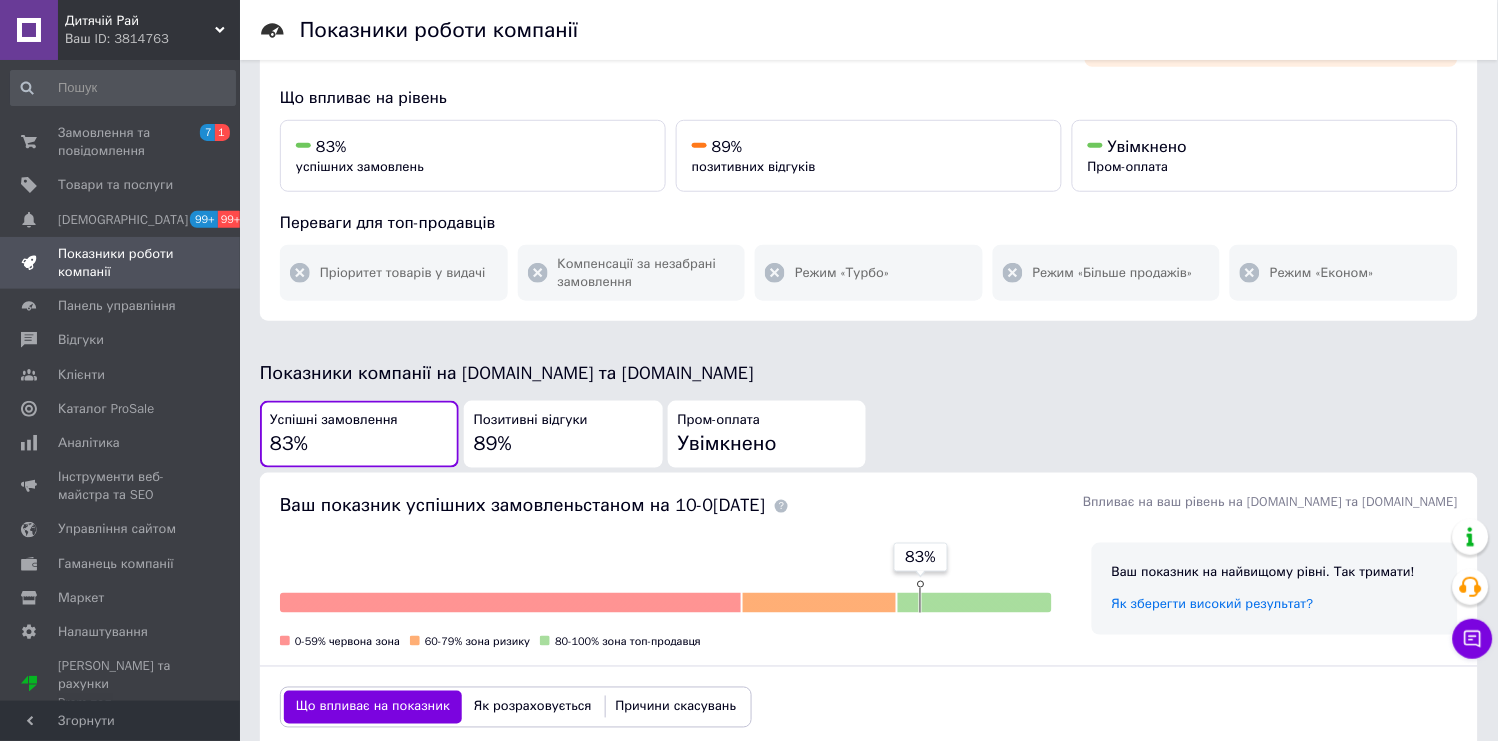 scroll, scrollTop: 172, scrollLeft: 0, axis: vertical 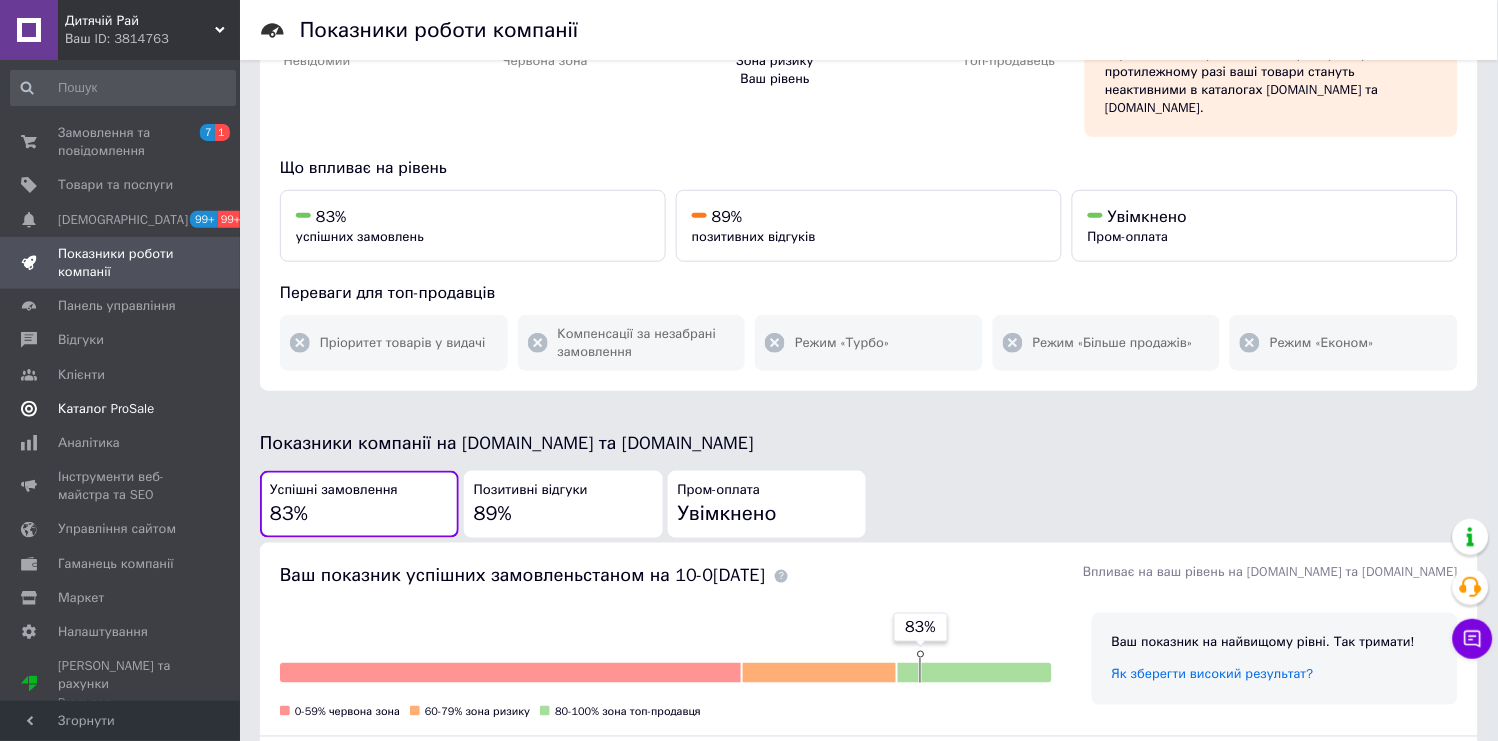 click on "Каталог ProSale" at bounding box center (106, 409) 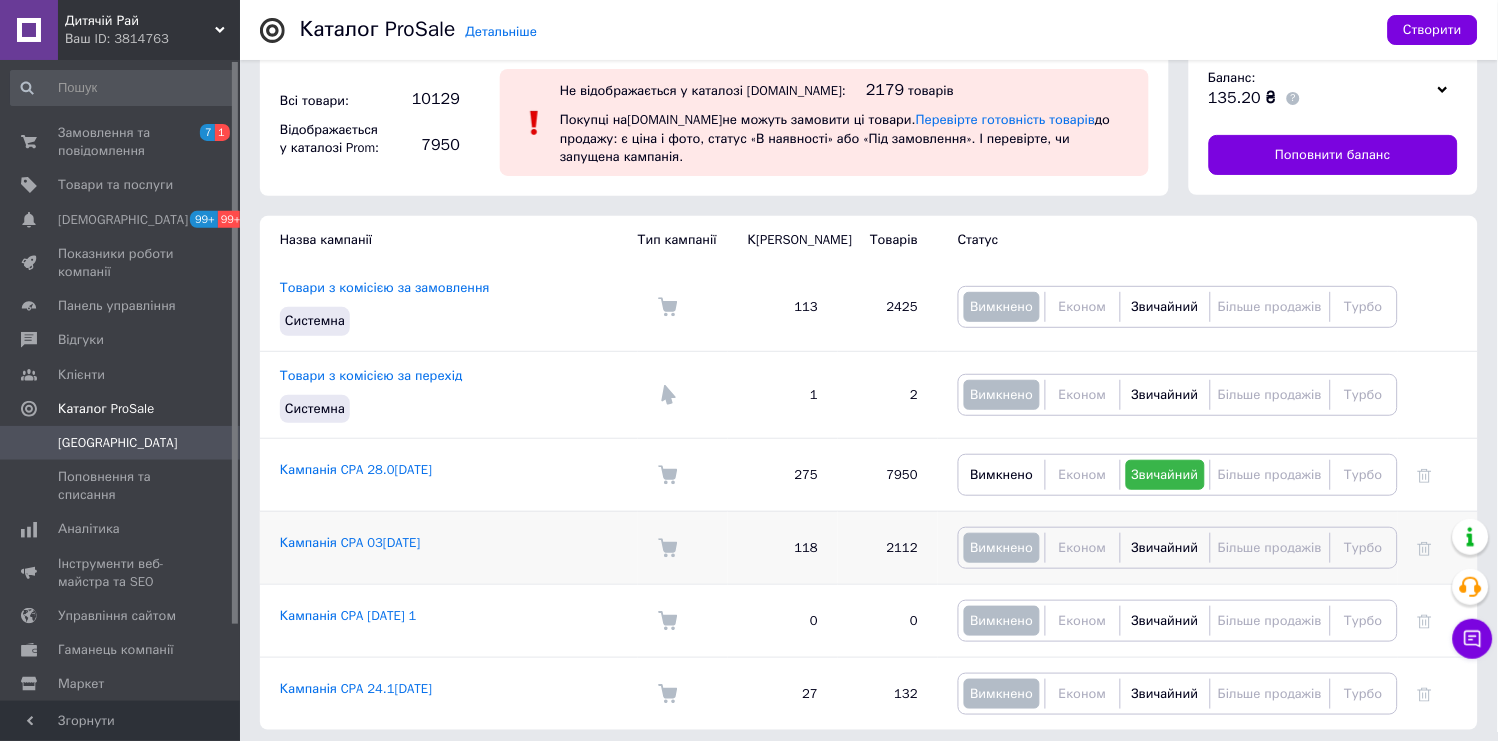 scroll, scrollTop: 40, scrollLeft: 0, axis: vertical 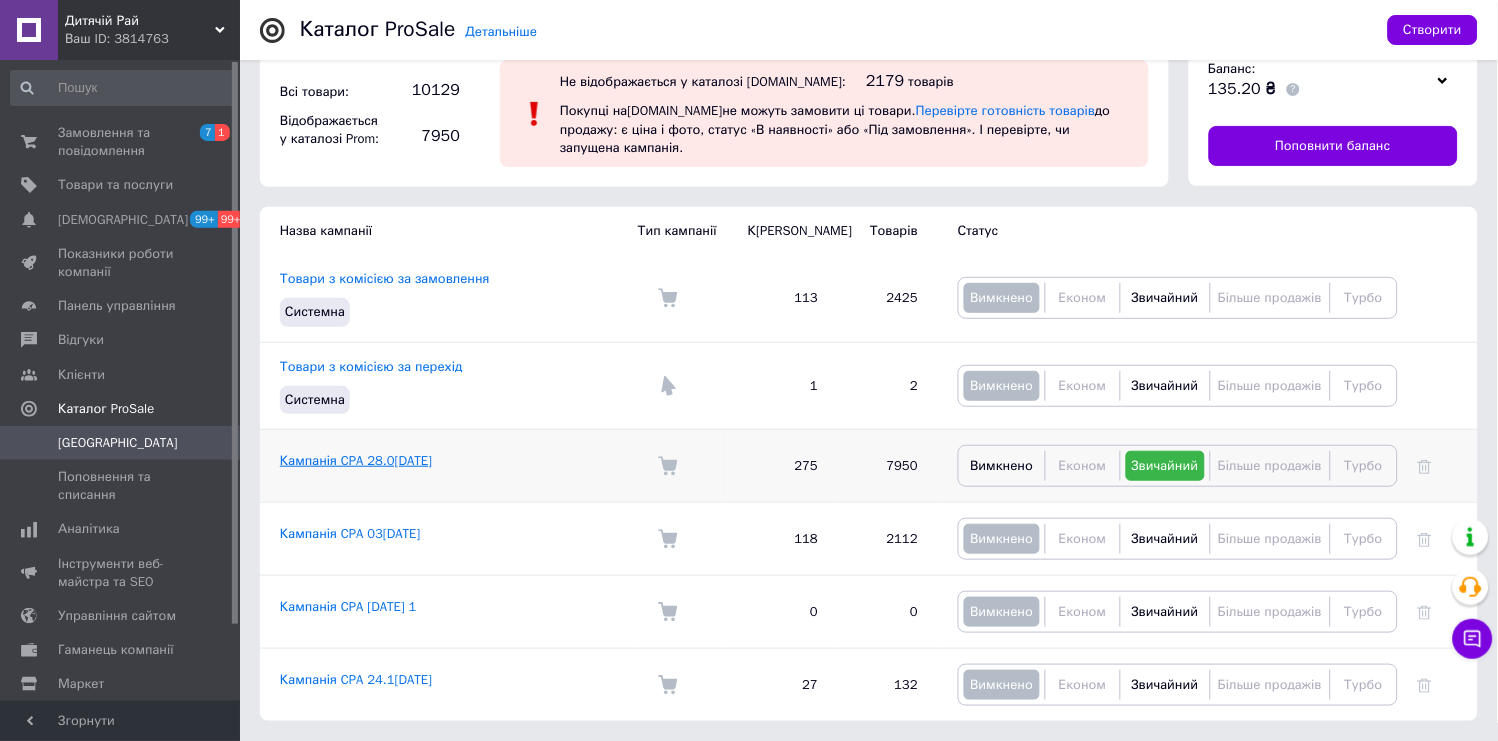 click on "Кампанія CPA 28.0[DATE]" at bounding box center (356, 460) 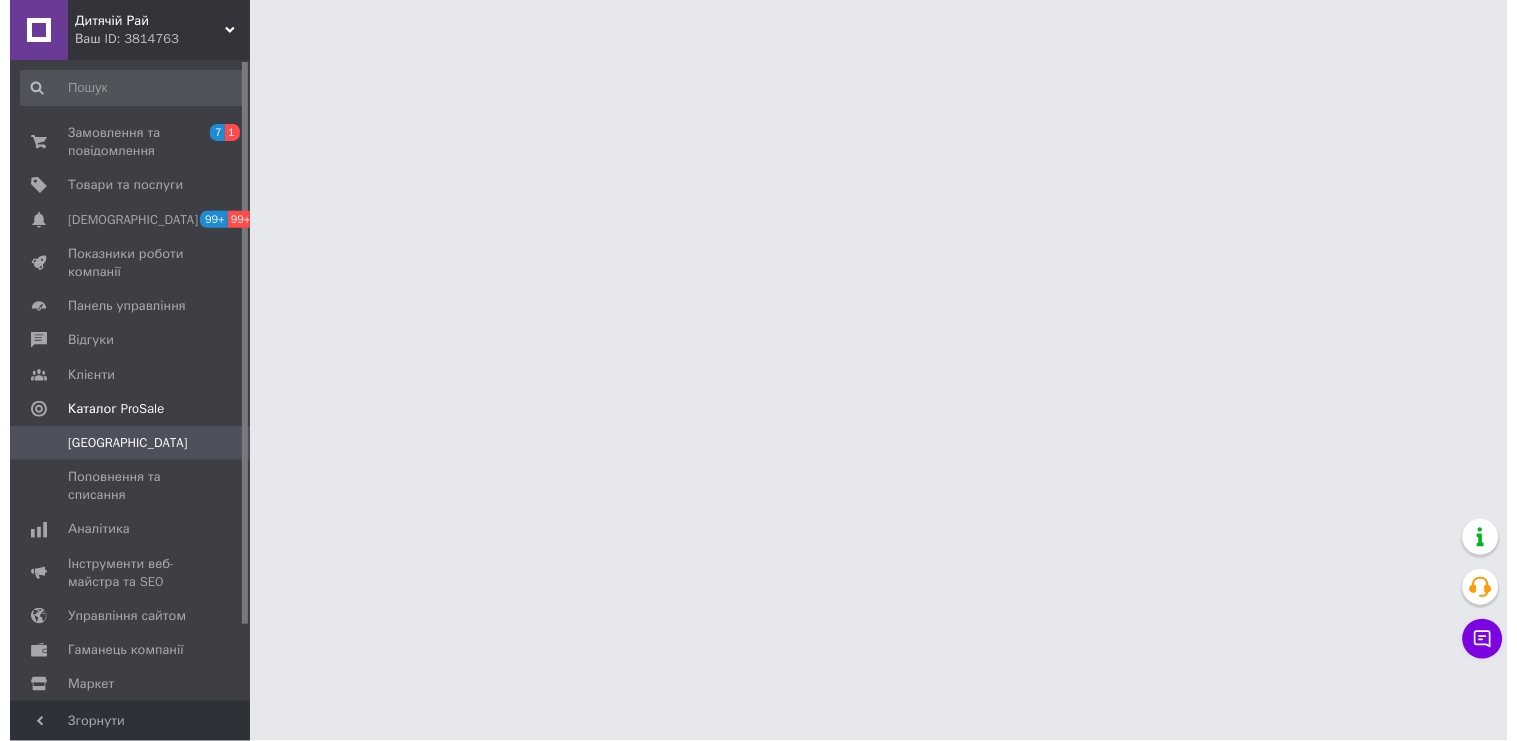 scroll, scrollTop: 0, scrollLeft: 0, axis: both 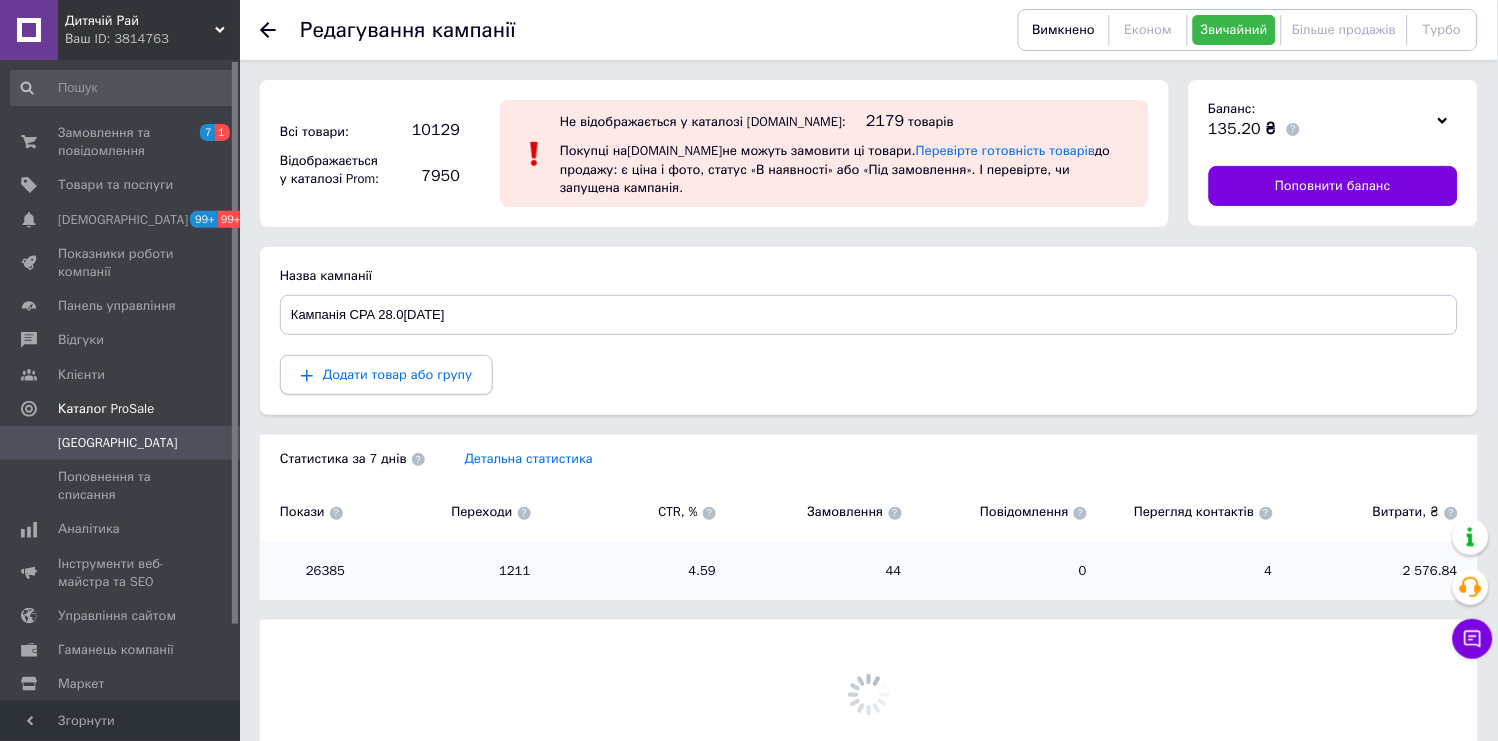 click on "Додати товар або групу" at bounding box center [397, 374] 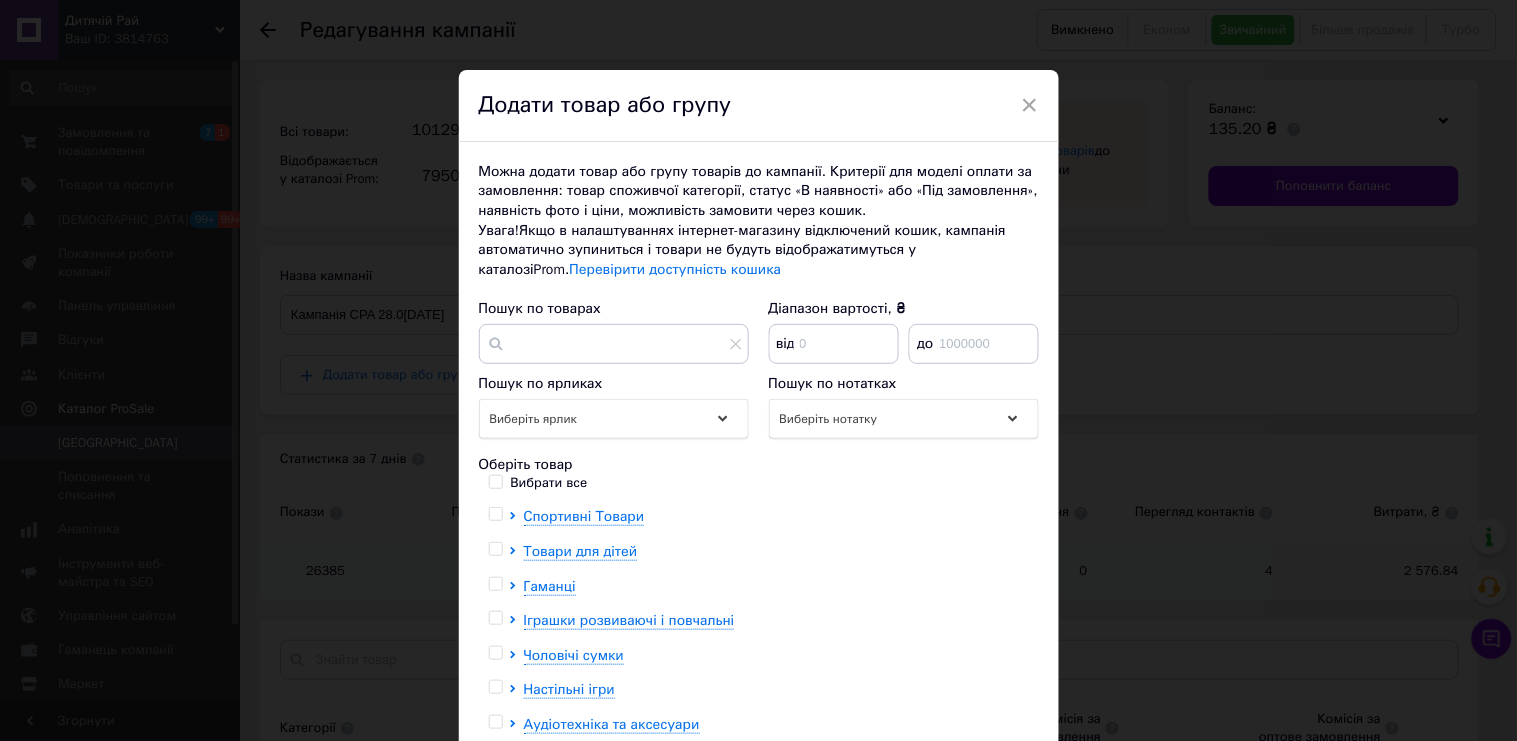 click on "Вибрати все" at bounding box center [495, 481] 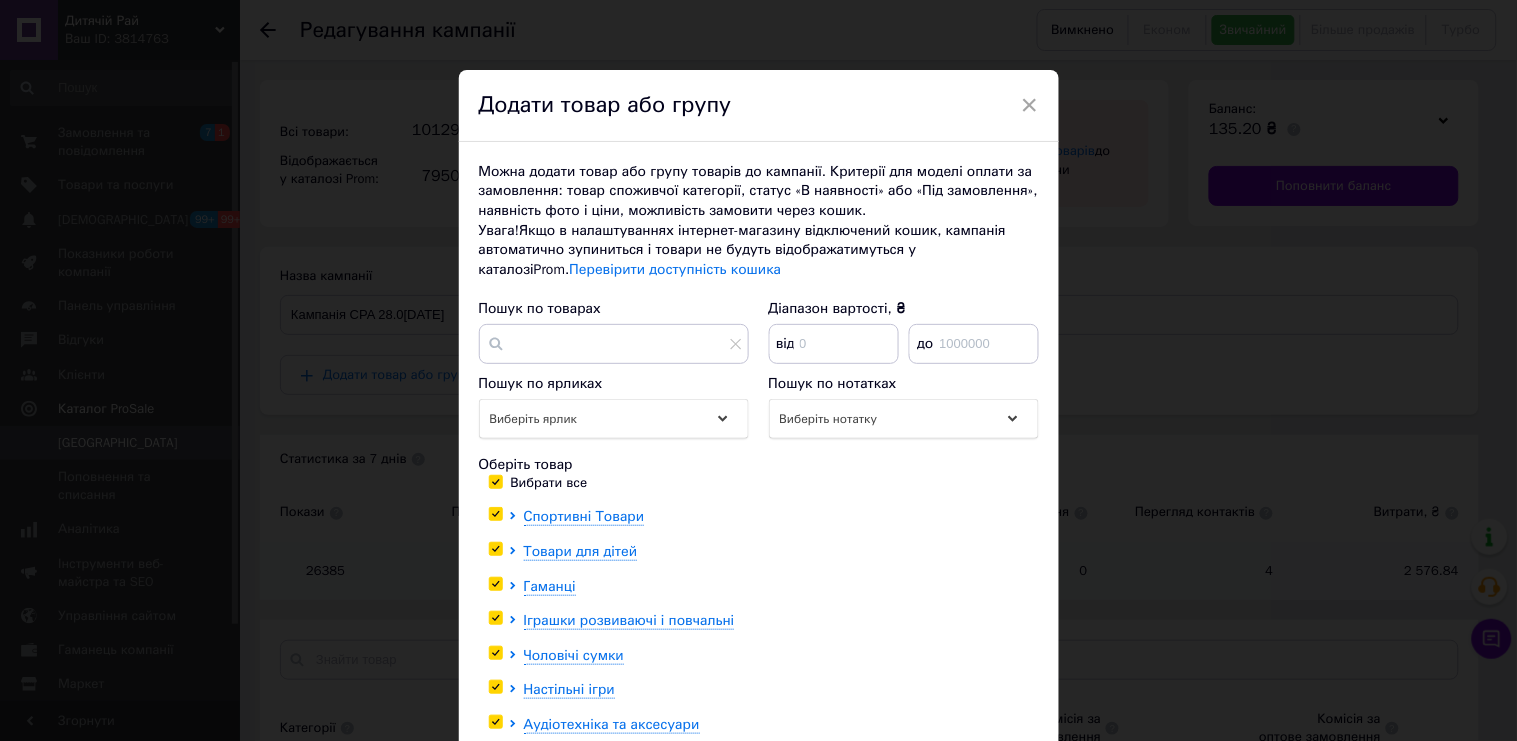 checkbox on "true" 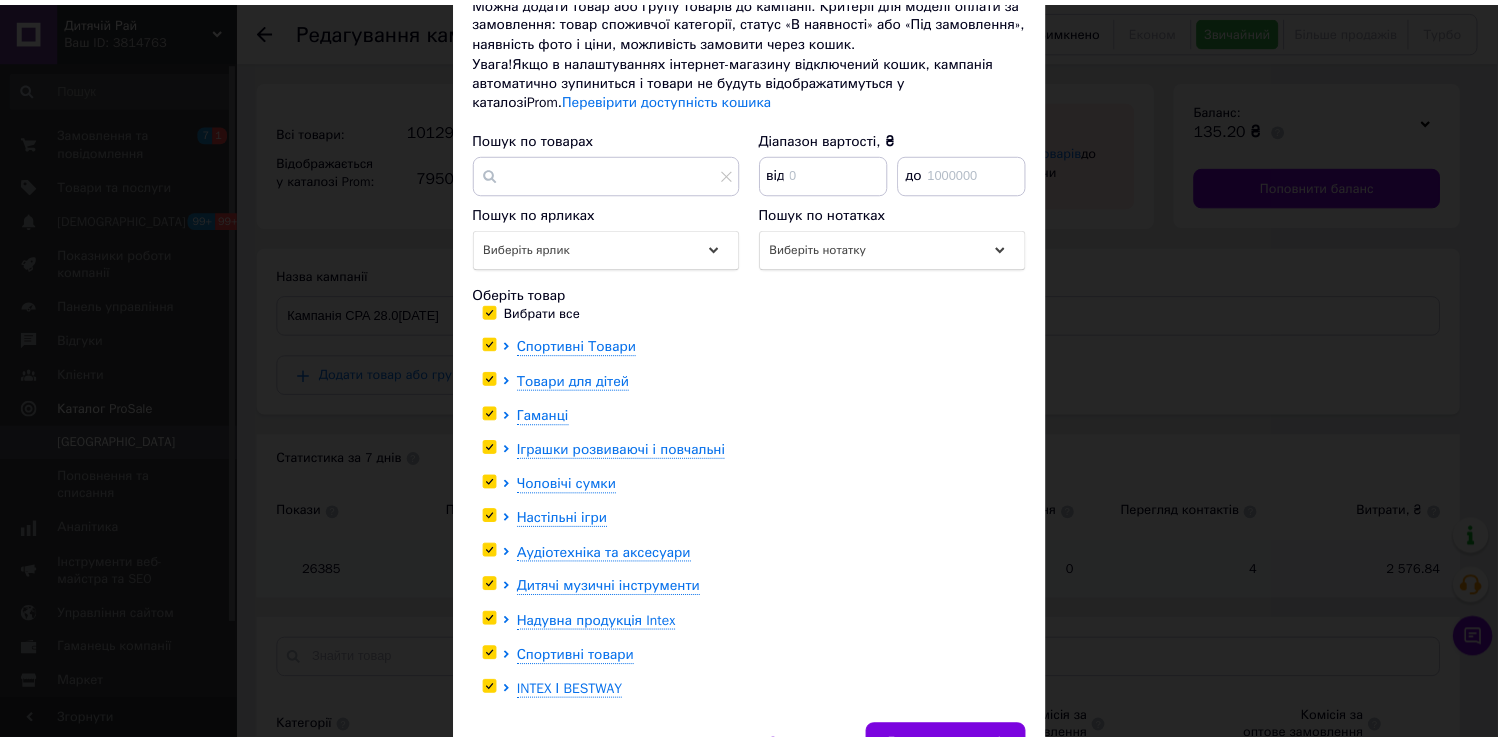scroll, scrollTop: 286, scrollLeft: 0, axis: vertical 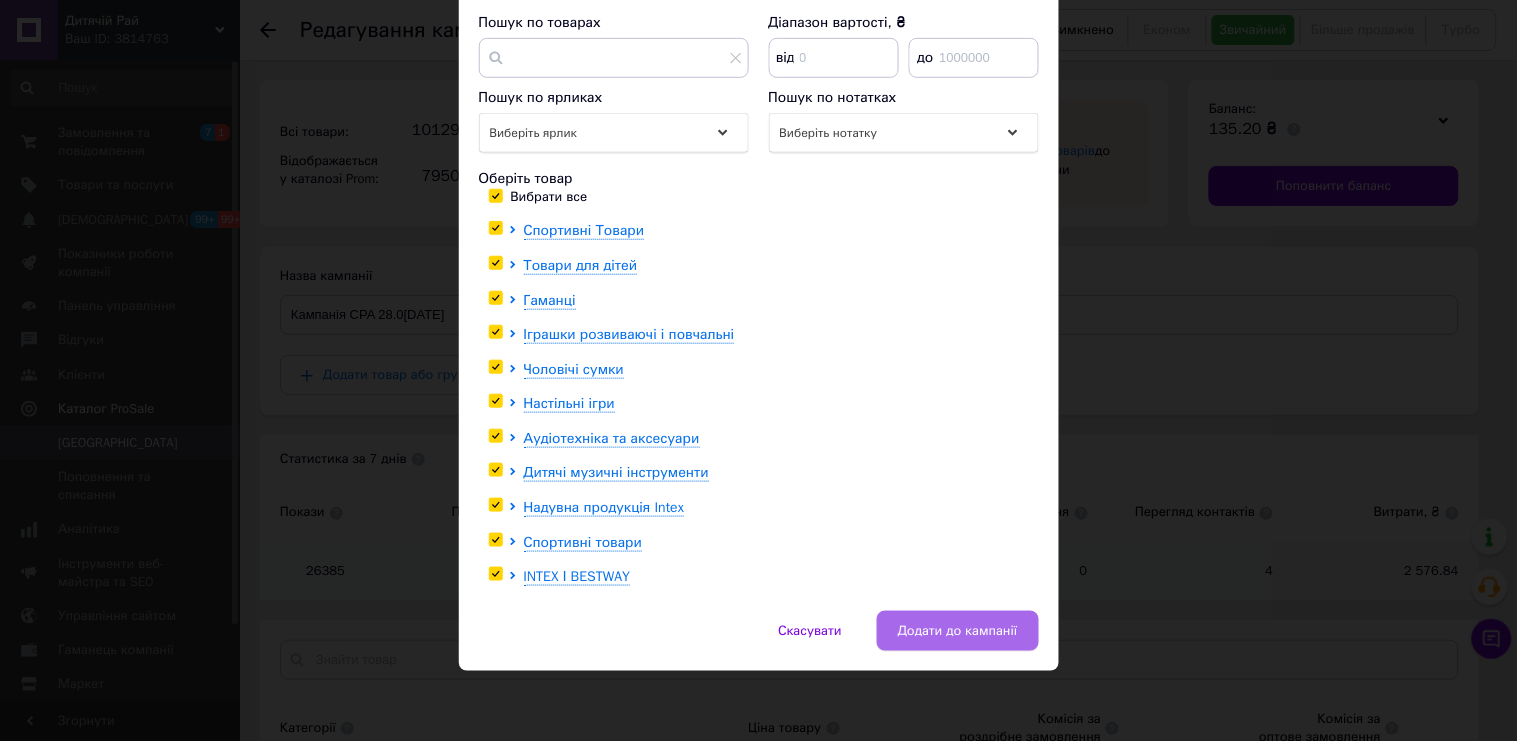 click on "Додати до кампанії" at bounding box center [958, 631] 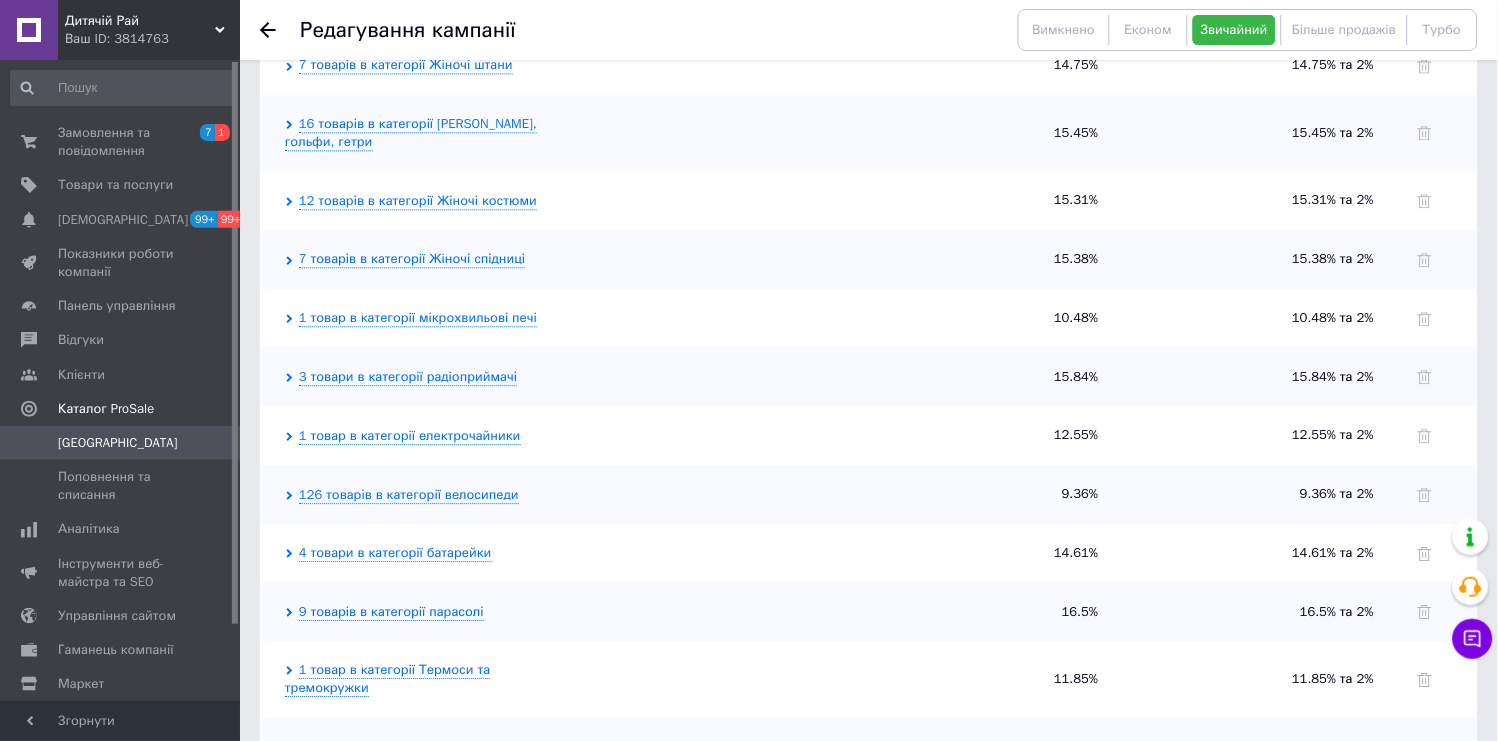 scroll, scrollTop: 1222, scrollLeft: 0, axis: vertical 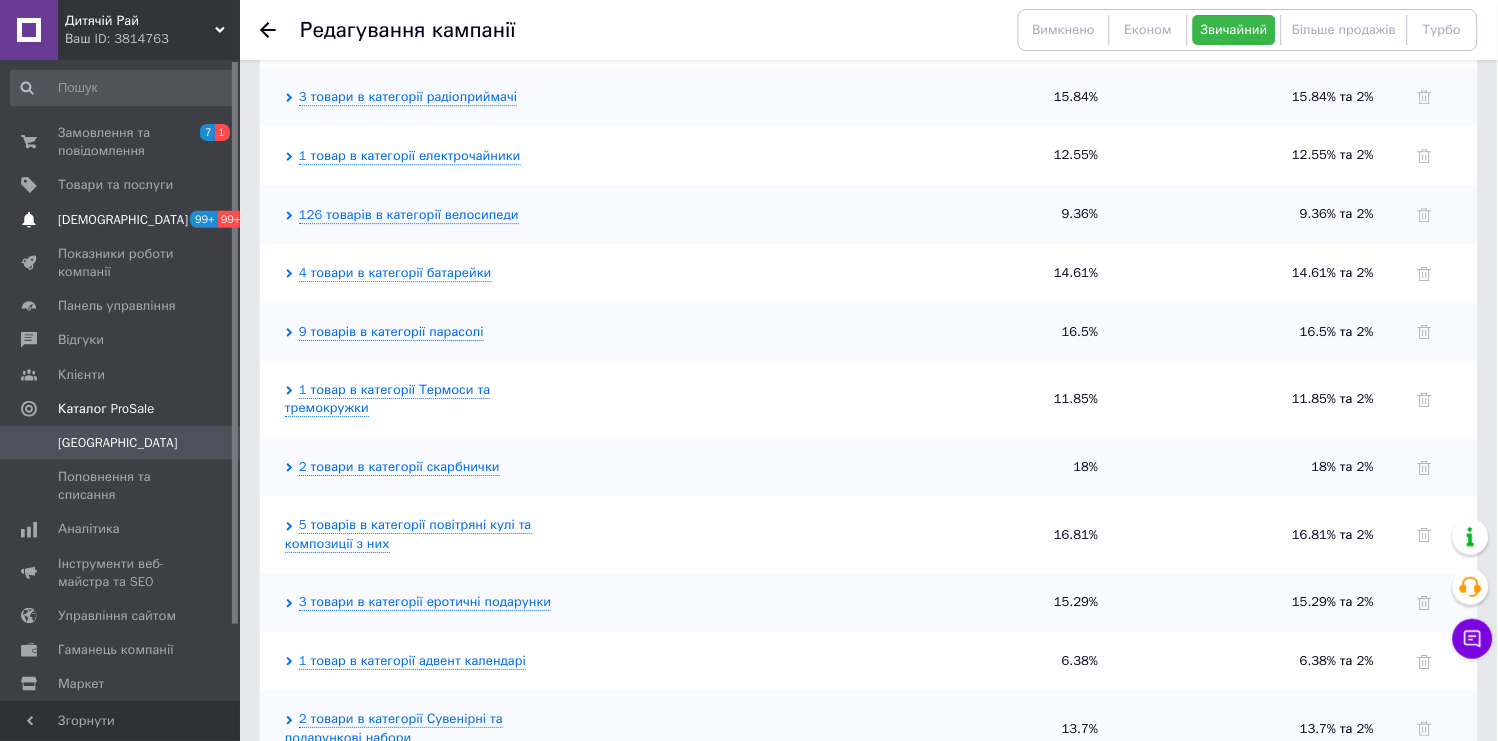 click on "[DEMOGRAPHIC_DATA]" at bounding box center (121, 220) 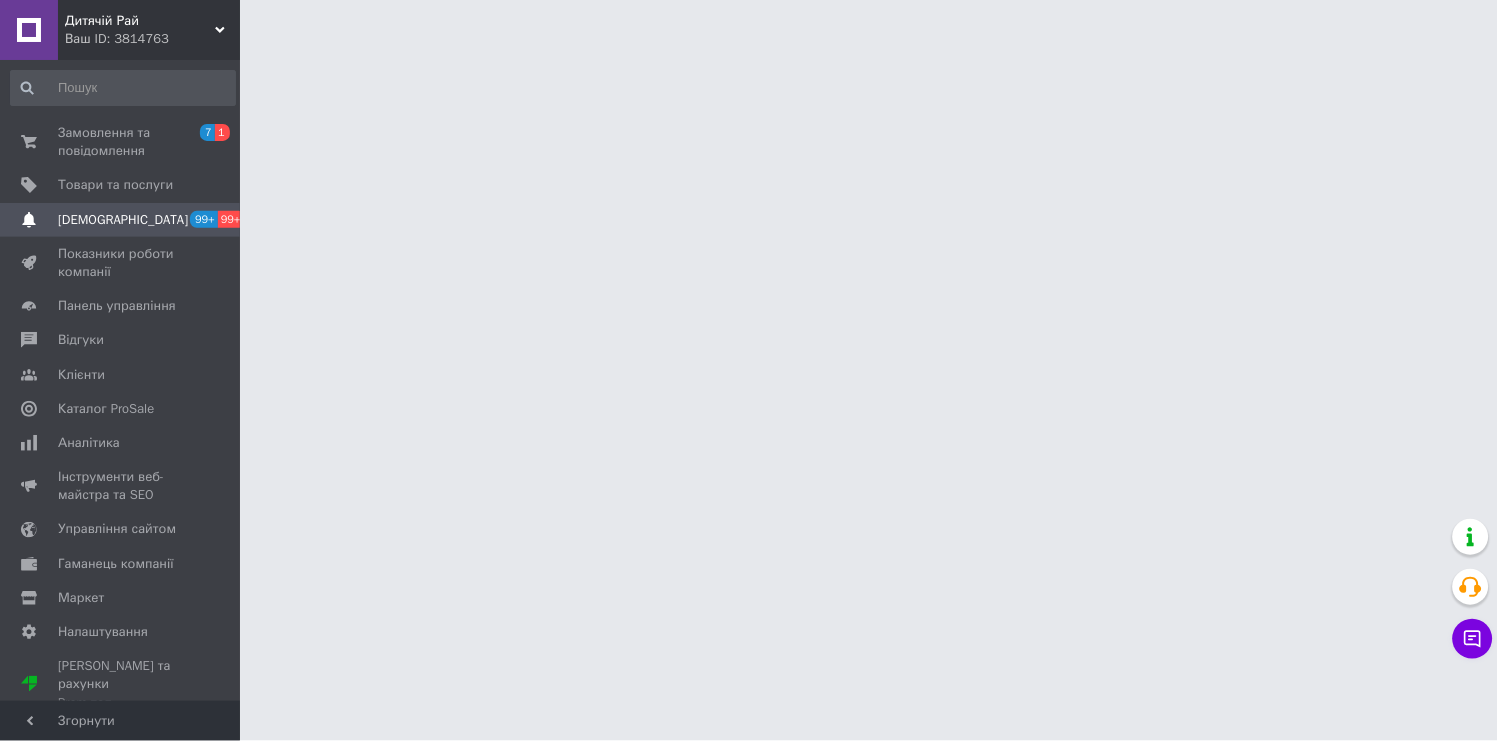 scroll, scrollTop: 0, scrollLeft: 0, axis: both 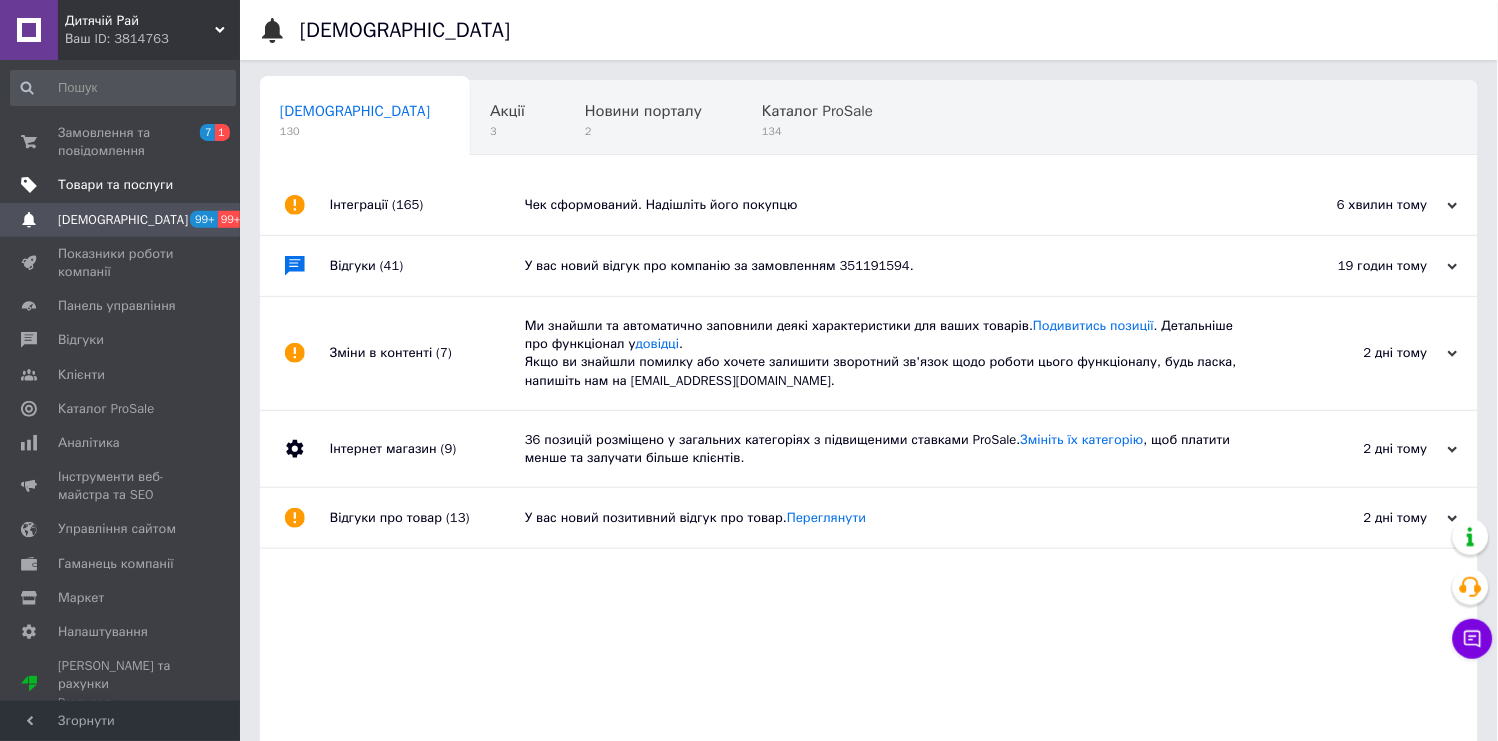 click on "Товари та послуги" at bounding box center (123, 185) 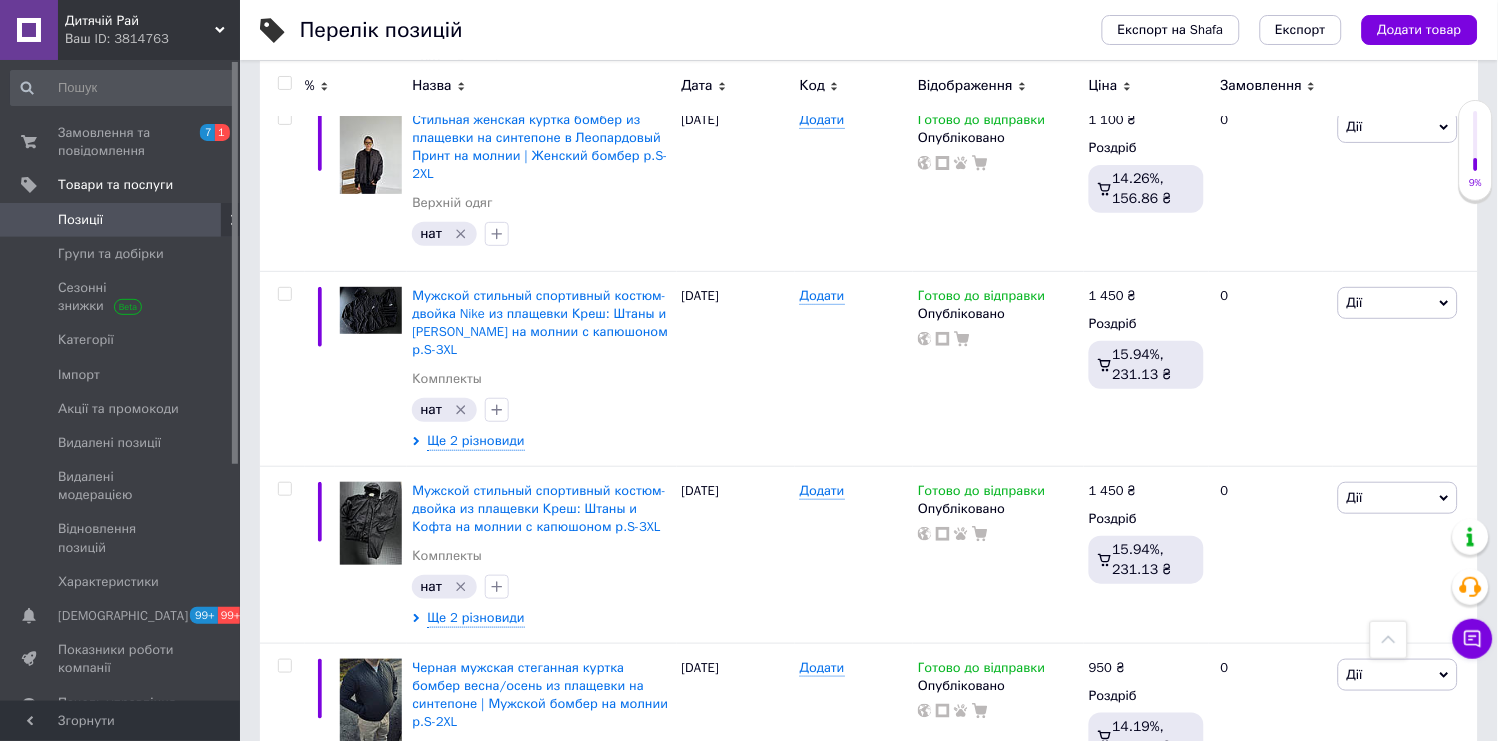 scroll, scrollTop: 15660, scrollLeft: 0, axis: vertical 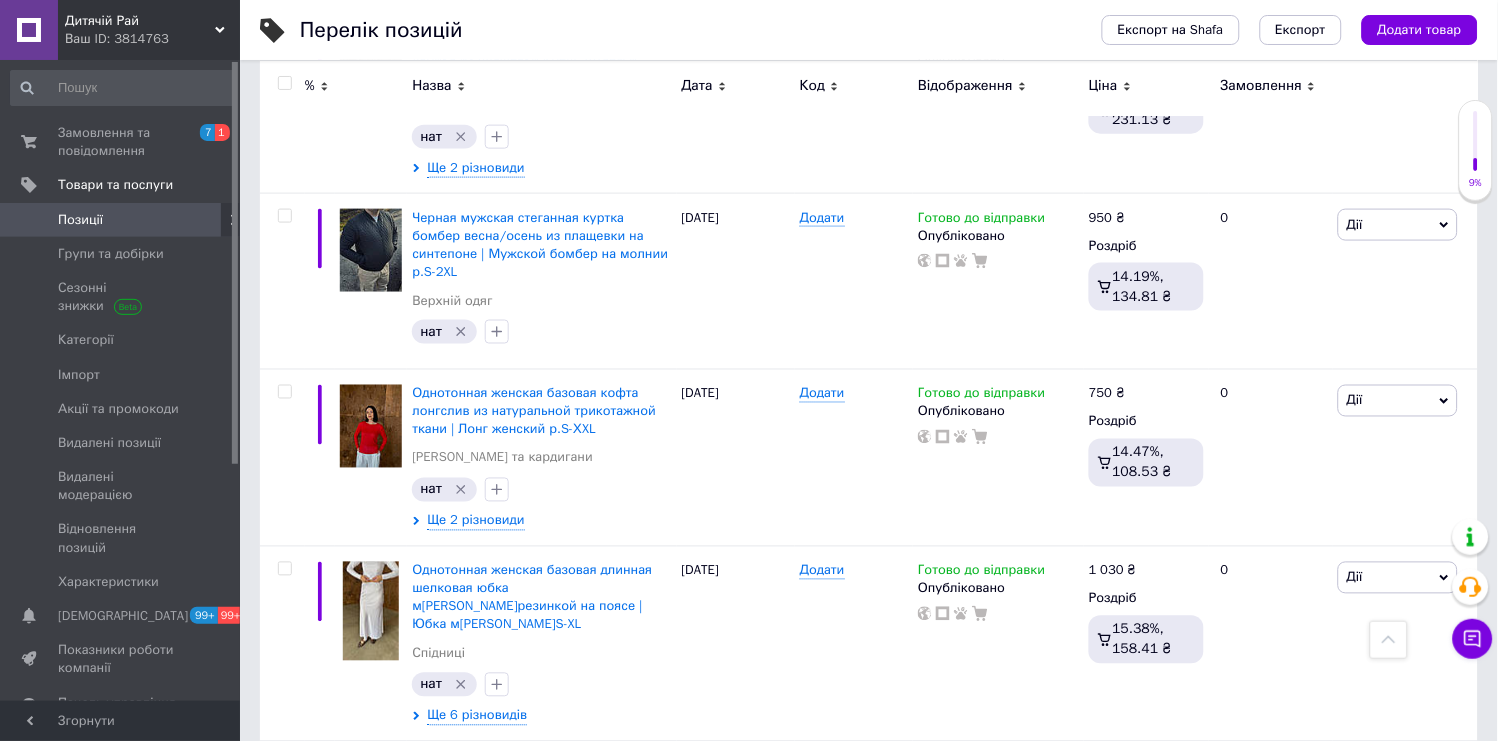 click on "2" at bounding box center [327, 1135] 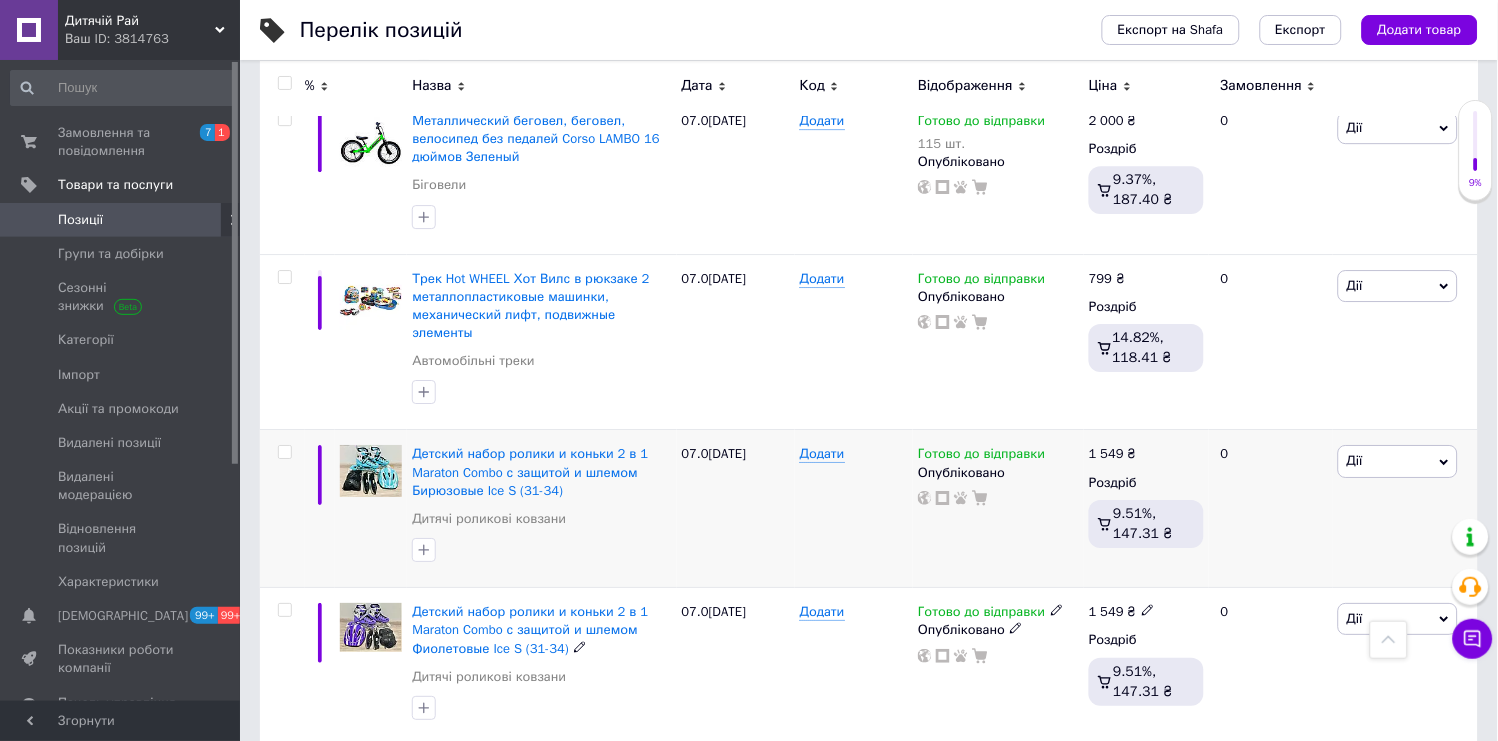 scroll, scrollTop: 9641, scrollLeft: 0, axis: vertical 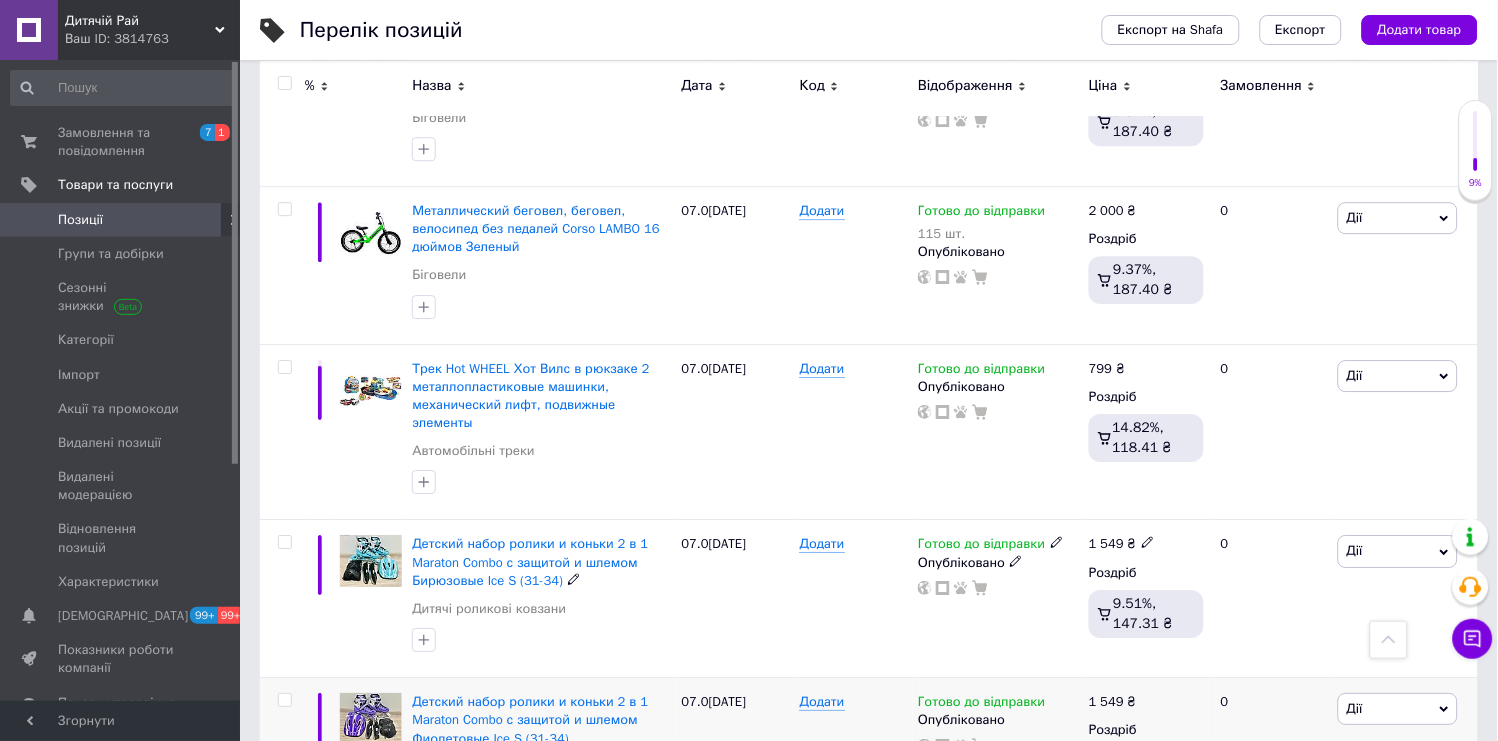 click at bounding box center [284, 542] 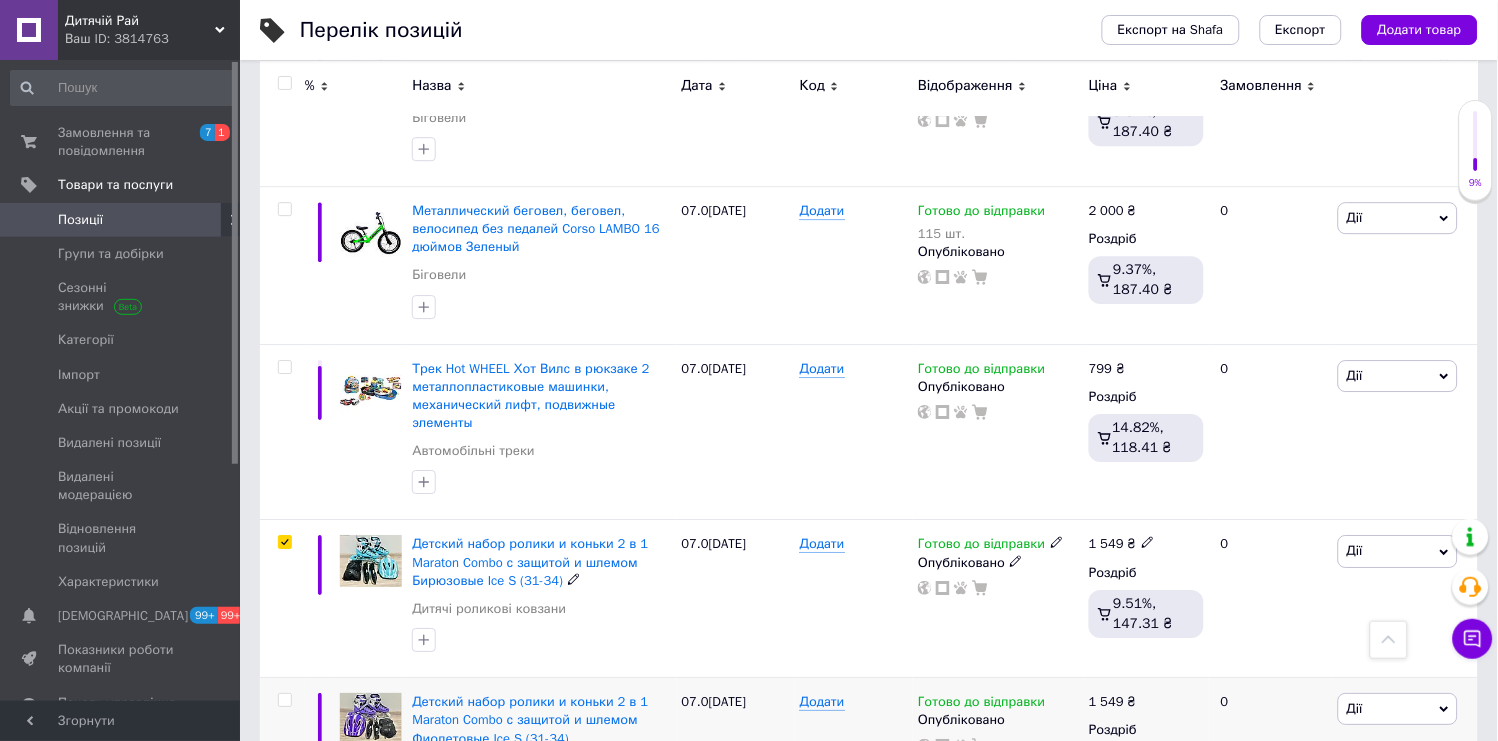 click at bounding box center (284, 542) 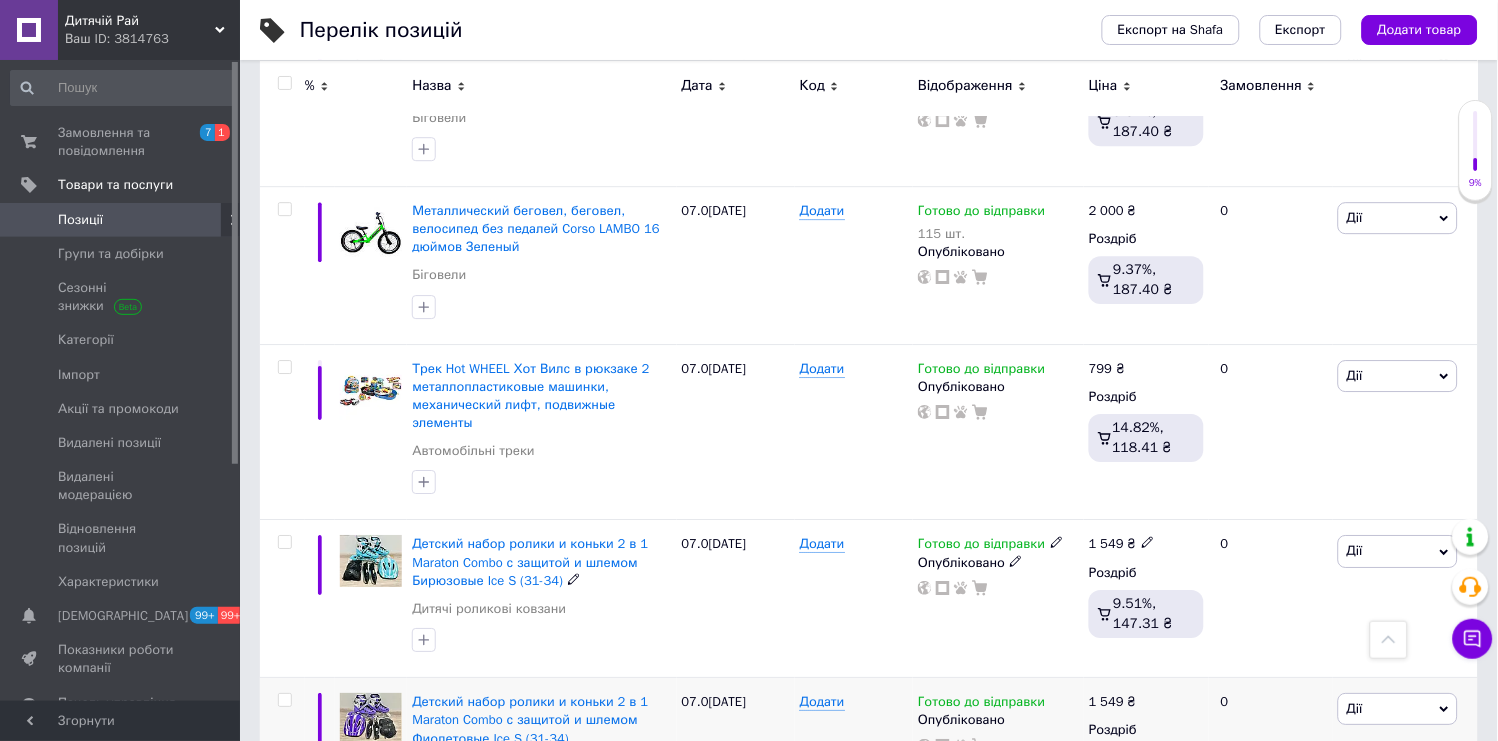 checkbox on "false" 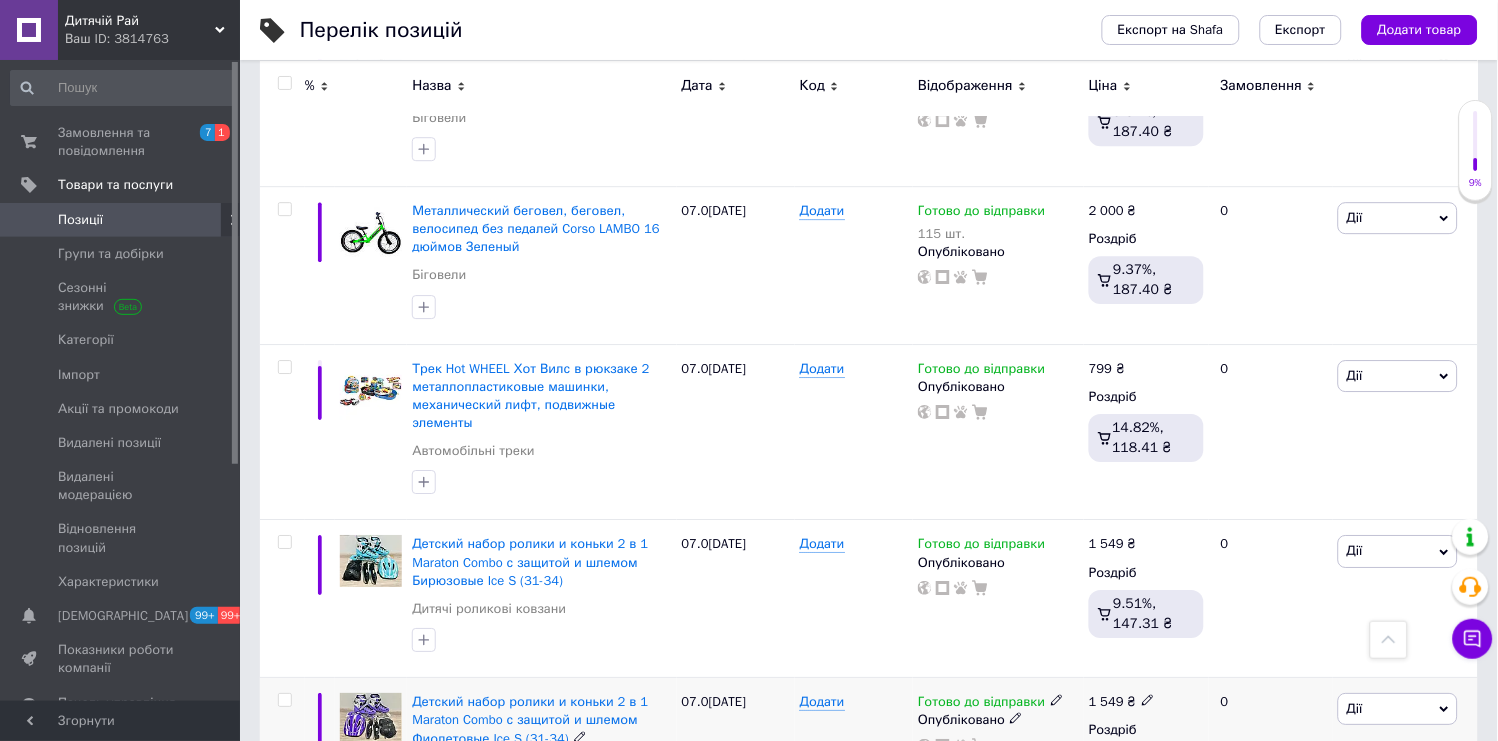 click at bounding box center (284, 700) 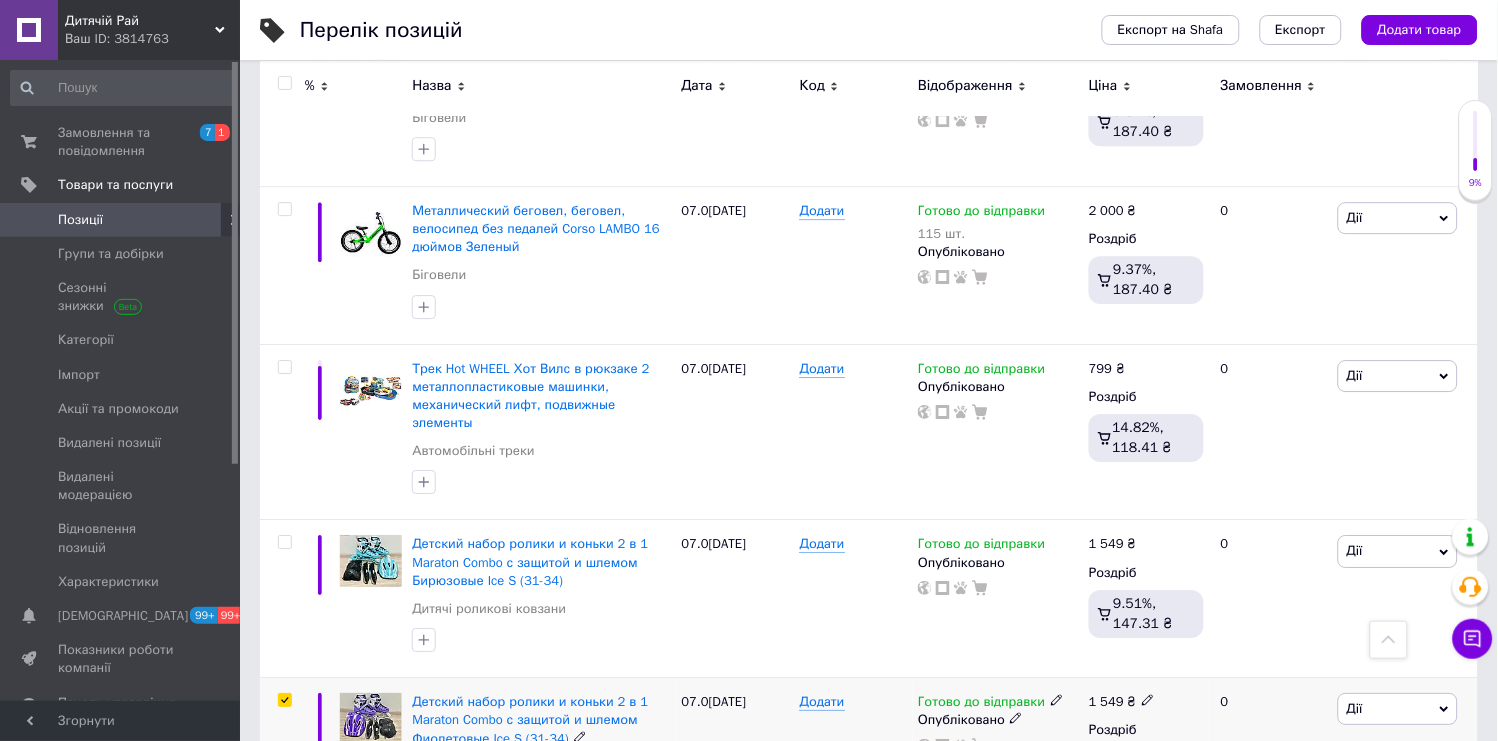 checkbox on "true" 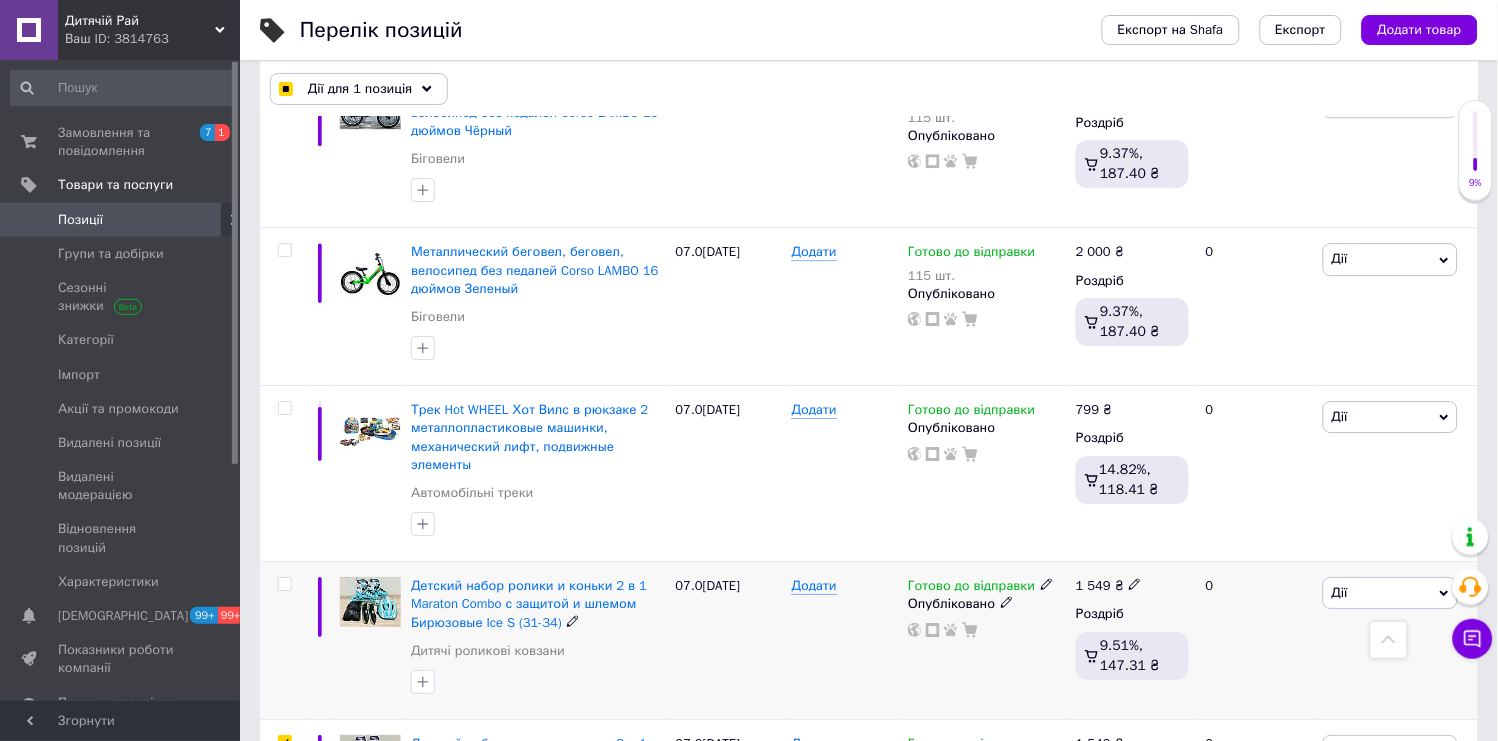 click at bounding box center [284, 584] 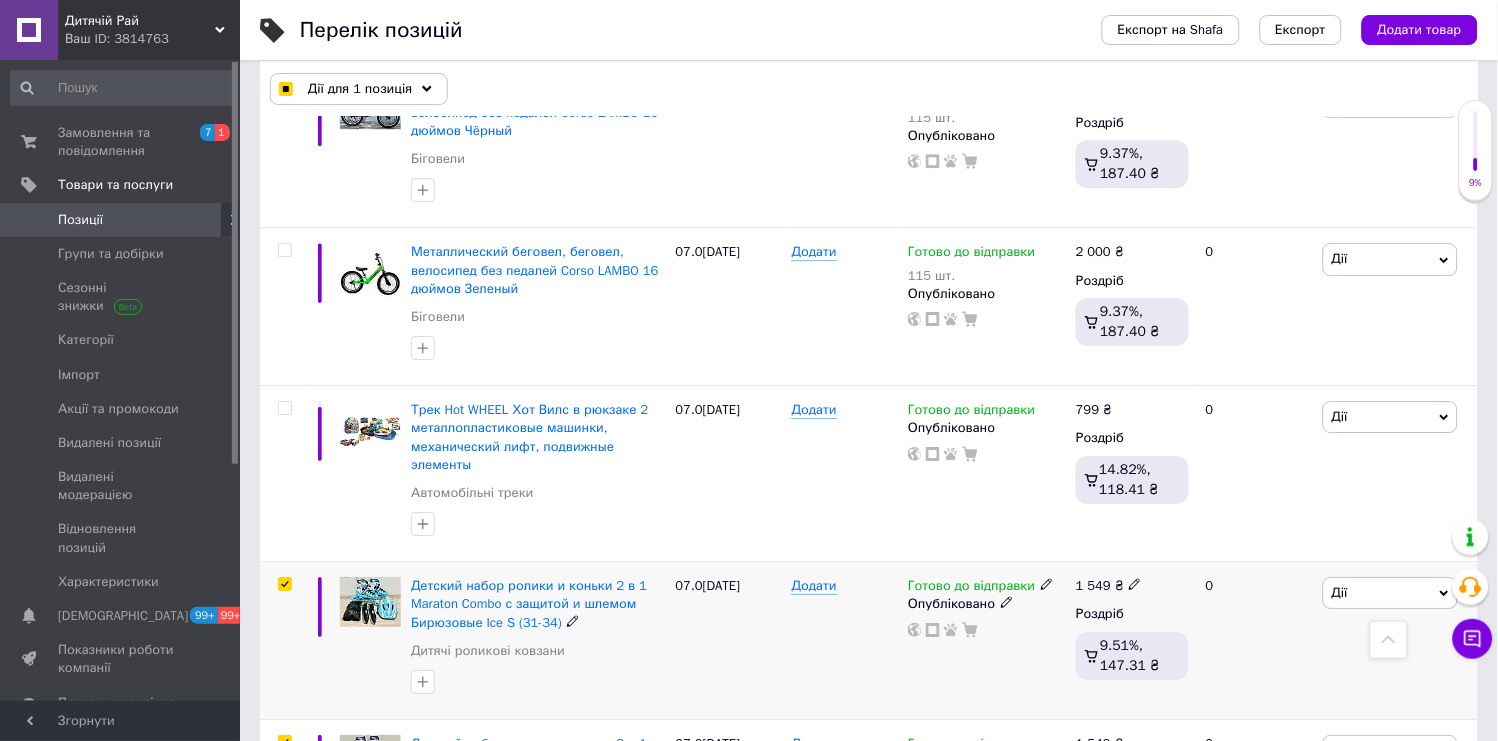 checkbox on "true" 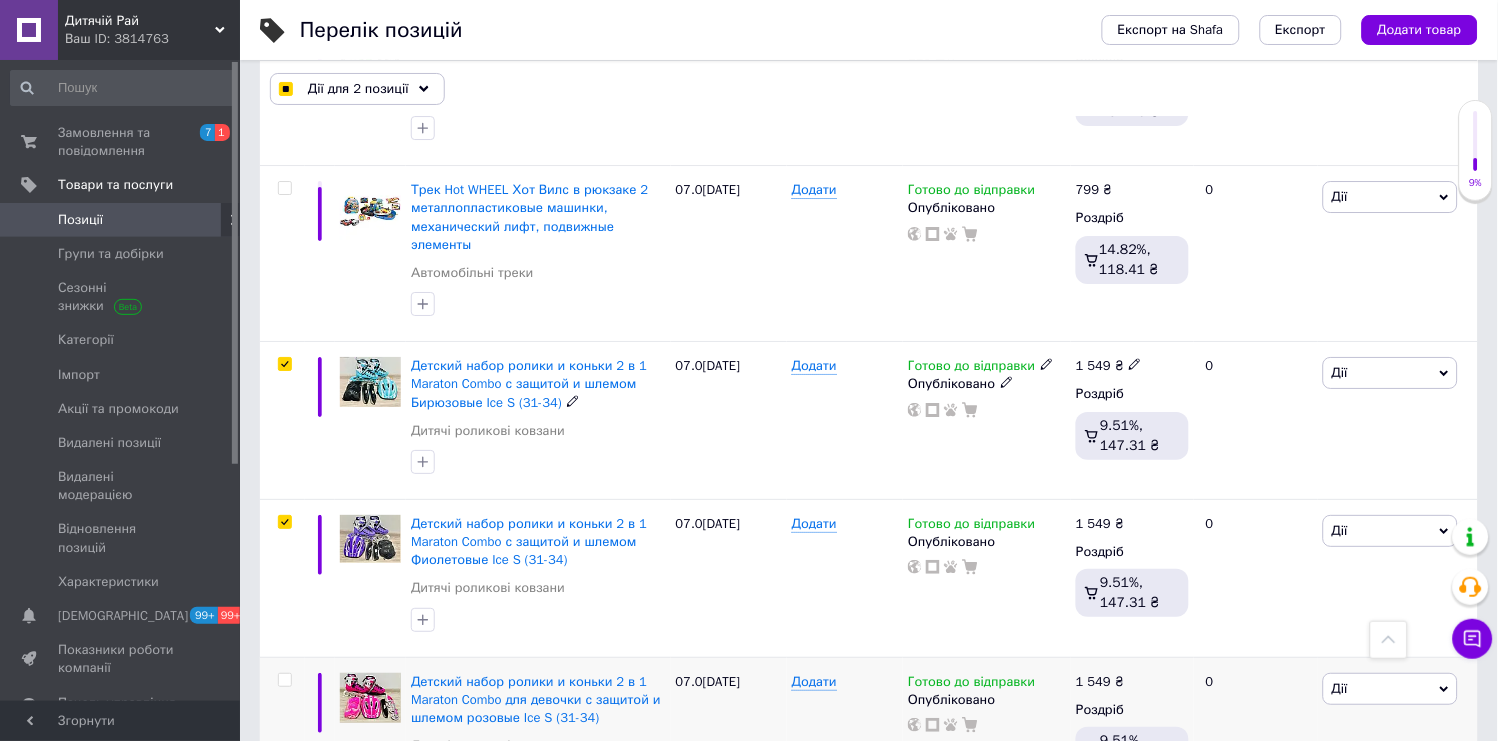scroll, scrollTop: 9880, scrollLeft: 0, axis: vertical 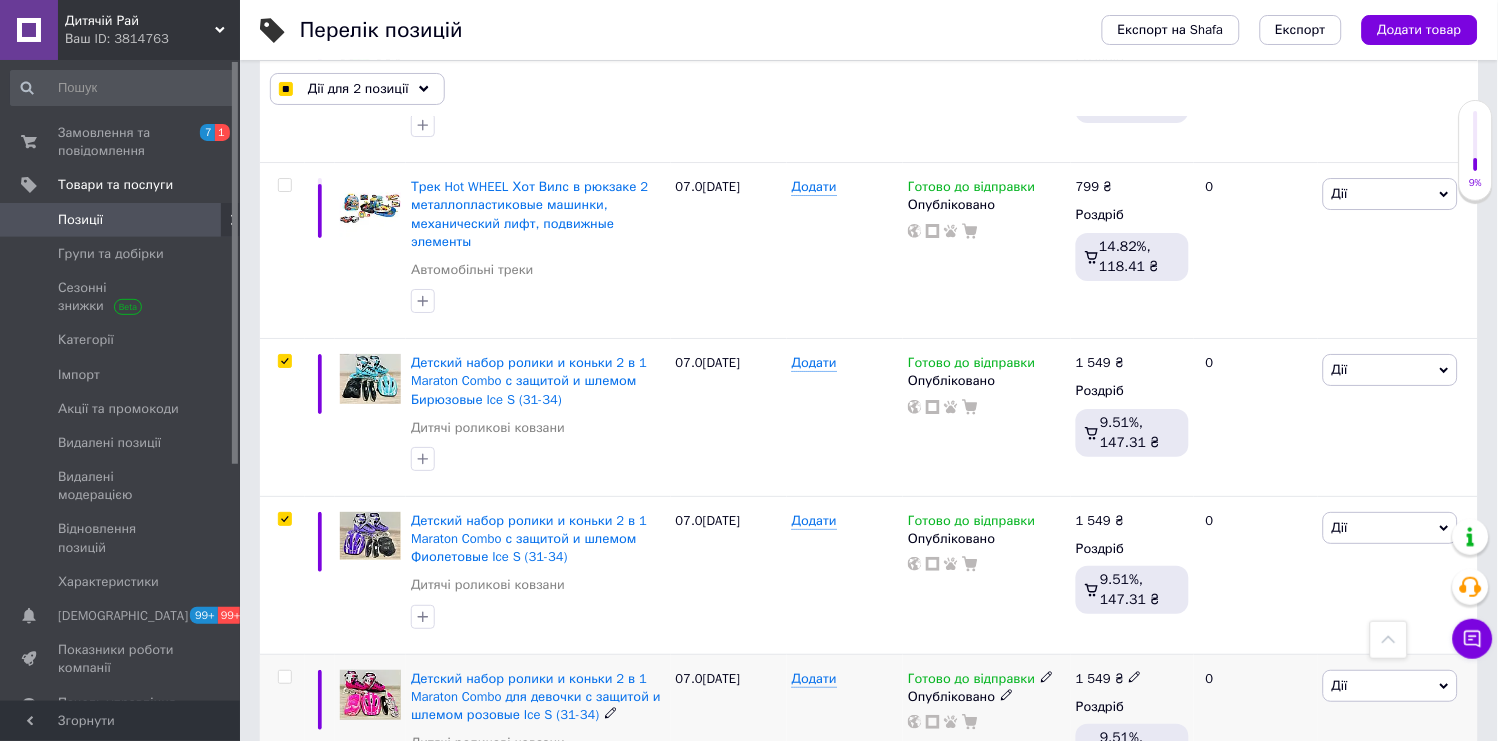 click at bounding box center [284, 677] 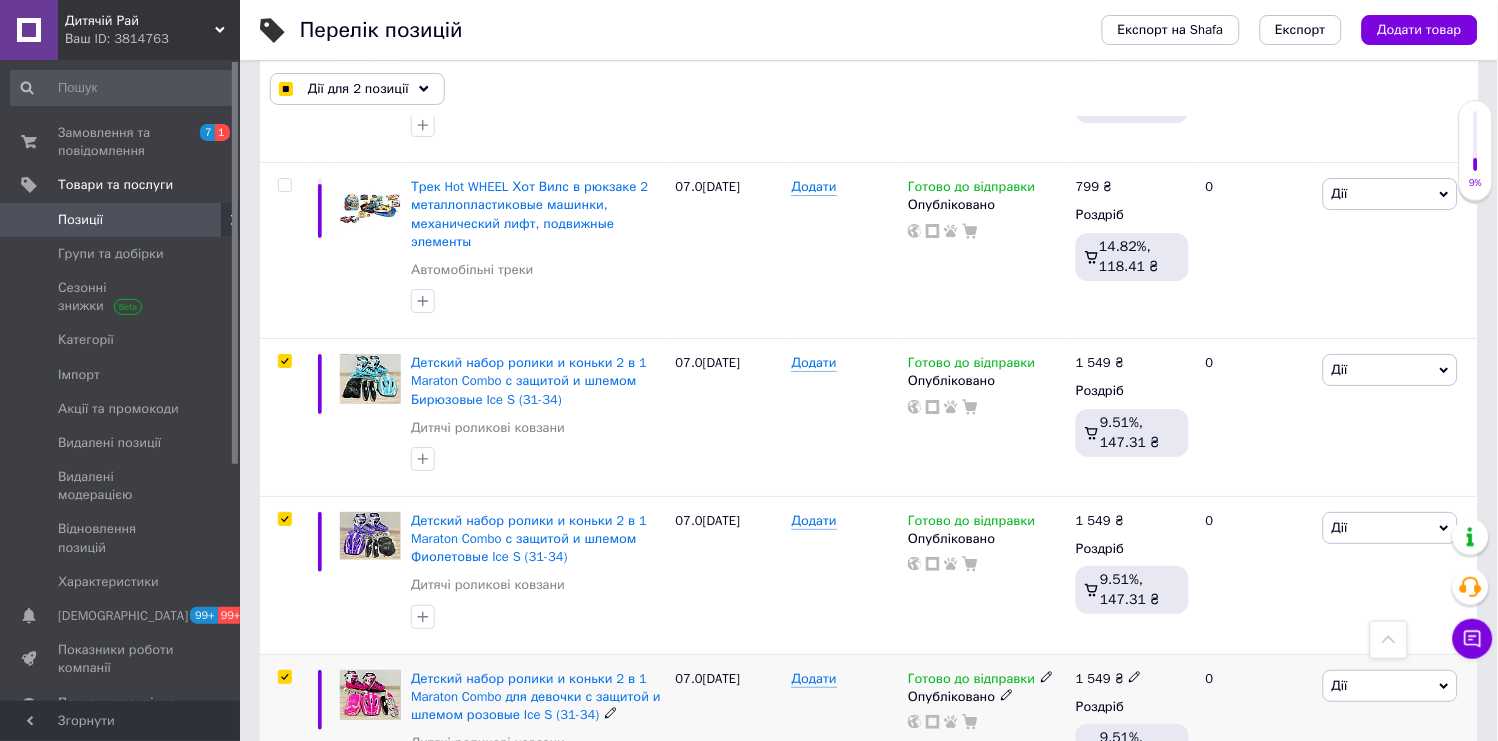 checkbox on "true" 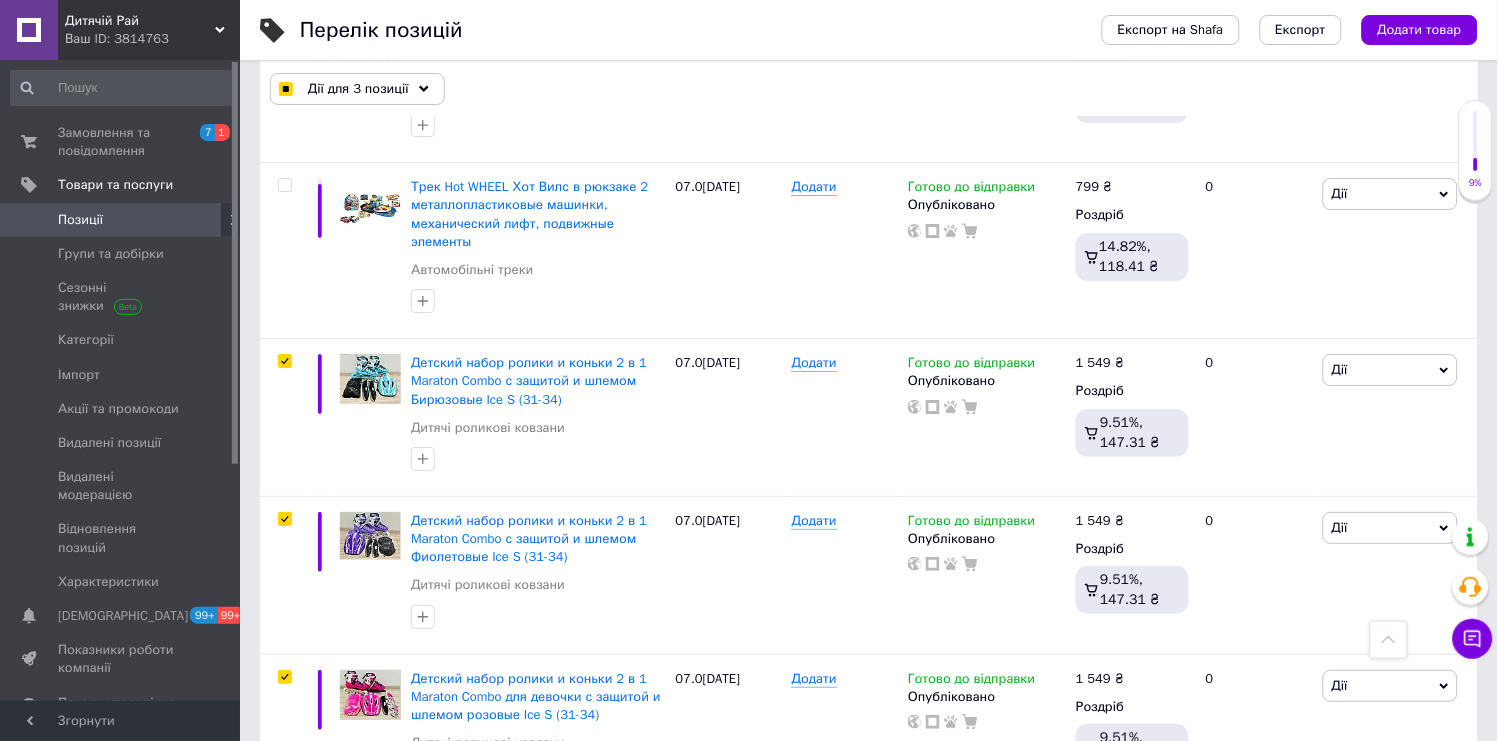 click at bounding box center [284, 834] 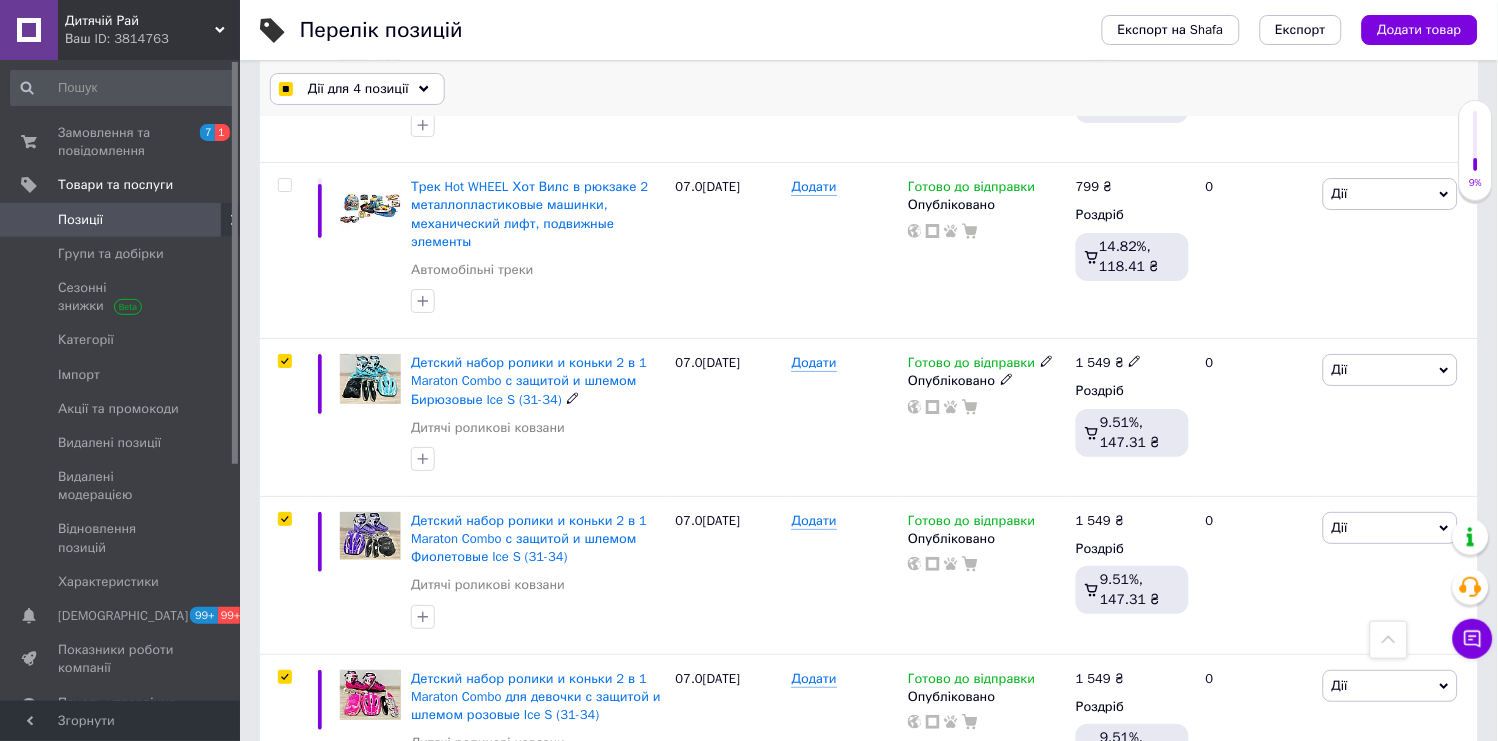 click on "Дії для 4 позиції" at bounding box center [358, 89] 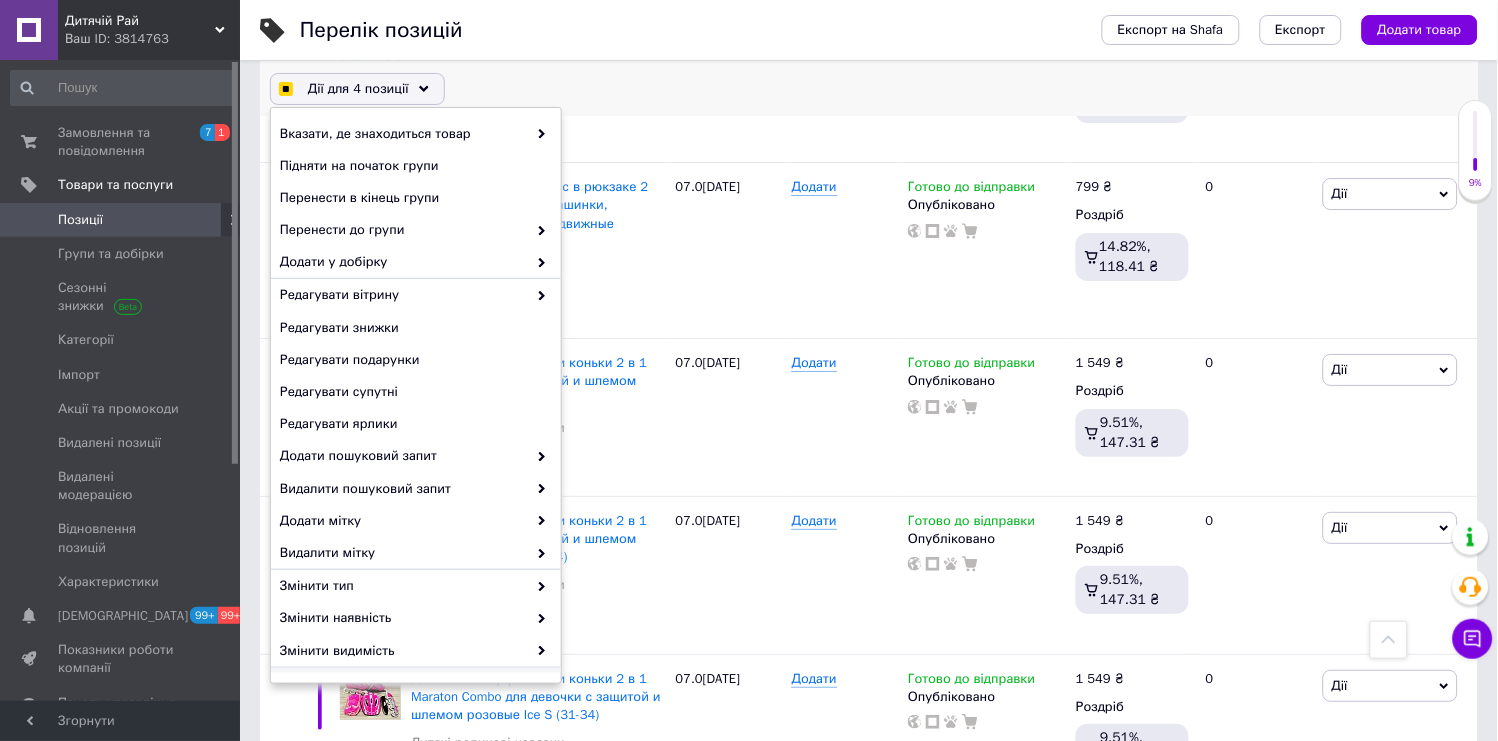 scroll, scrollTop: 124, scrollLeft: 0, axis: vertical 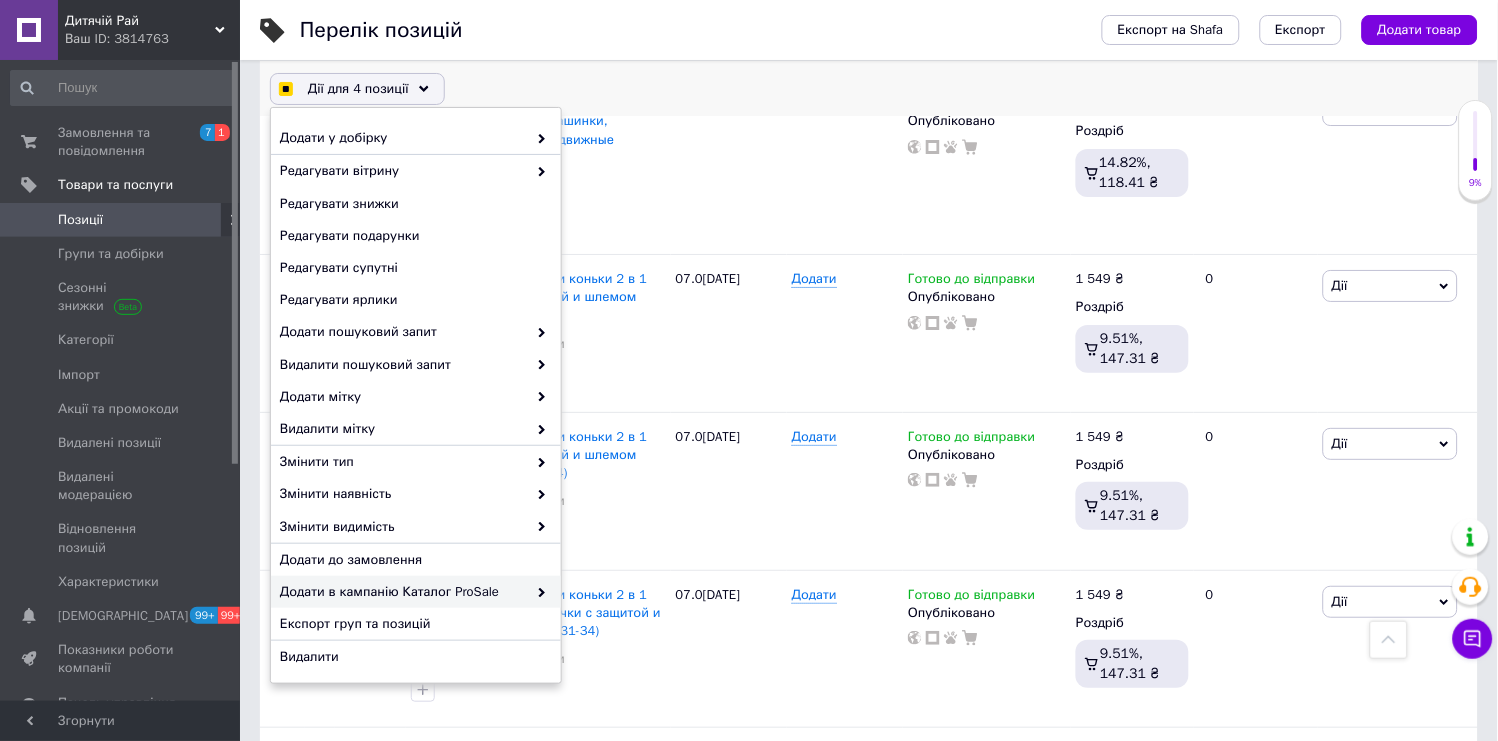 checkbox on "true" 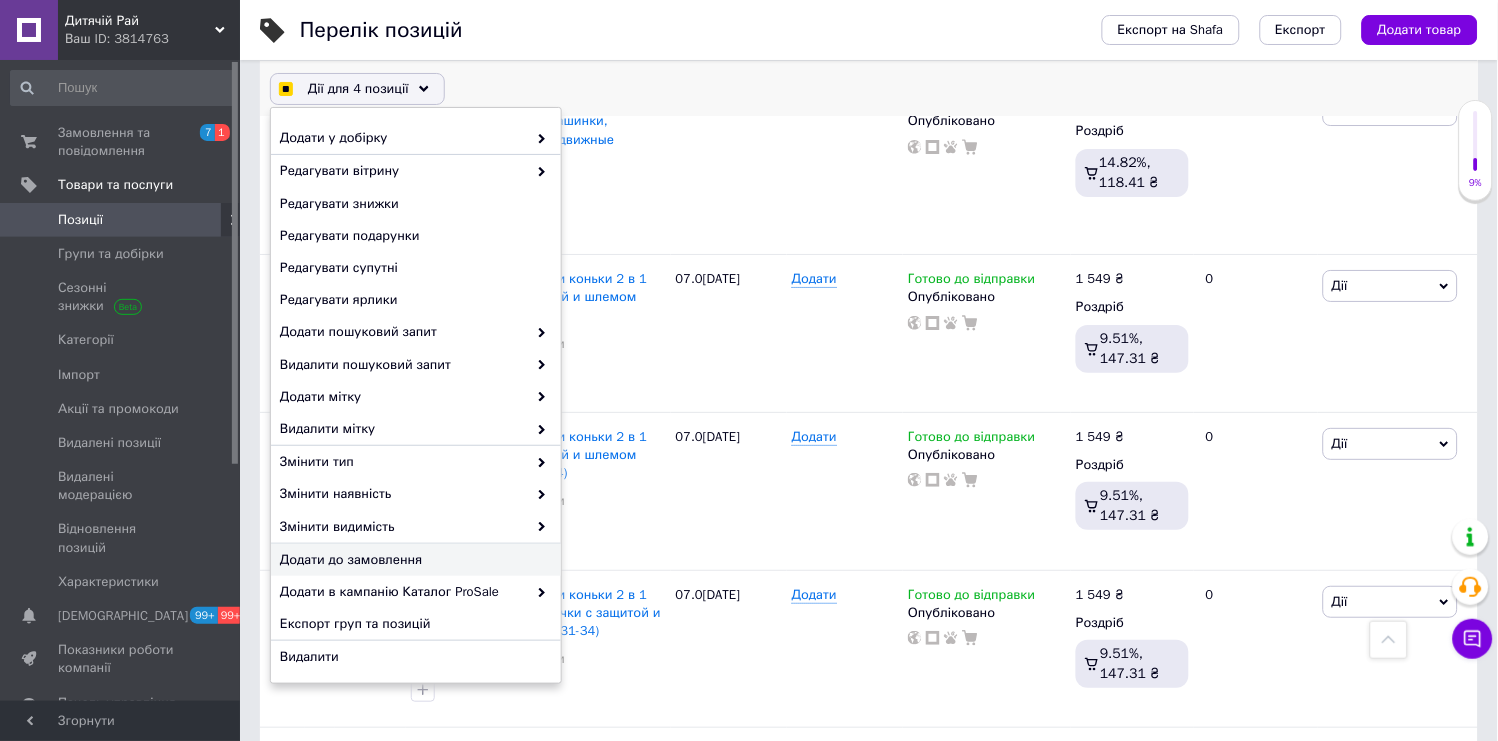 scroll, scrollTop: 10102, scrollLeft: 0, axis: vertical 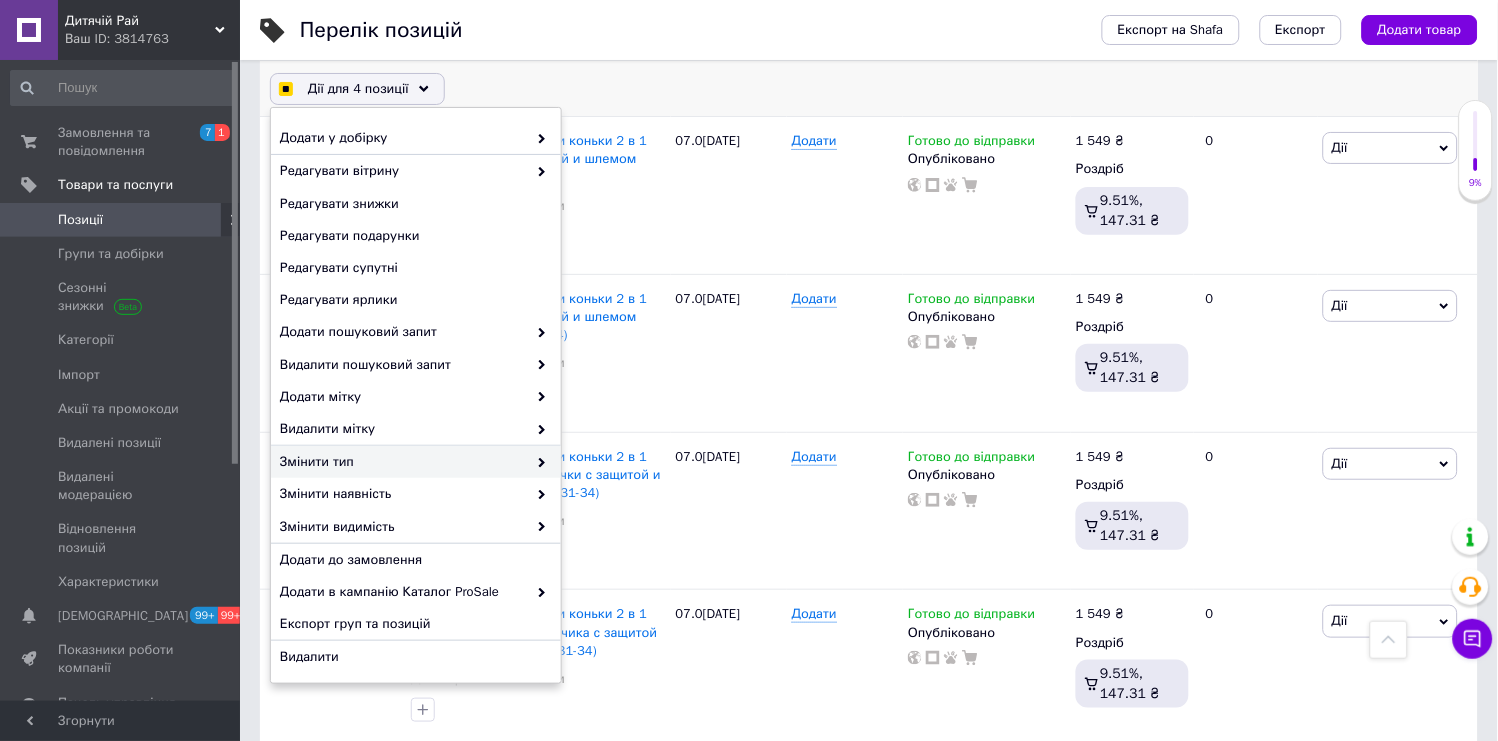 checkbox on "true" 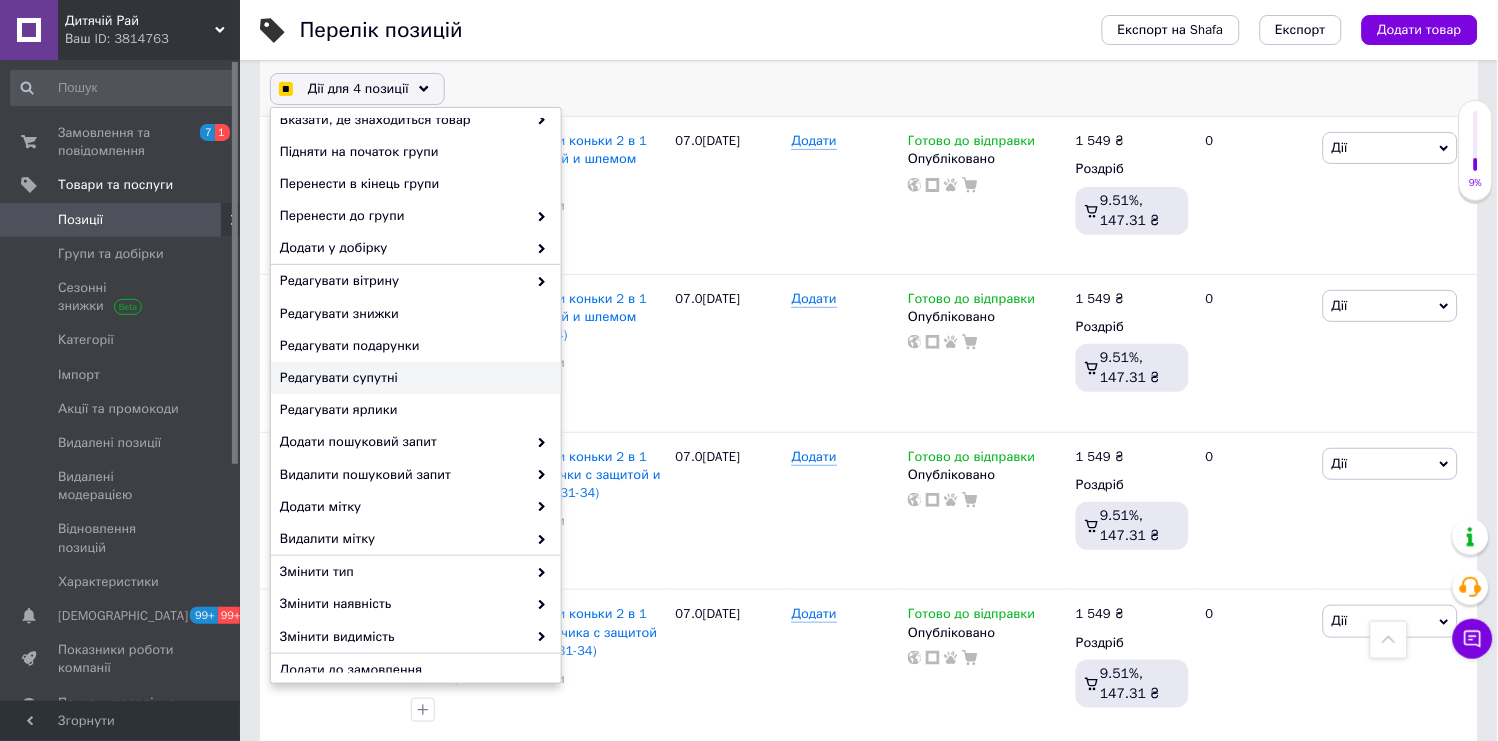 scroll, scrollTop: 13, scrollLeft: 0, axis: vertical 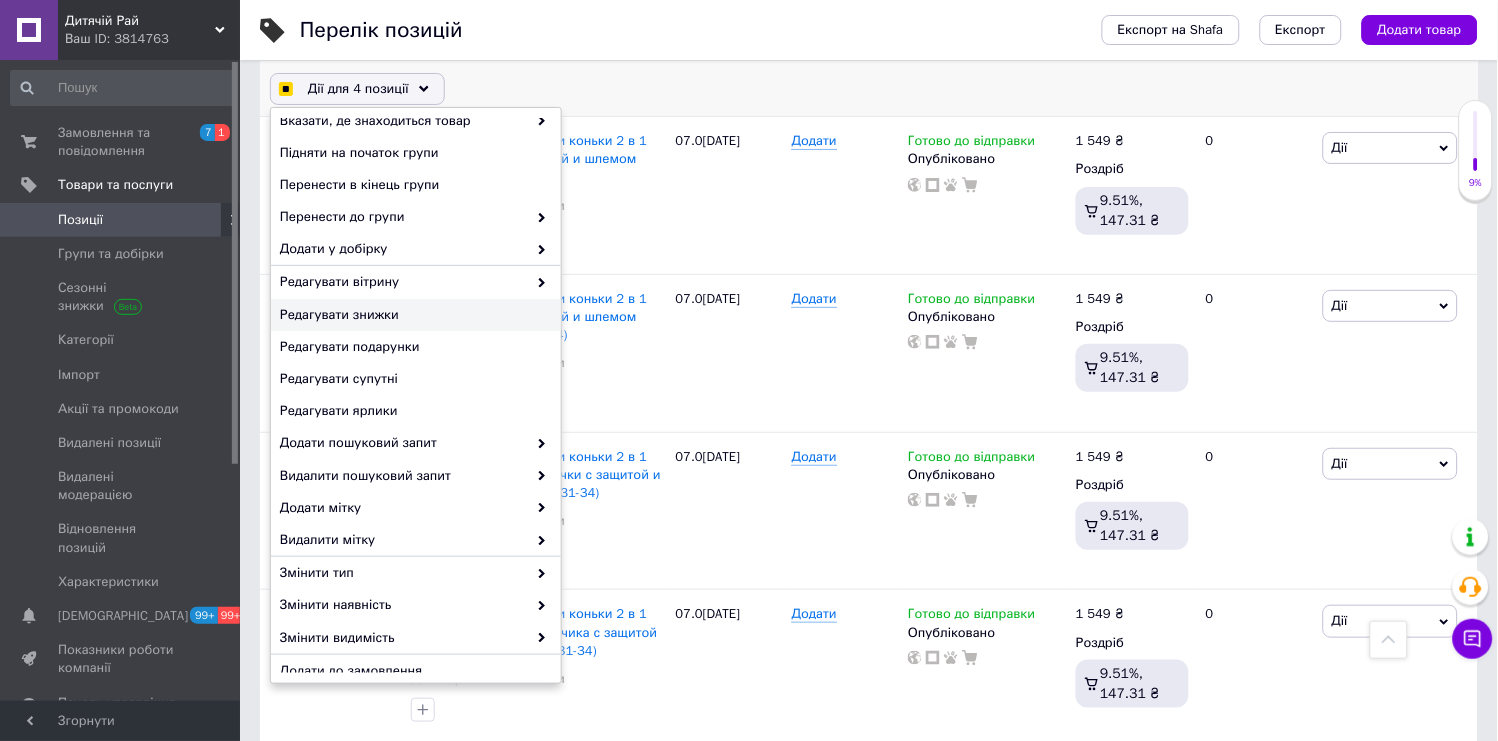 checkbox on "true" 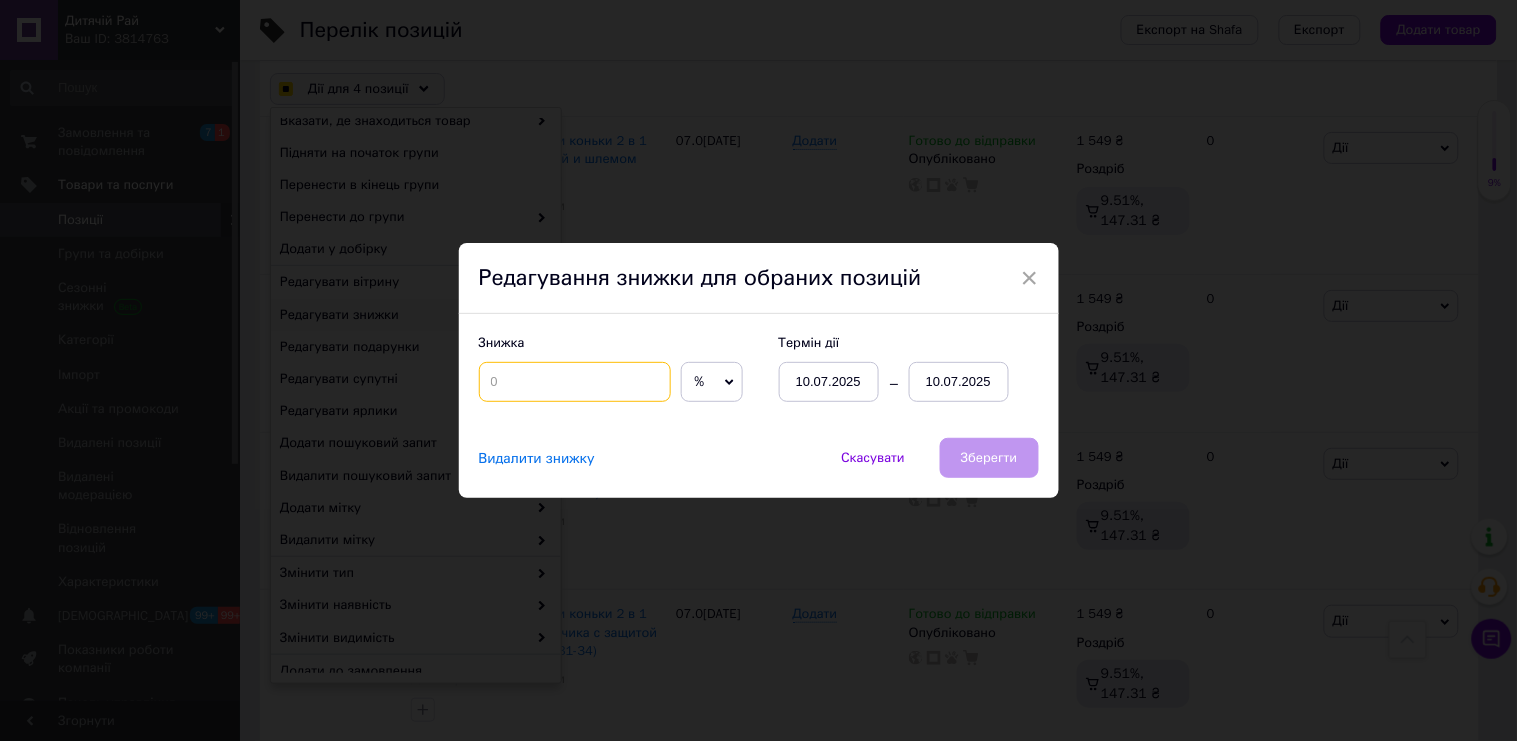 click at bounding box center (575, 382) 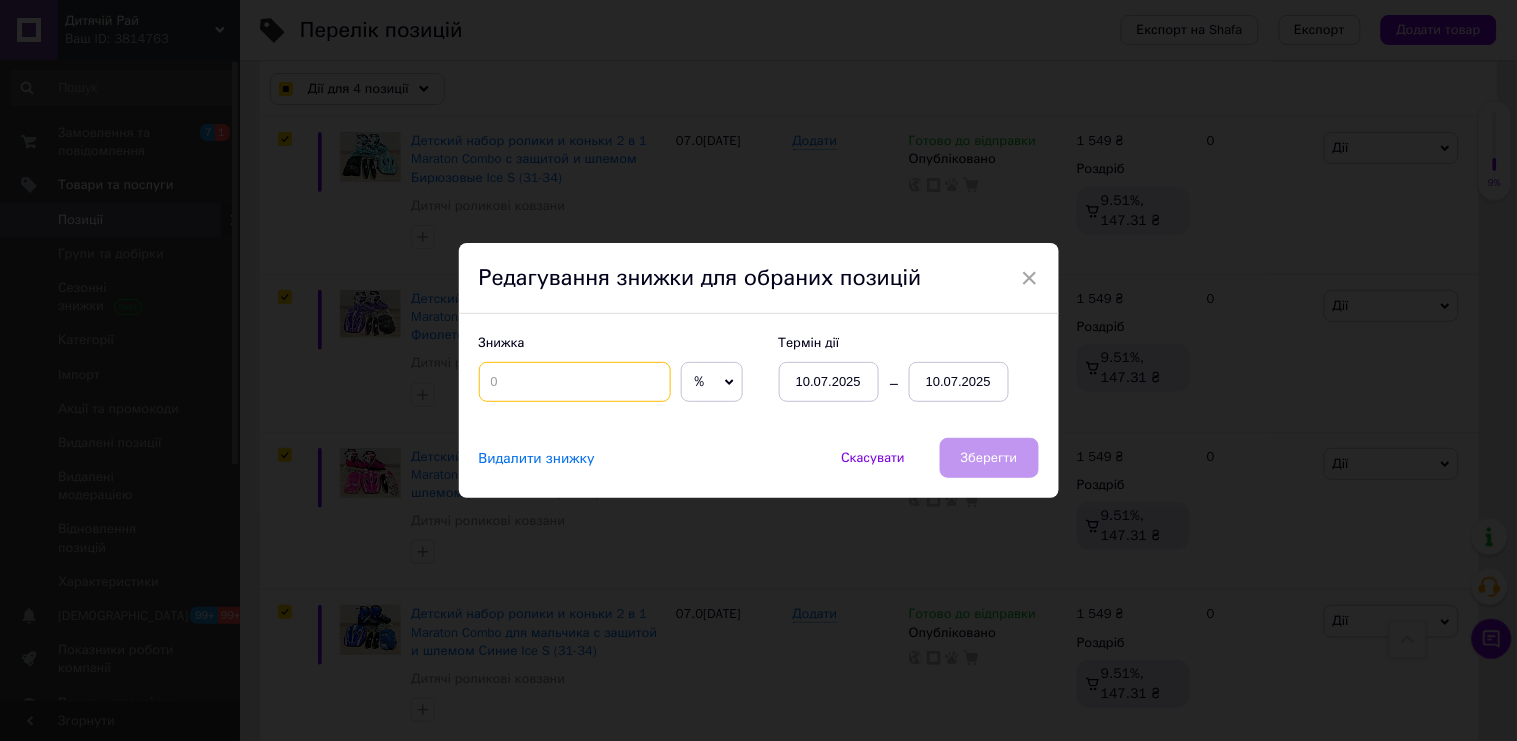 type on "1" 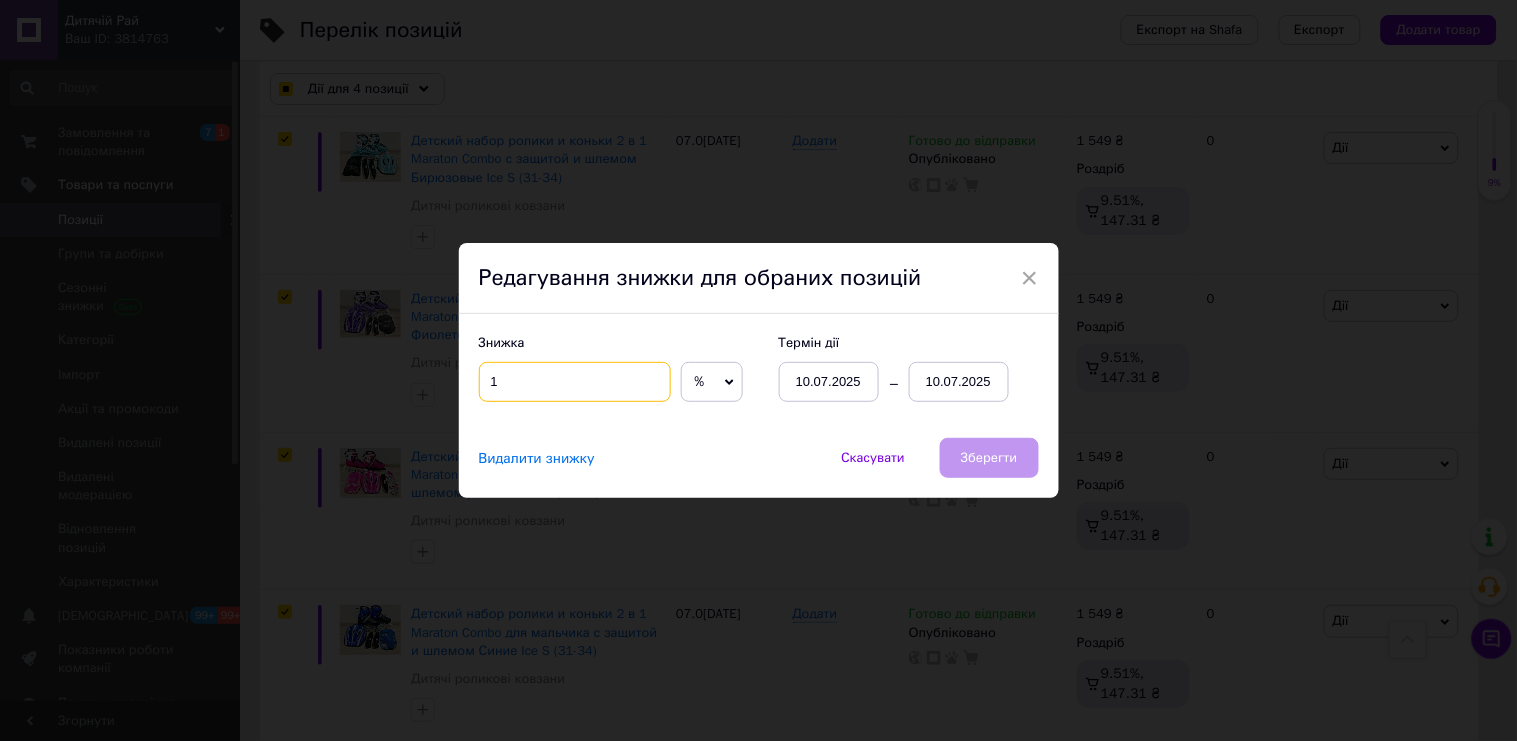checkbox on "true" 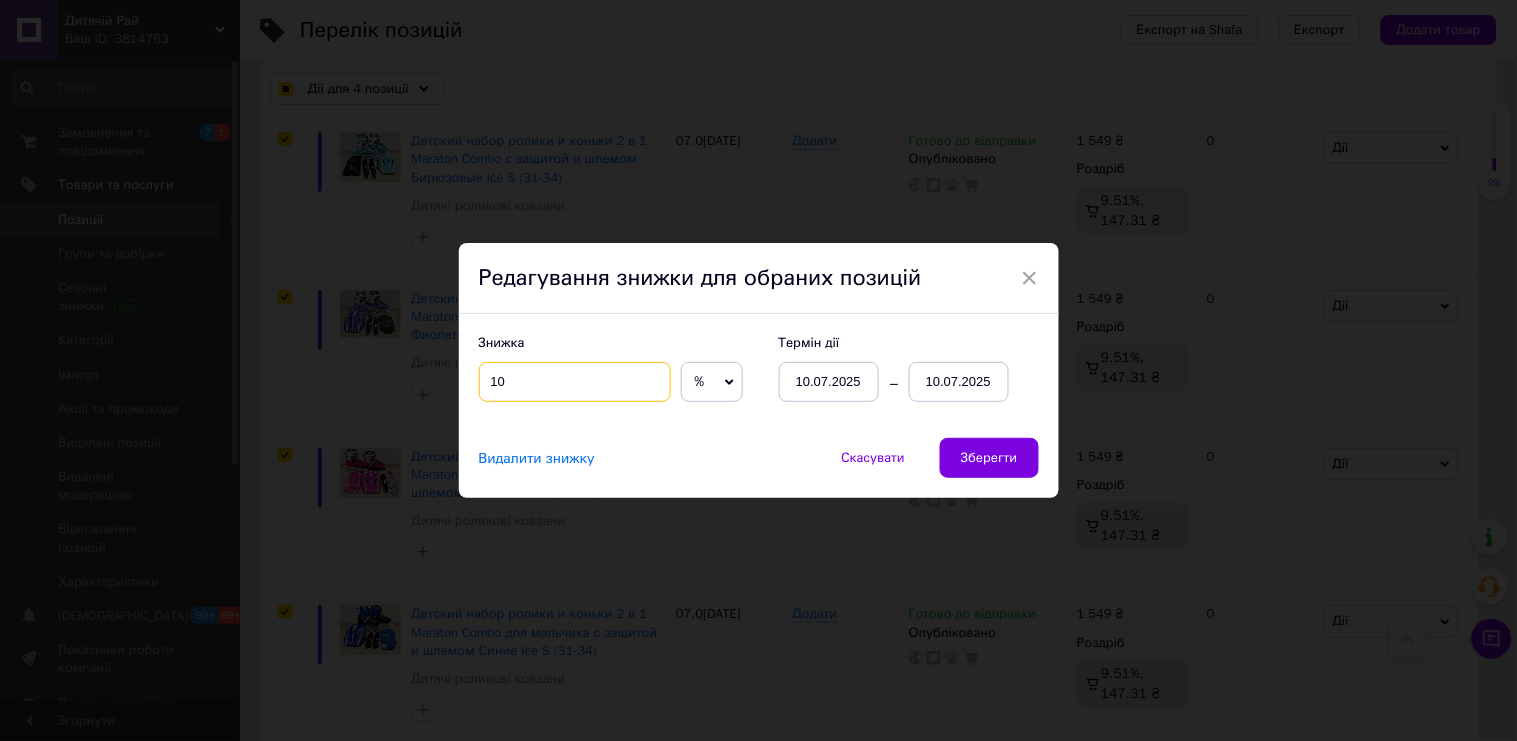type on "10" 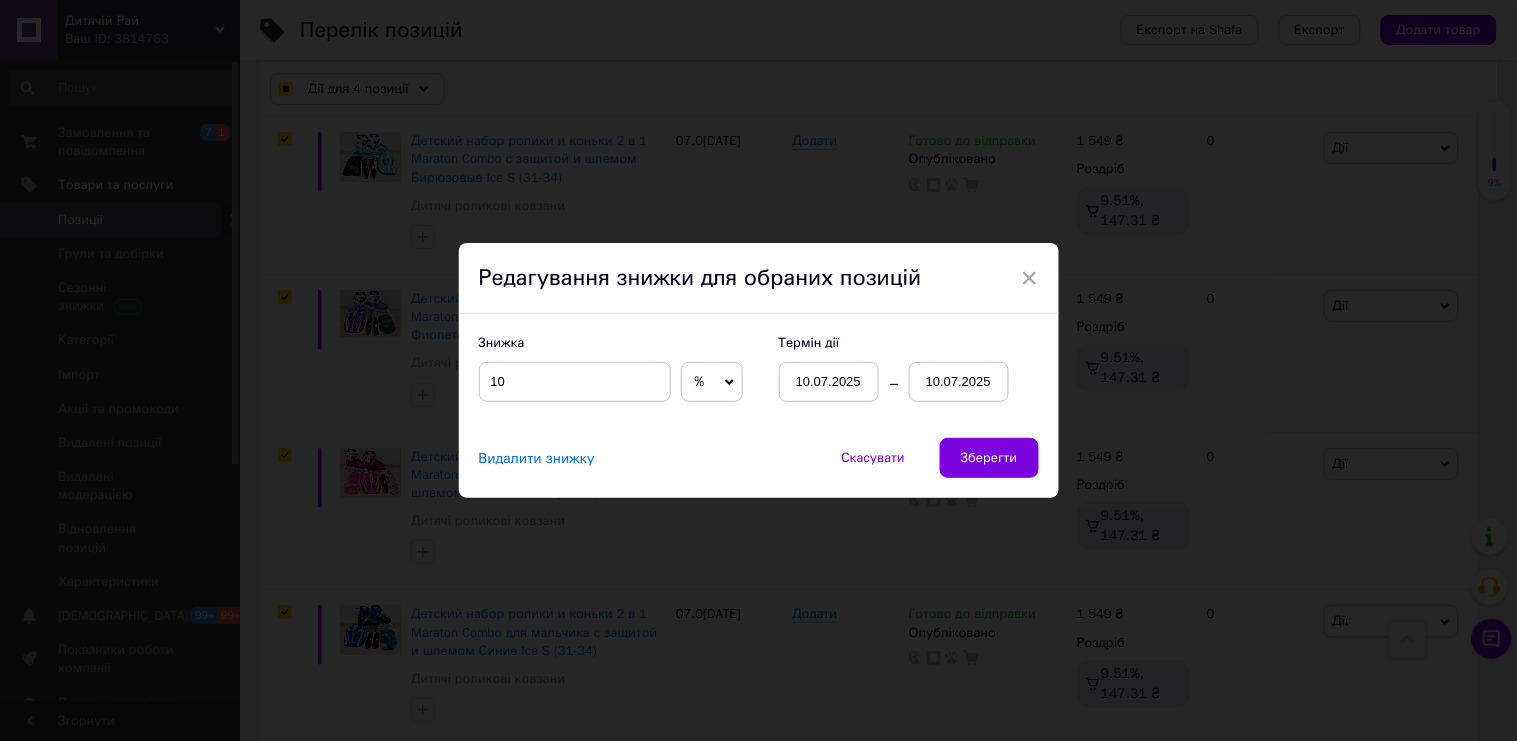 click on "10.07.2025" at bounding box center [959, 382] 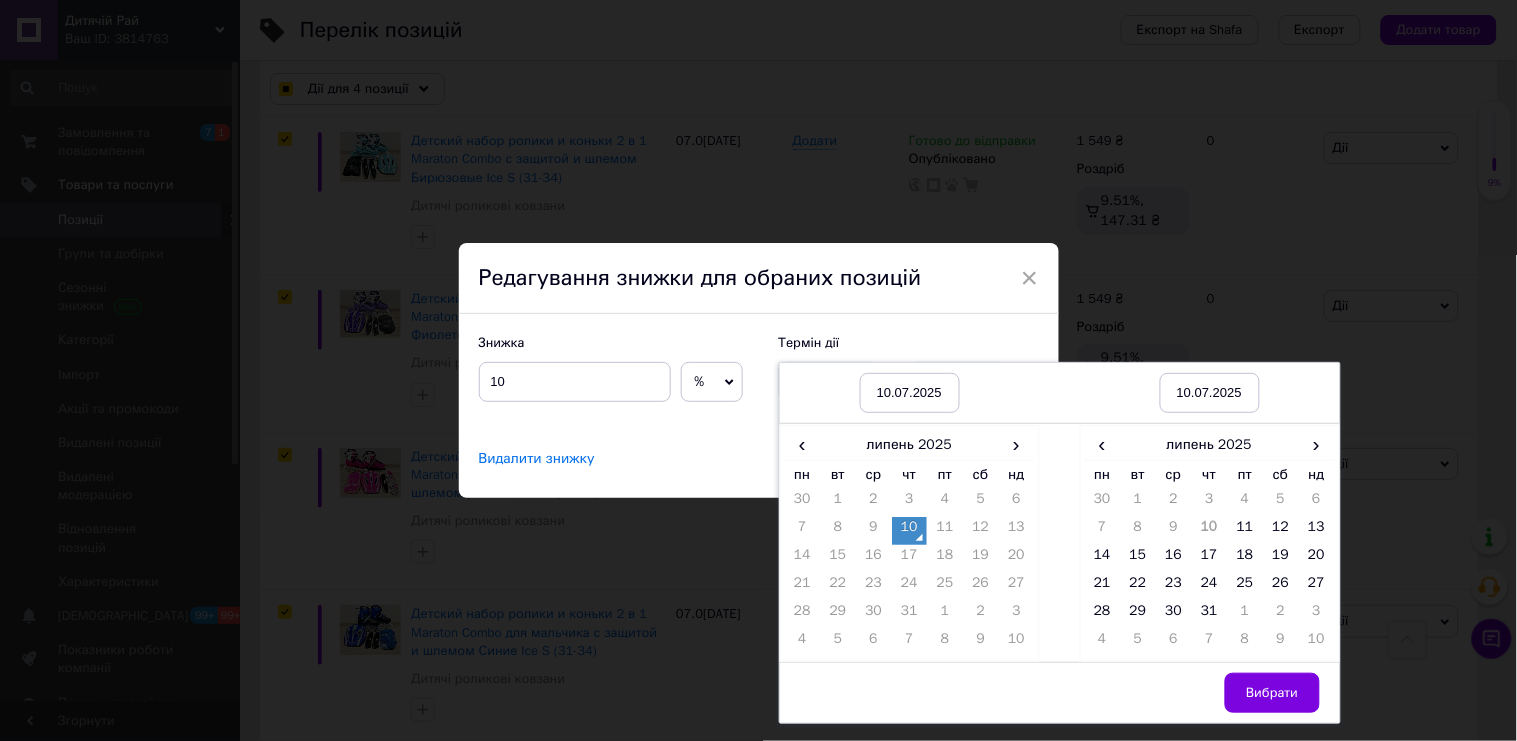 checkbox on "true" 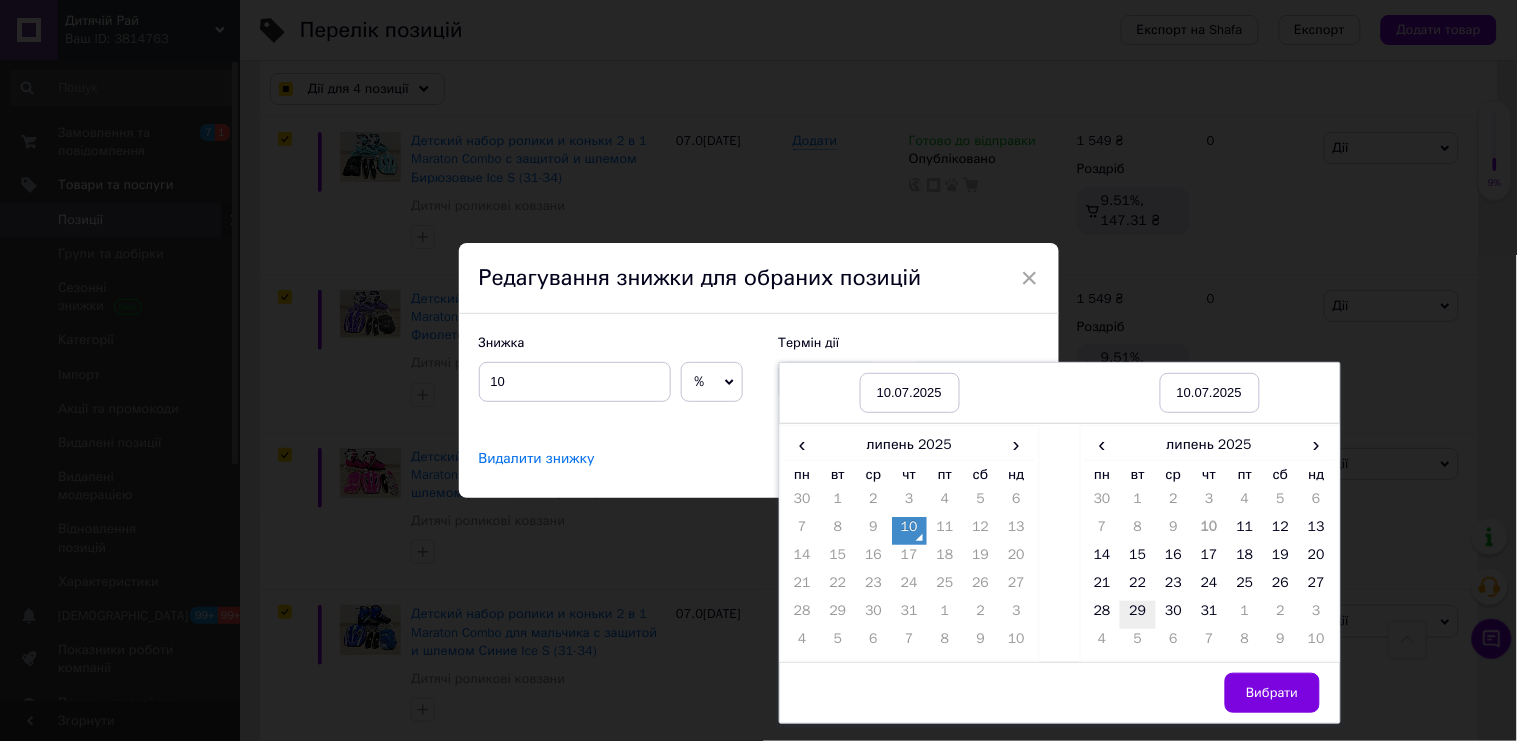 click on "29" at bounding box center [1138, 615] 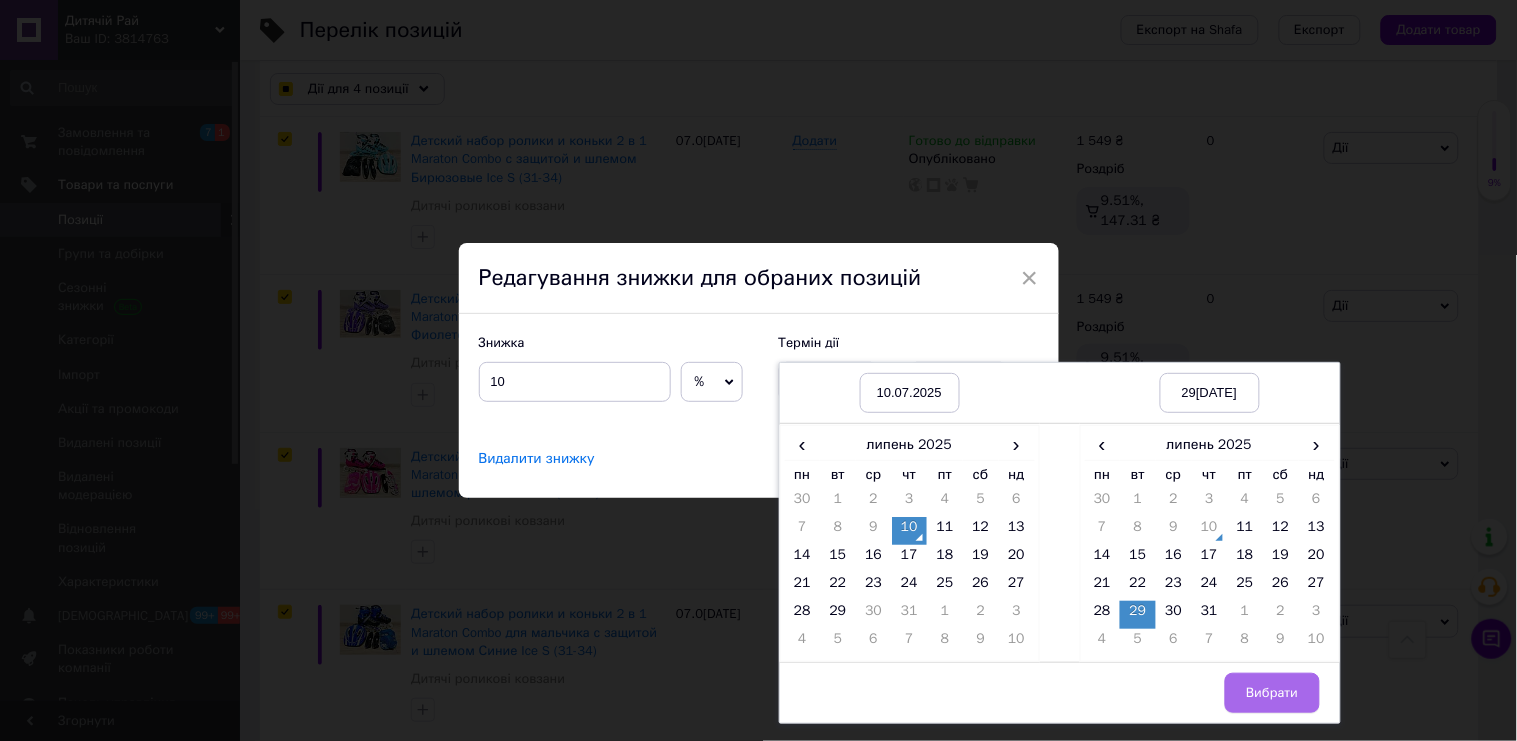 click on "Вибрати" at bounding box center (1272, 693) 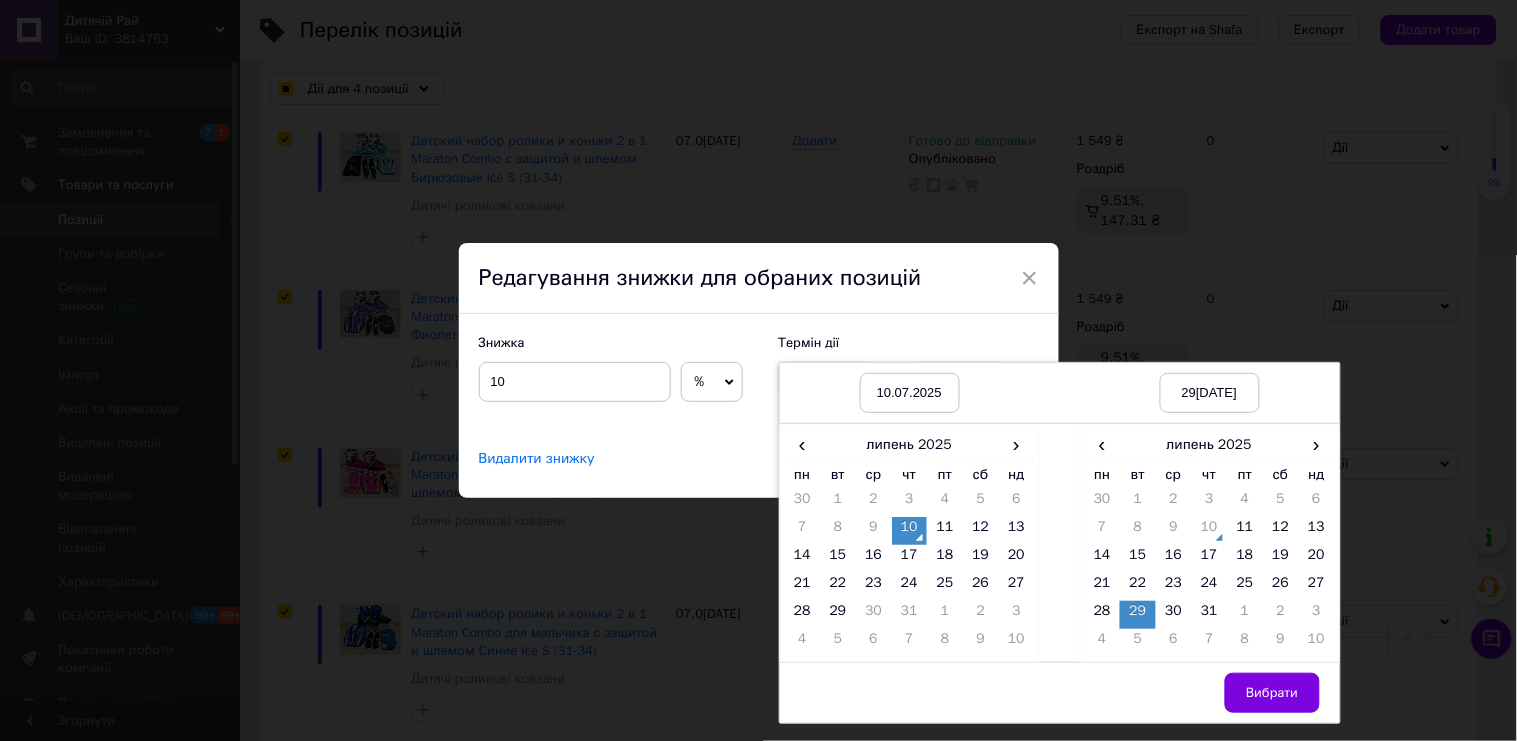 checkbox on "true" 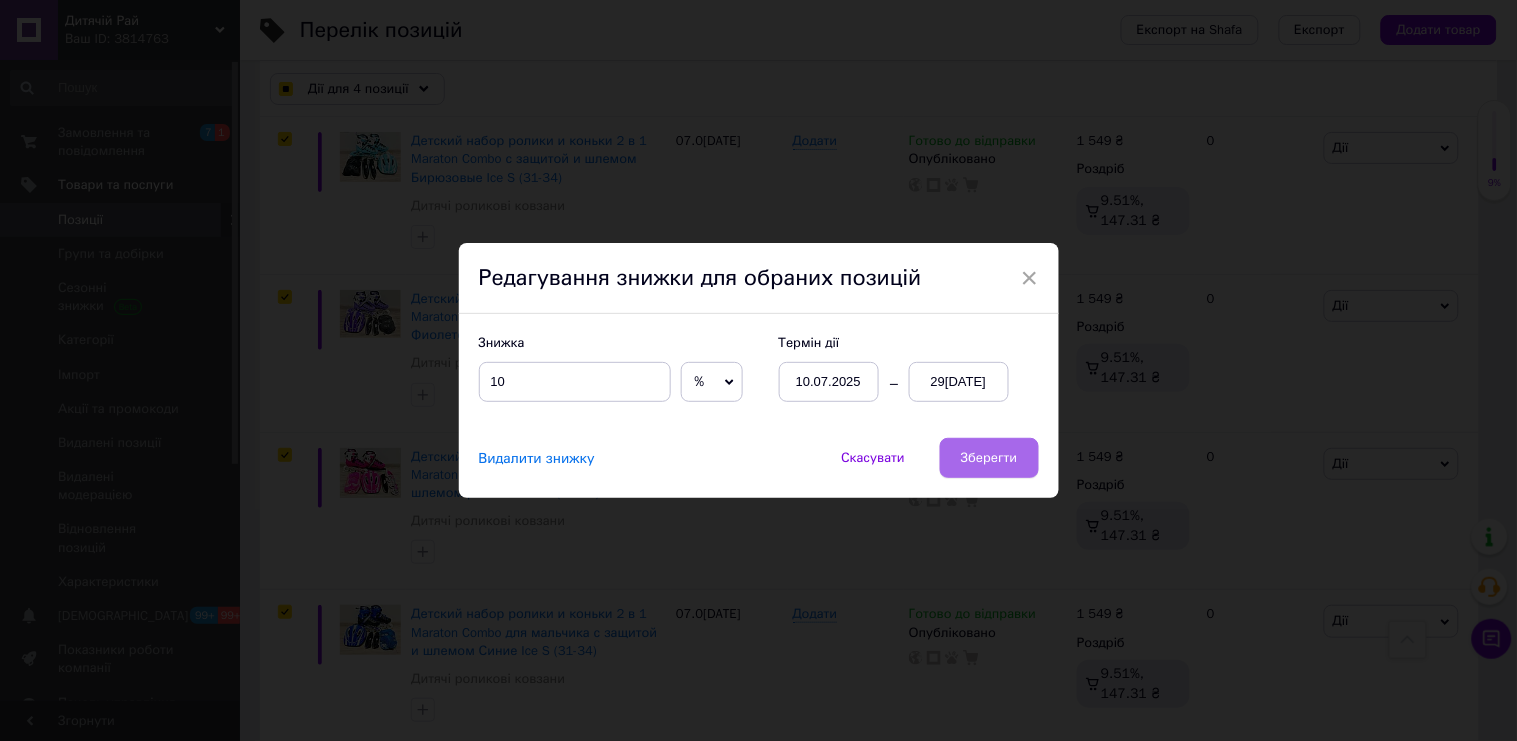 click on "Зберегти" at bounding box center (989, 458) 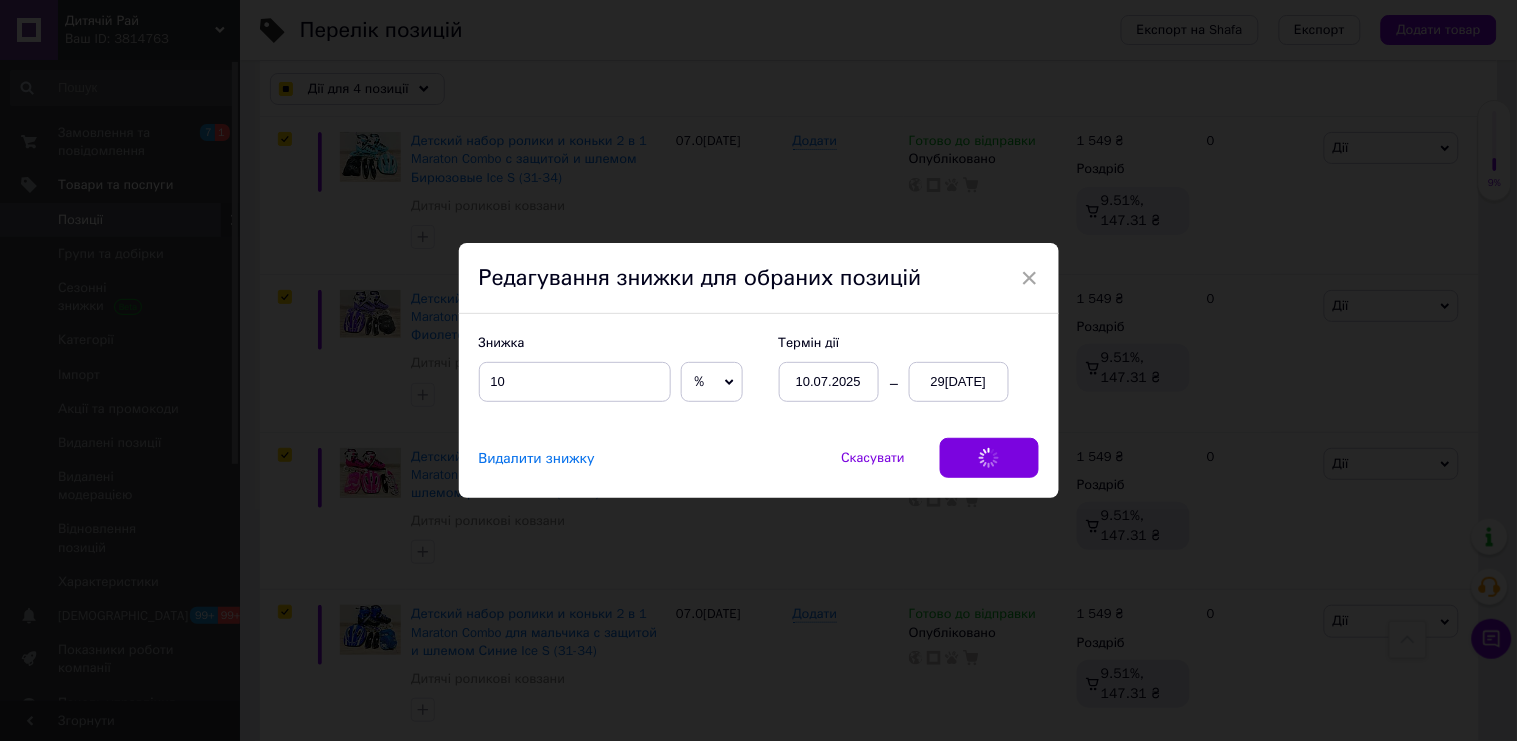 checkbox on "true" 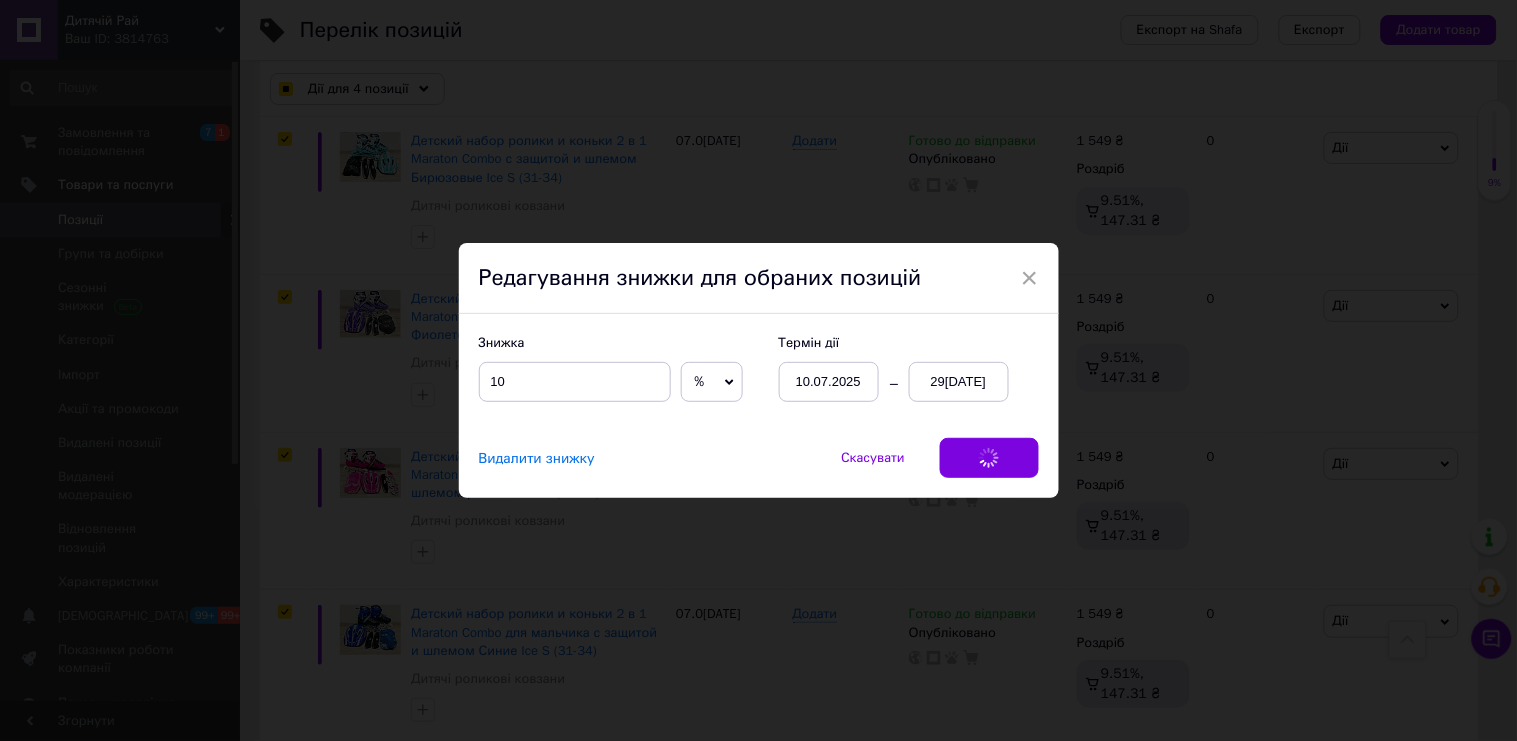 checkbox on "true" 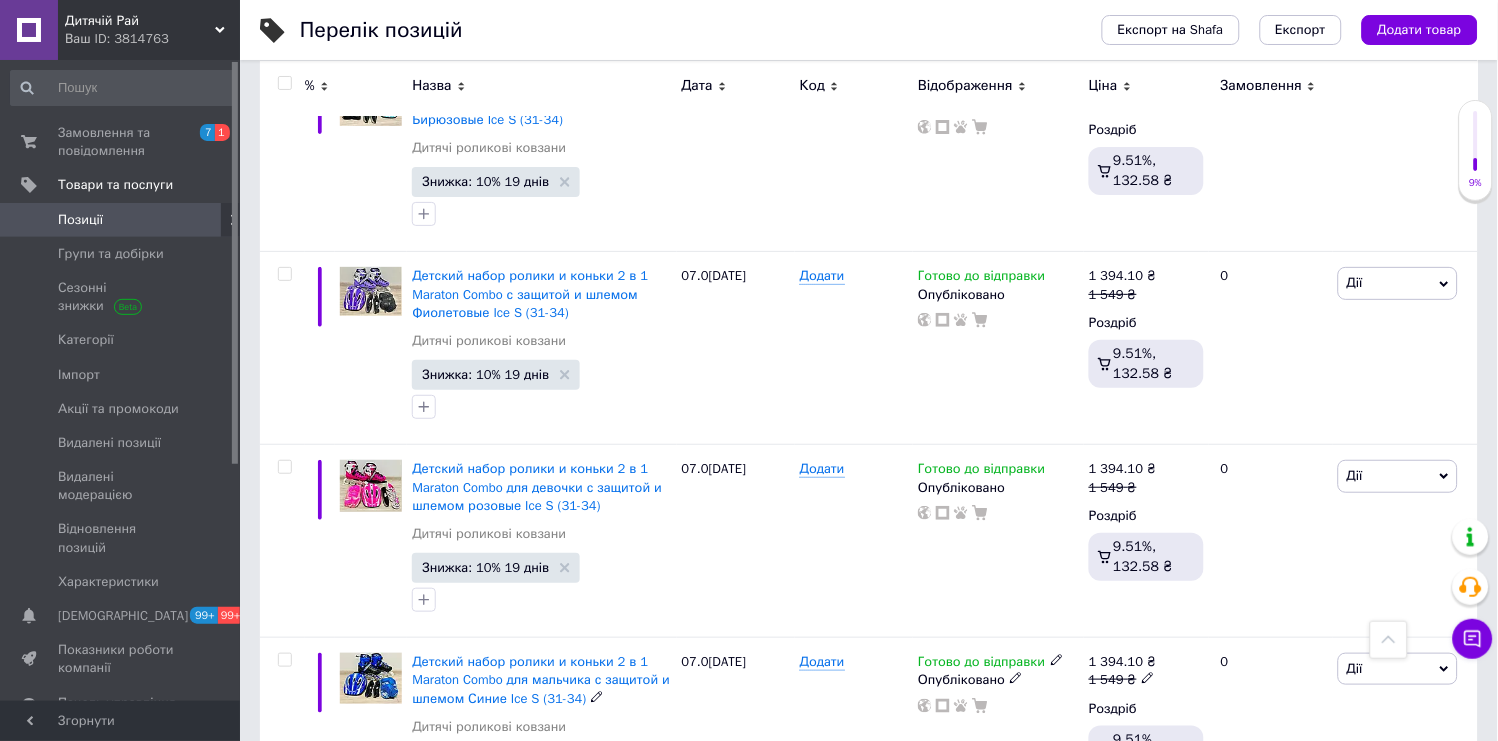 checkbox on "false" 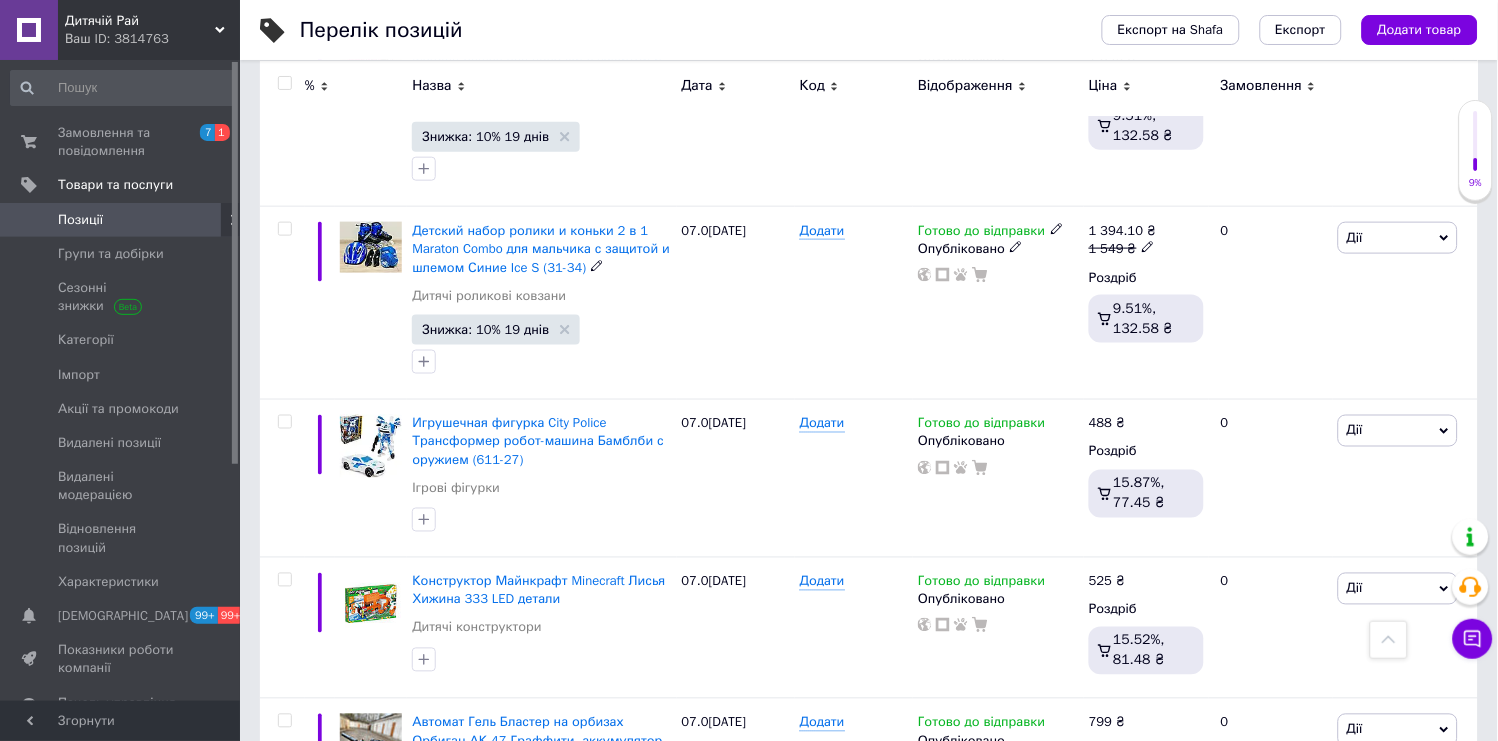 scroll, scrollTop: 10564, scrollLeft: 0, axis: vertical 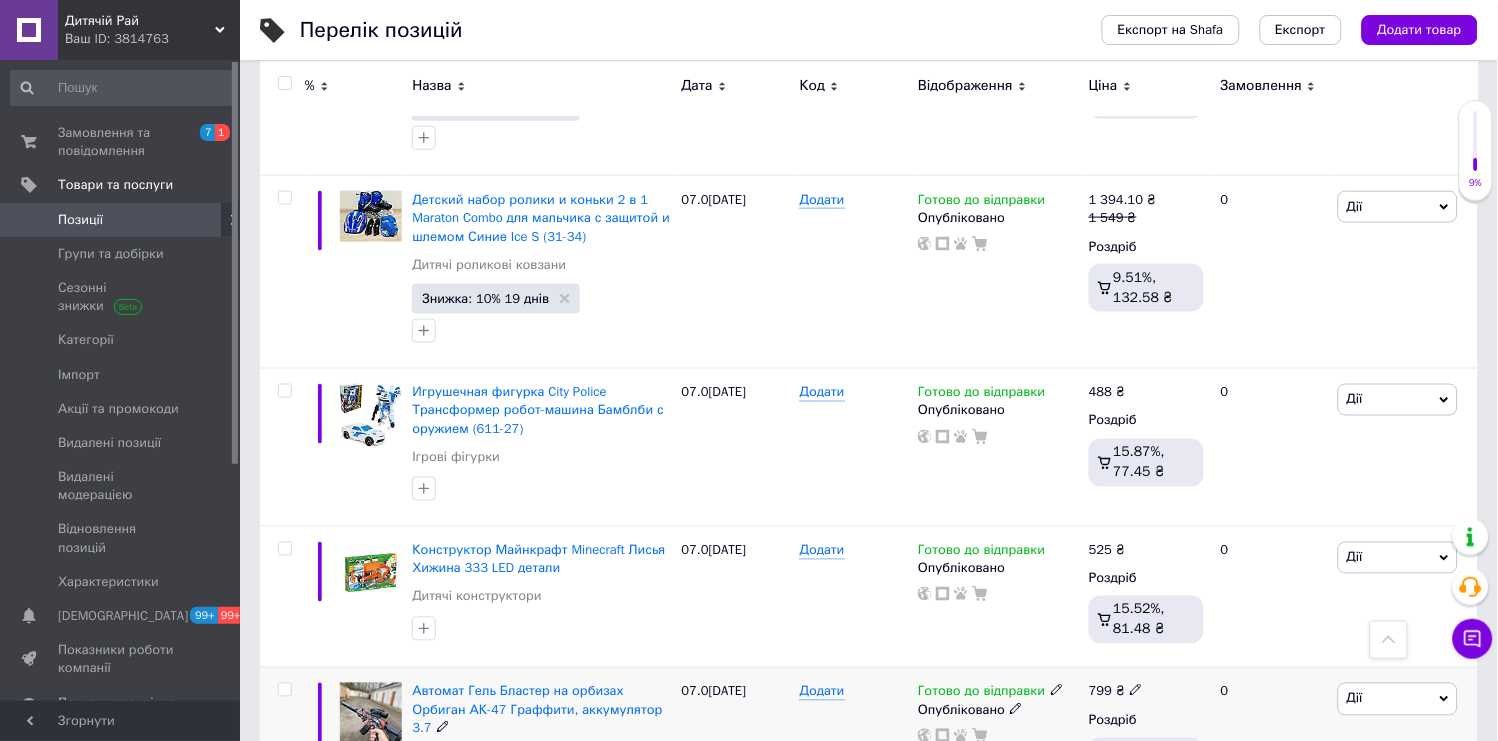 click at bounding box center [284, 690] 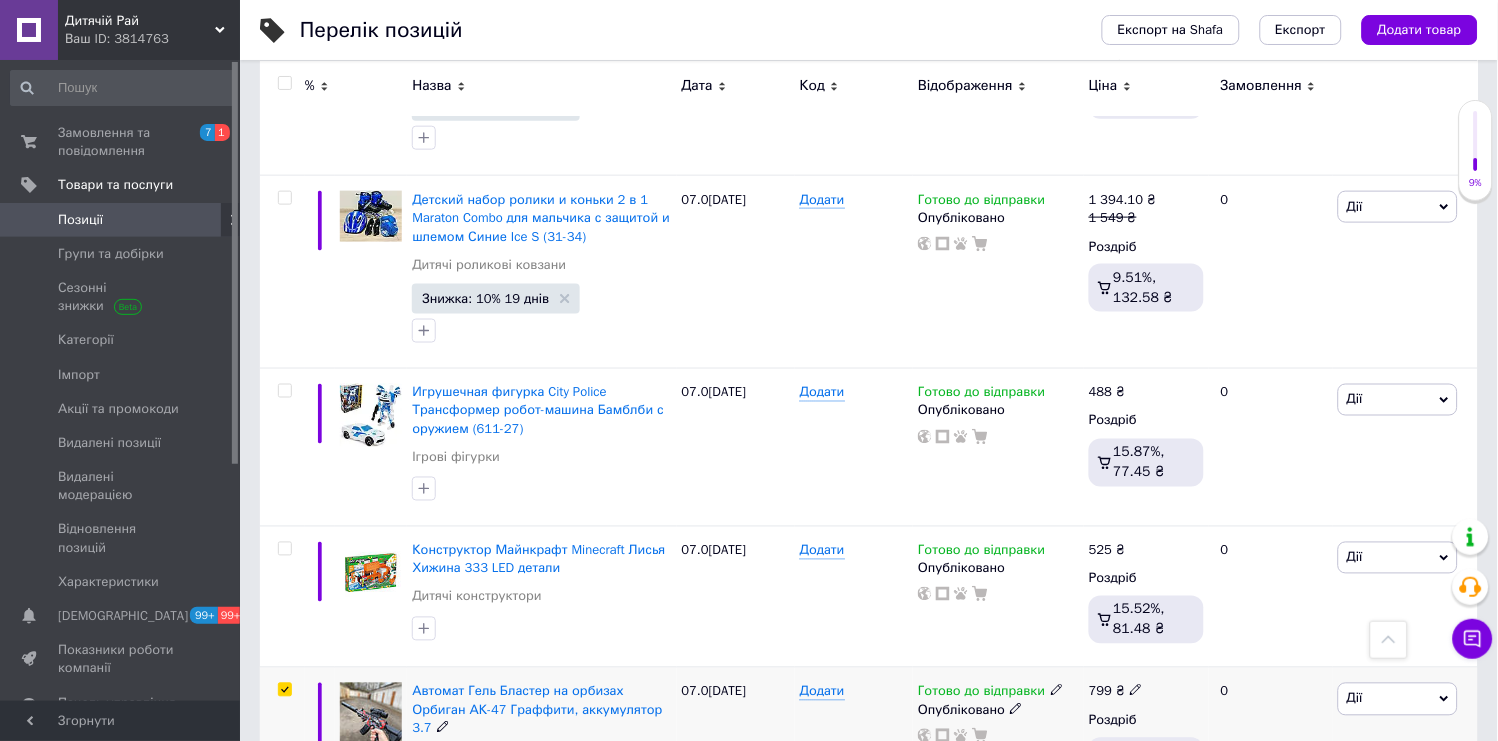 checkbox on "true" 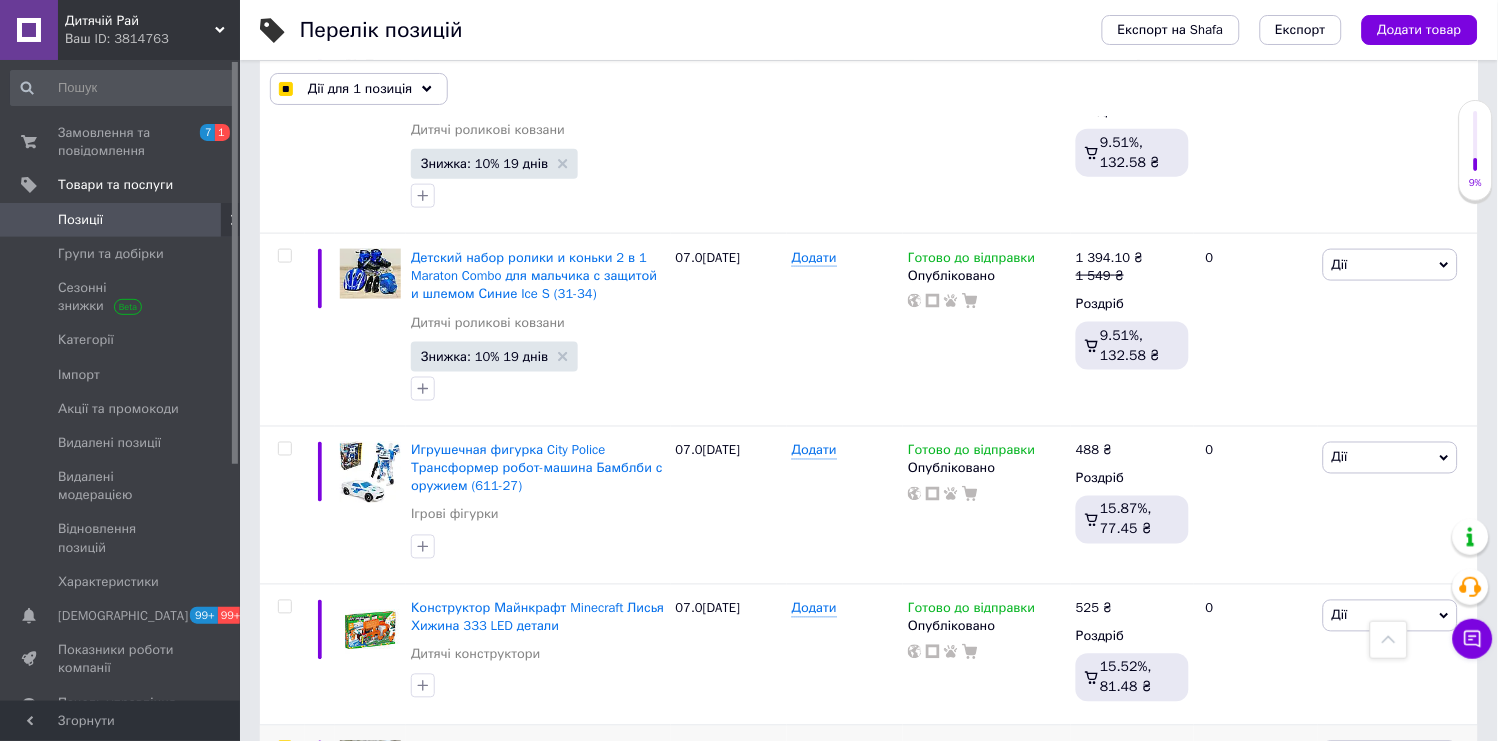 scroll, scrollTop: 10582, scrollLeft: 0, axis: vertical 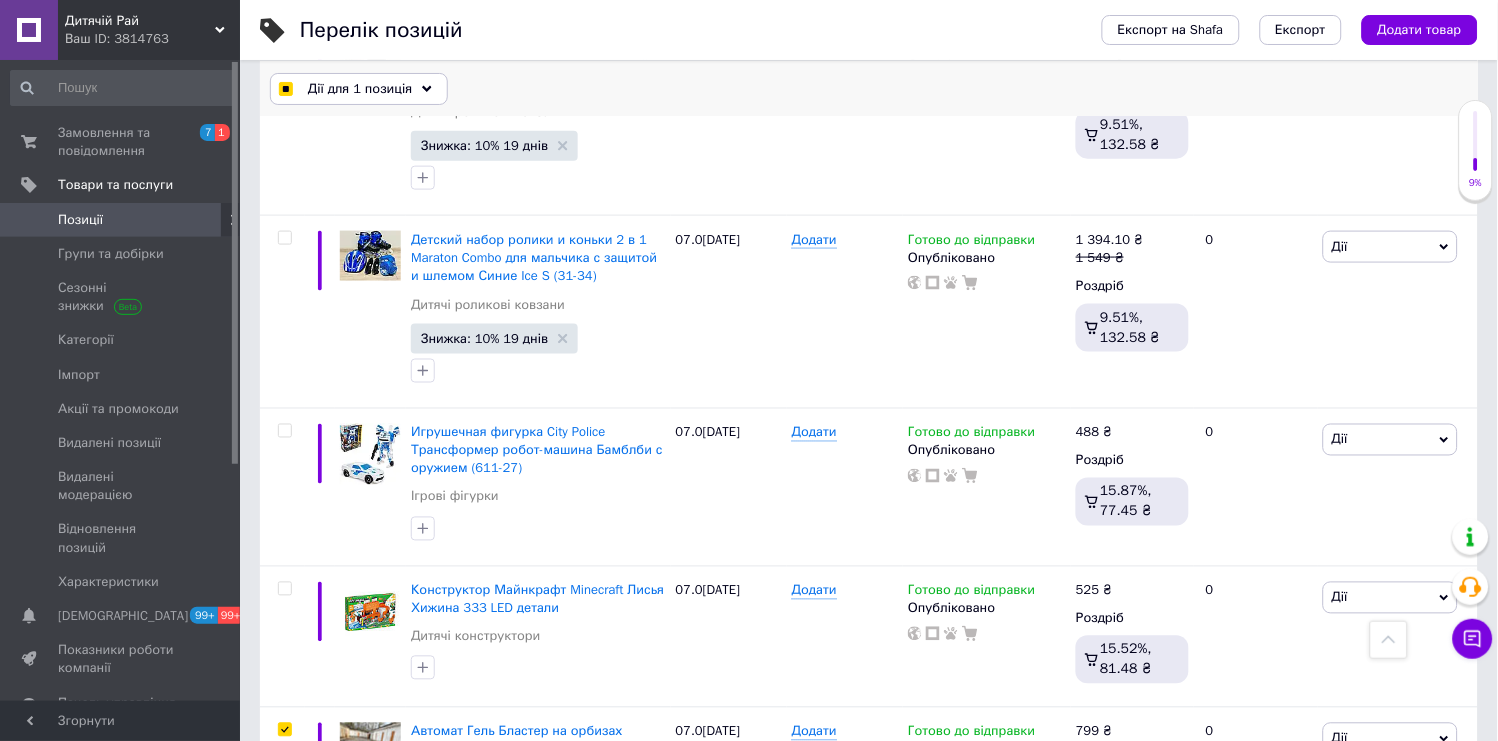 click on "Дії для 1 позиція" at bounding box center [360, 89] 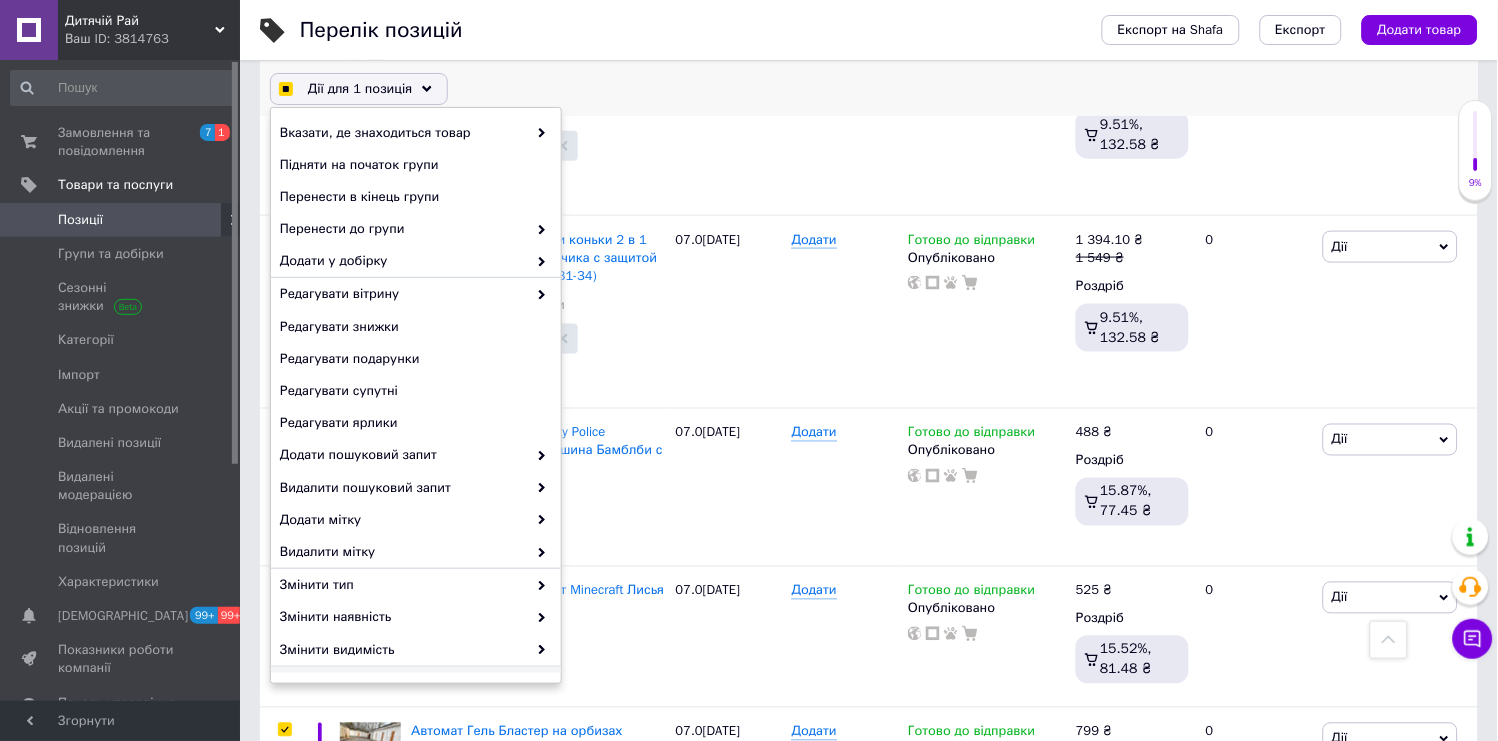 scroll, scrollTop: 0, scrollLeft: 0, axis: both 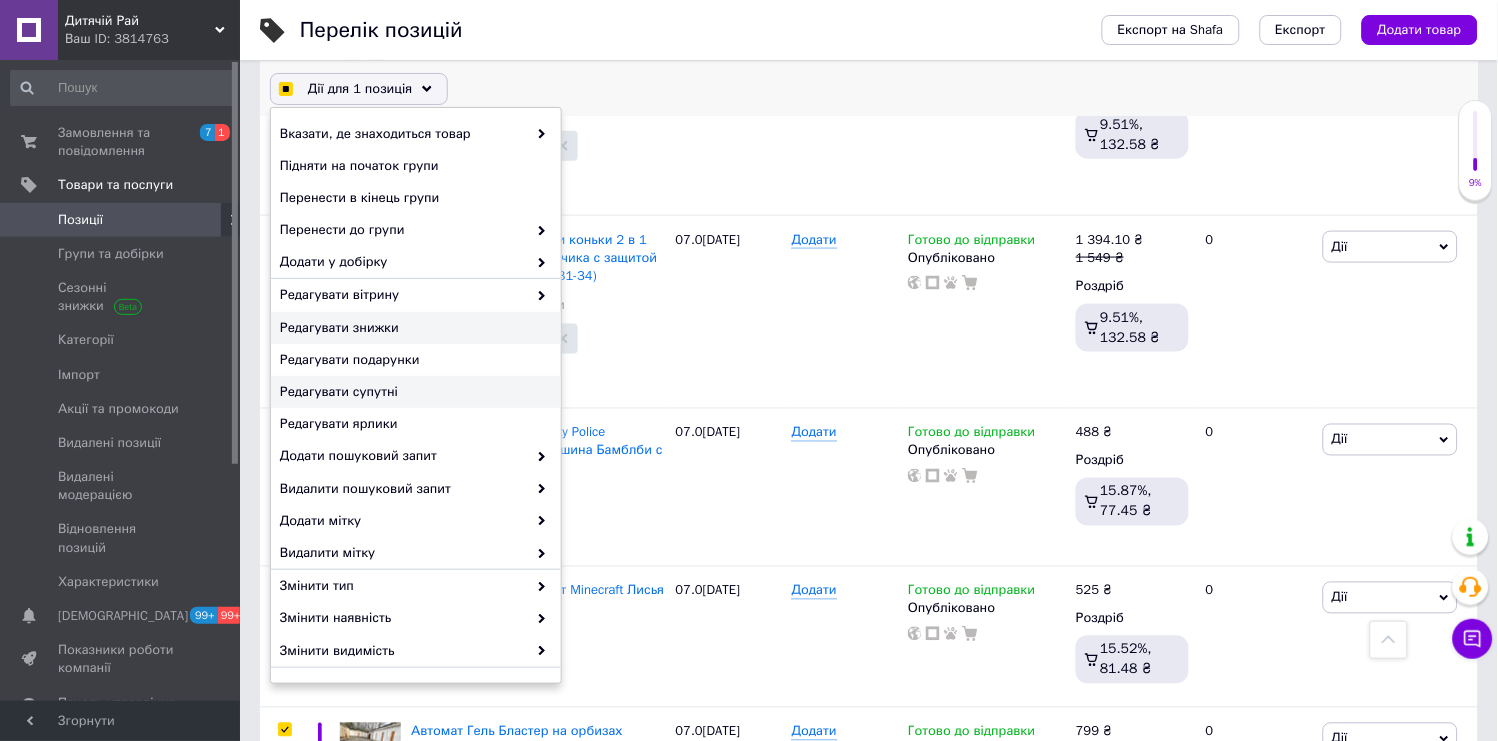 checkbox on "true" 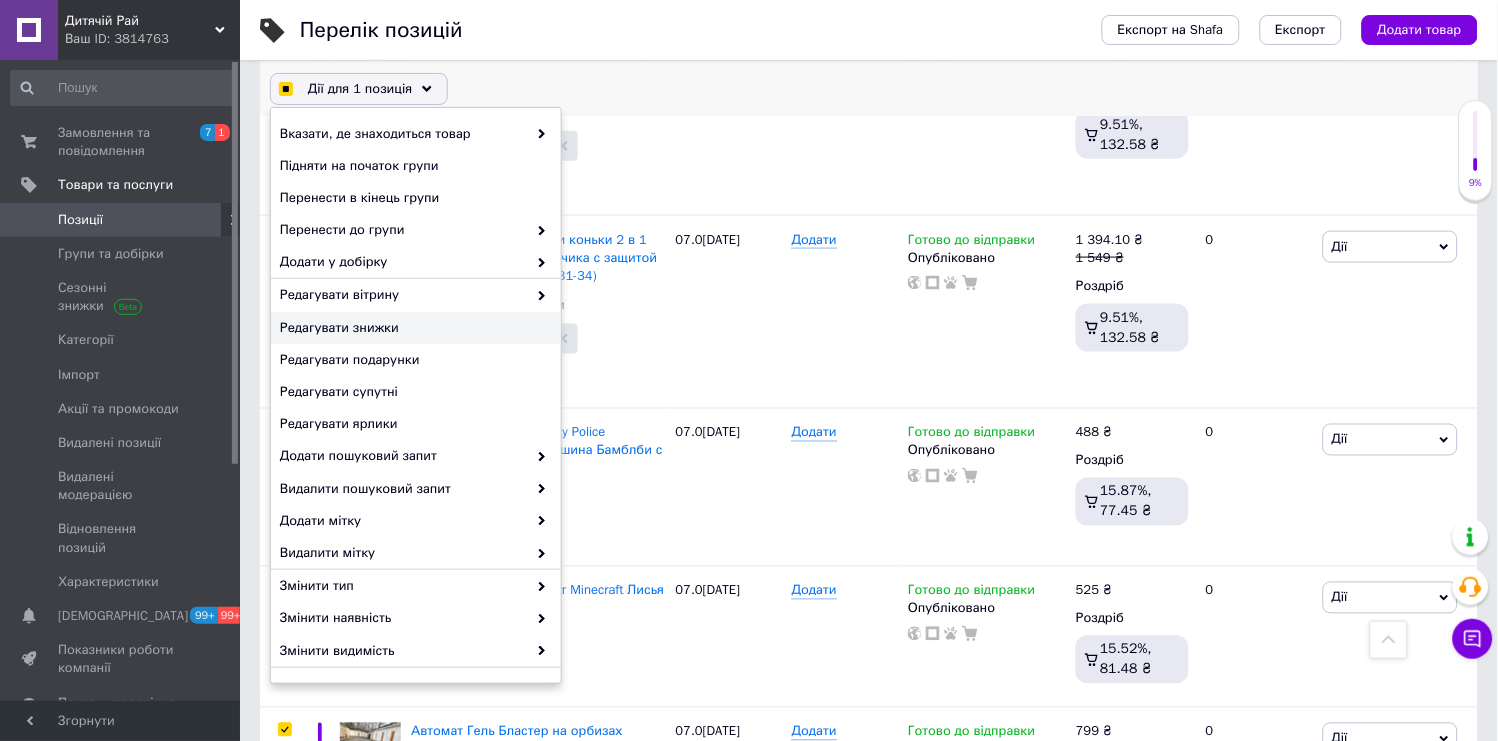 click on "Редагувати знижки" at bounding box center [413, 328] 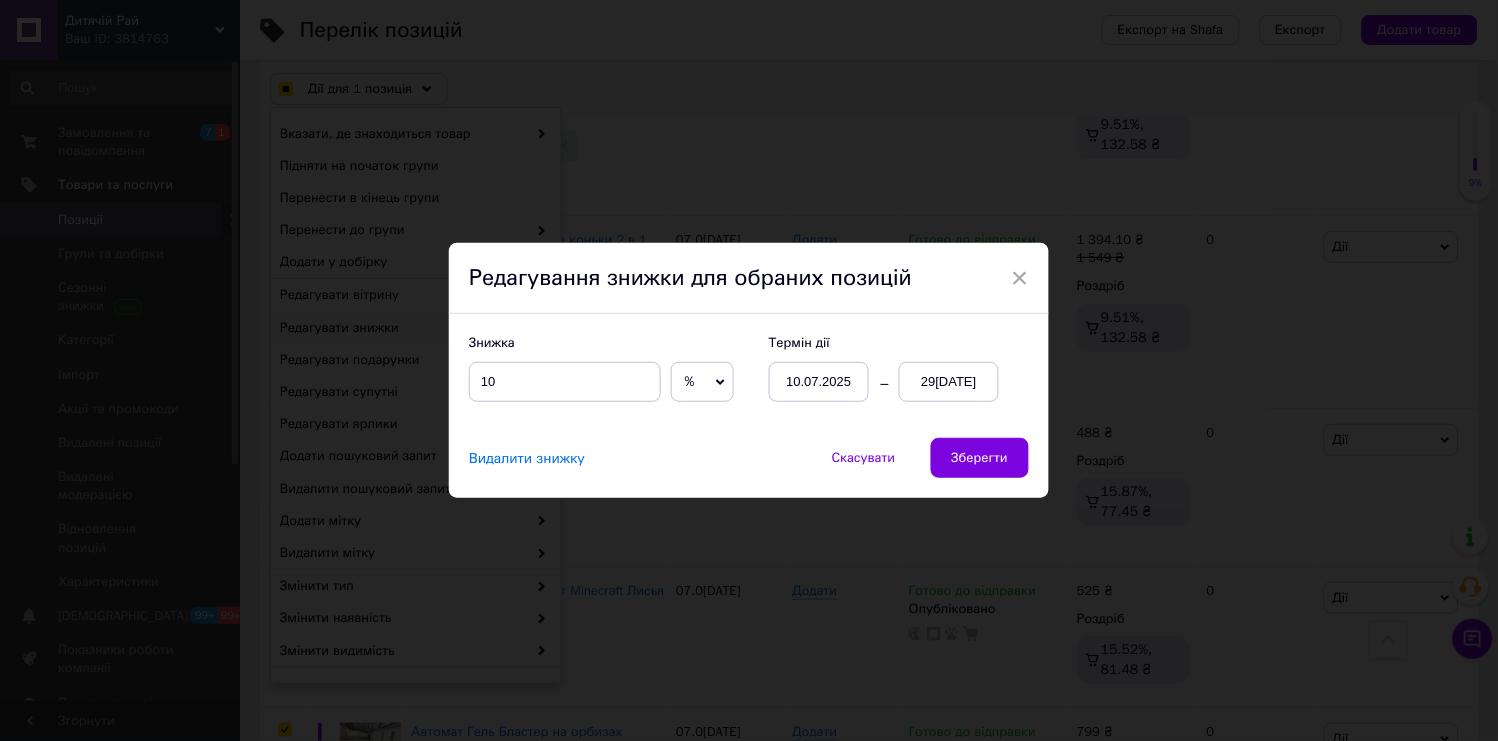 checkbox on "true" 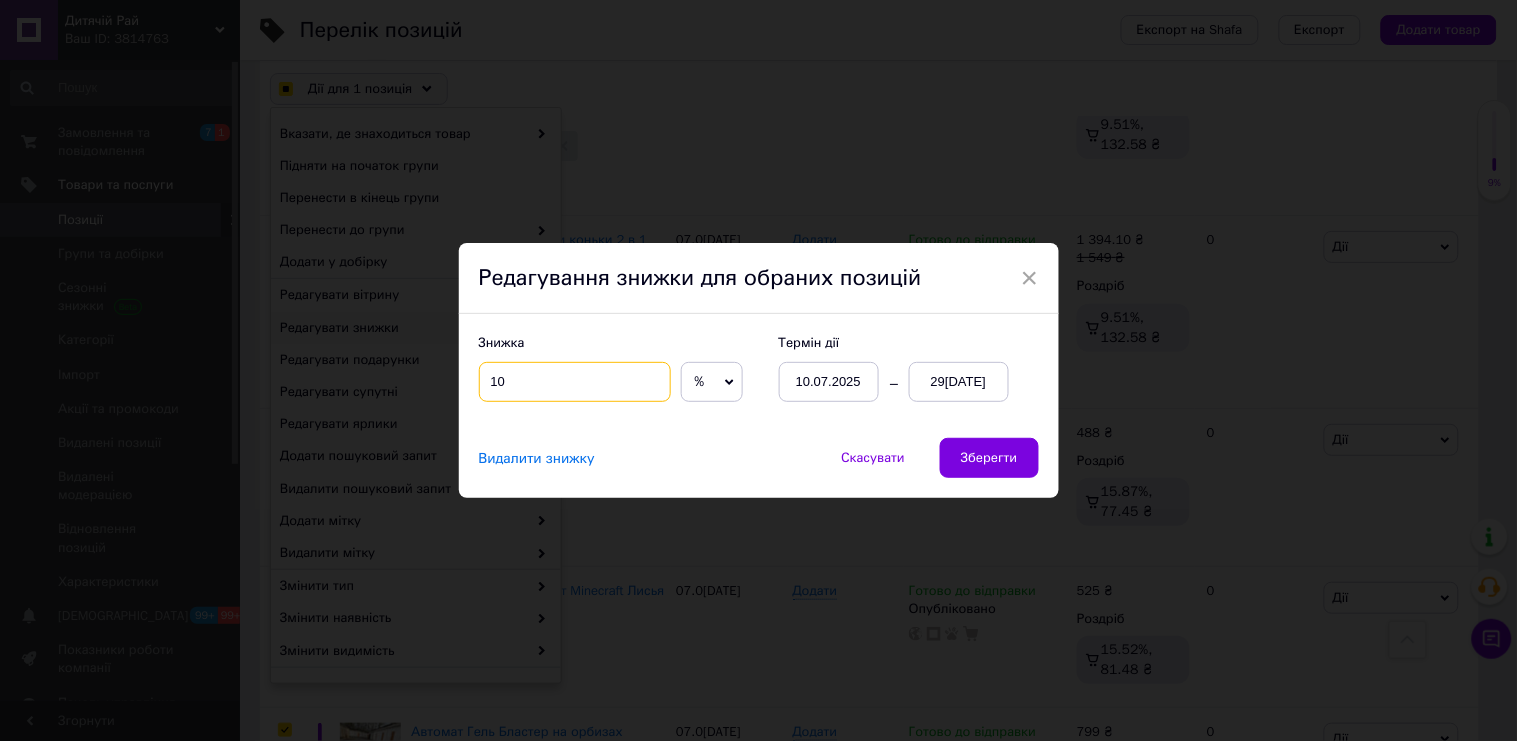 click on "10" at bounding box center [575, 382] 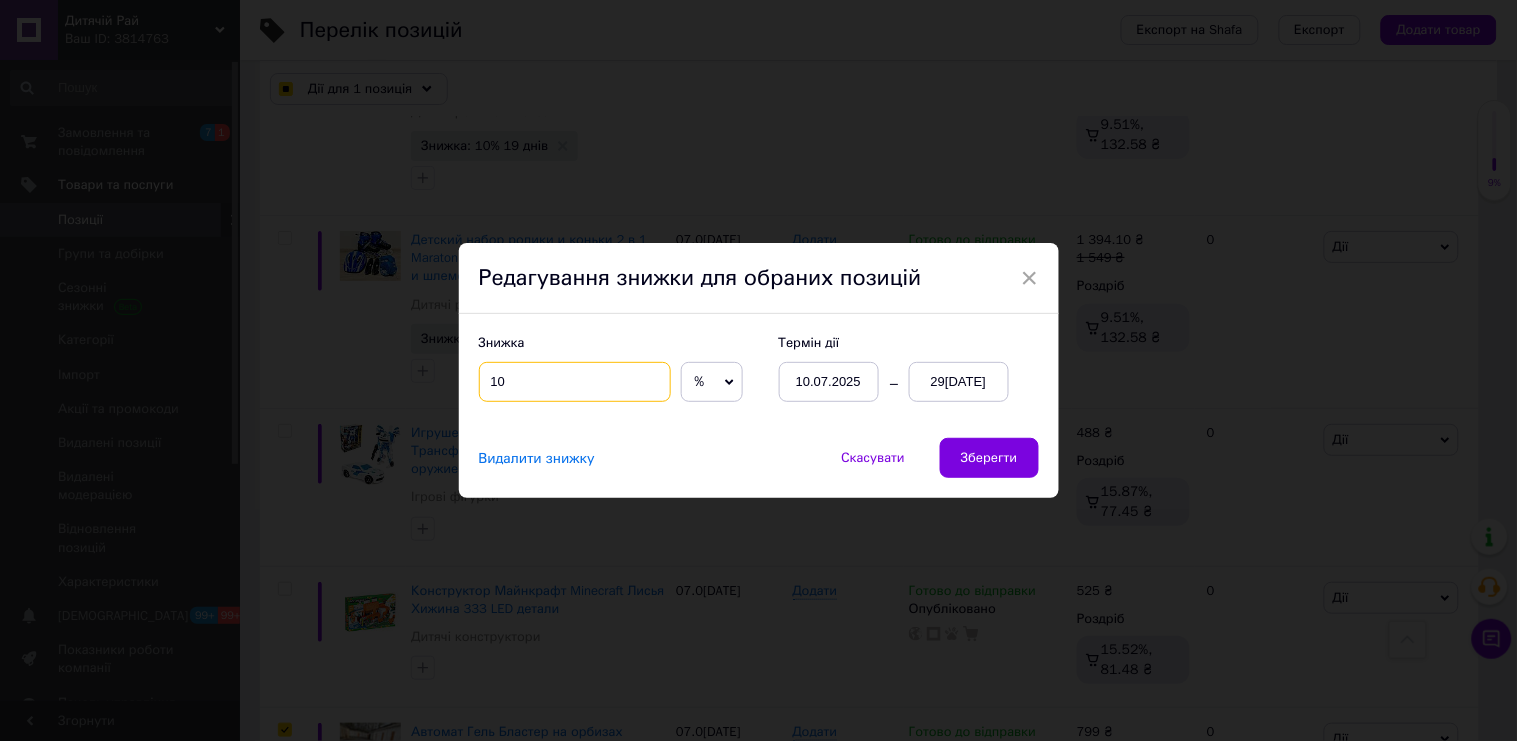 type on "1" 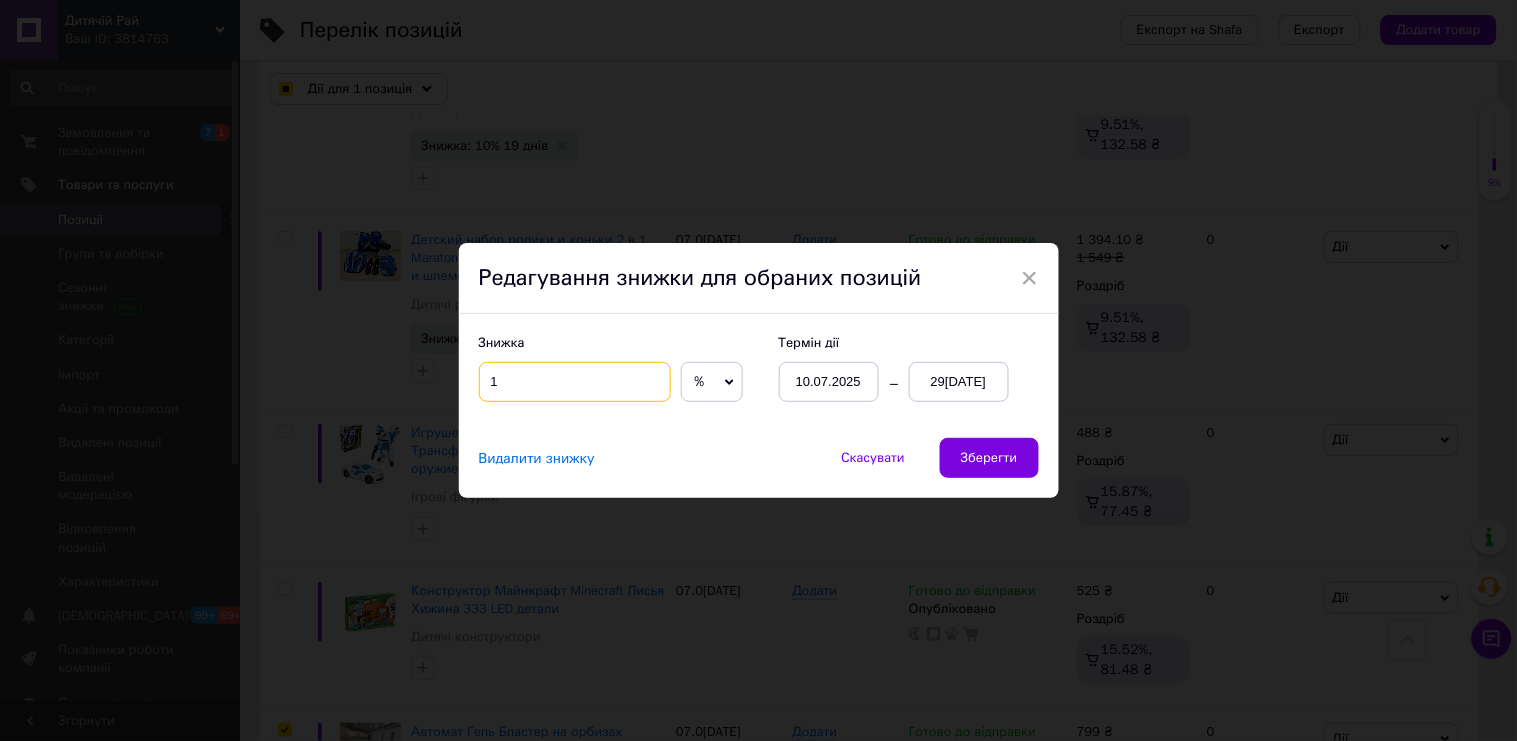 checkbox on "true" 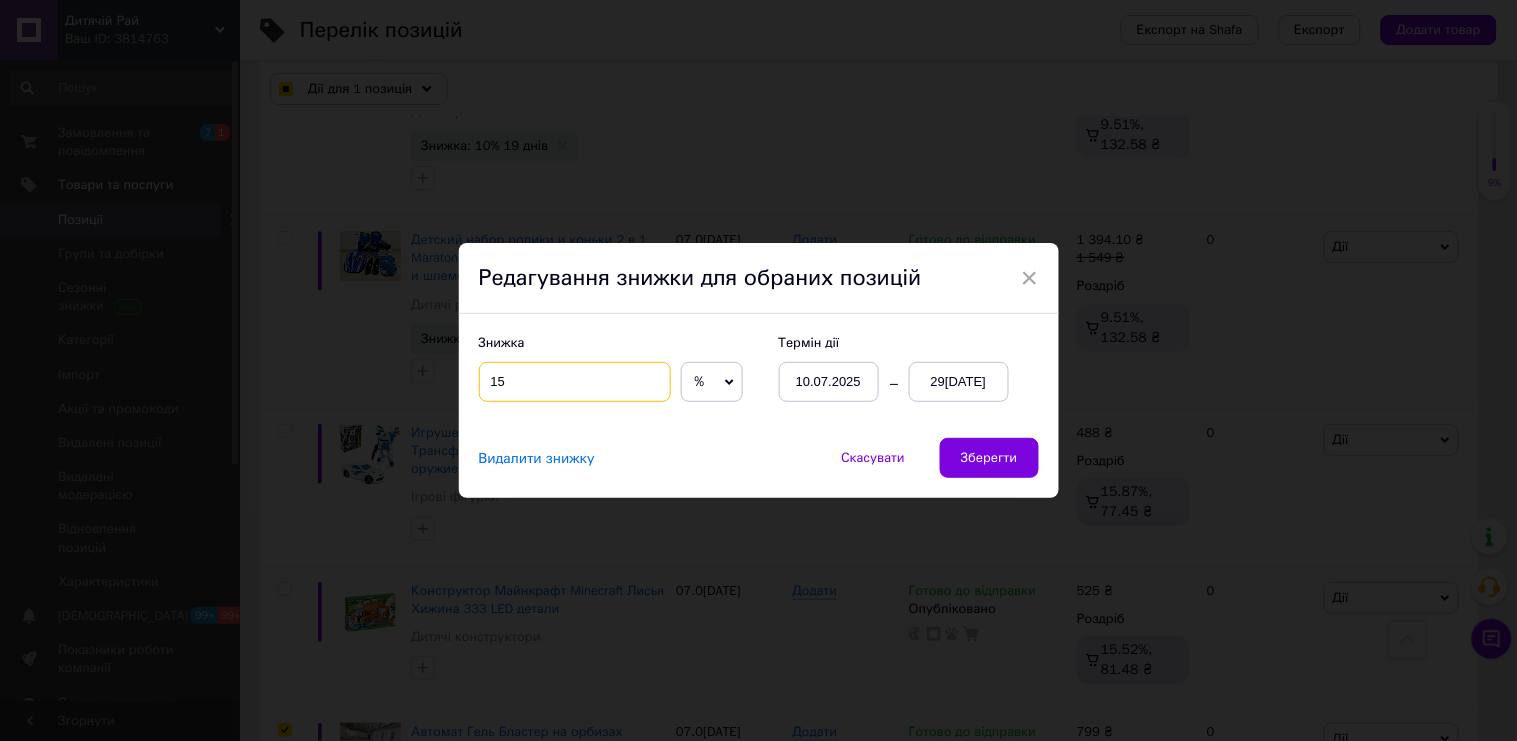checkbox on "true" 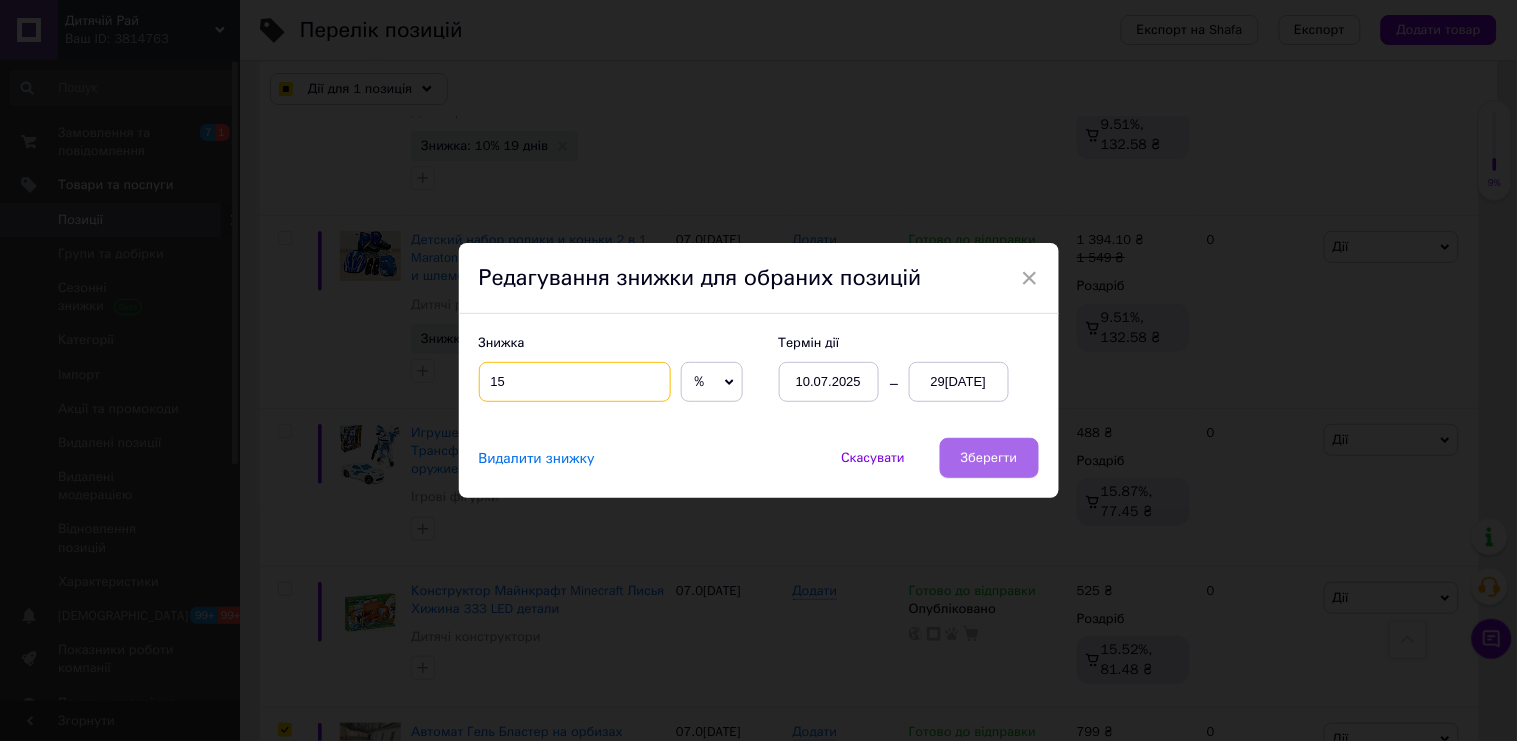 type on "15" 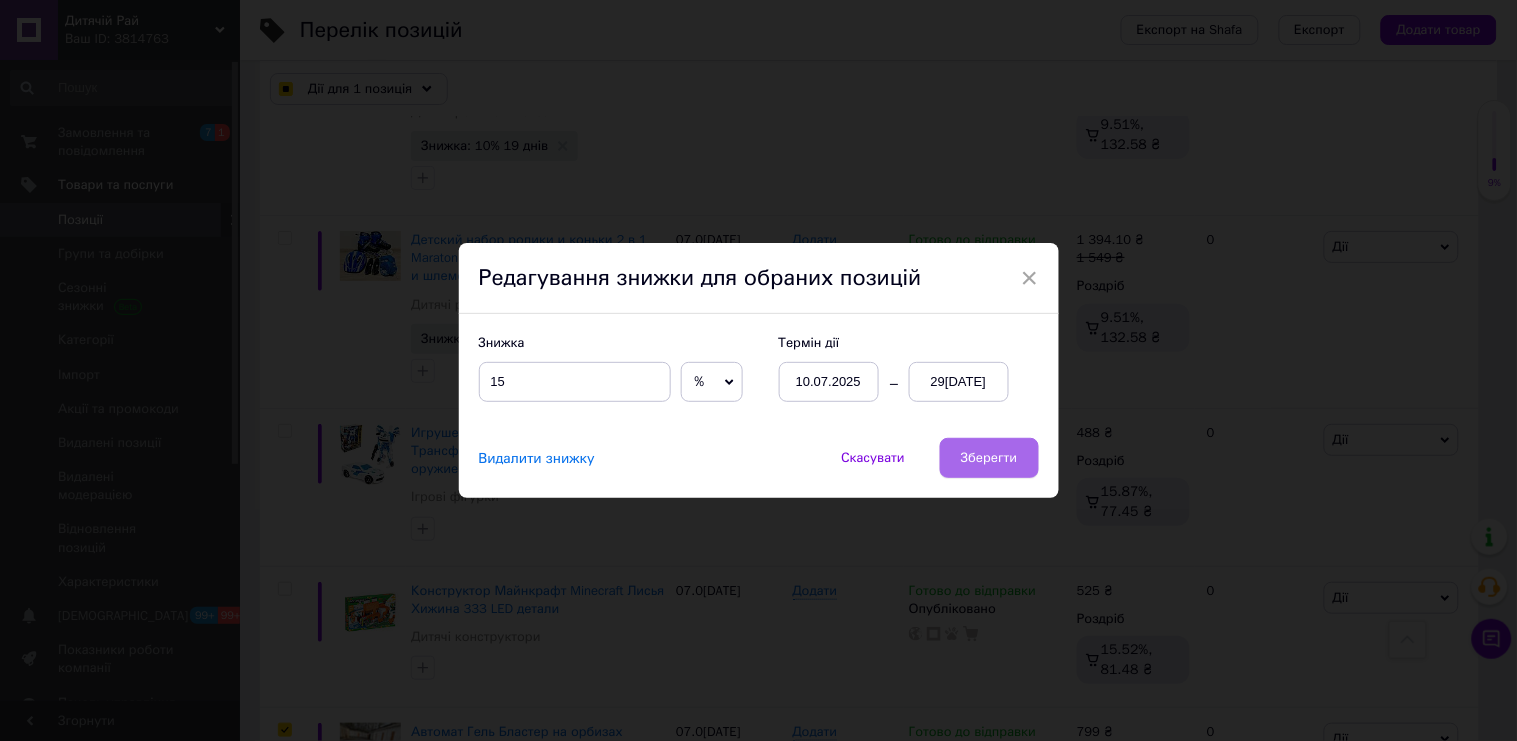 click on "Зберегти" at bounding box center [989, 458] 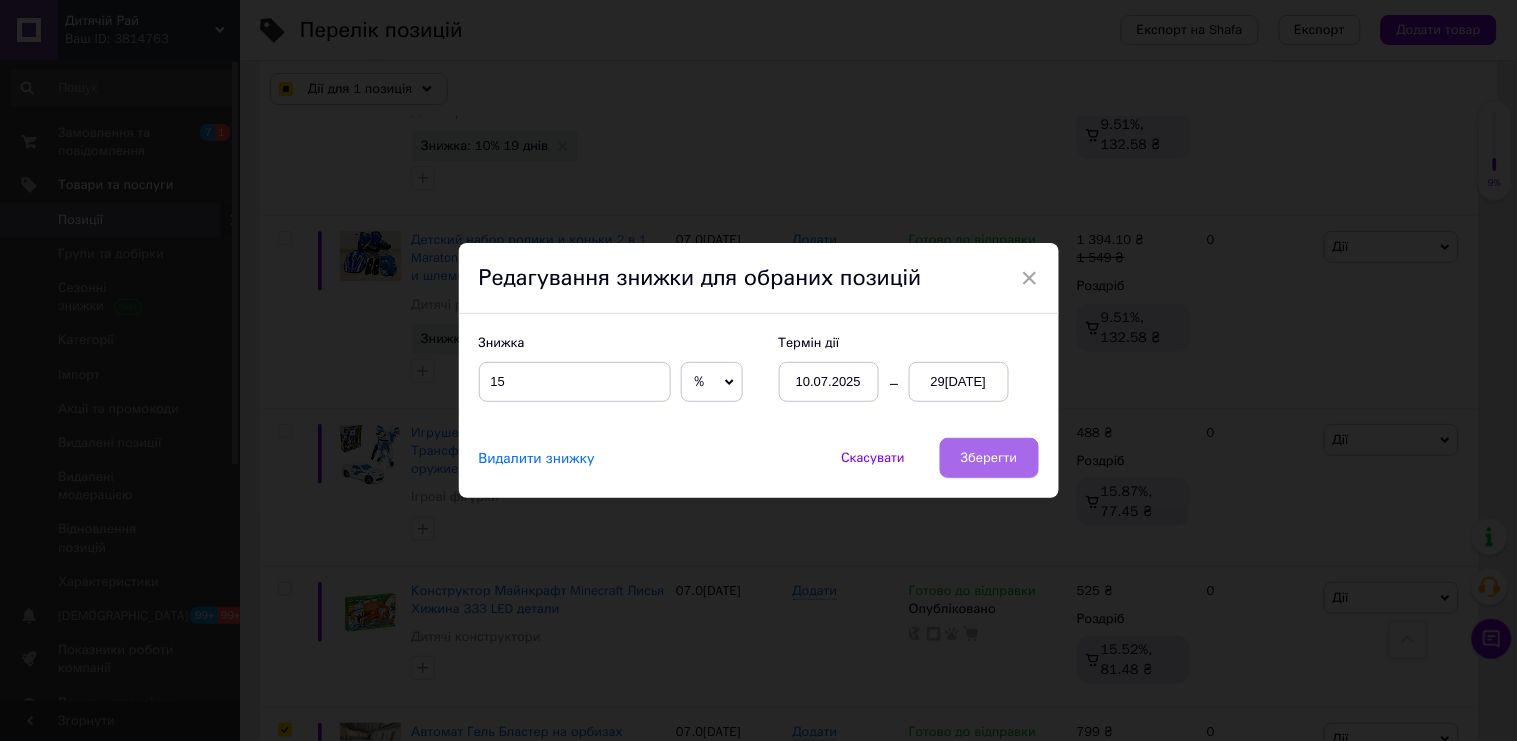 checkbox on "true" 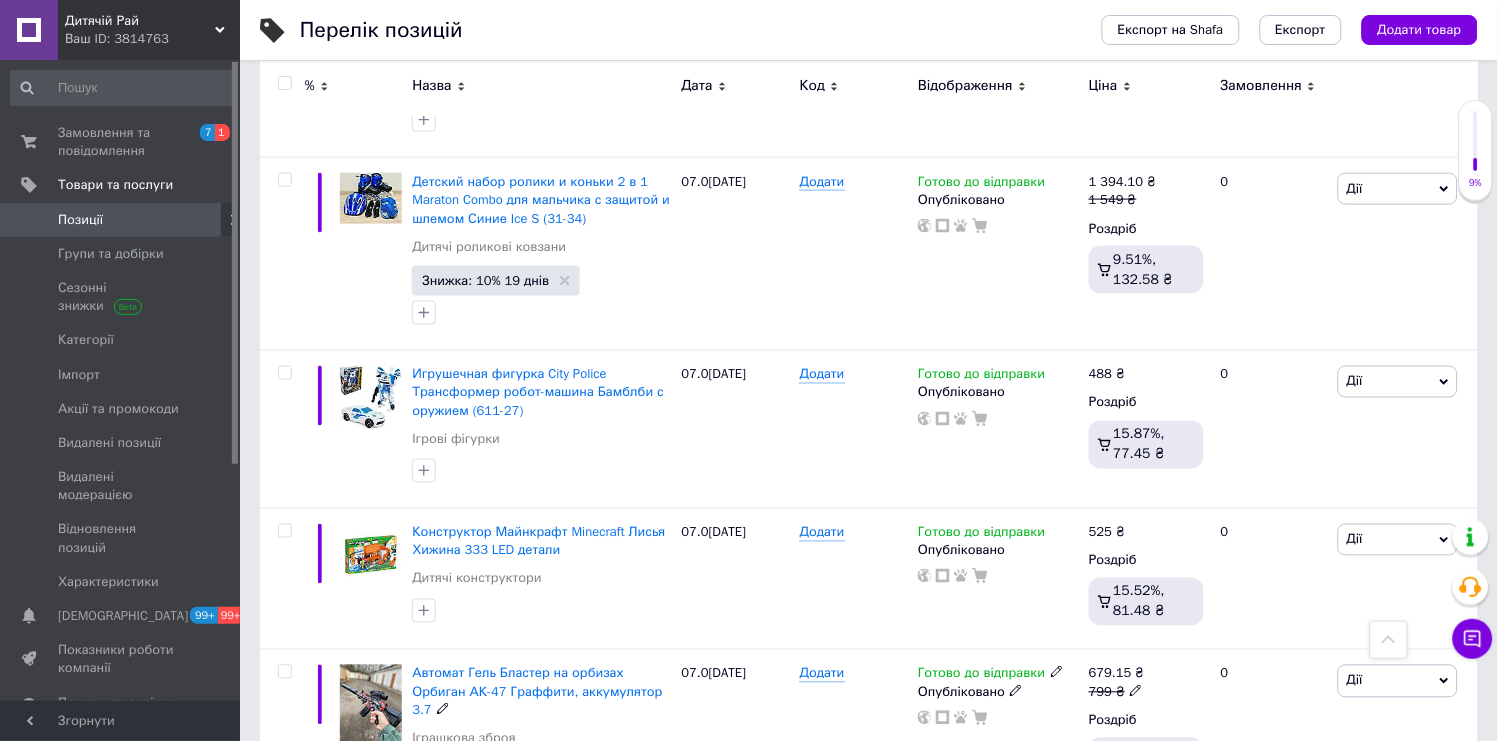 checkbox on "false" 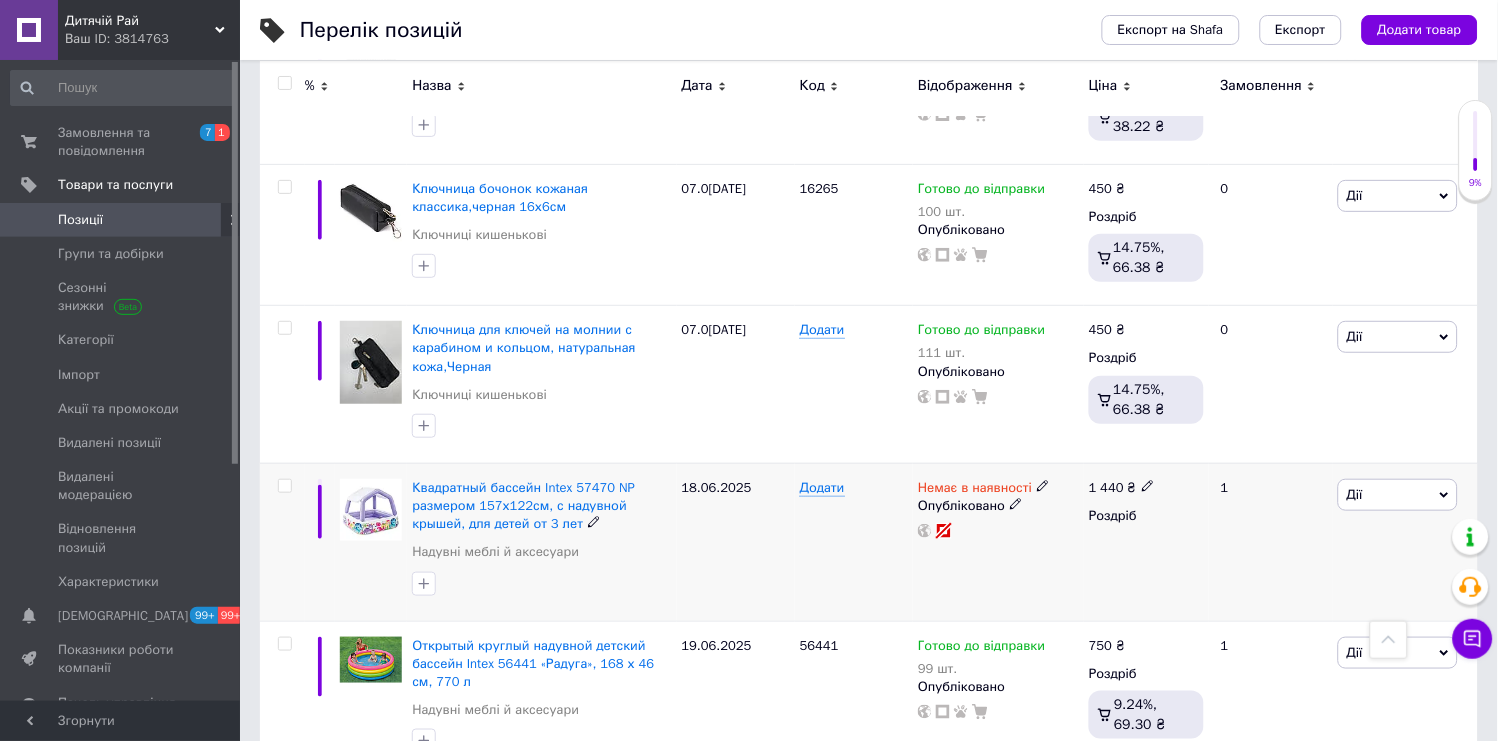 scroll, scrollTop: 13675, scrollLeft: 0, axis: vertical 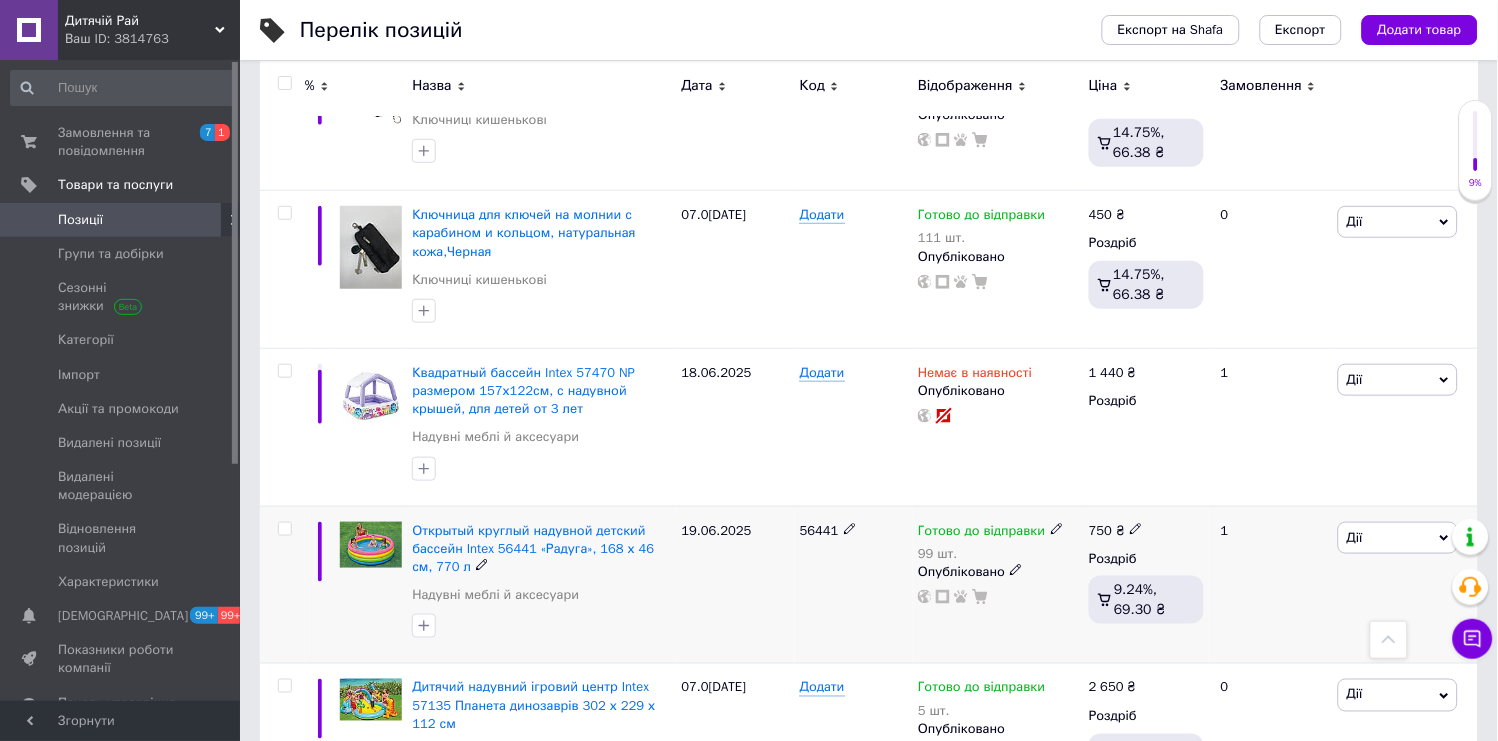 click at bounding box center (284, 529) 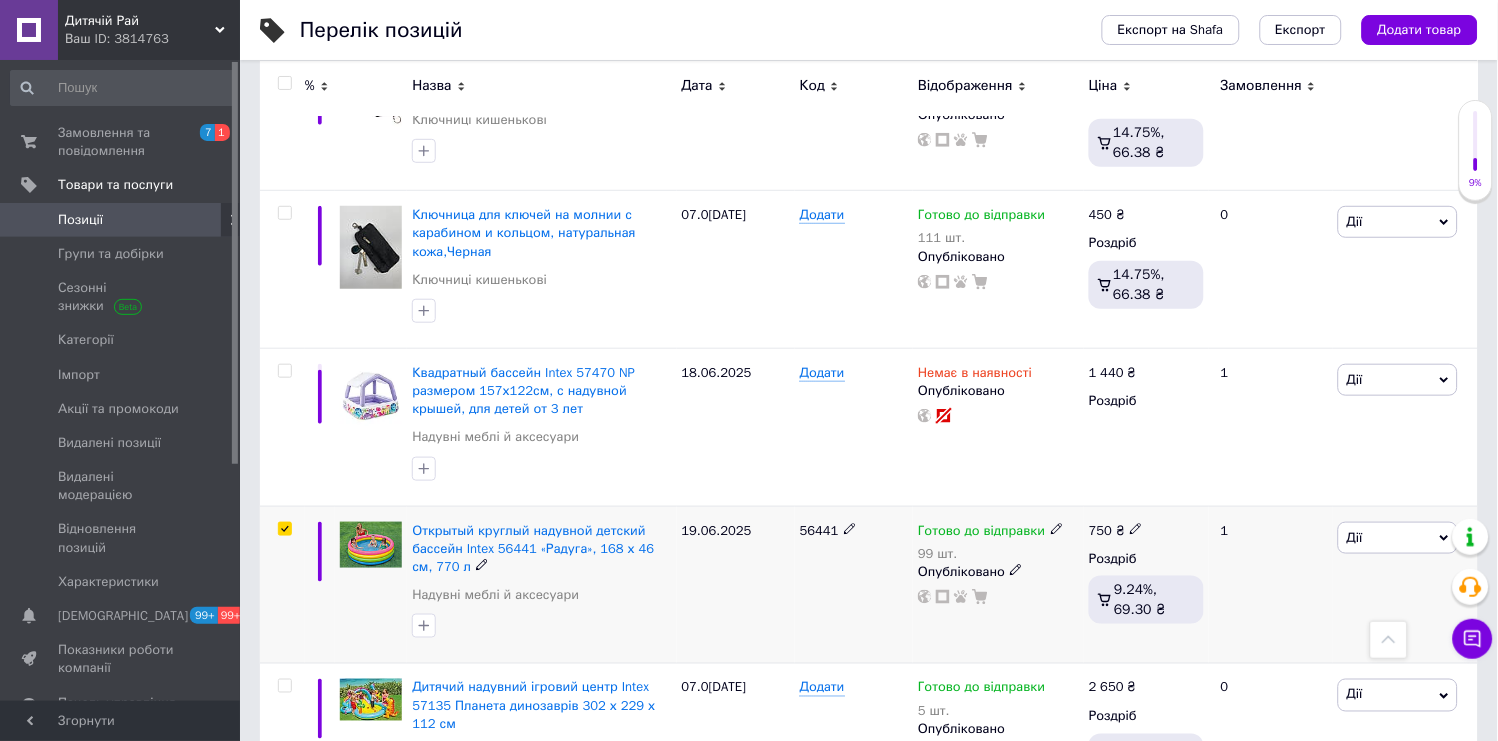 checkbox on "true" 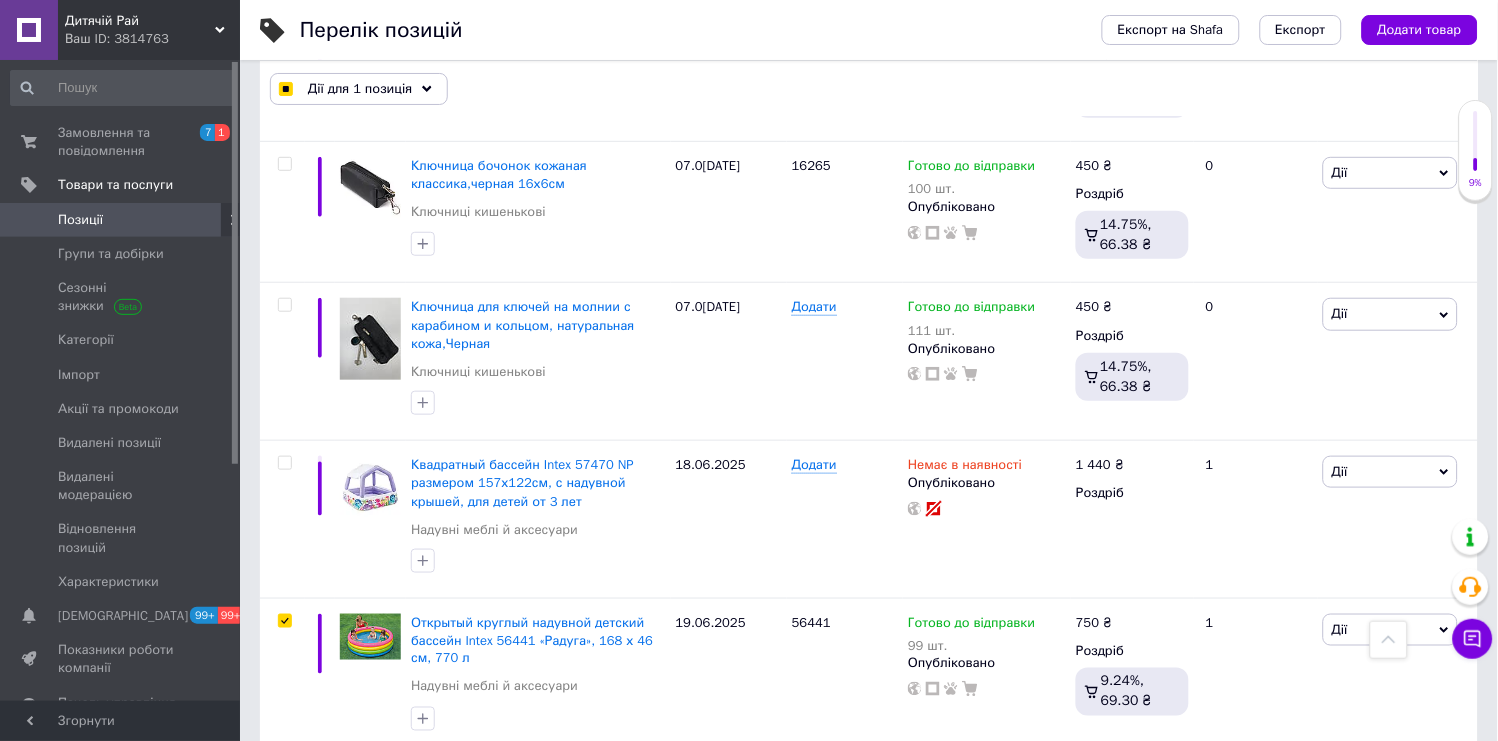 scroll, scrollTop: 13693, scrollLeft: 0, axis: vertical 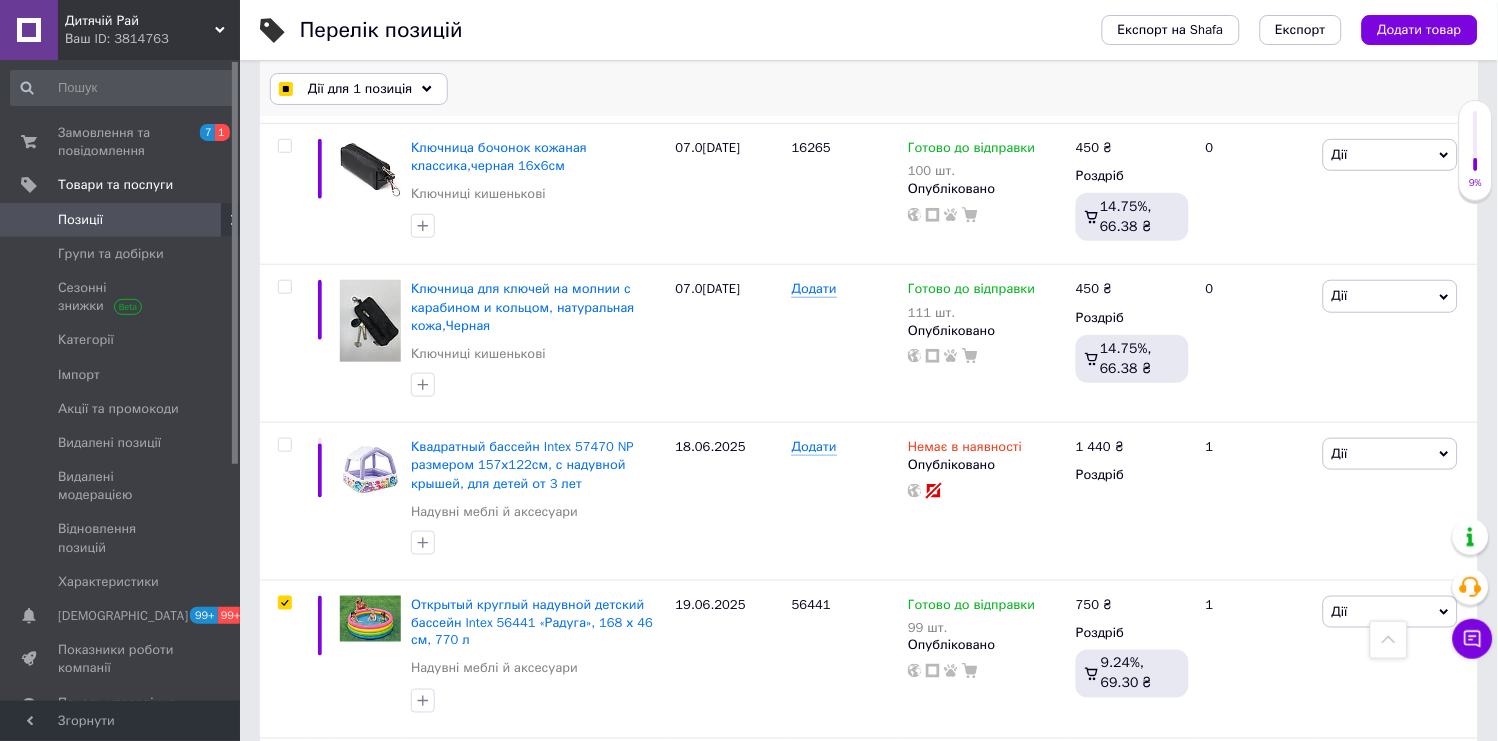 click on "Дії для 1 позиція" at bounding box center (360, 89) 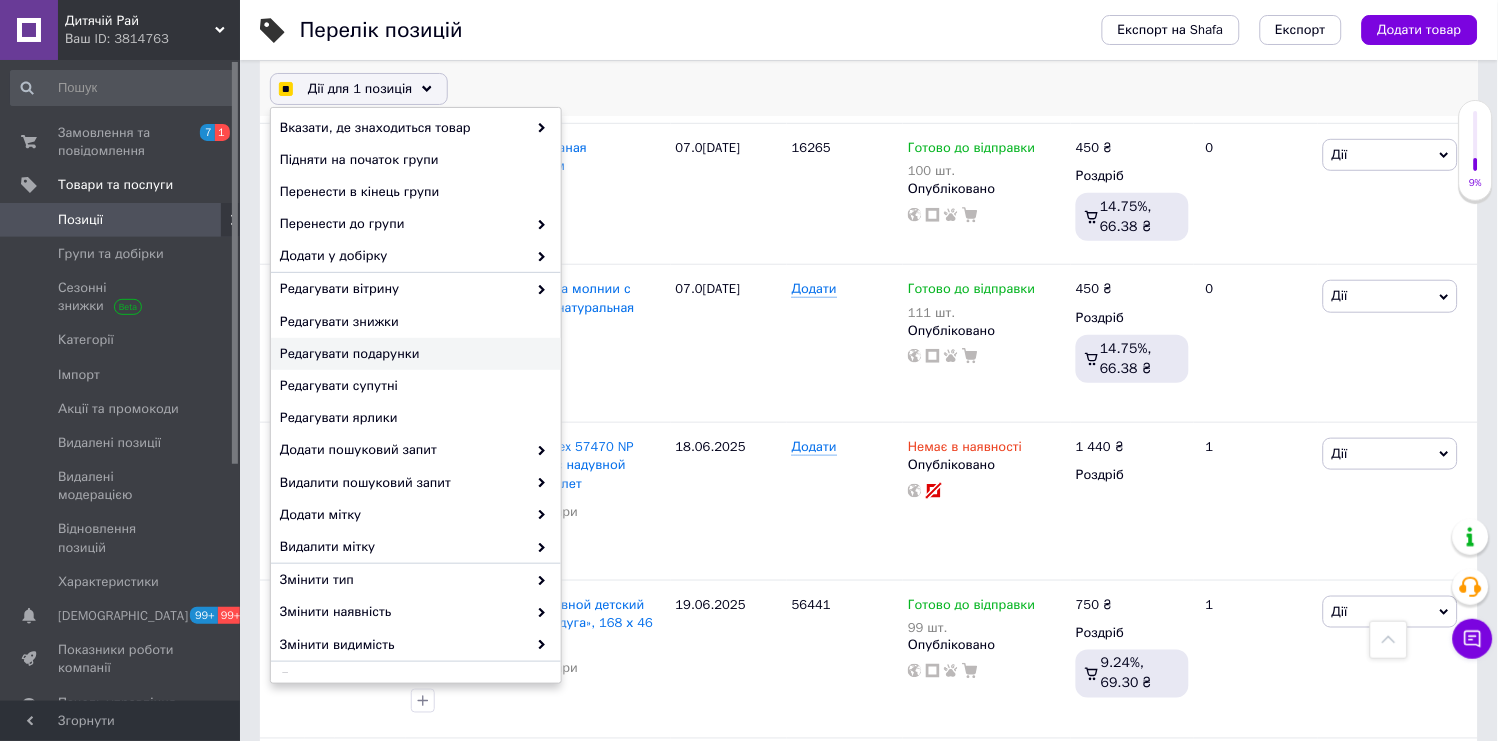scroll, scrollTop: 0, scrollLeft: 0, axis: both 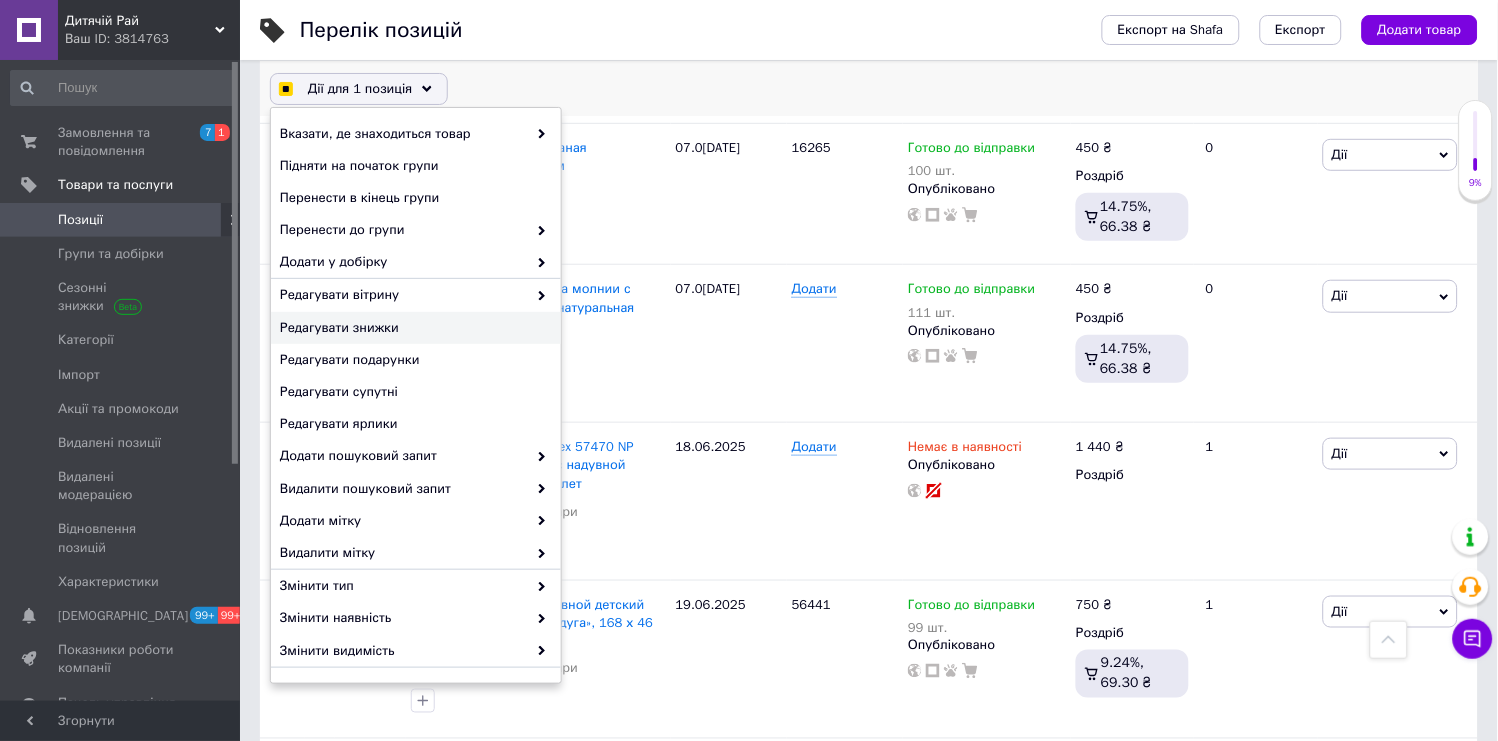 checkbox on "true" 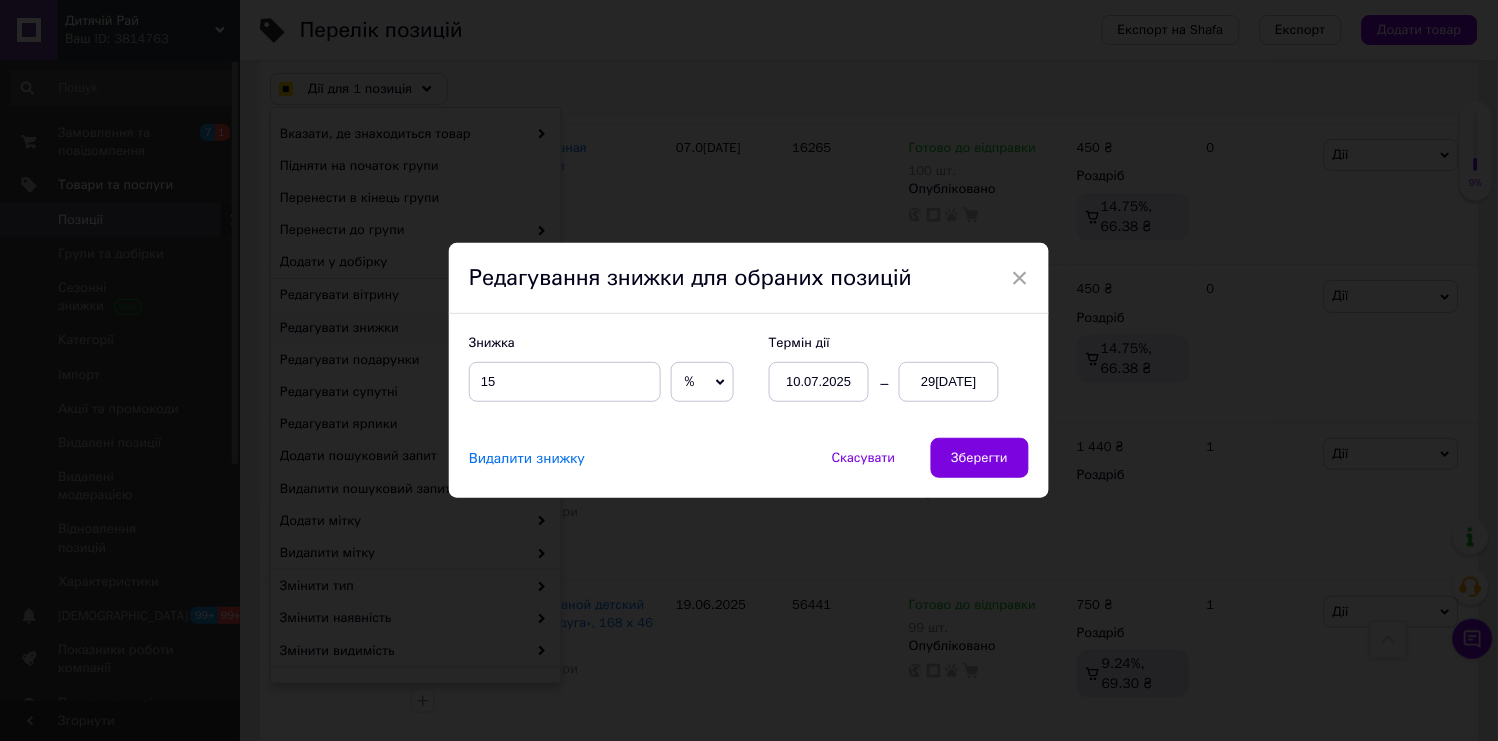 checkbox on "true" 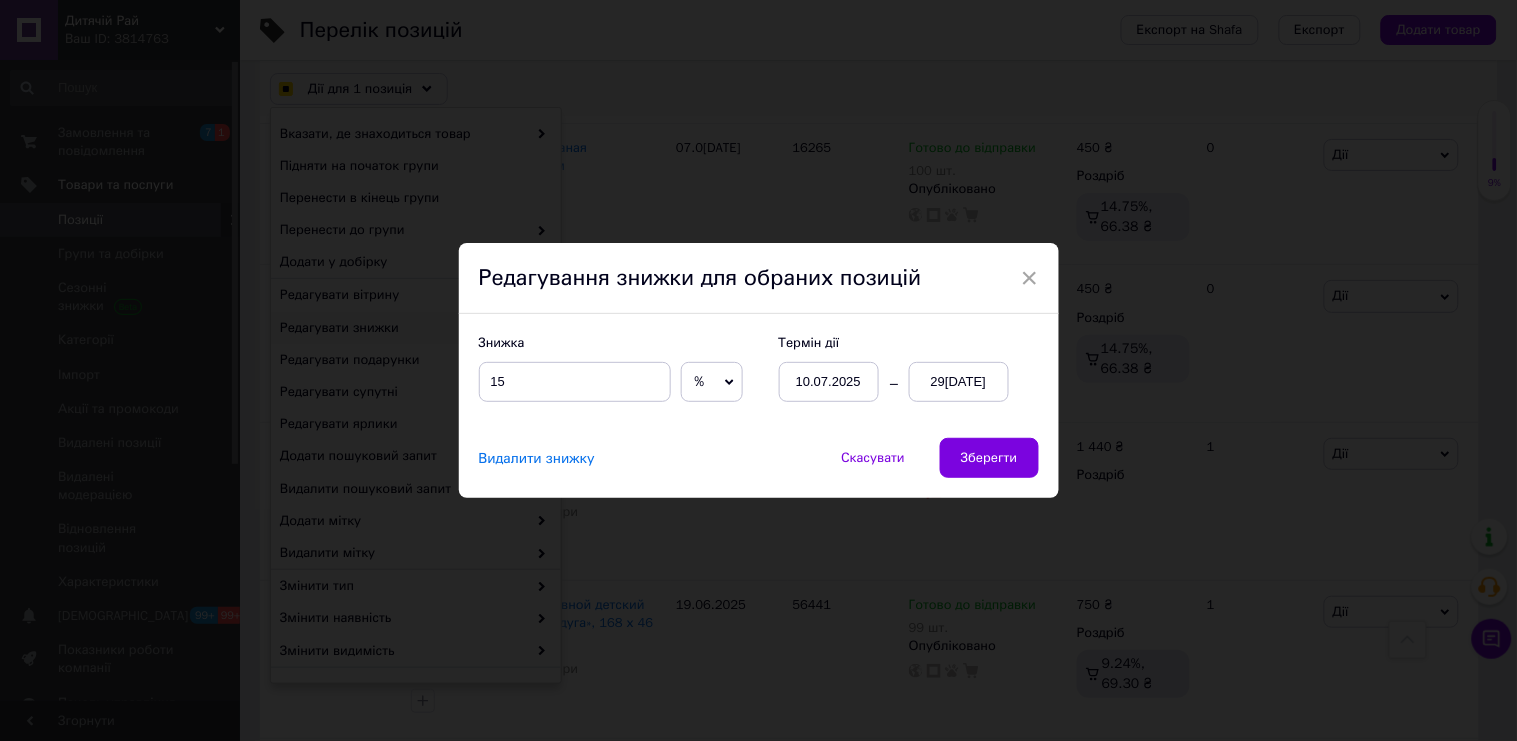 checkbox on "true" 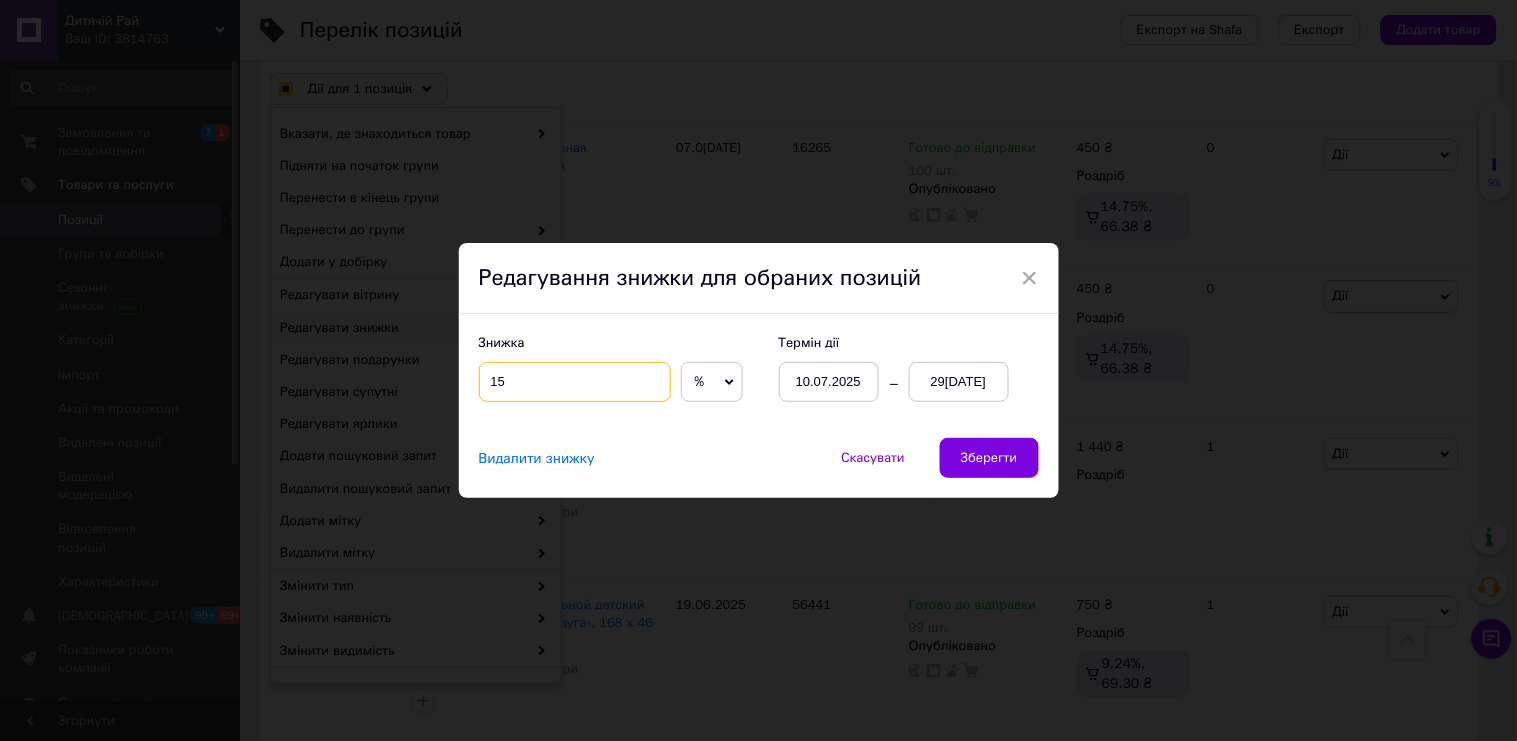 click on "15" at bounding box center (575, 382) 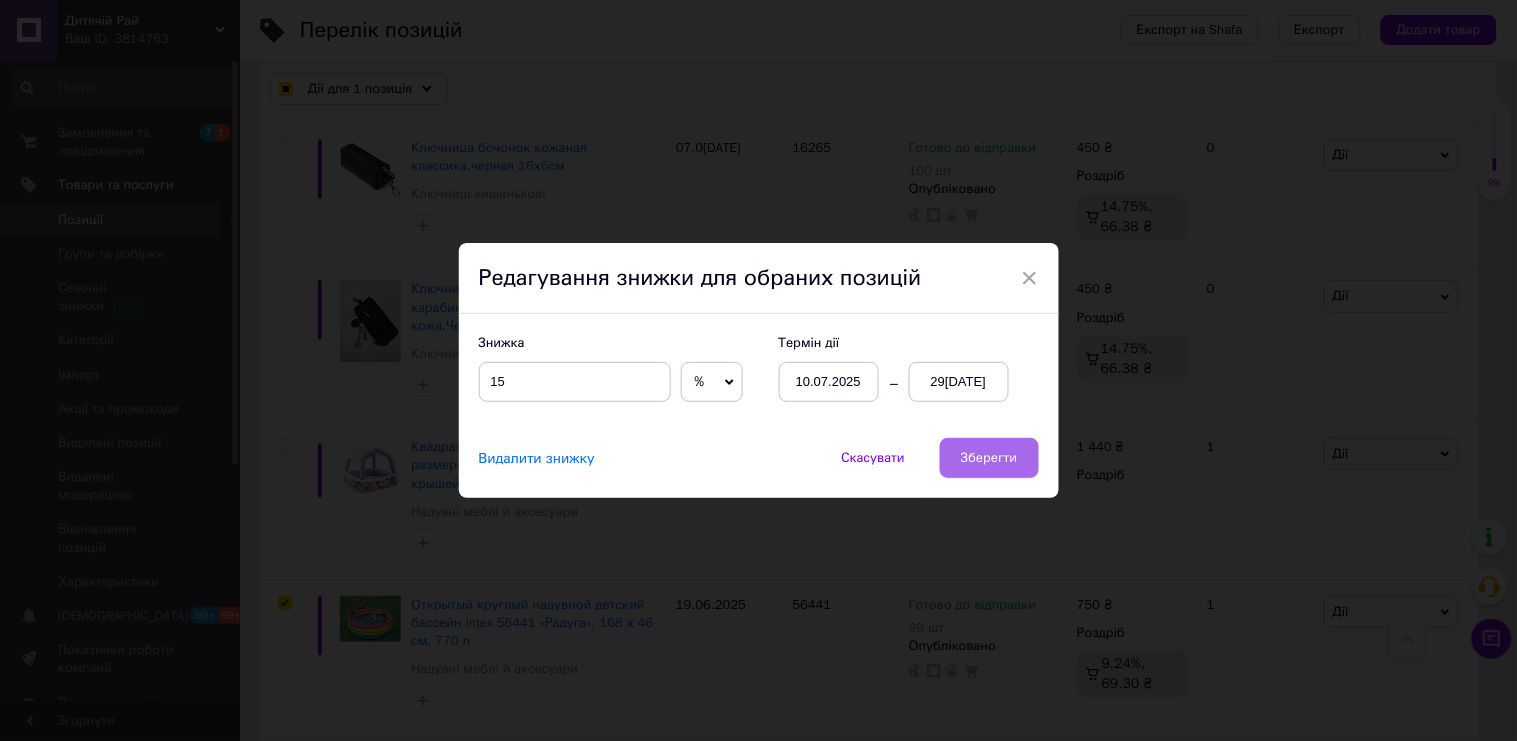 click on "Зберегти" at bounding box center (989, 458) 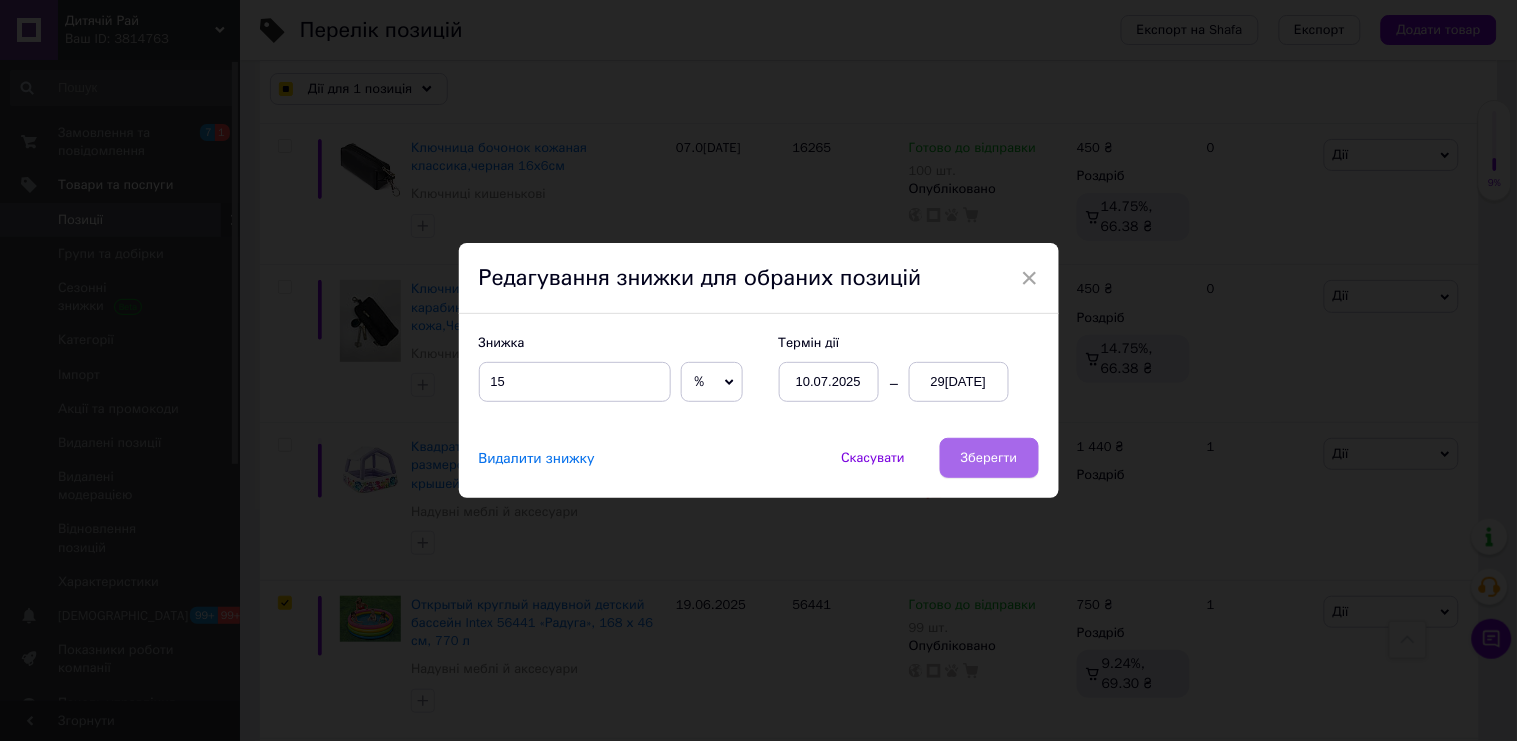 checkbox on "true" 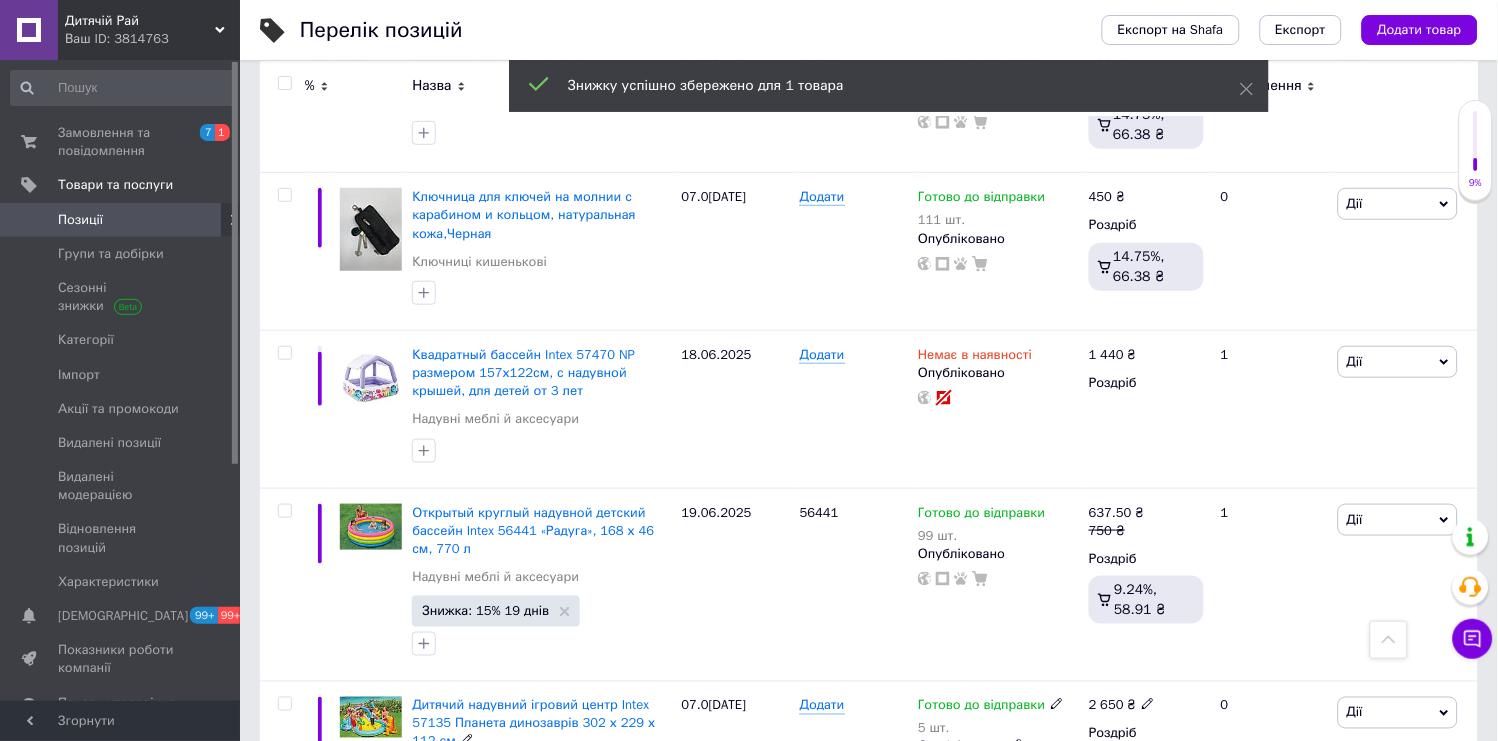 checkbox on "false" 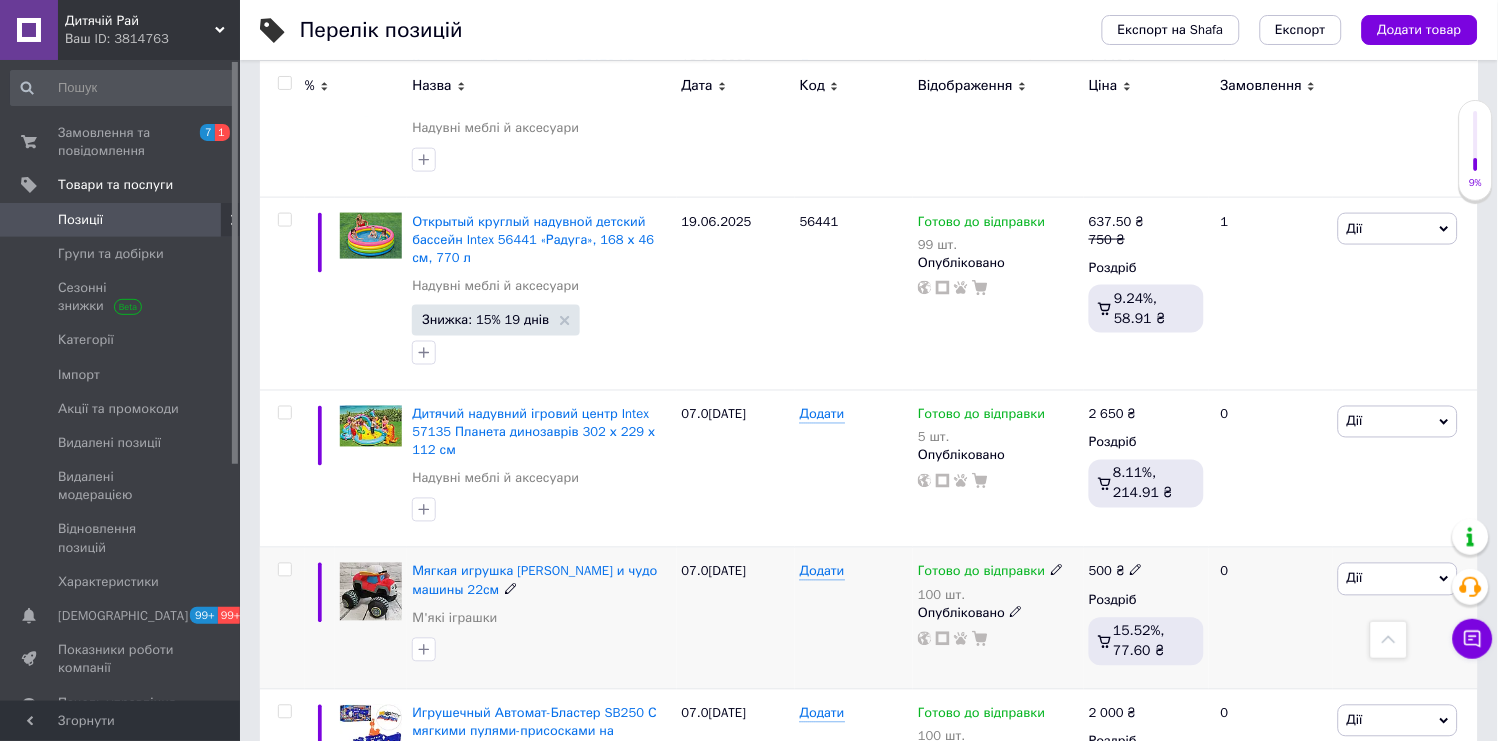 scroll, scrollTop: 14008, scrollLeft: 0, axis: vertical 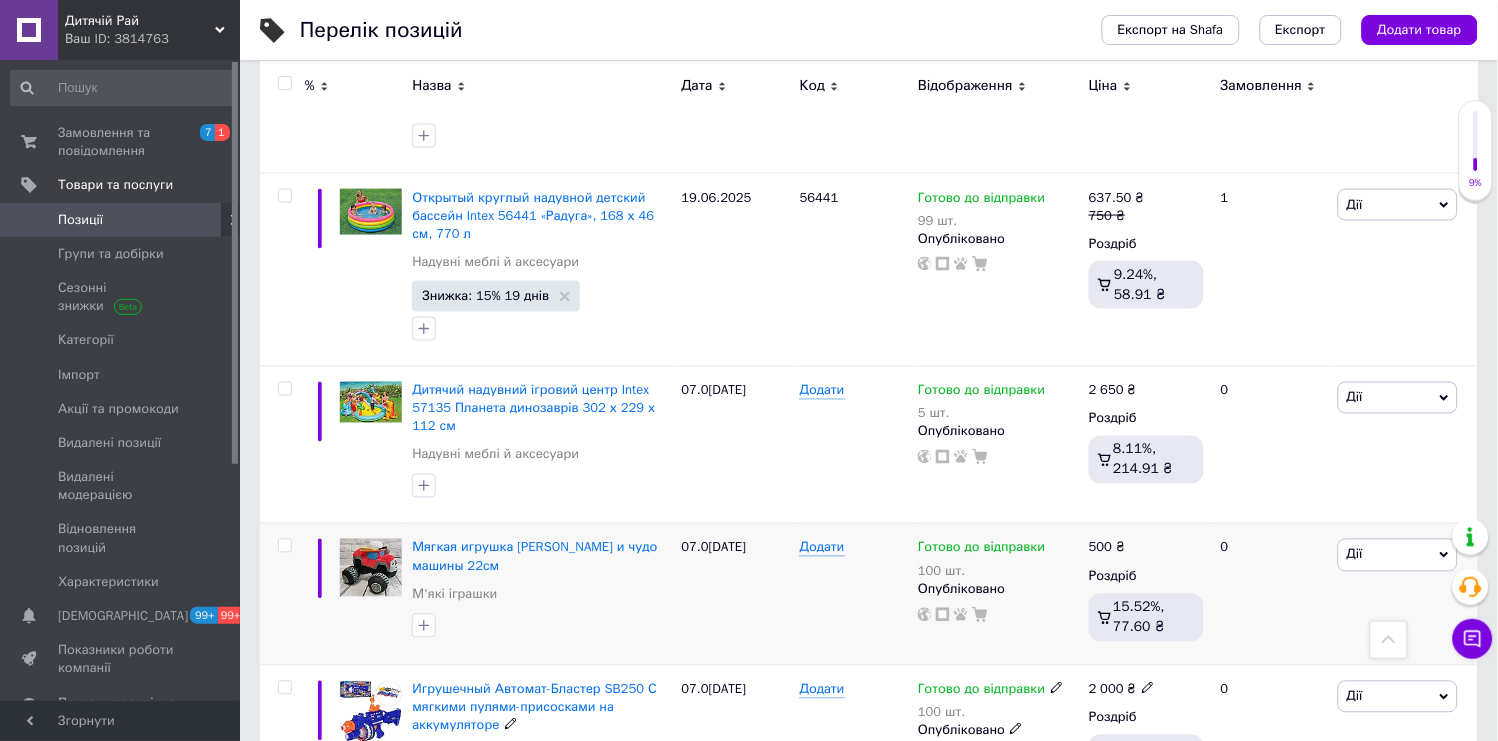 click at bounding box center (284, 688) 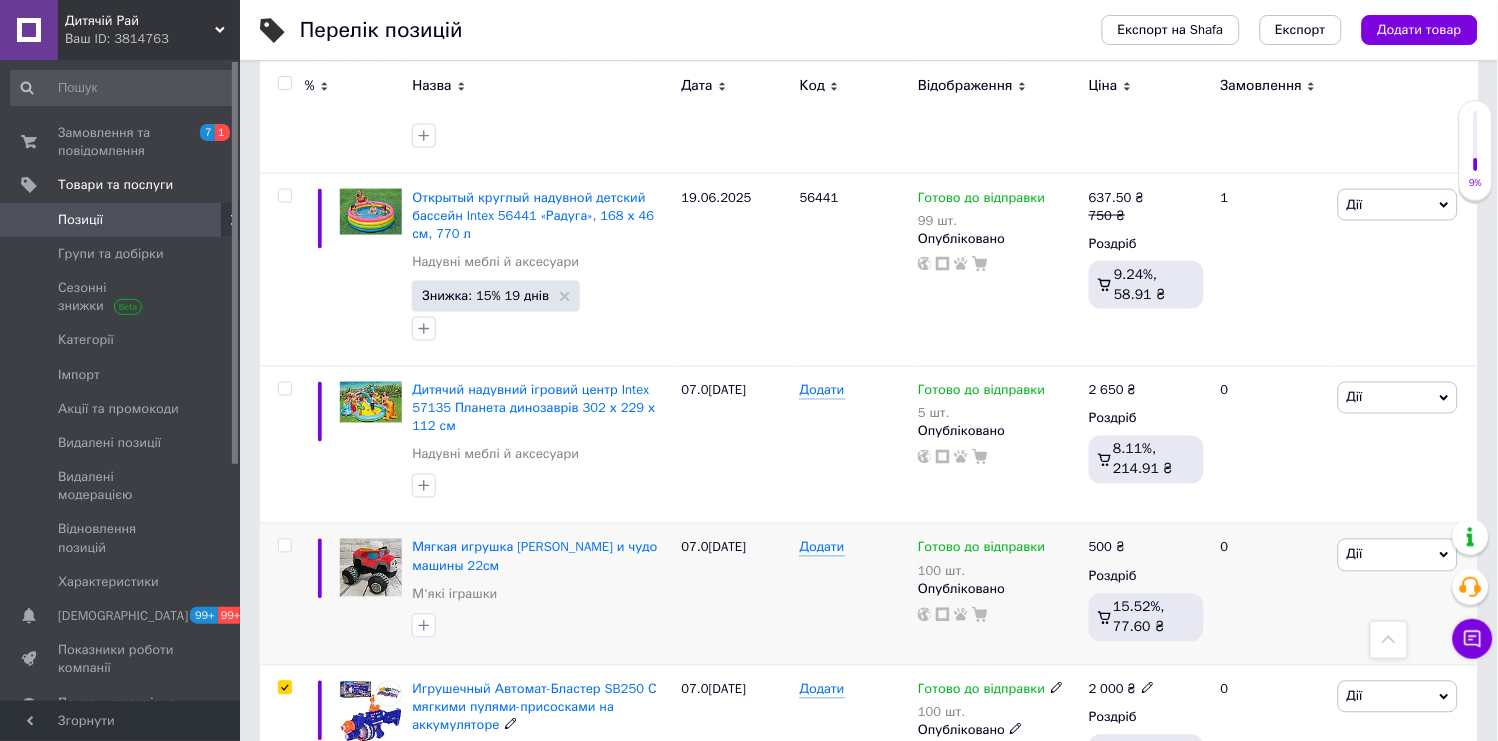 checkbox on "true" 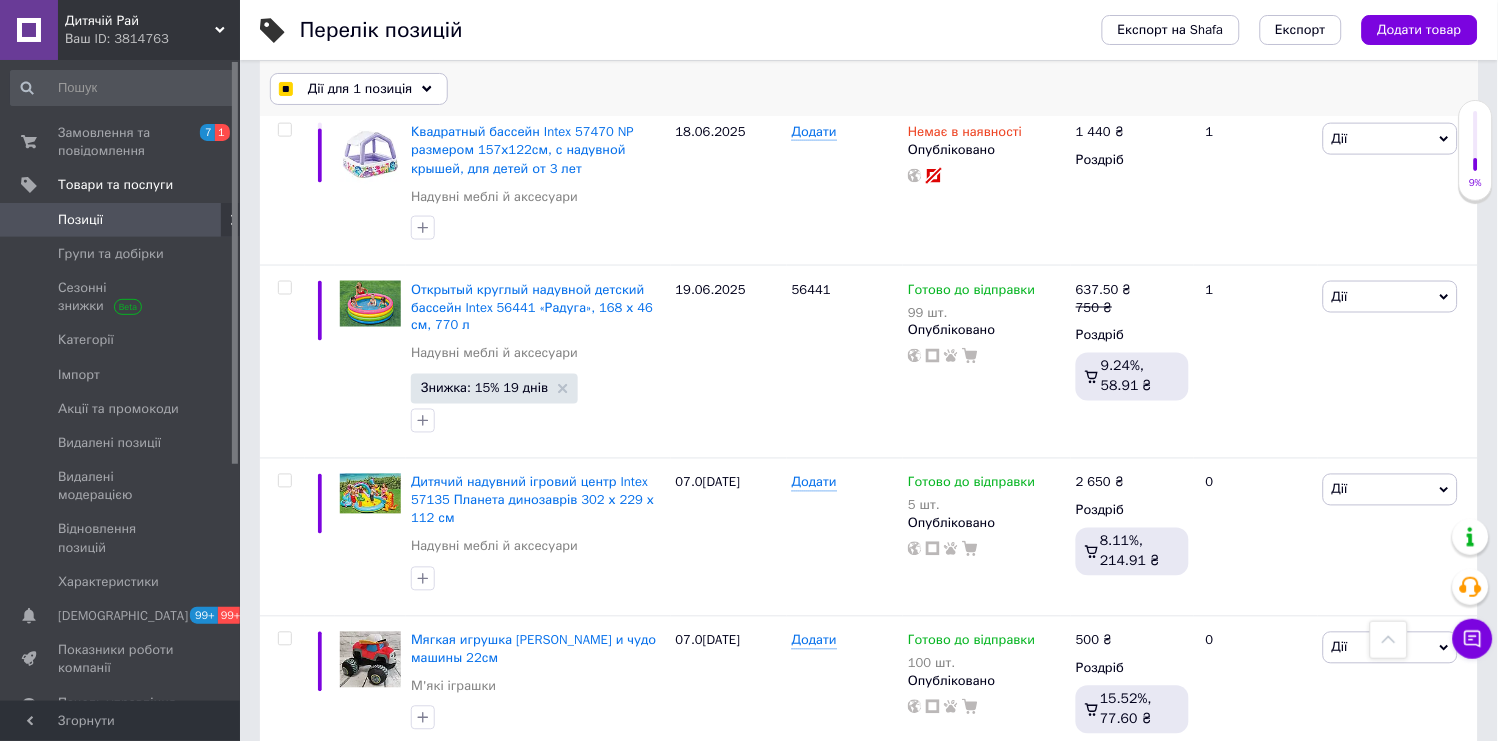 scroll, scrollTop: 14026, scrollLeft: 0, axis: vertical 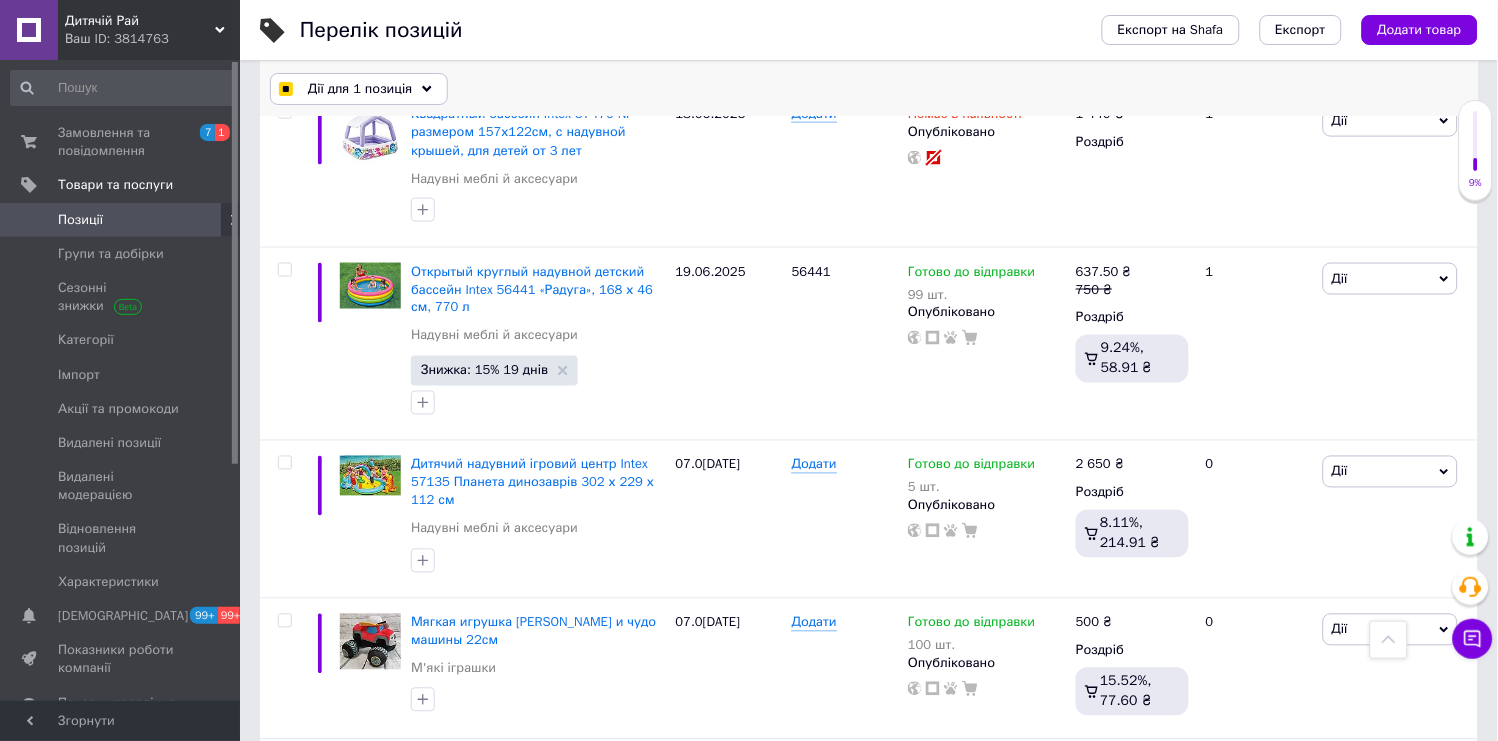 click on "Дії для 1 позиція" at bounding box center [360, 89] 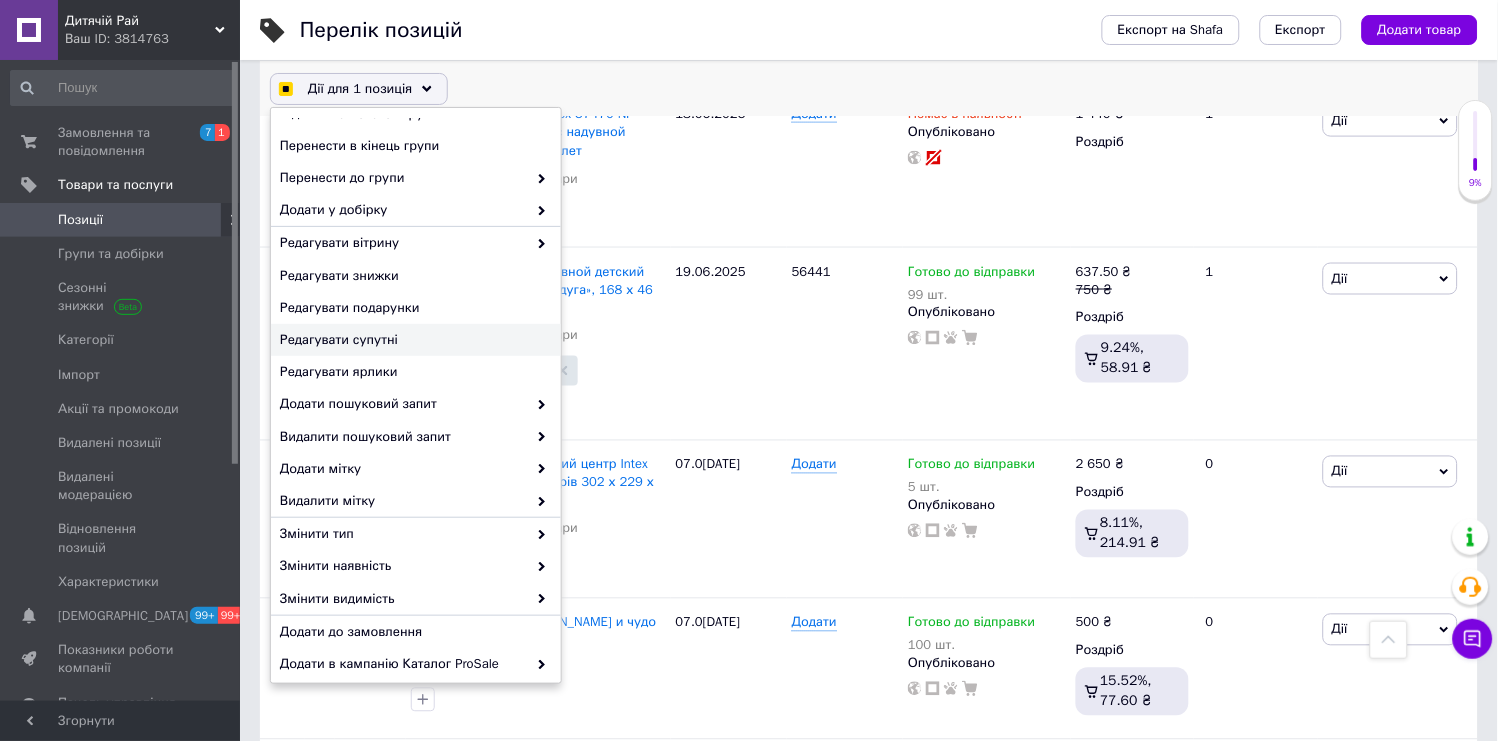 scroll, scrollTop: 13, scrollLeft: 0, axis: vertical 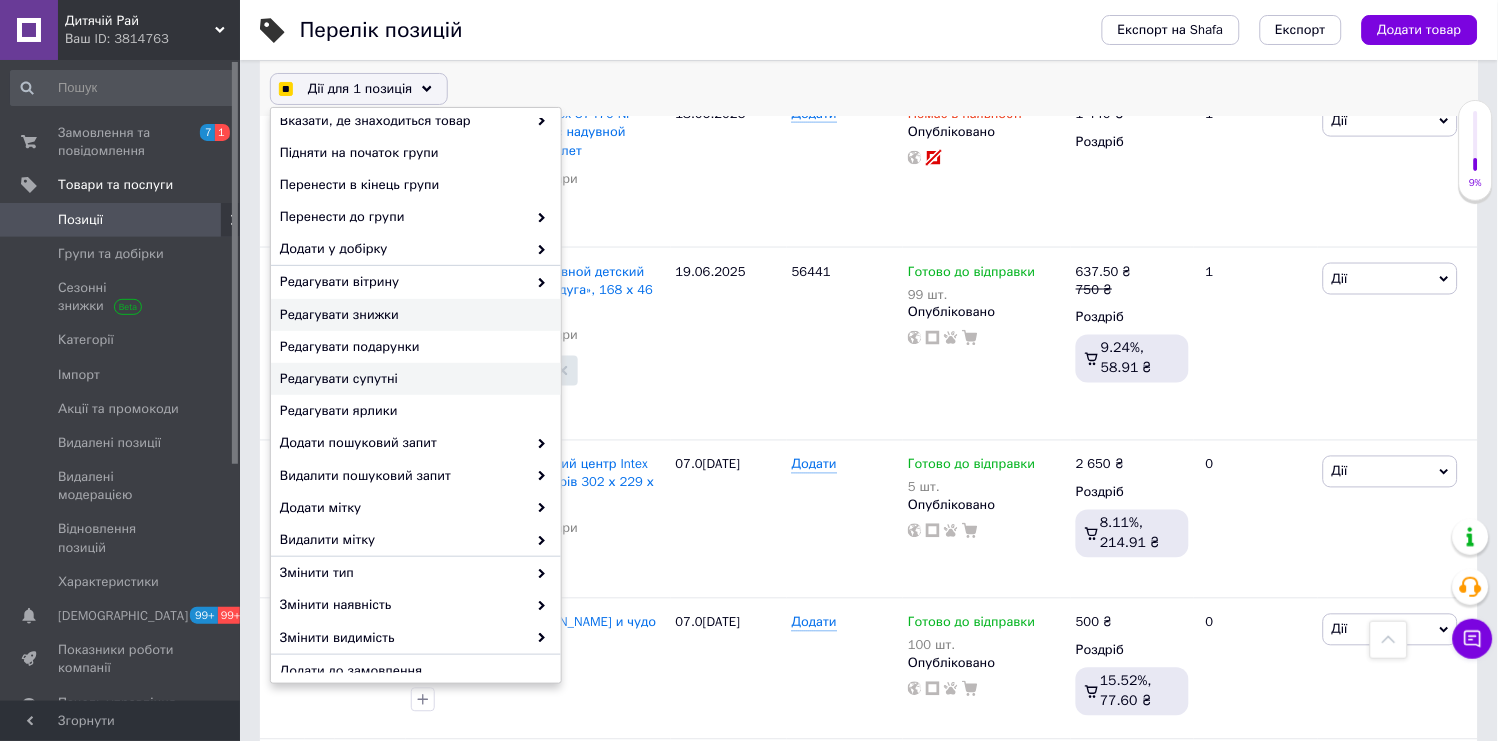 checkbox on "true" 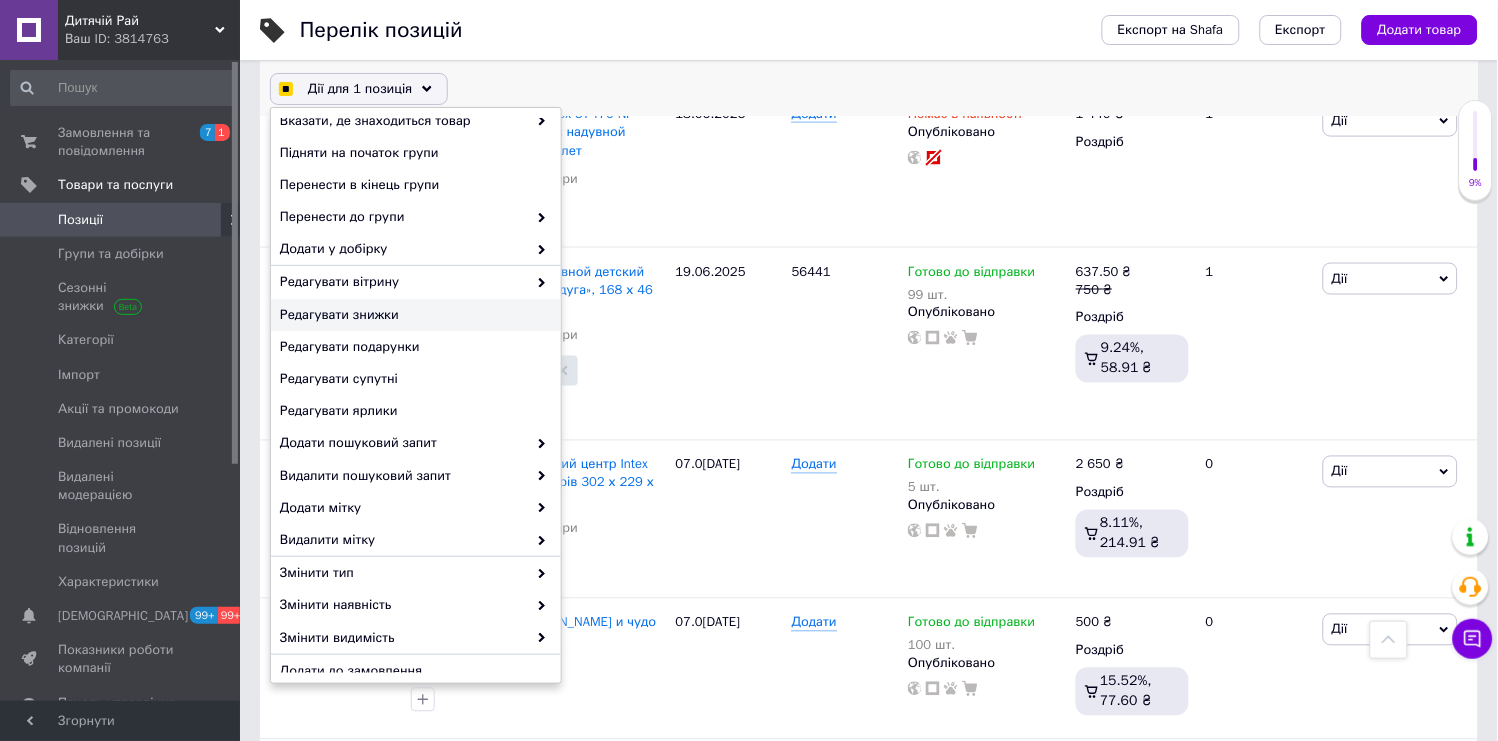 click on "Редагувати знижки" at bounding box center [413, 315] 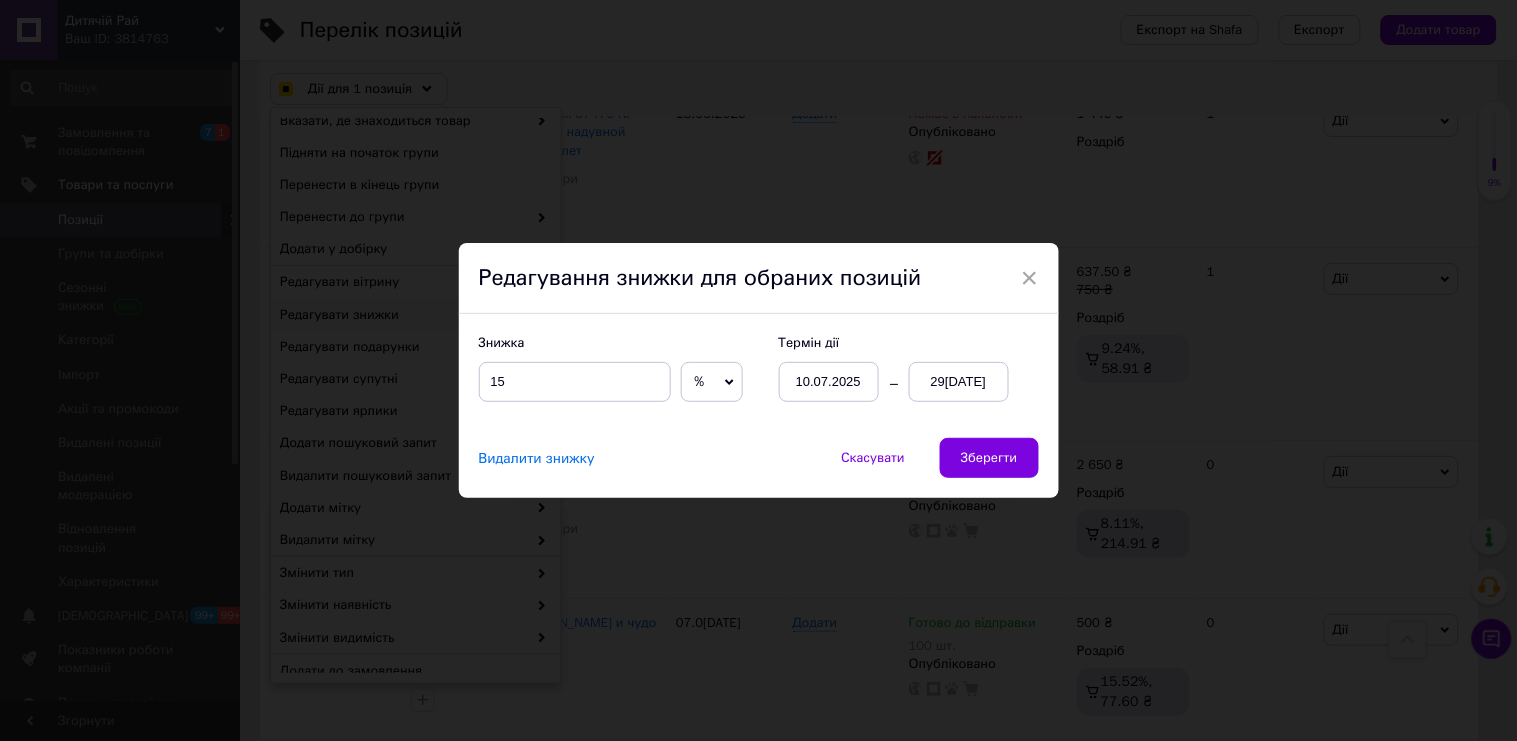 checkbox on "true" 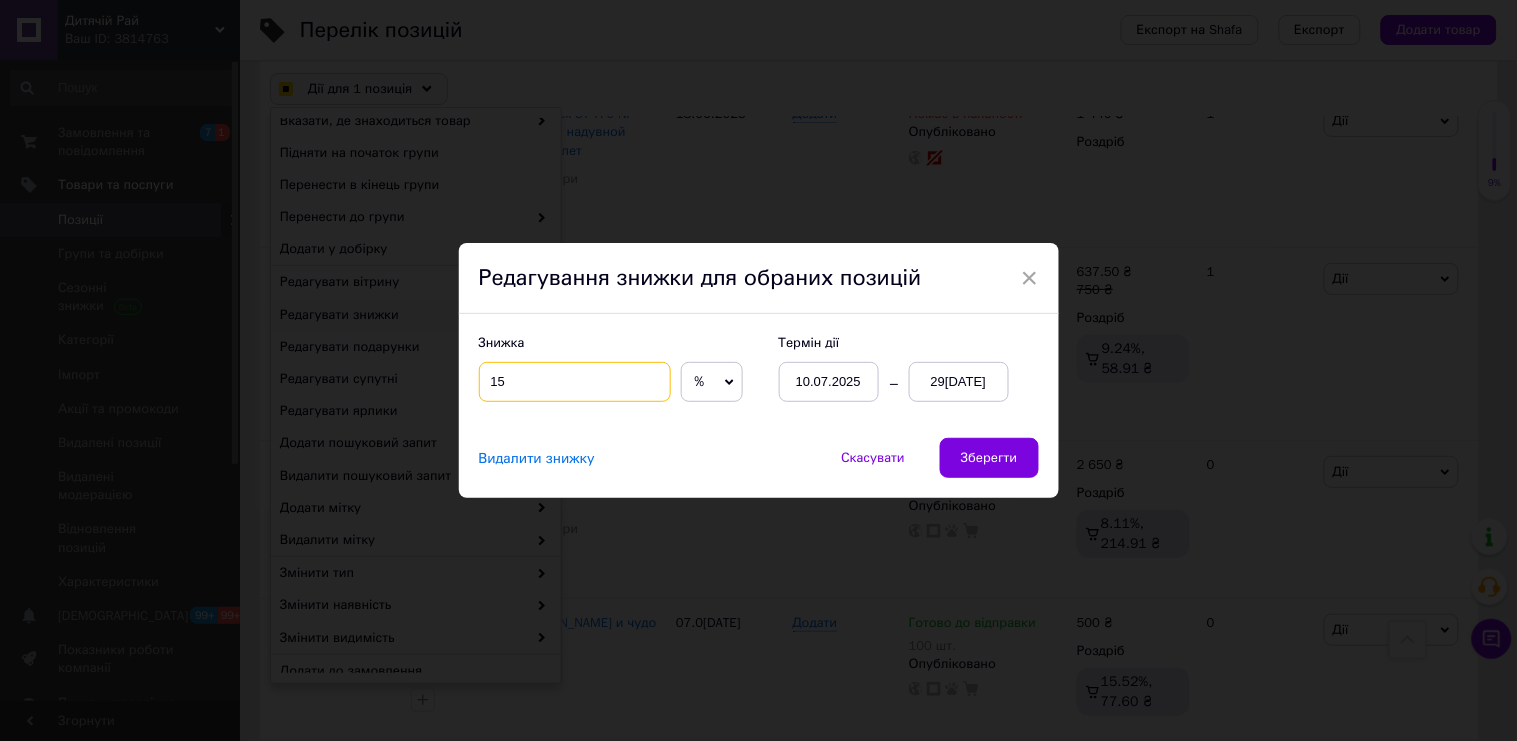 click on "15" at bounding box center [575, 382] 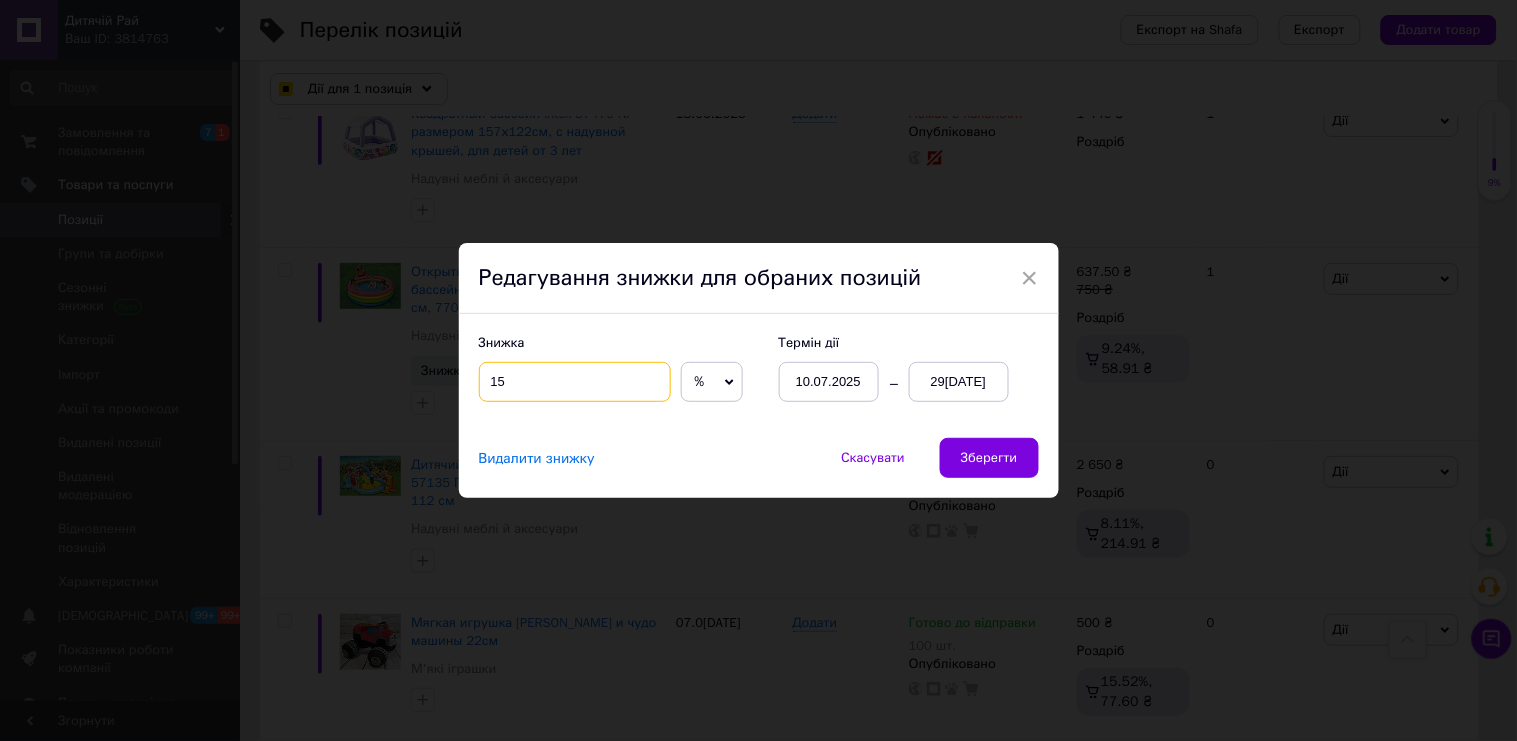 checkbox on "true" 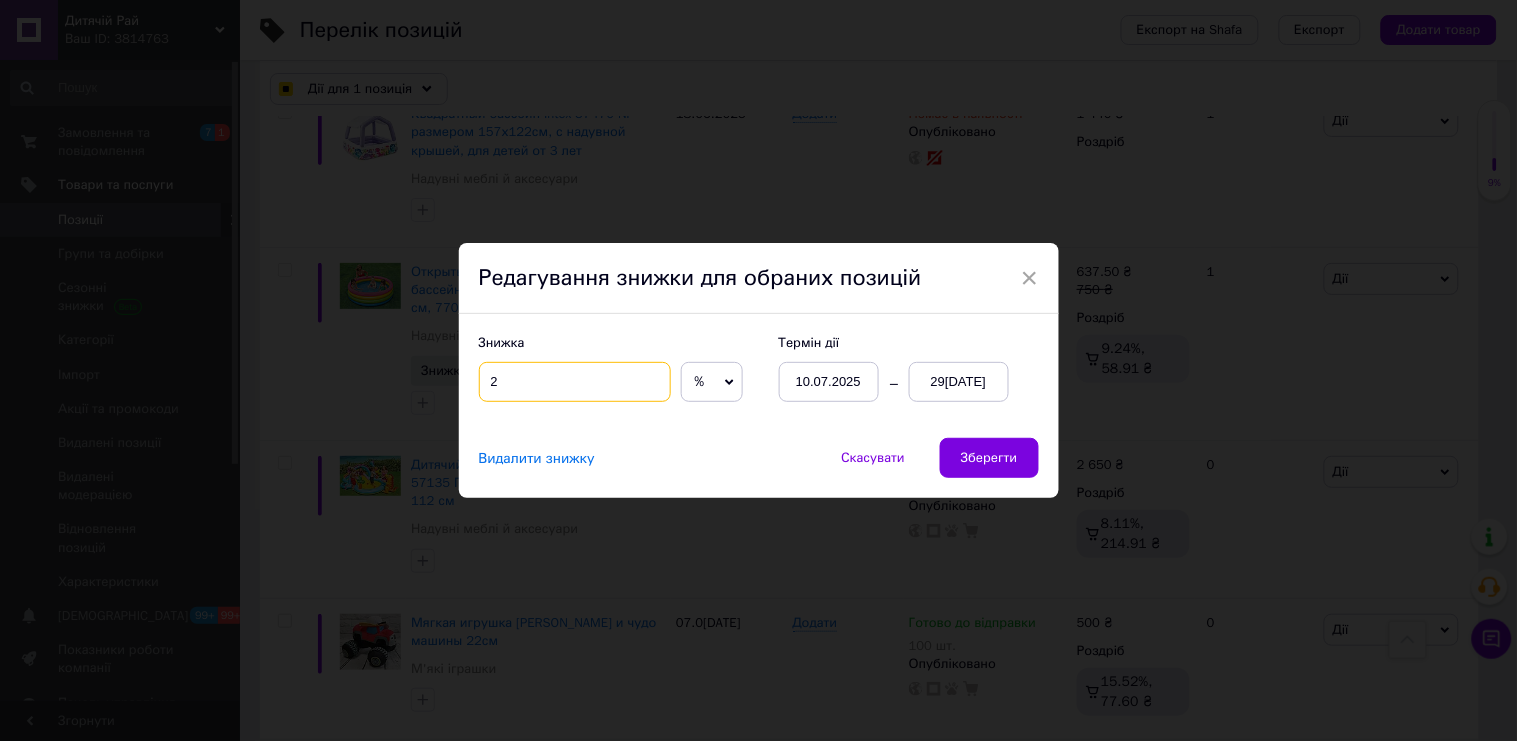 checkbox on "true" 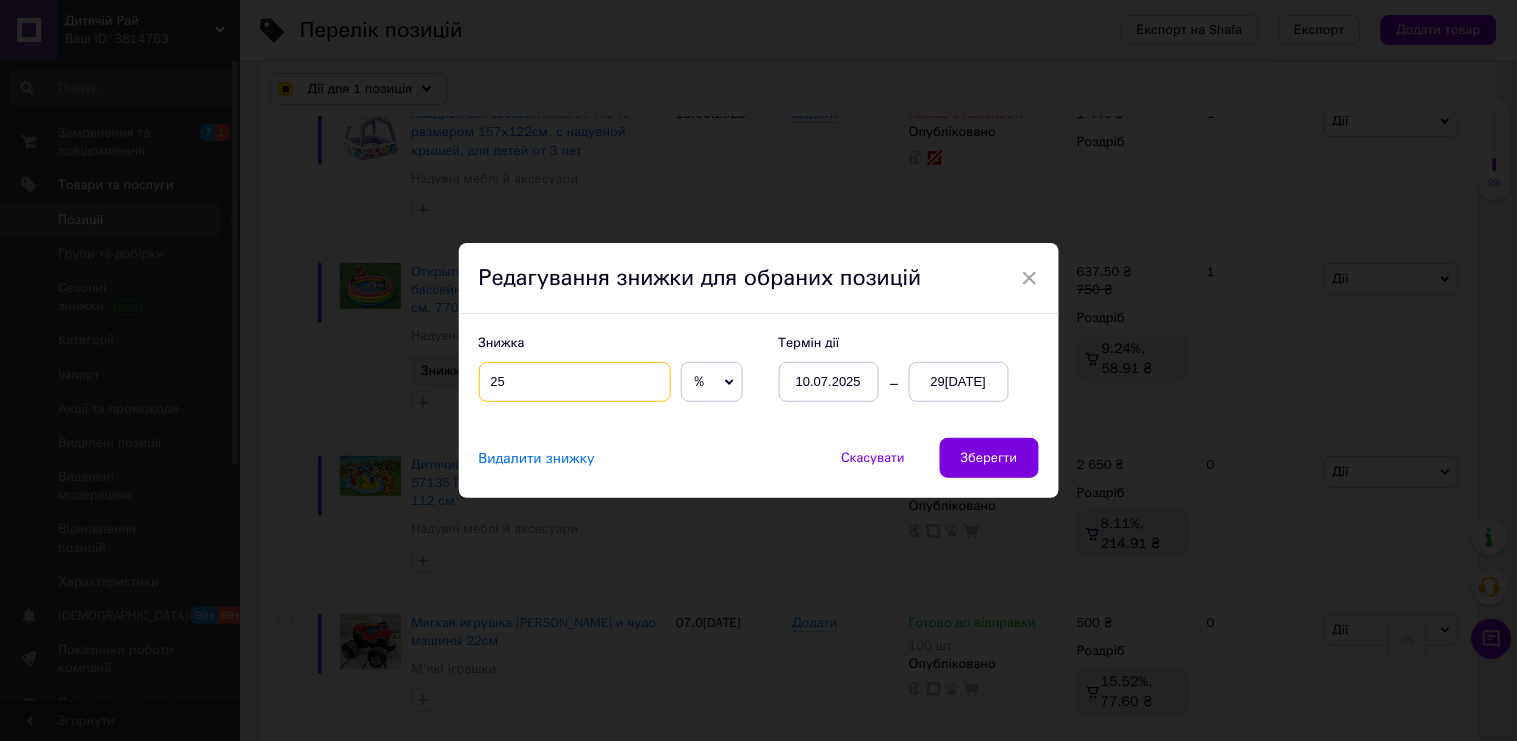 checkbox on "true" 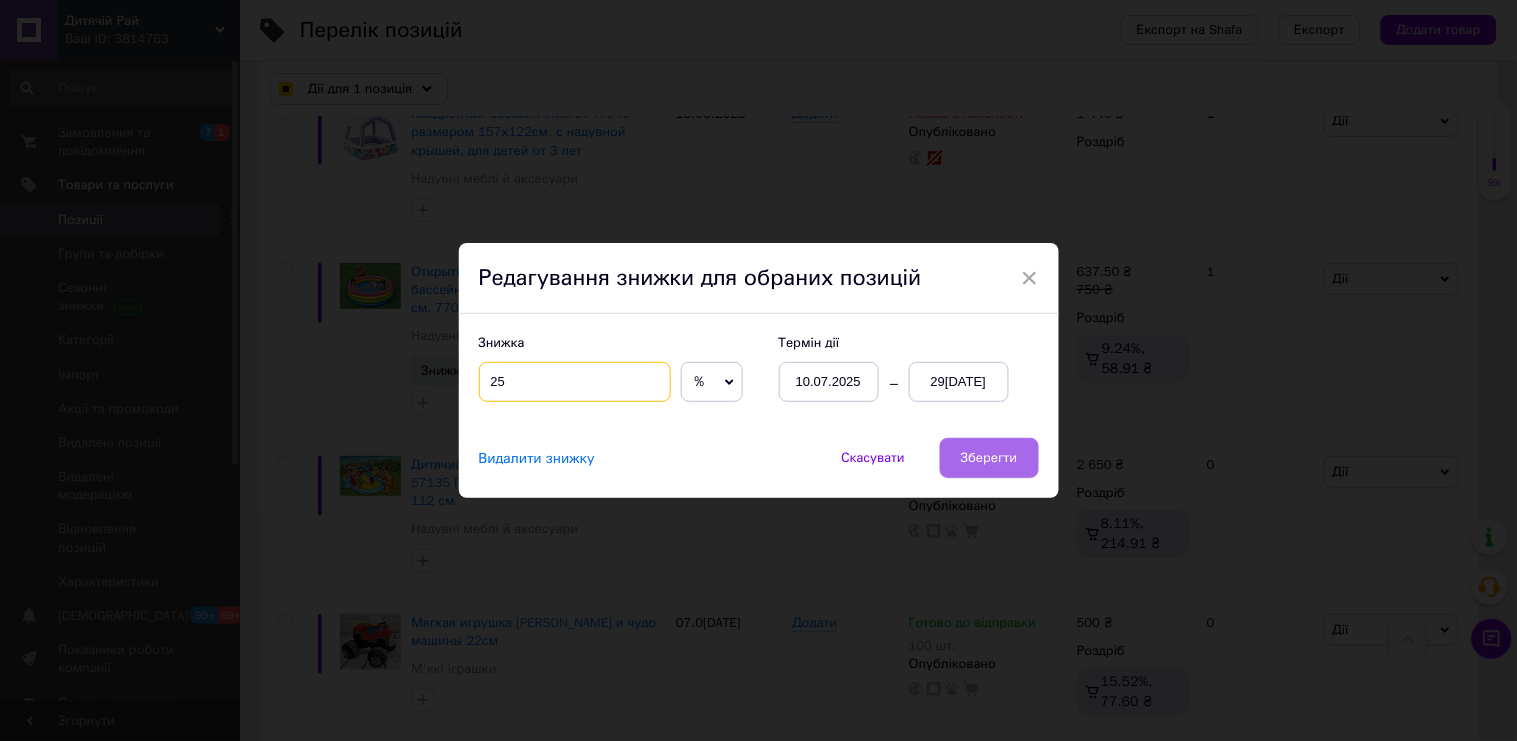 type on "25" 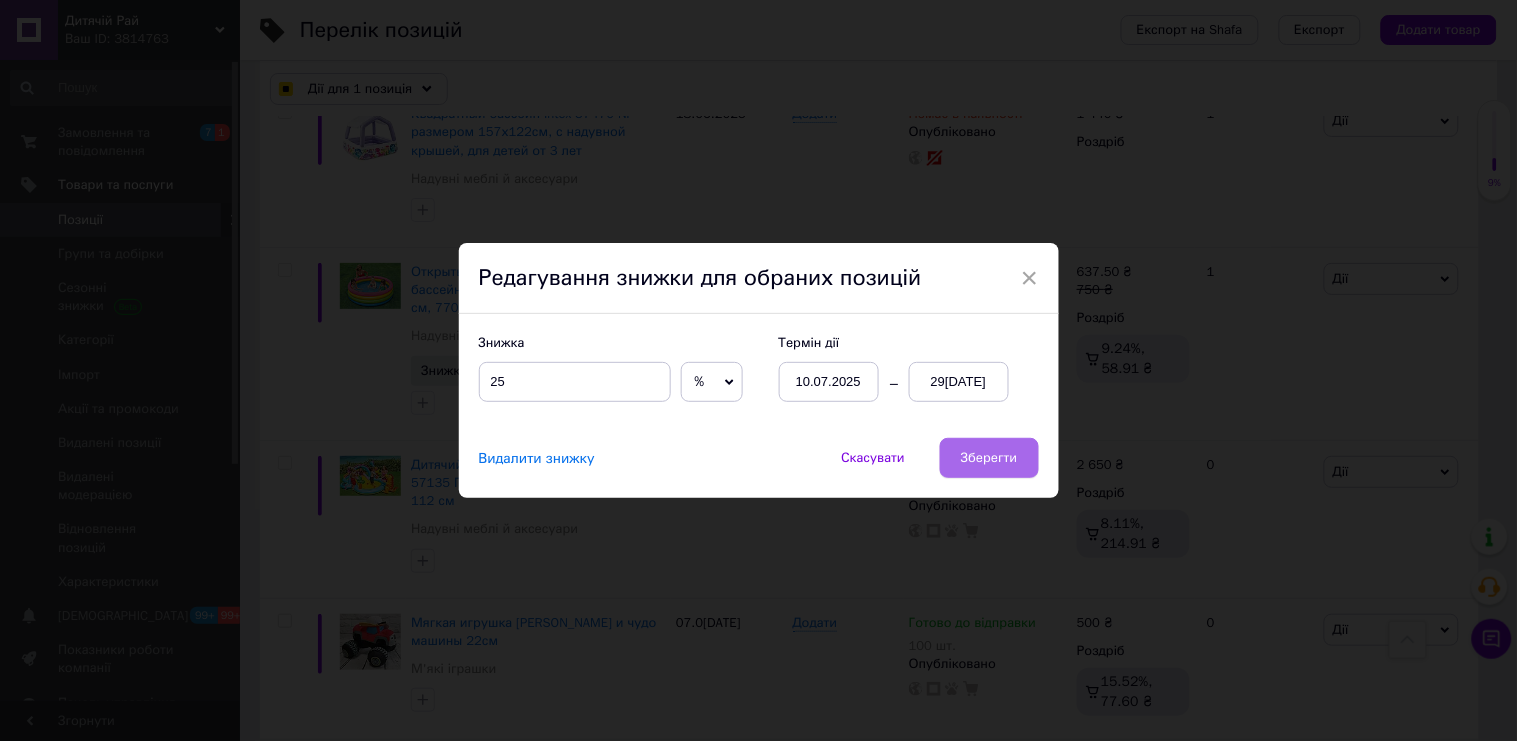 click on "Зберегти" at bounding box center (989, 458) 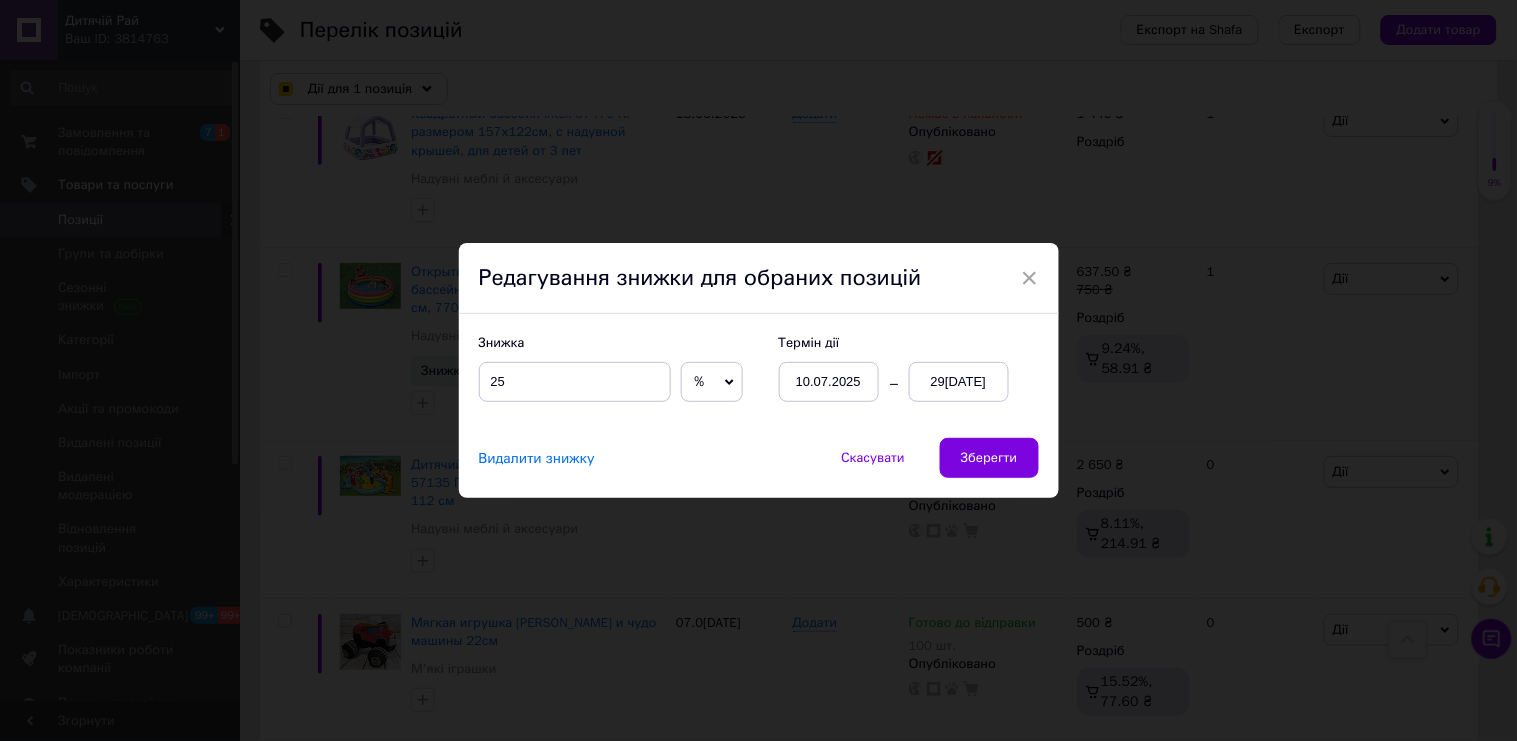 checkbox on "true" 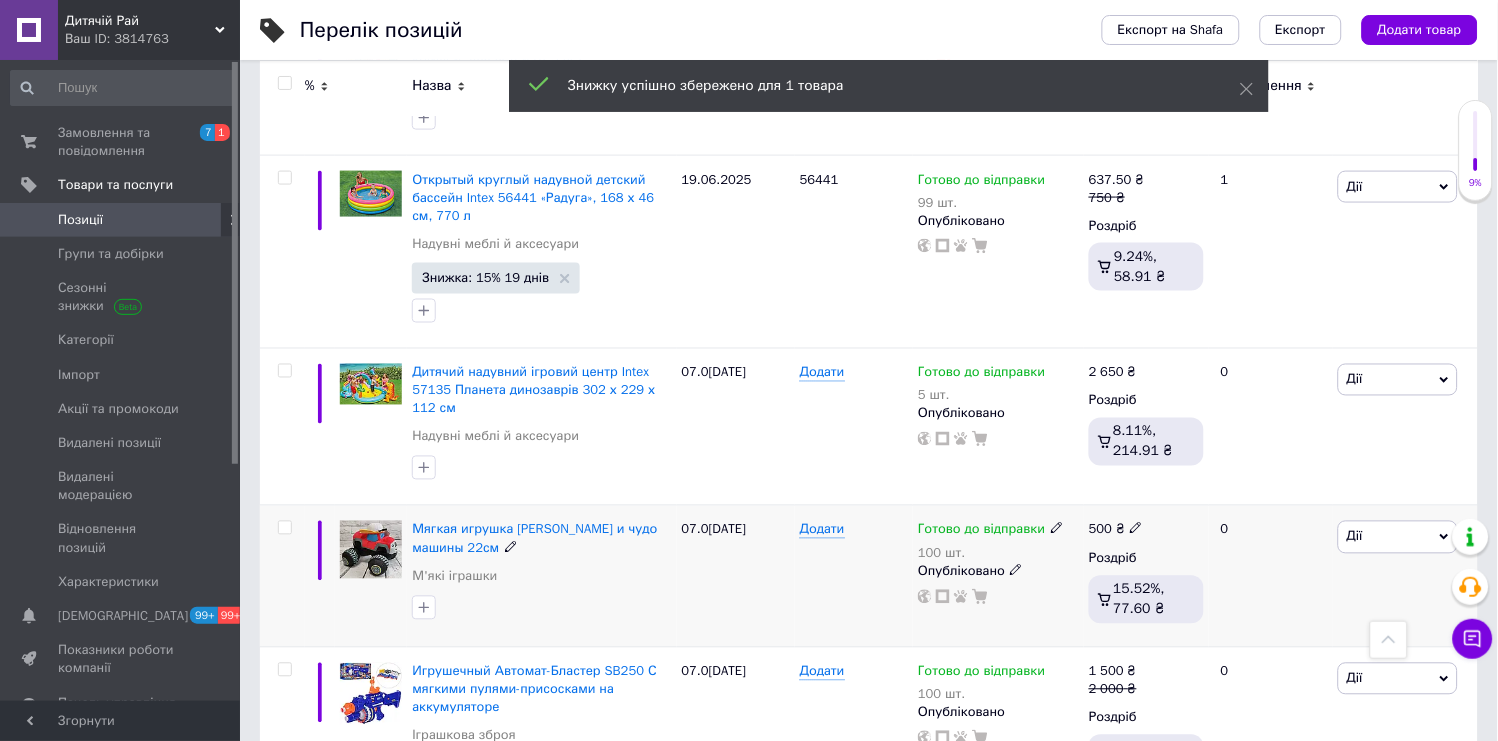 scroll, scrollTop: 14008, scrollLeft: 0, axis: vertical 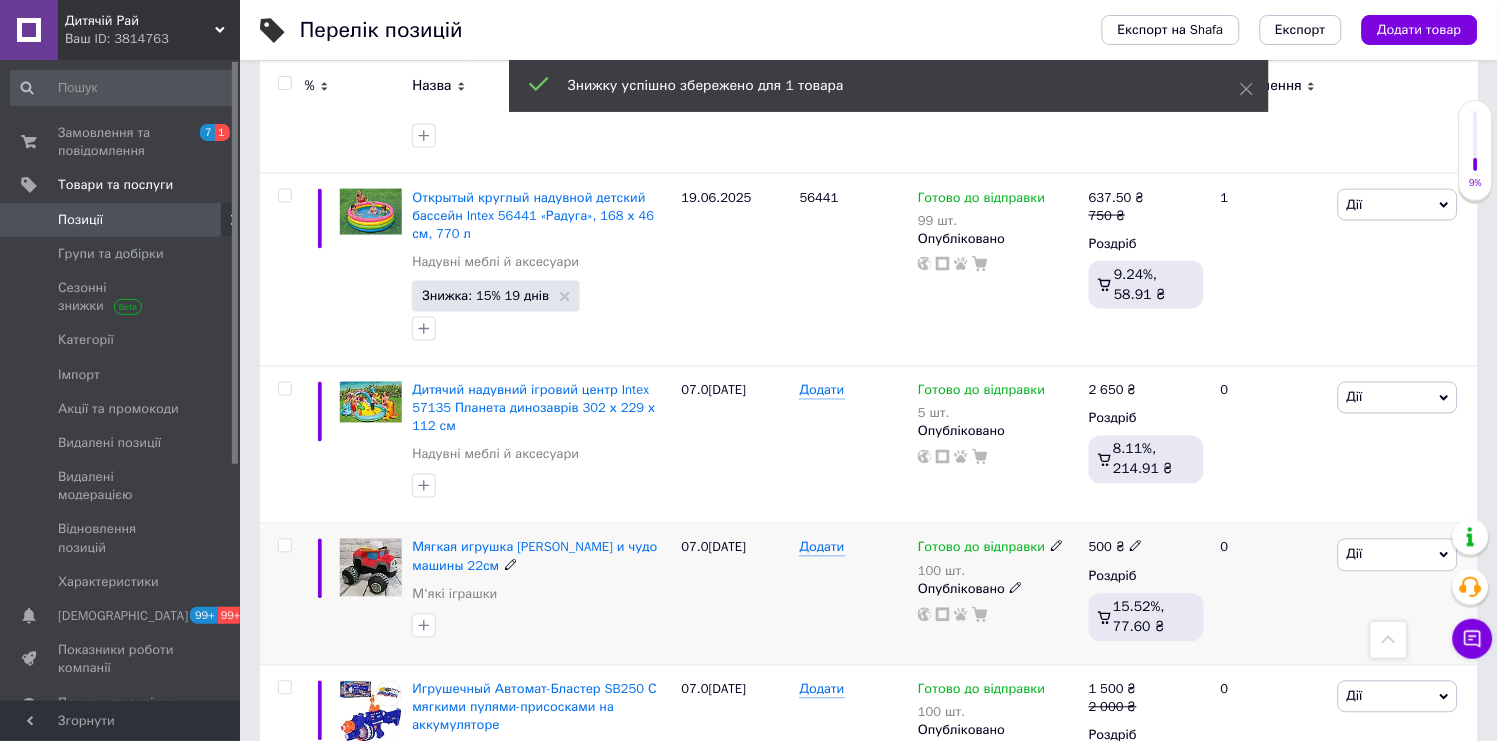 checkbox on "false" 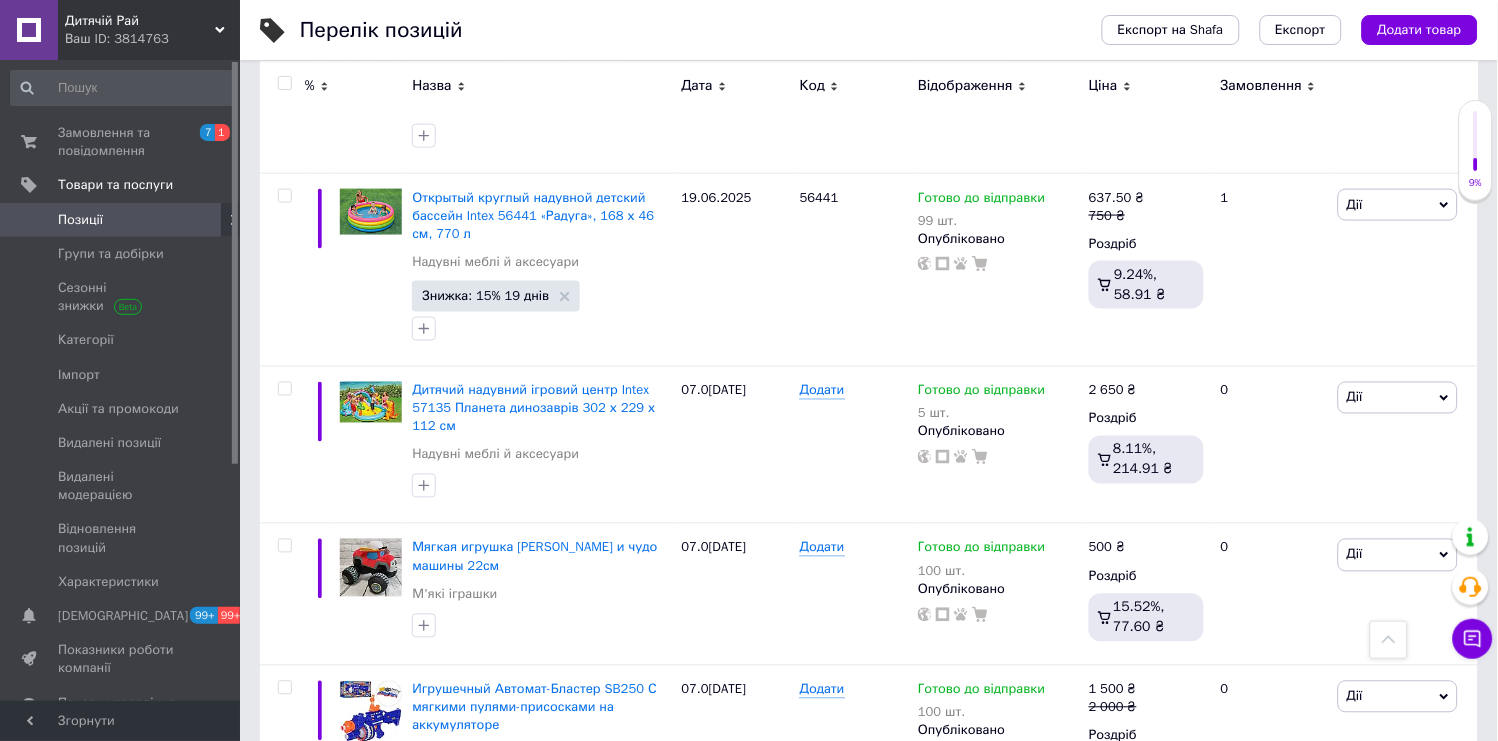 click 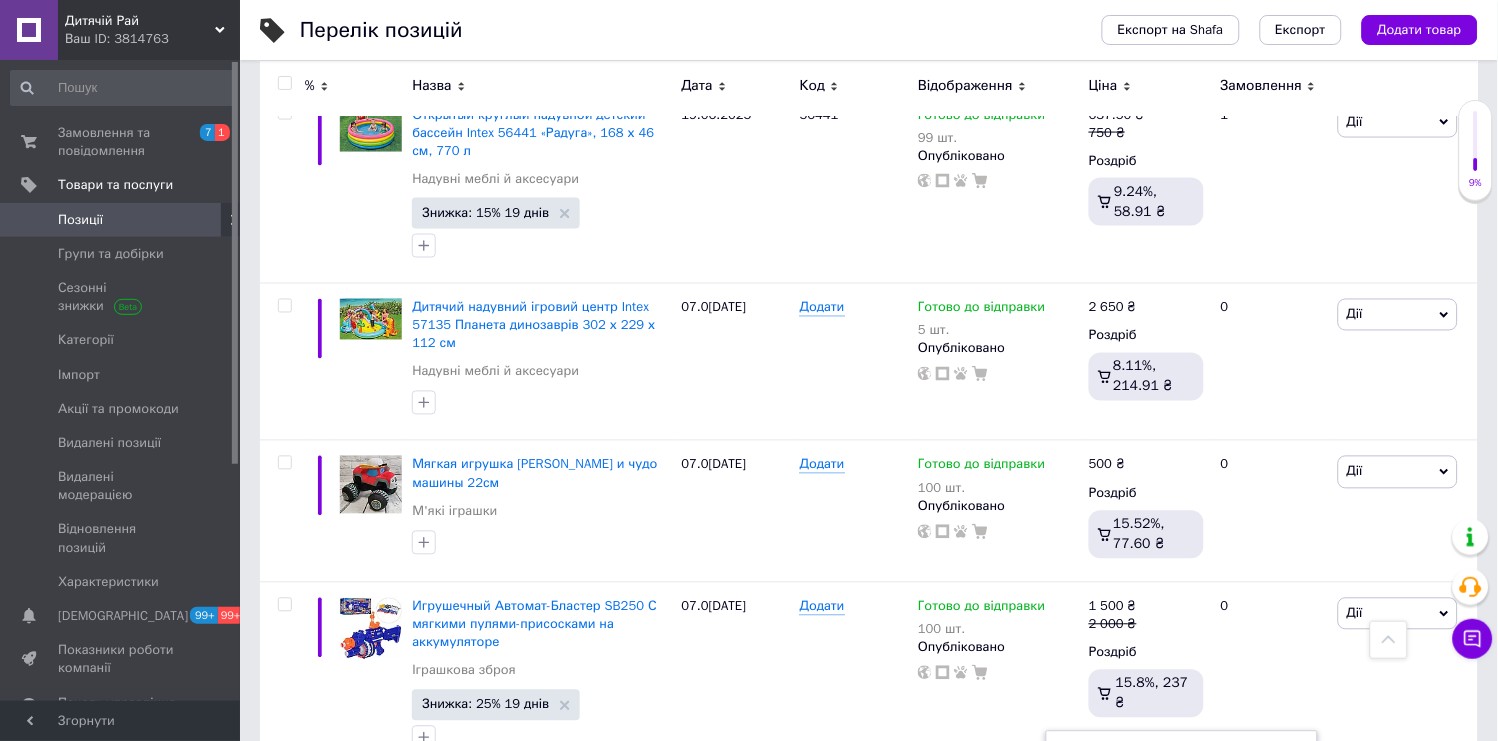 scroll, scrollTop: 14231, scrollLeft: 0, axis: vertical 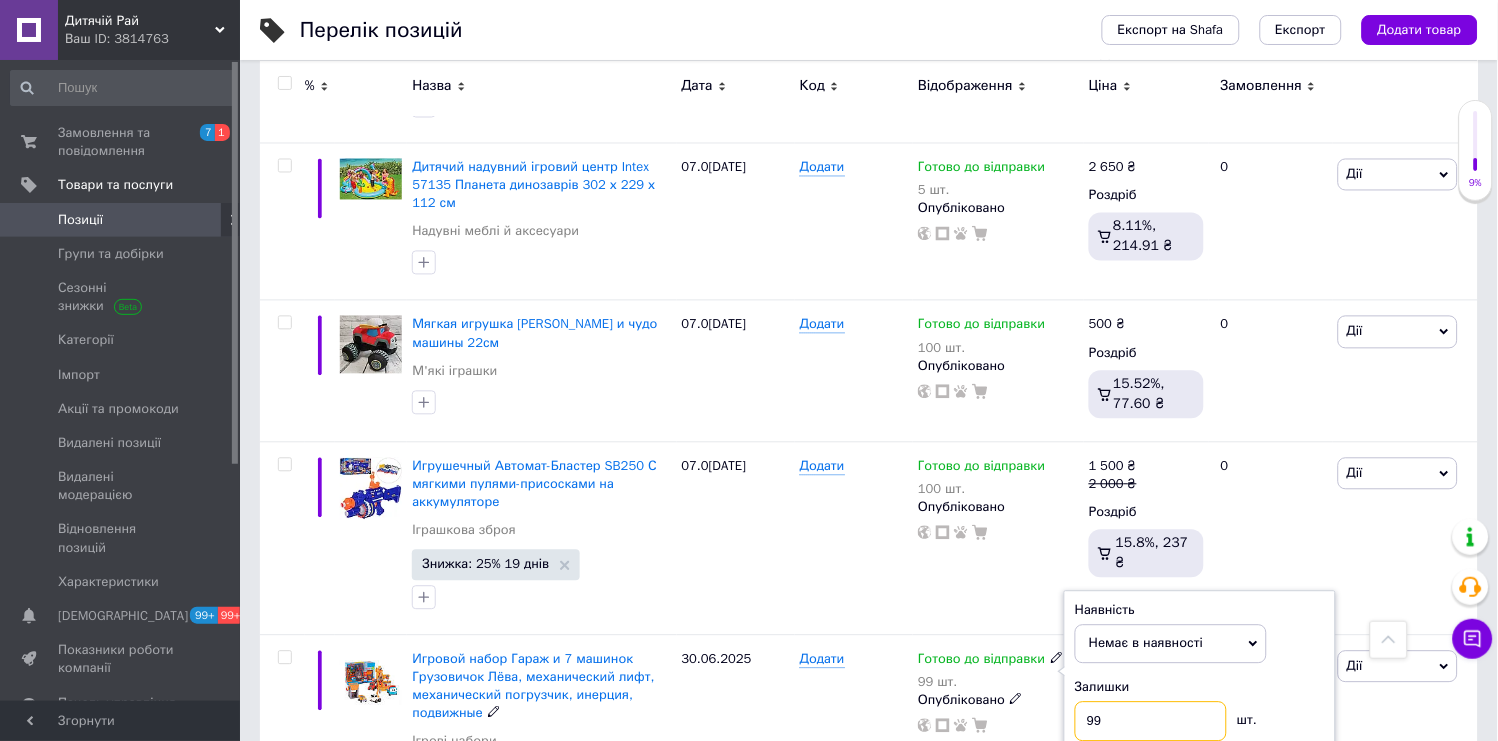 click on "99" at bounding box center (1151, 722) 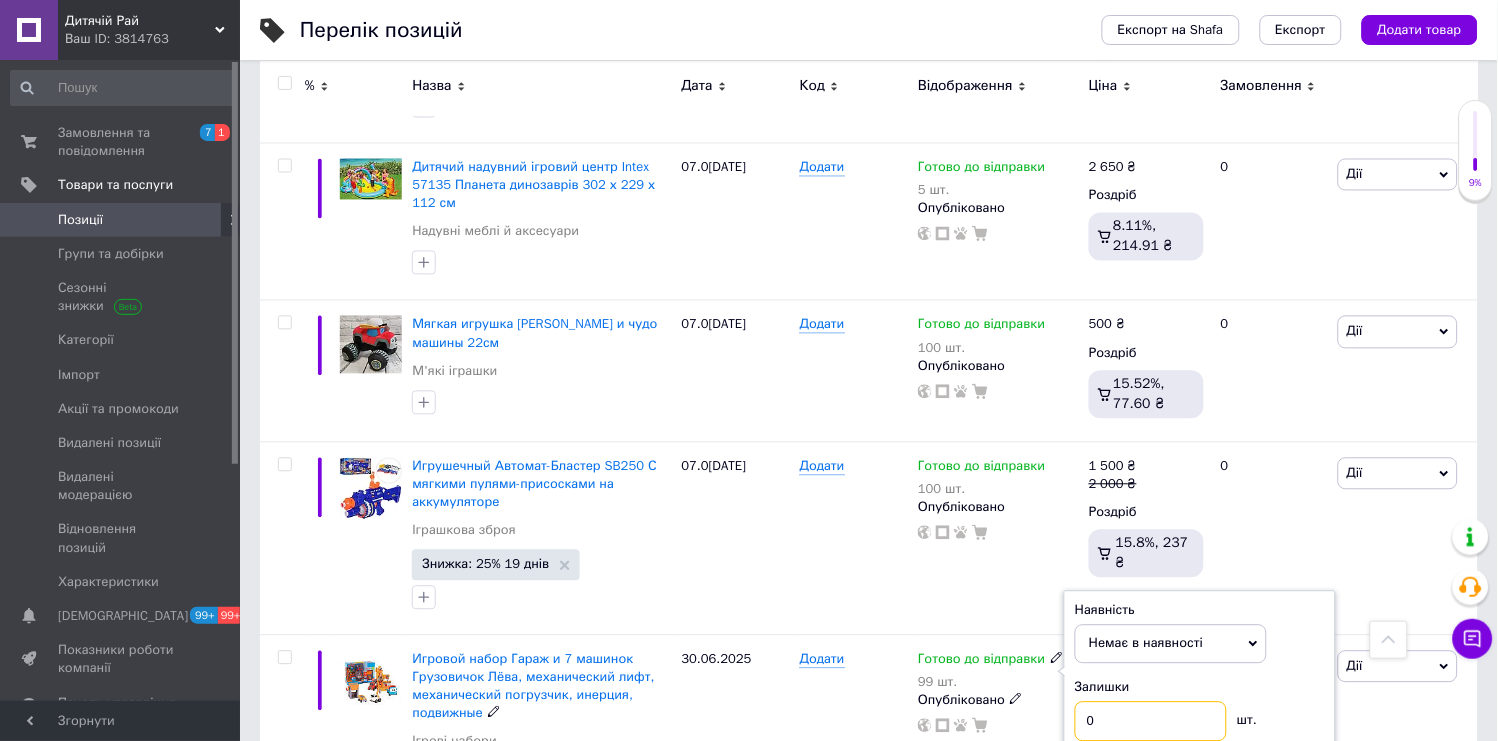 type on "0" 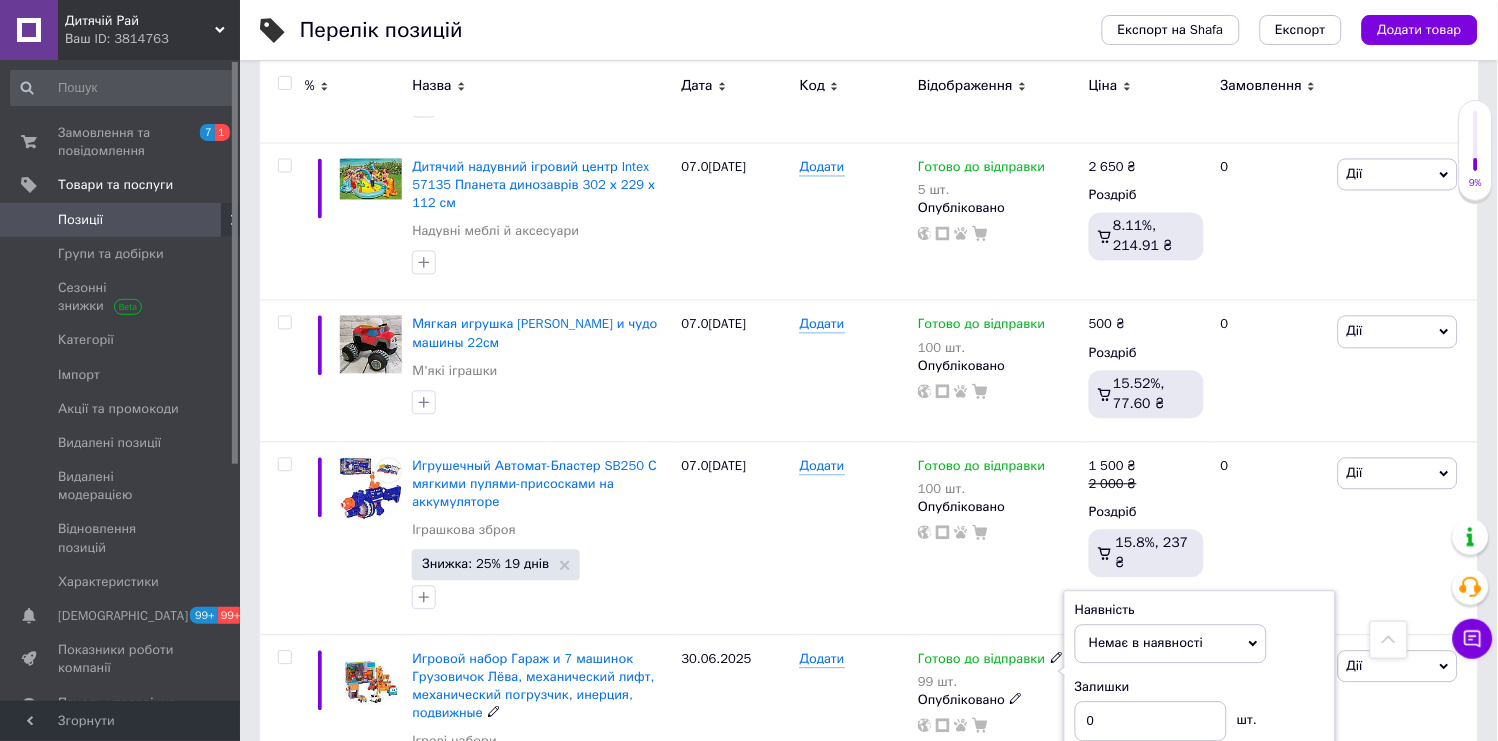 click on "Додати" at bounding box center (854, 723) 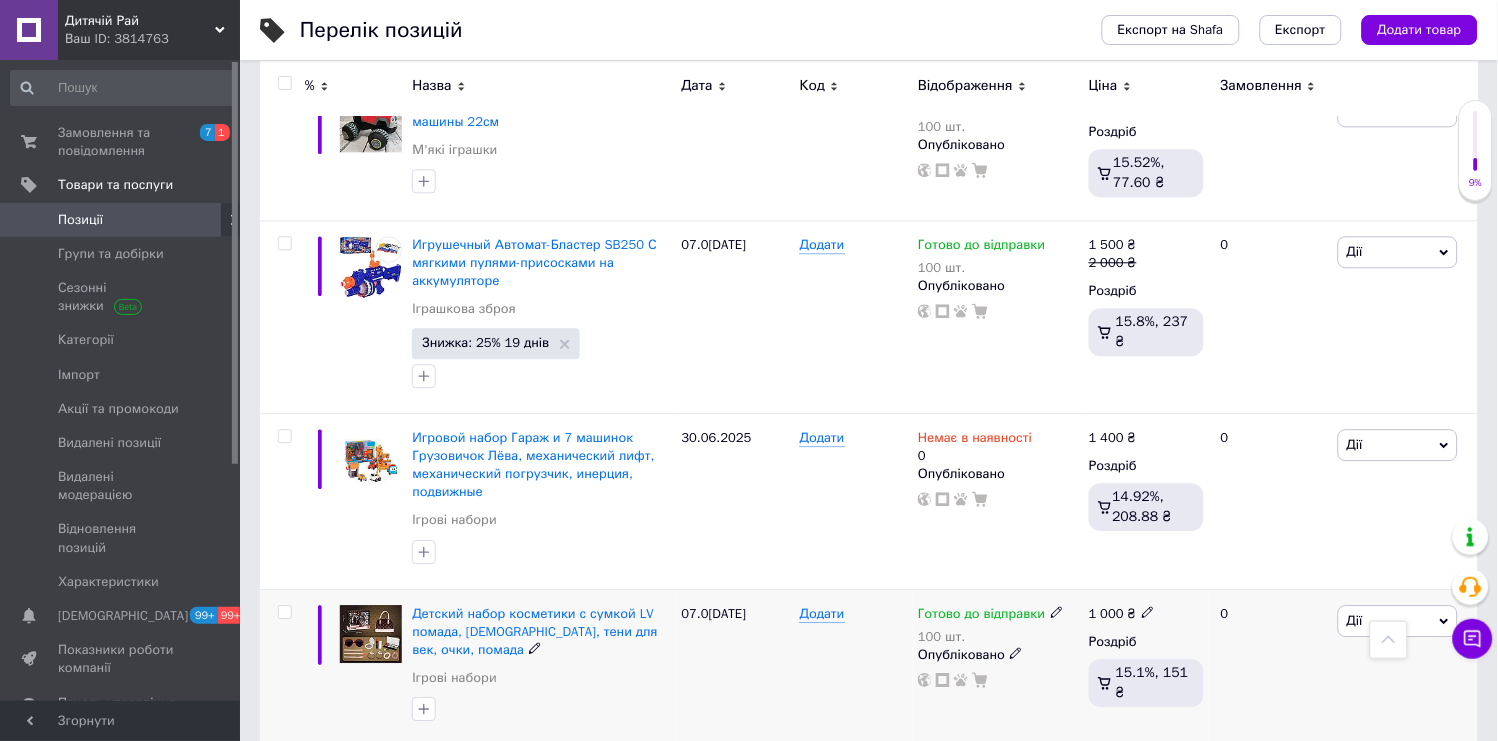 scroll, scrollTop: 14564, scrollLeft: 0, axis: vertical 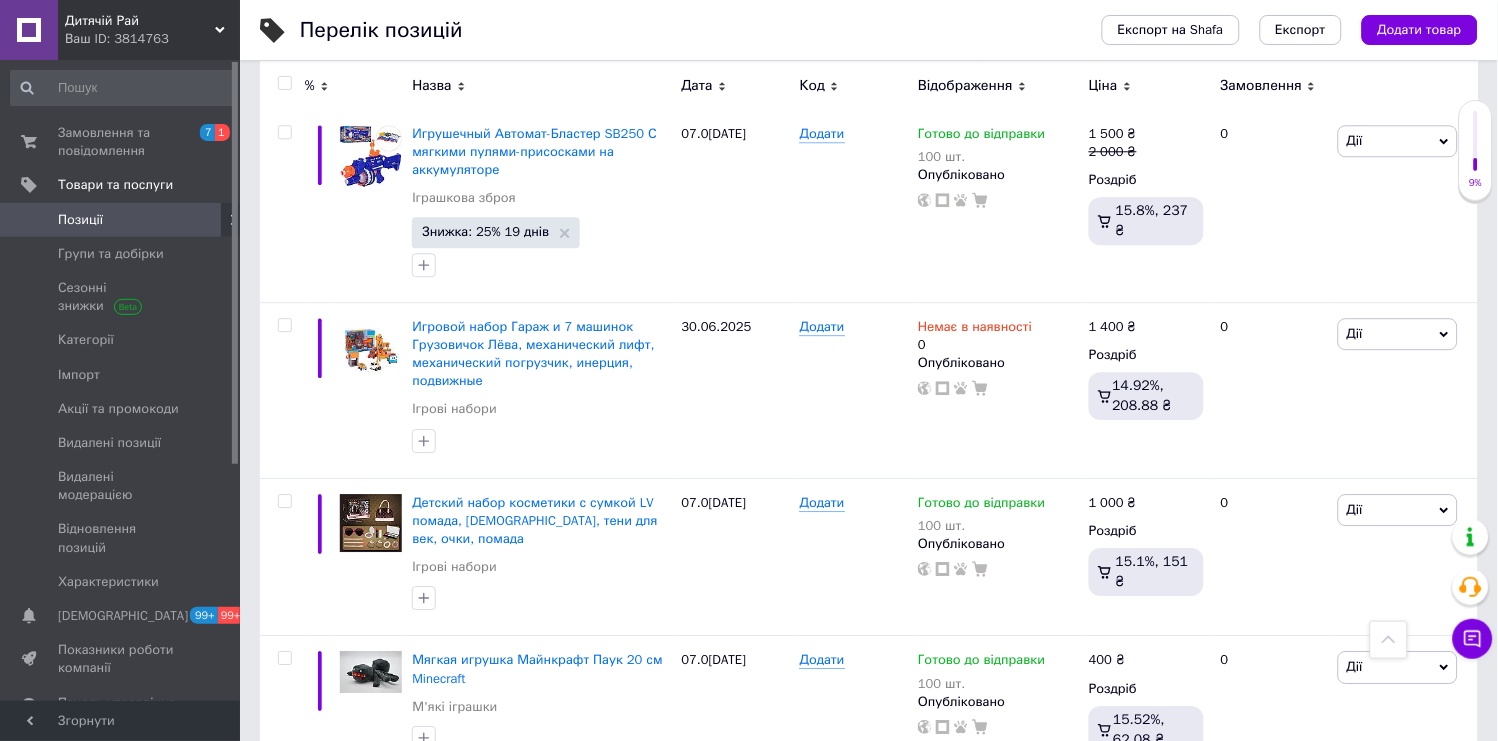 click at bounding box center [284, 800] 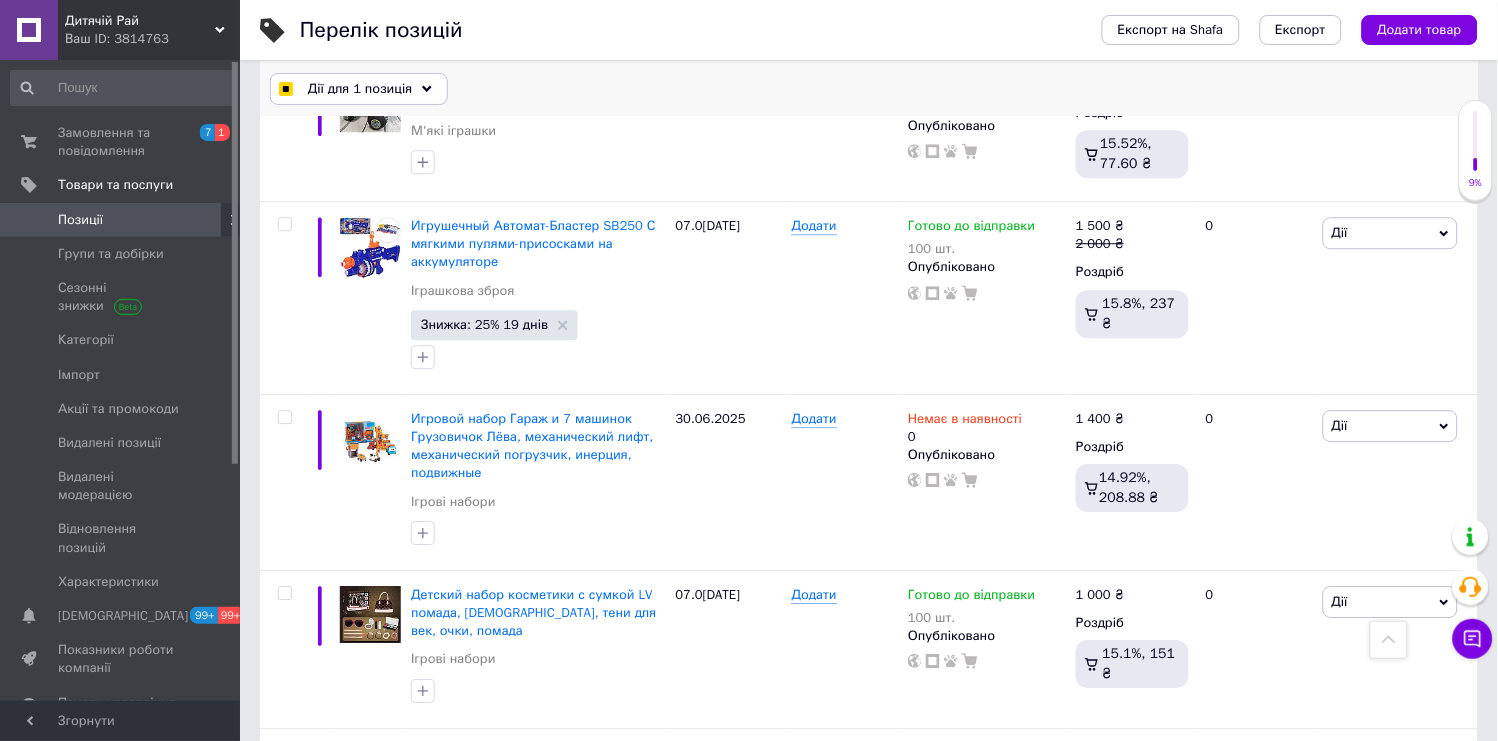 scroll, scrollTop: 14582, scrollLeft: 0, axis: vertical 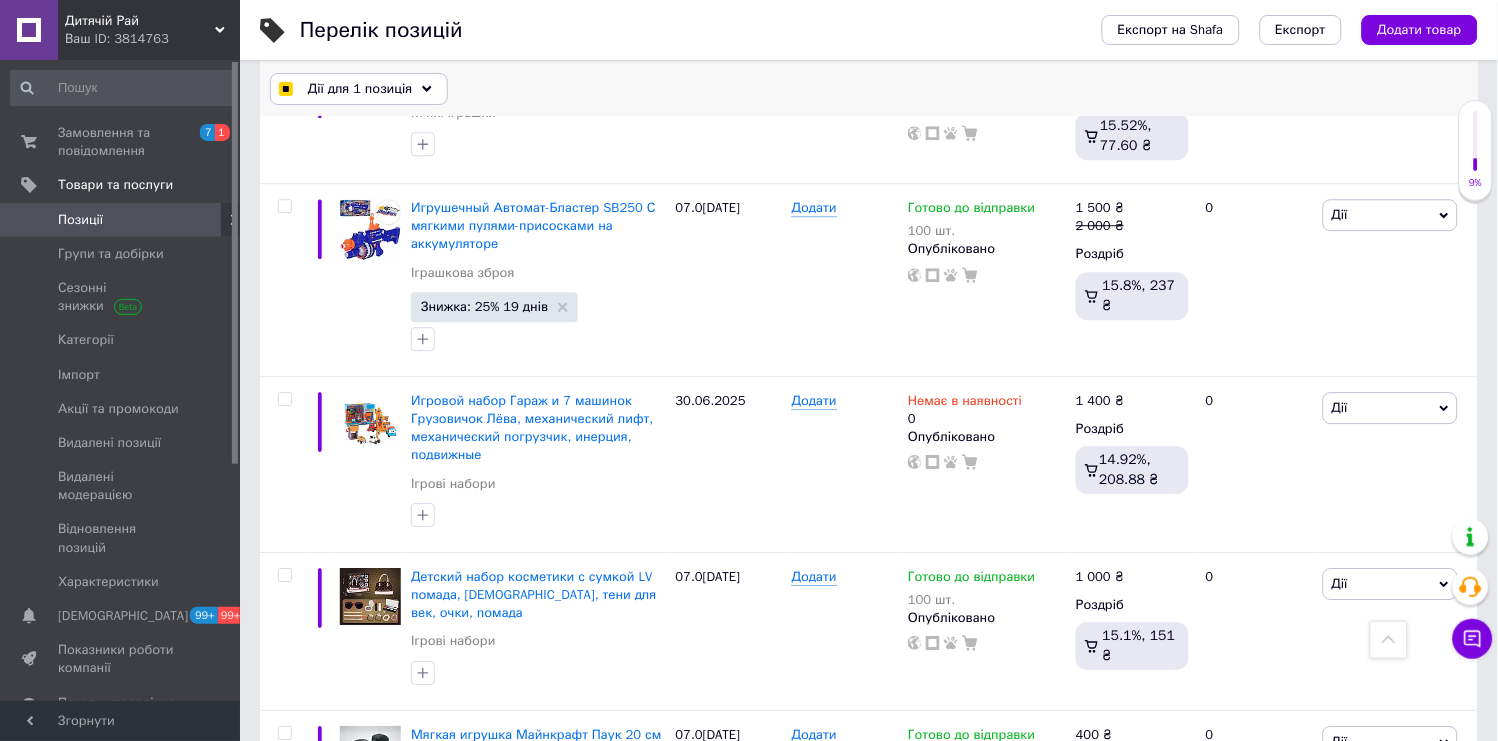 click on "Дії для 1 позиція" at bounding box center [359, 89] 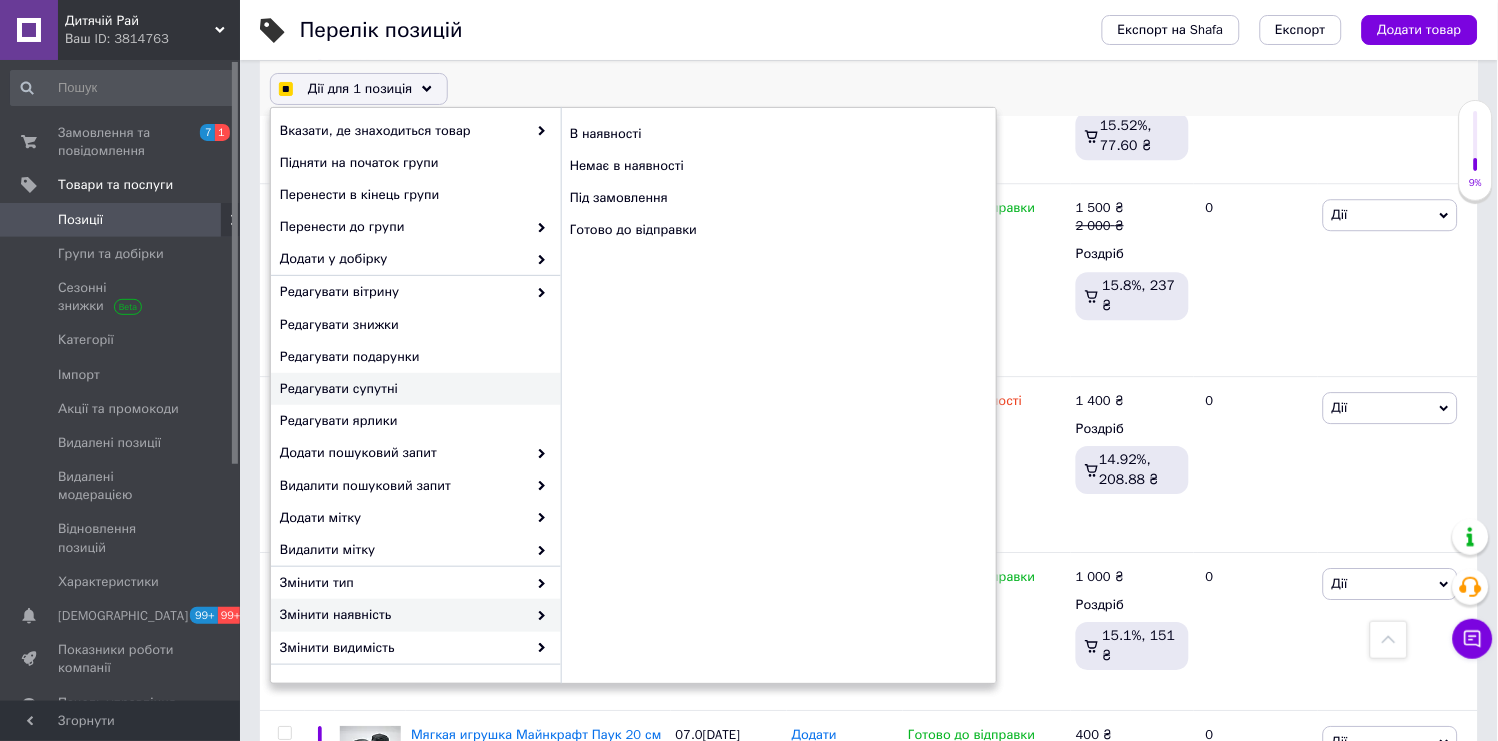 scroll, scrollTop: 0, scrollLeft: 0, axis: both 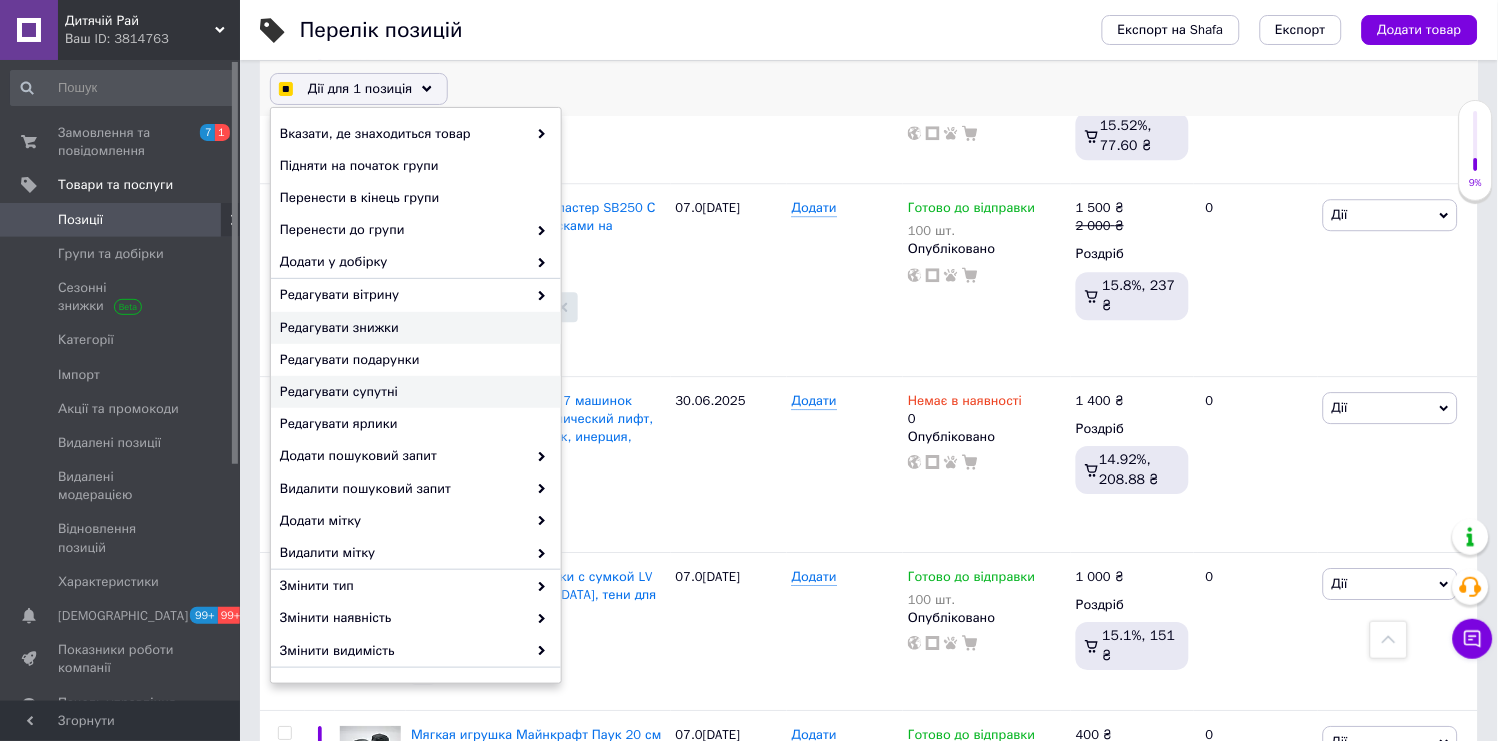 checkbox on "true" 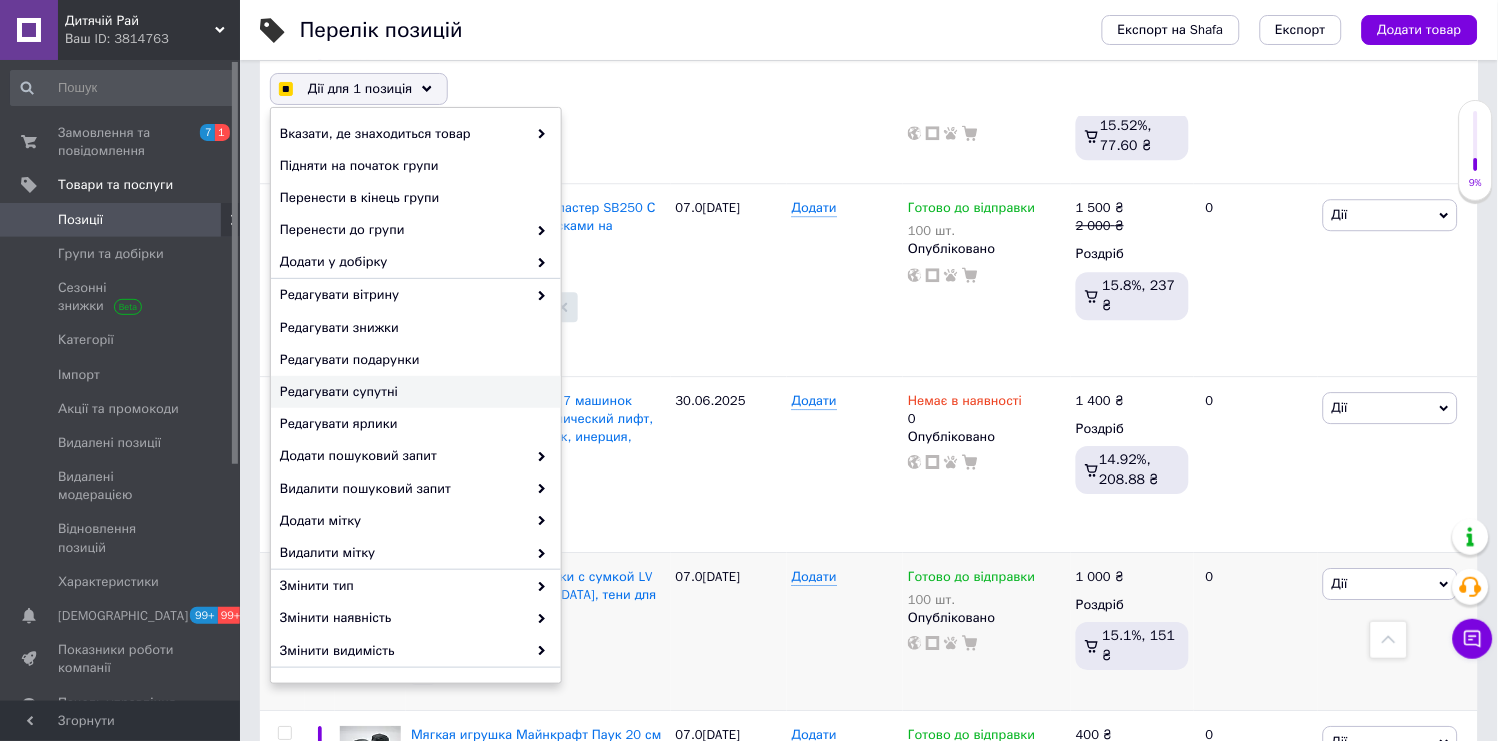 click on "Редагувати знижки" at bounding box center (413, 328) 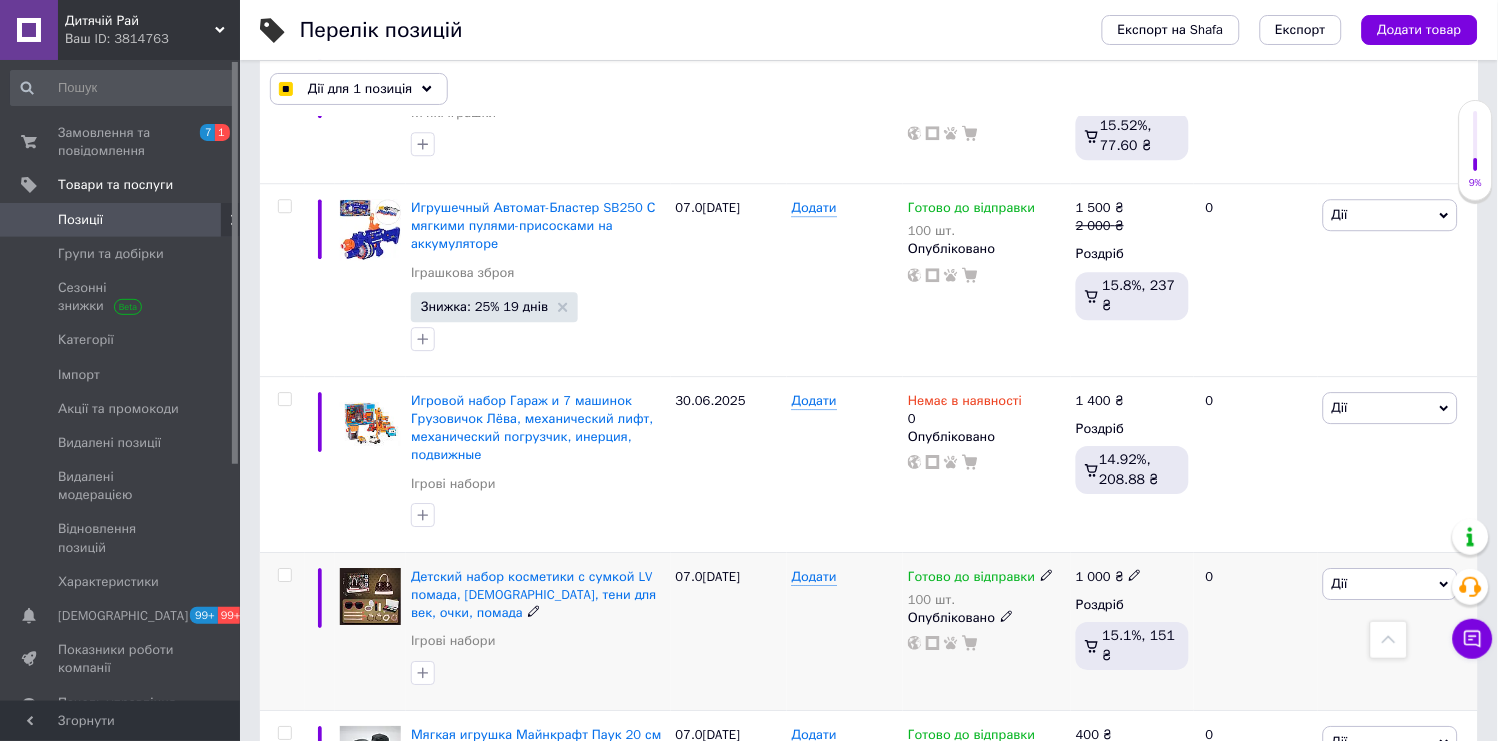 checkbox on "true" 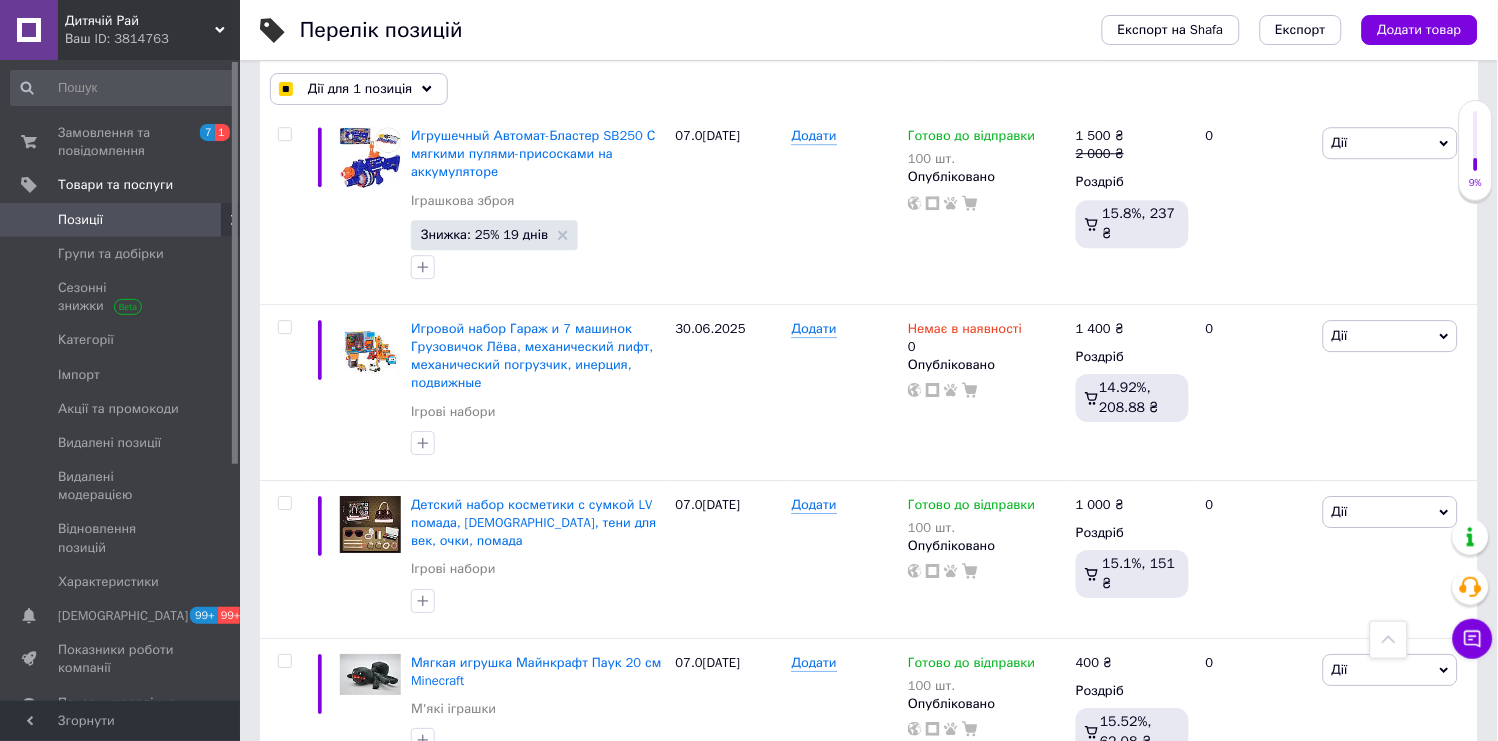 scroll, scrollTop: 14693, scrollLeft: 0, axis: vertical 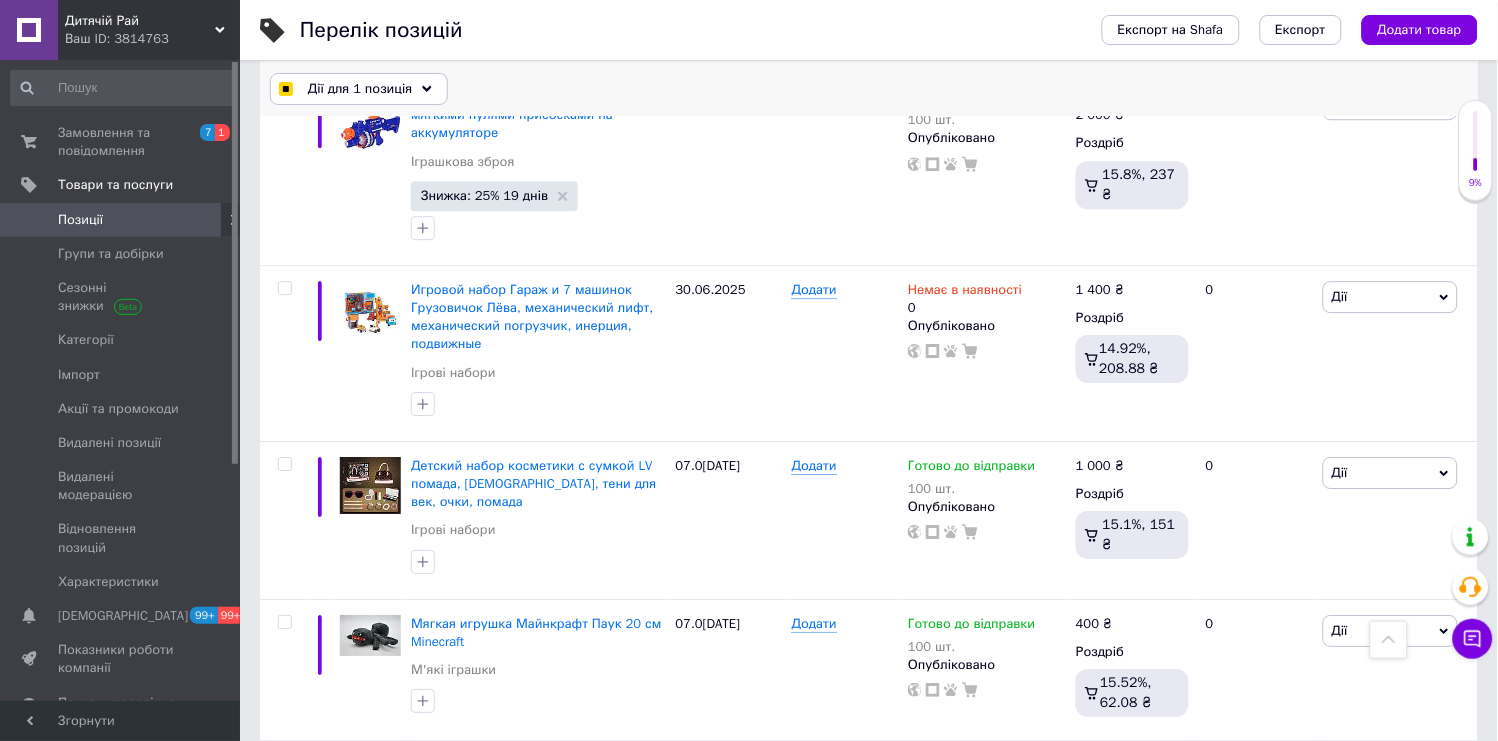 click on "Дії для 1 позиція" at bounding box center [359, 89] 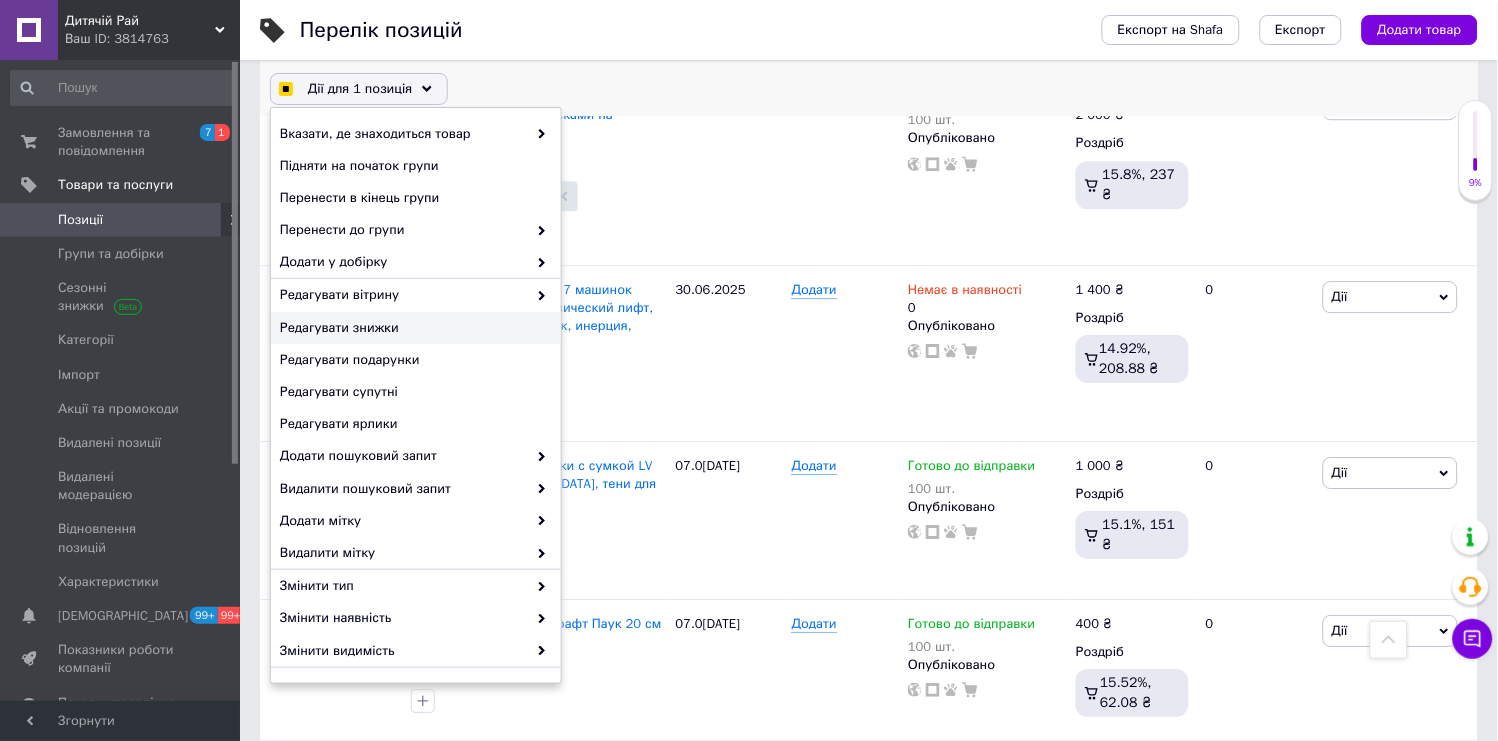 click on "Редагувати знижки" at bounding box center (413, 328) 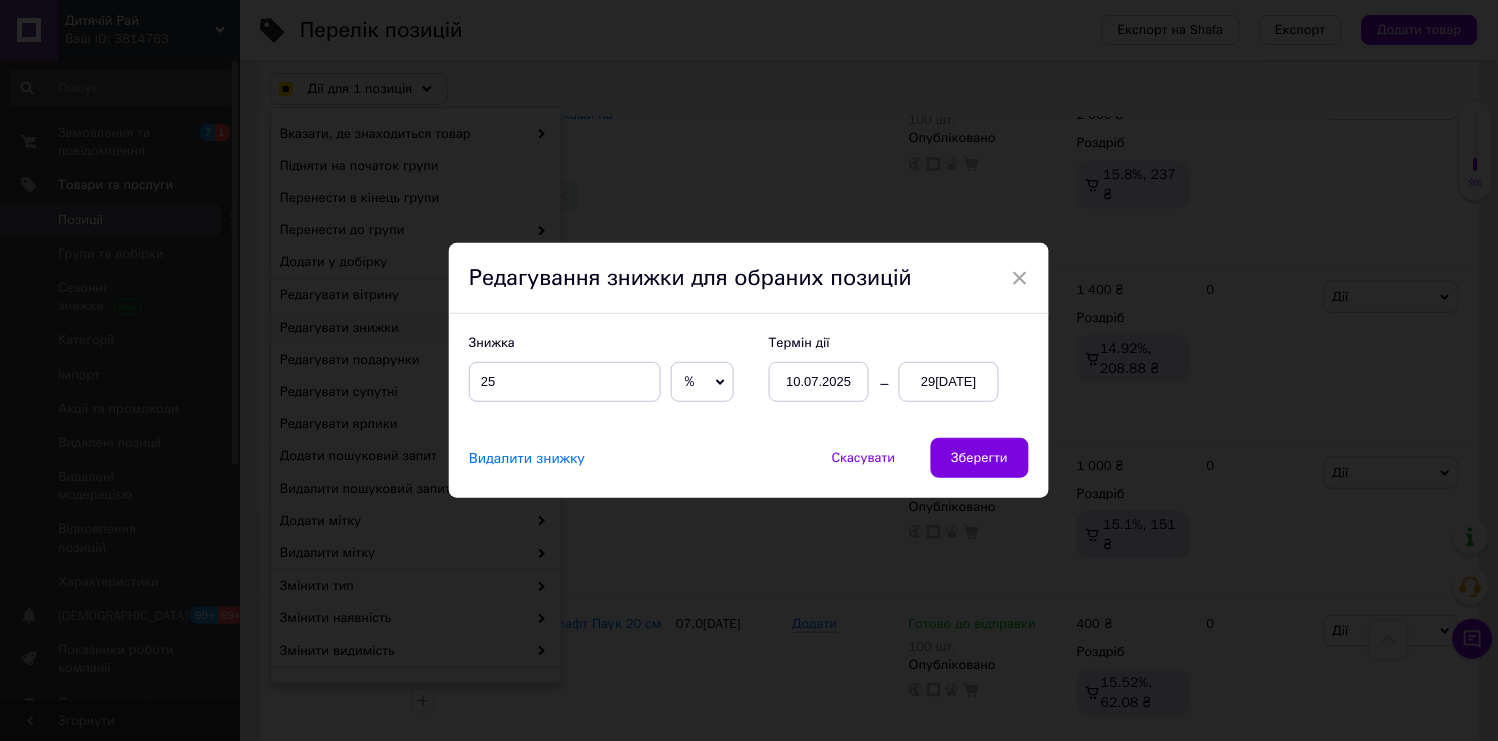 checkbox on "true" 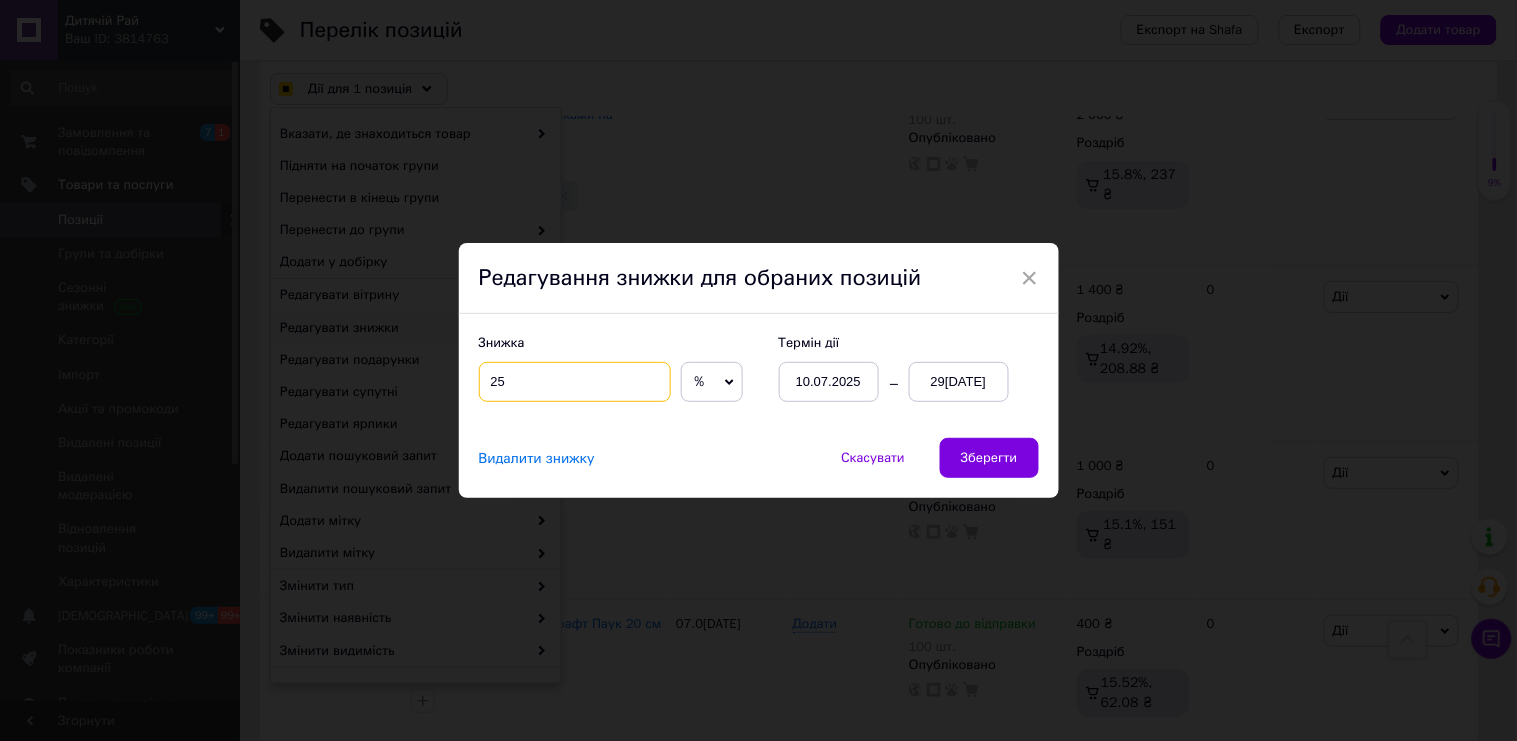 click on "25" at bounding box center (575, 382) 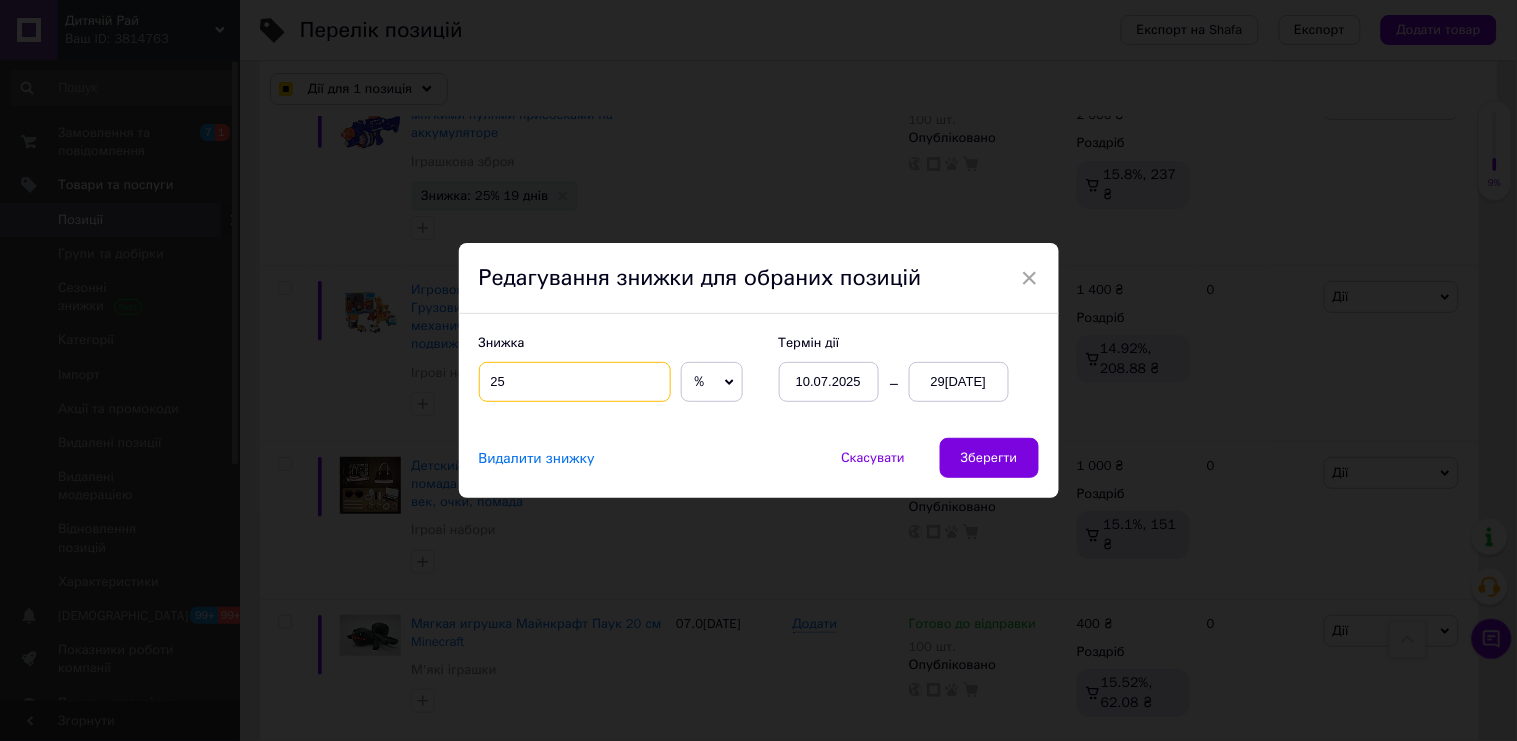 click on "25" at bounding box center (575, 382) 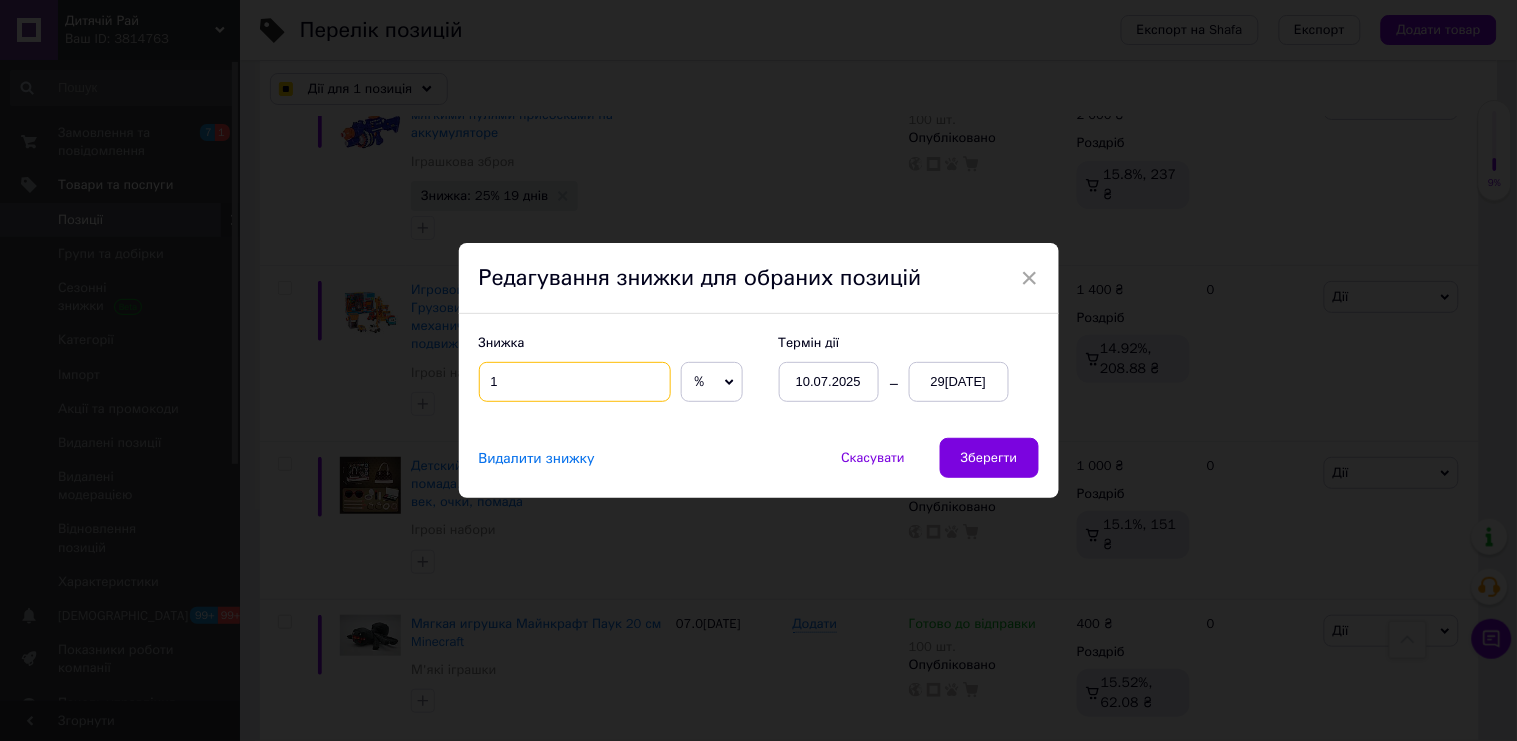 type on "15" 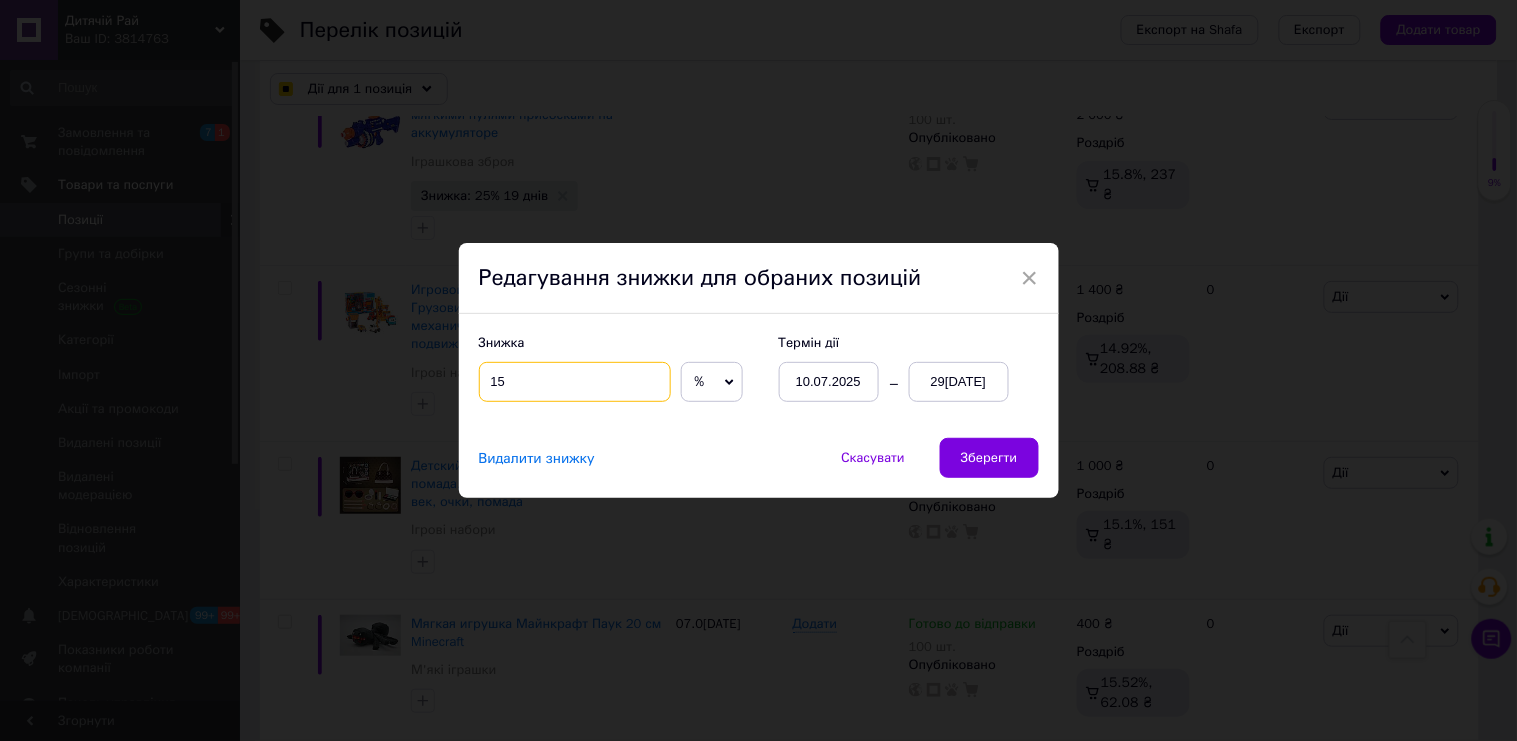 checkbox on "true" 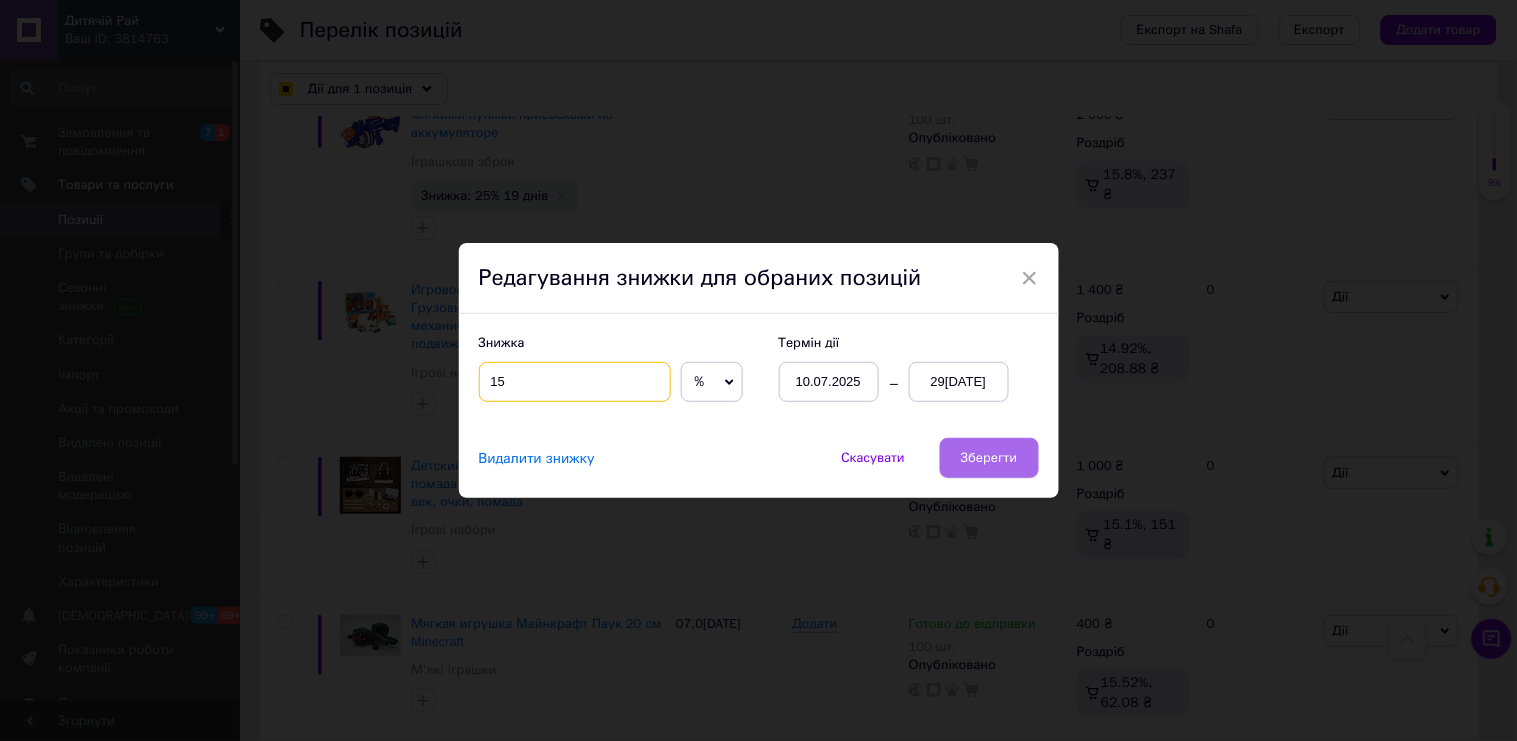 type on "15" 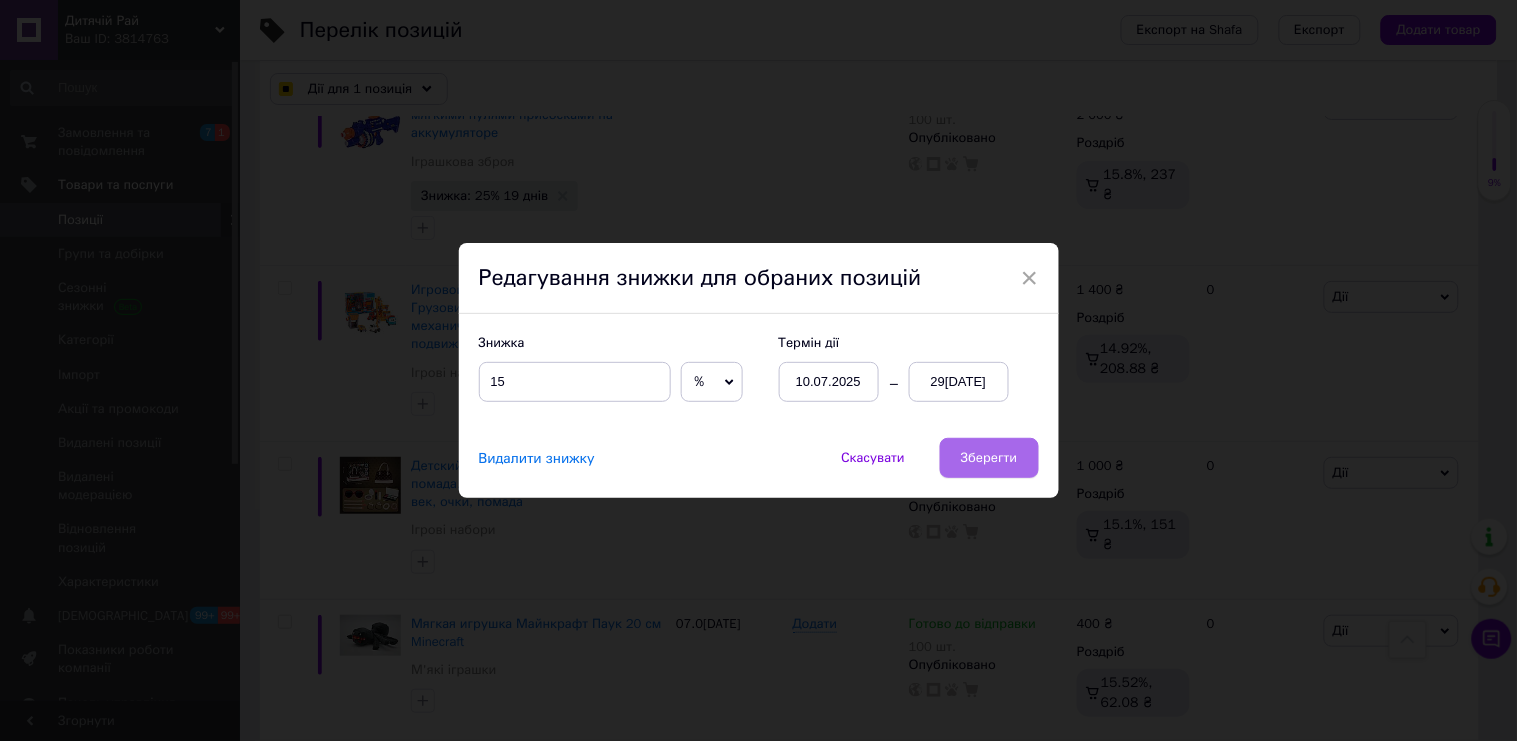 click on "Зберегти" at bounding box center (989, 458) 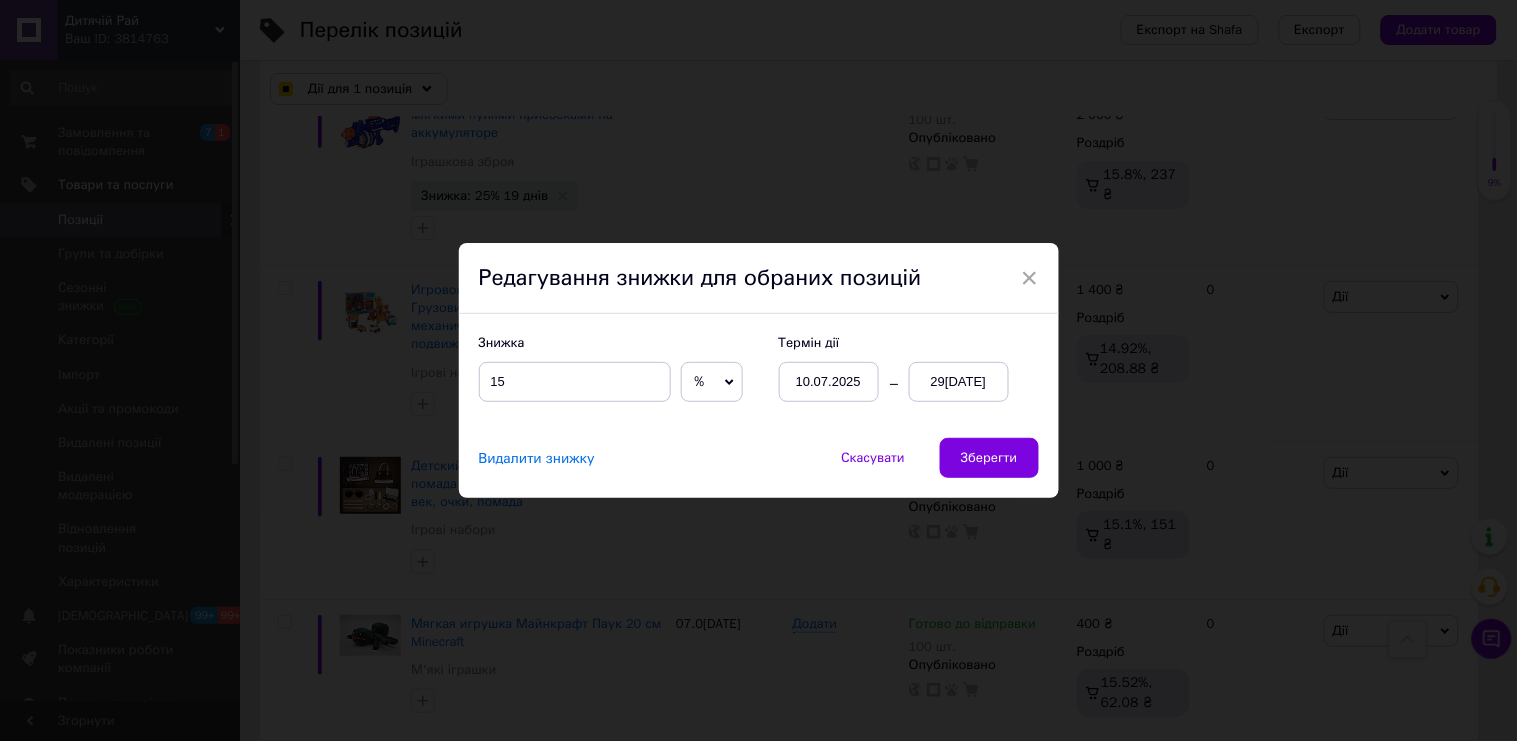 checkbox on "true" 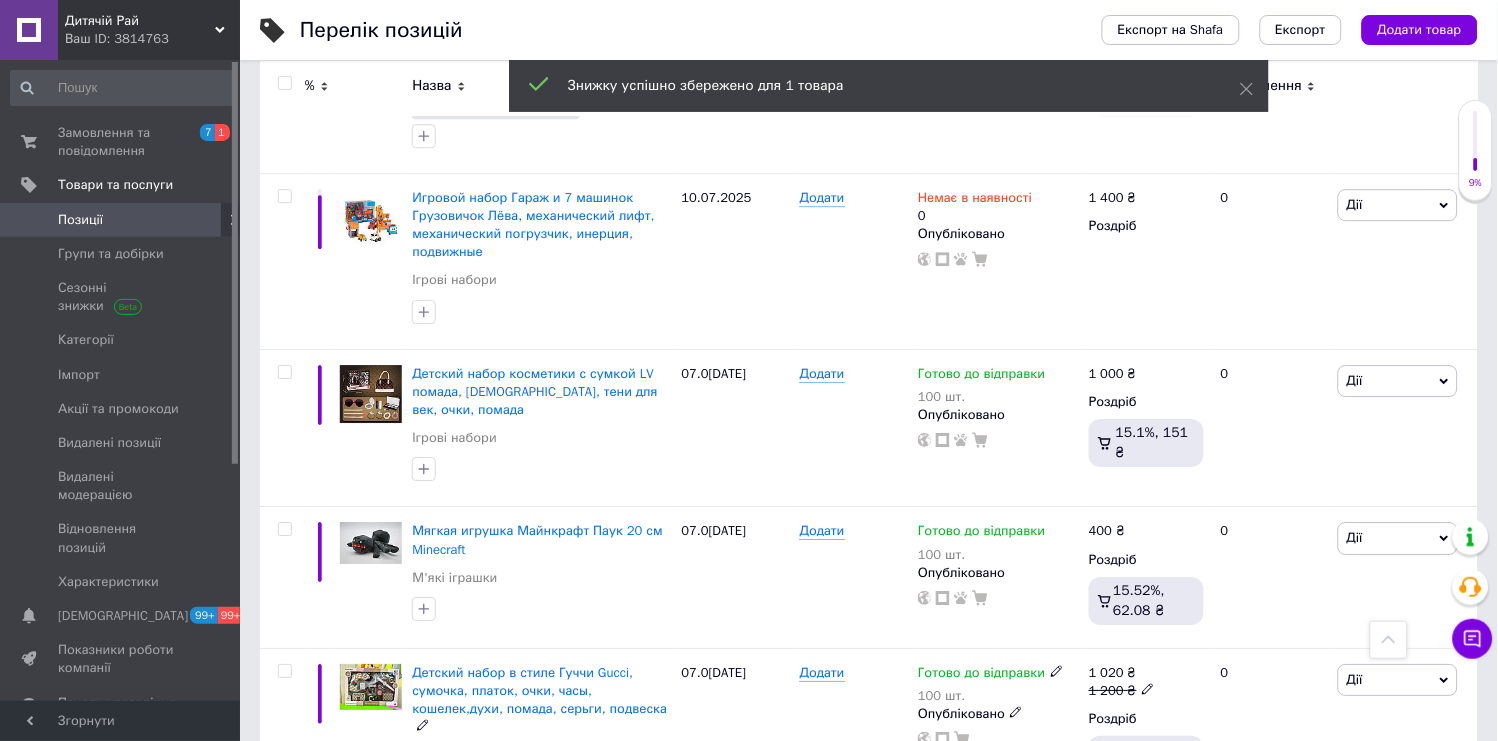 checkbox on "false" 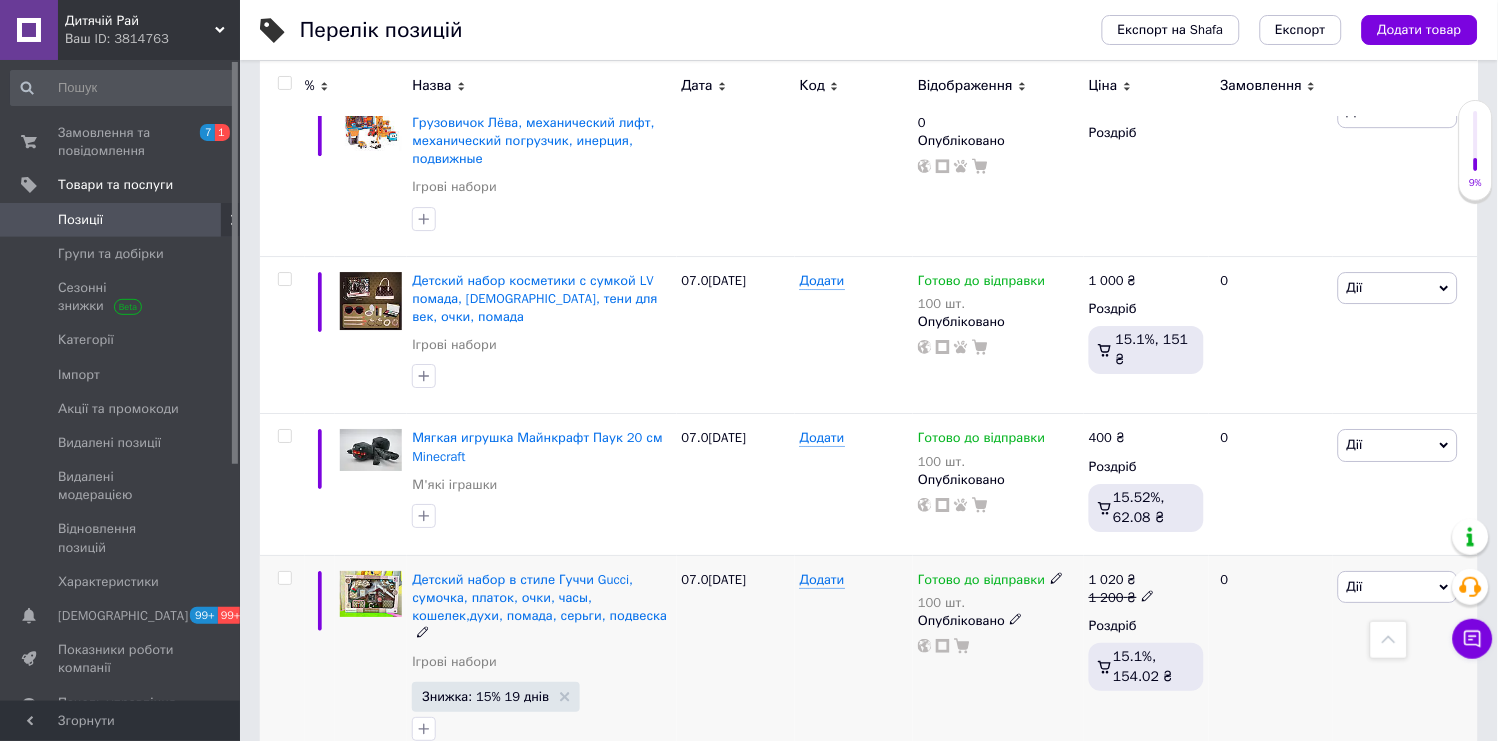 scroll, scrollTop: 14897, scrollLeft: 0, axis: vertical 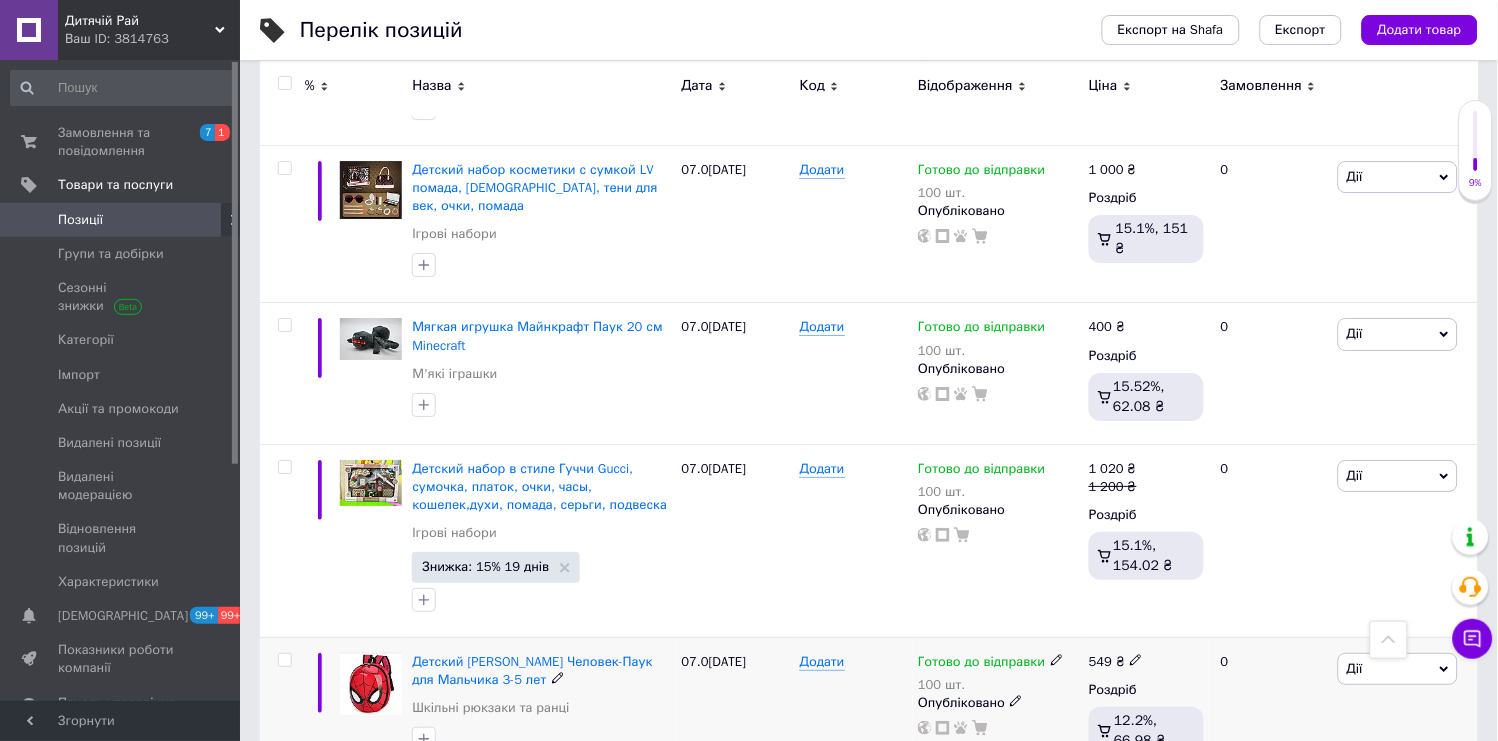 click at bounding box center [284, 660] 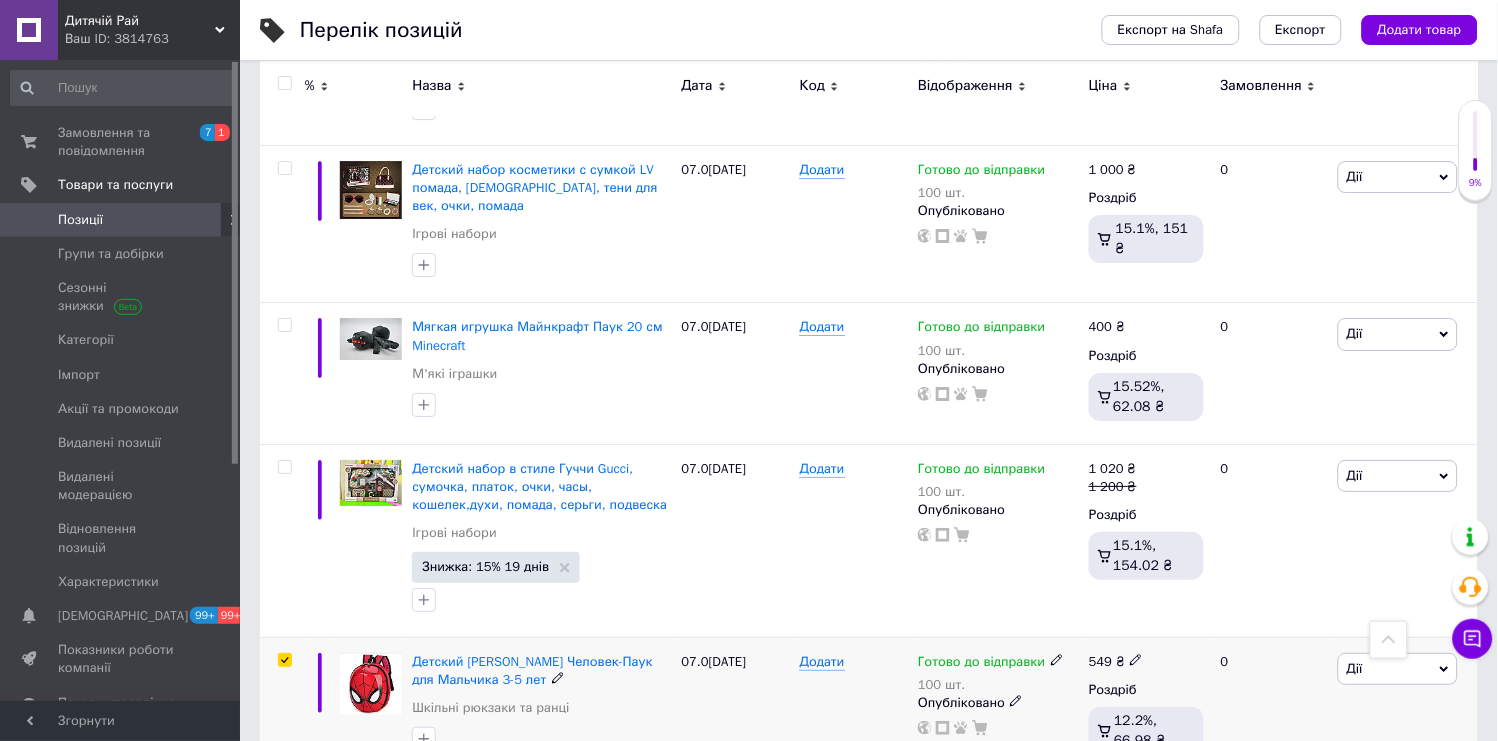 checkbox on "true" 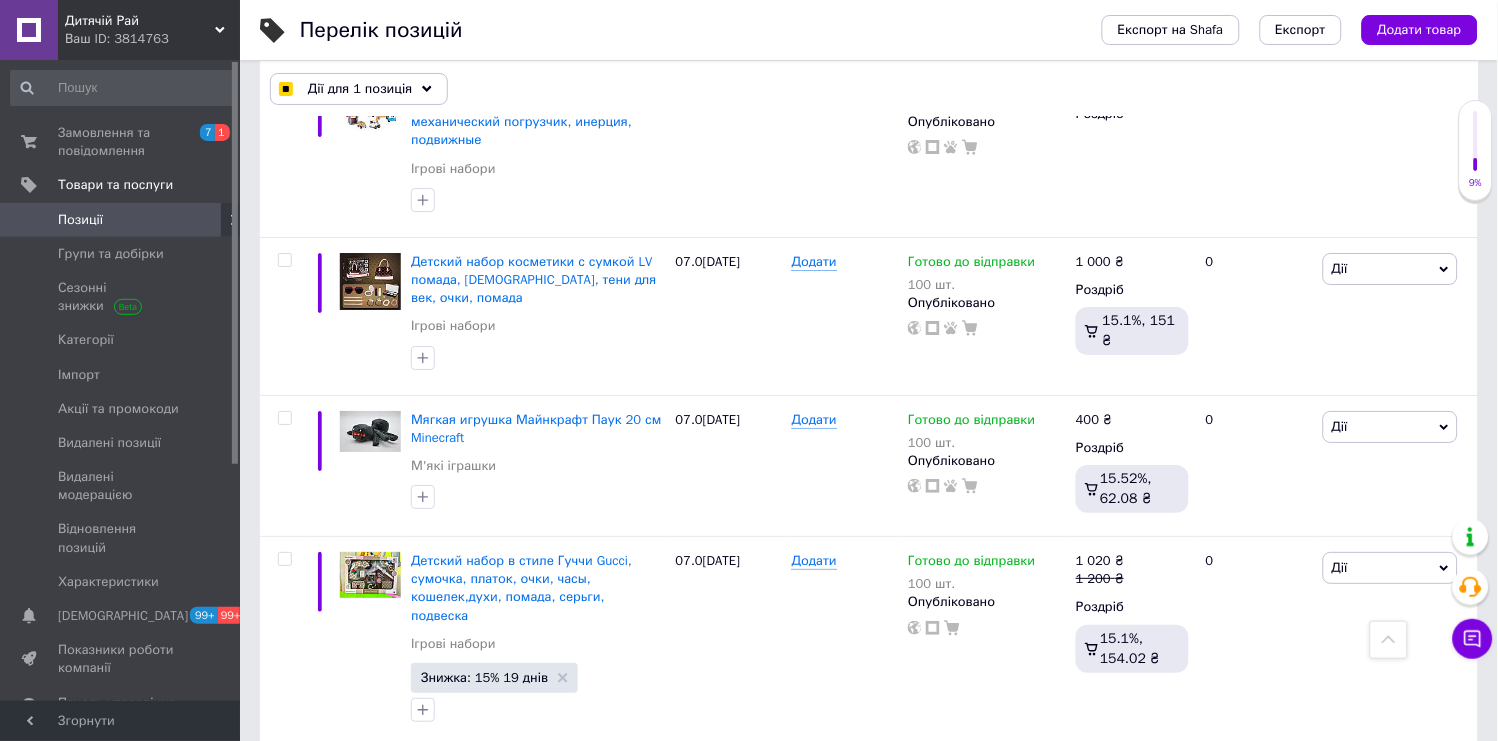 scroll, scrollTop: 14914, scrollLeft: 0, axis: vertical 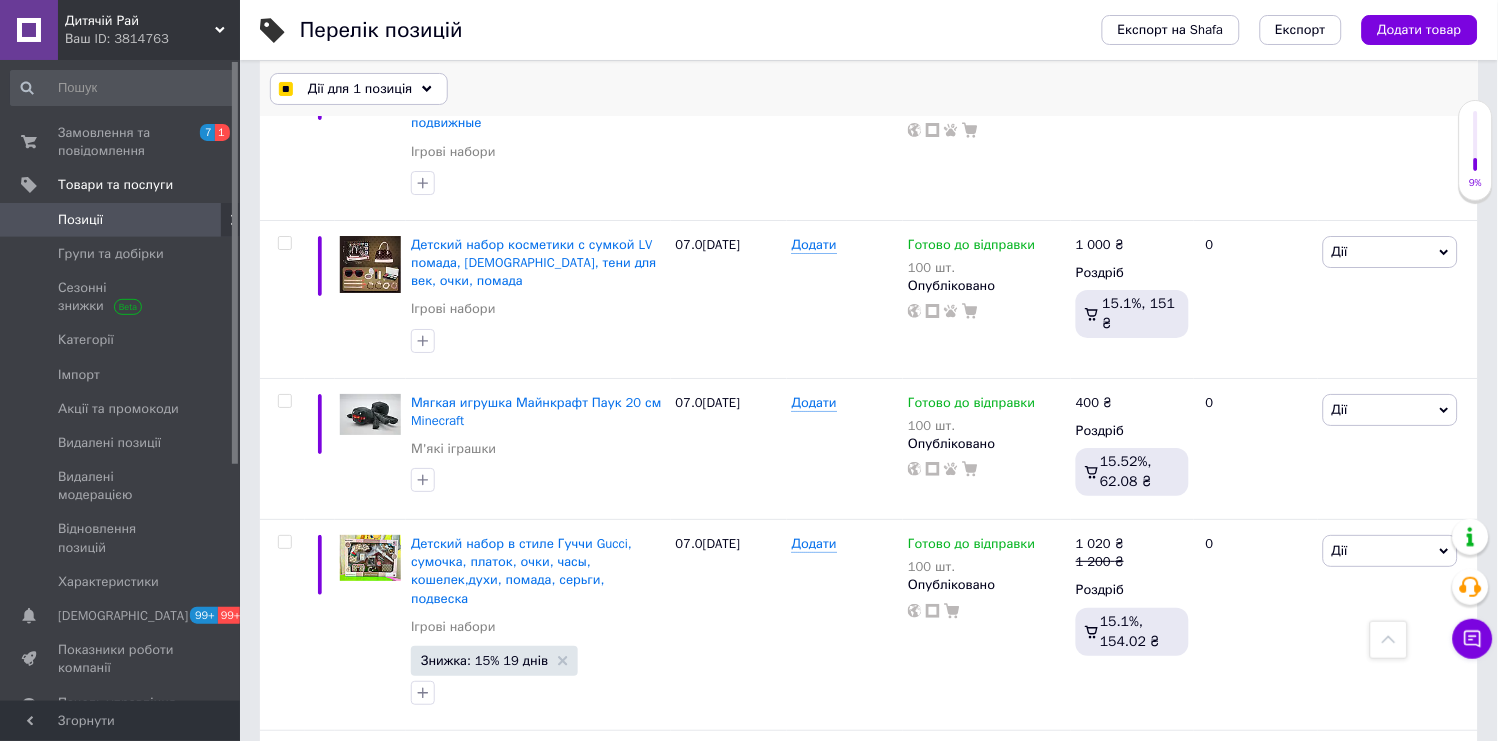 click on "Дії для 1 позиція" at bounding box center (360, 89) 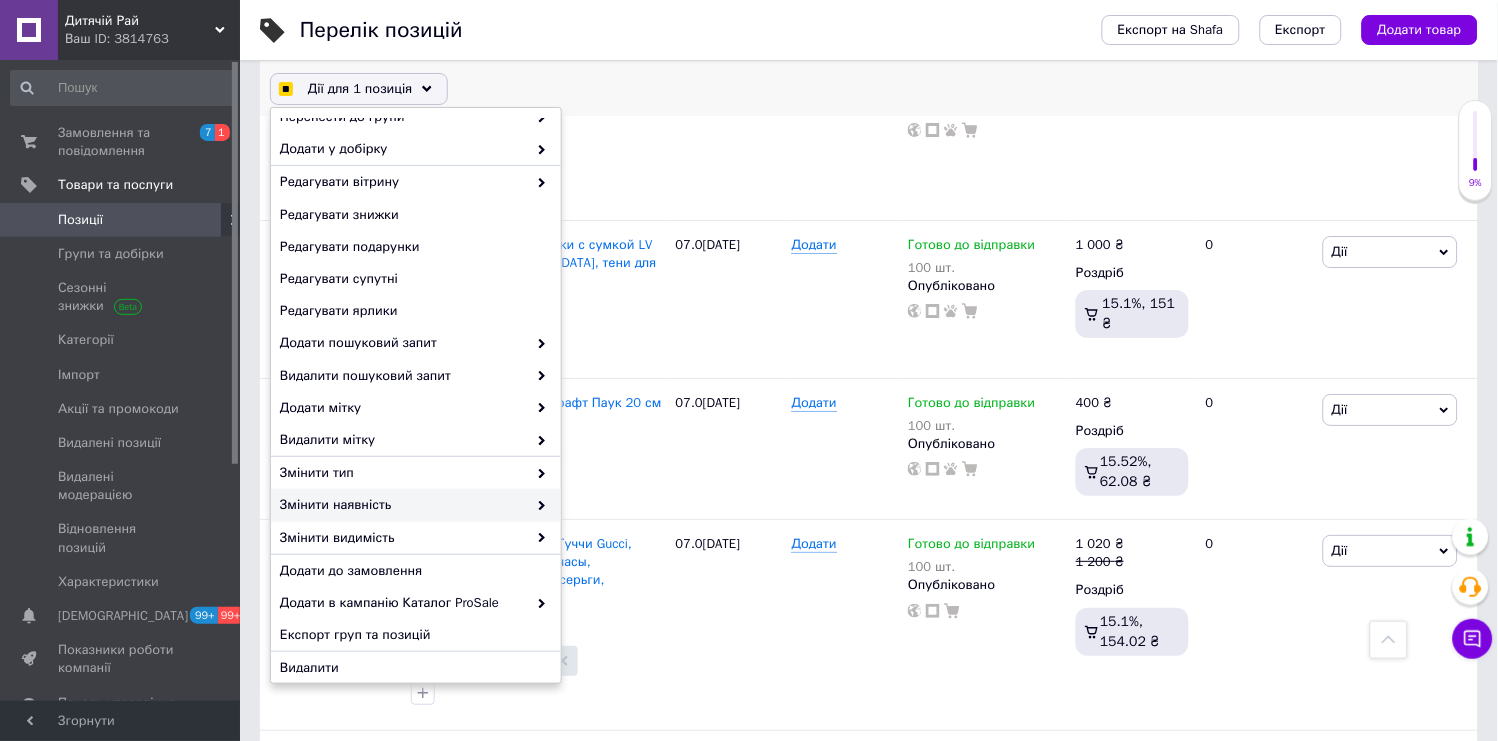 scroll, scrollTop: 124, scrollLeft: 0, axis: vertical 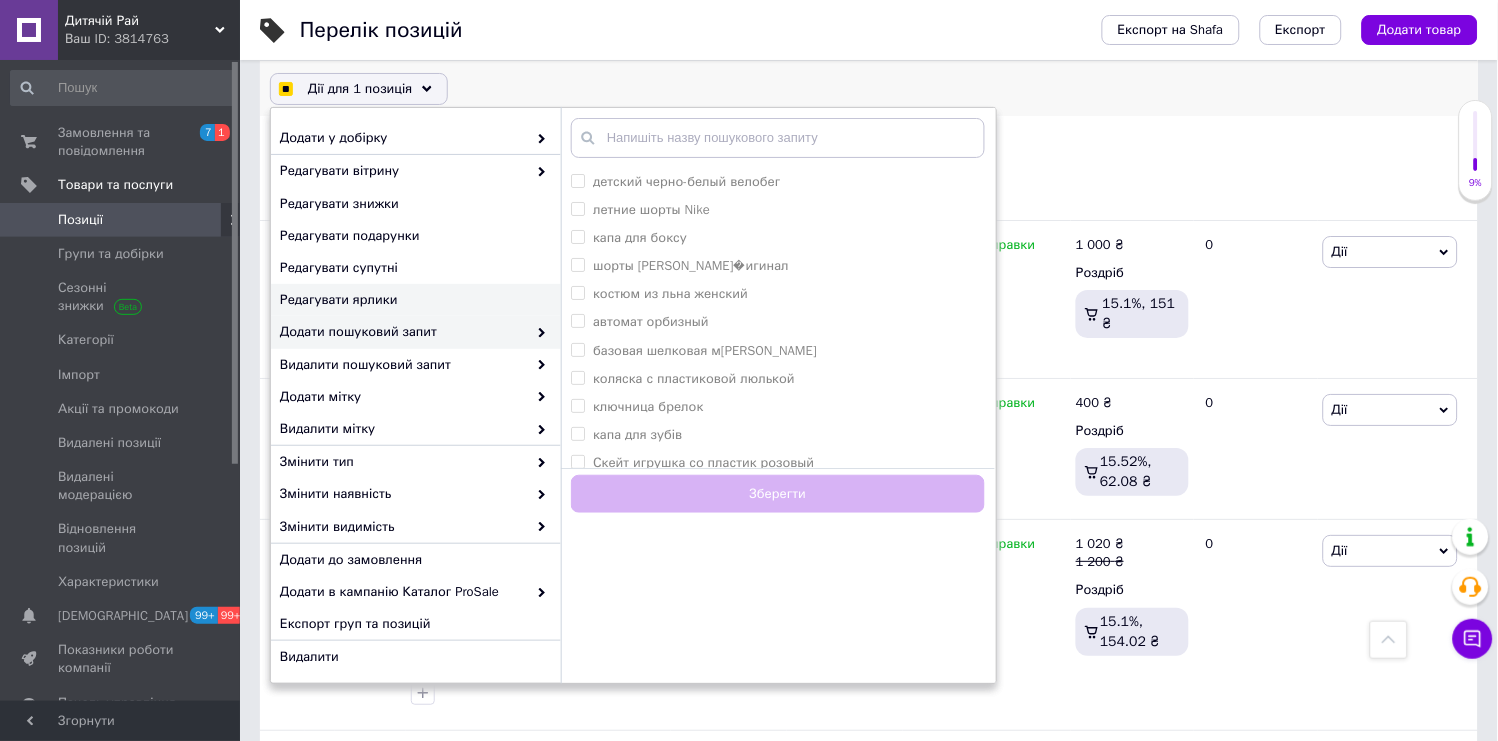 checkbox on "true" 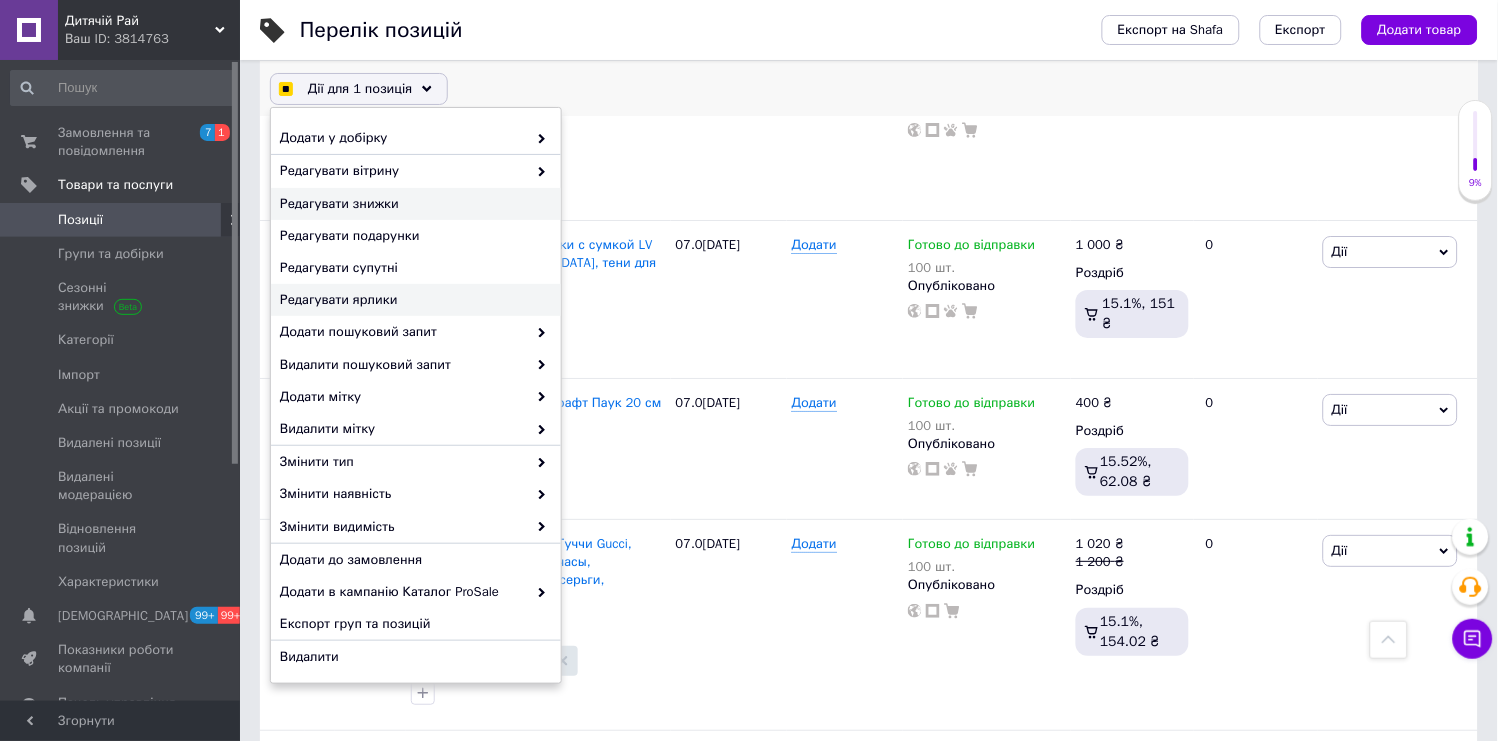 click on "Редагувати знижки" at bounding box center [413, 204] 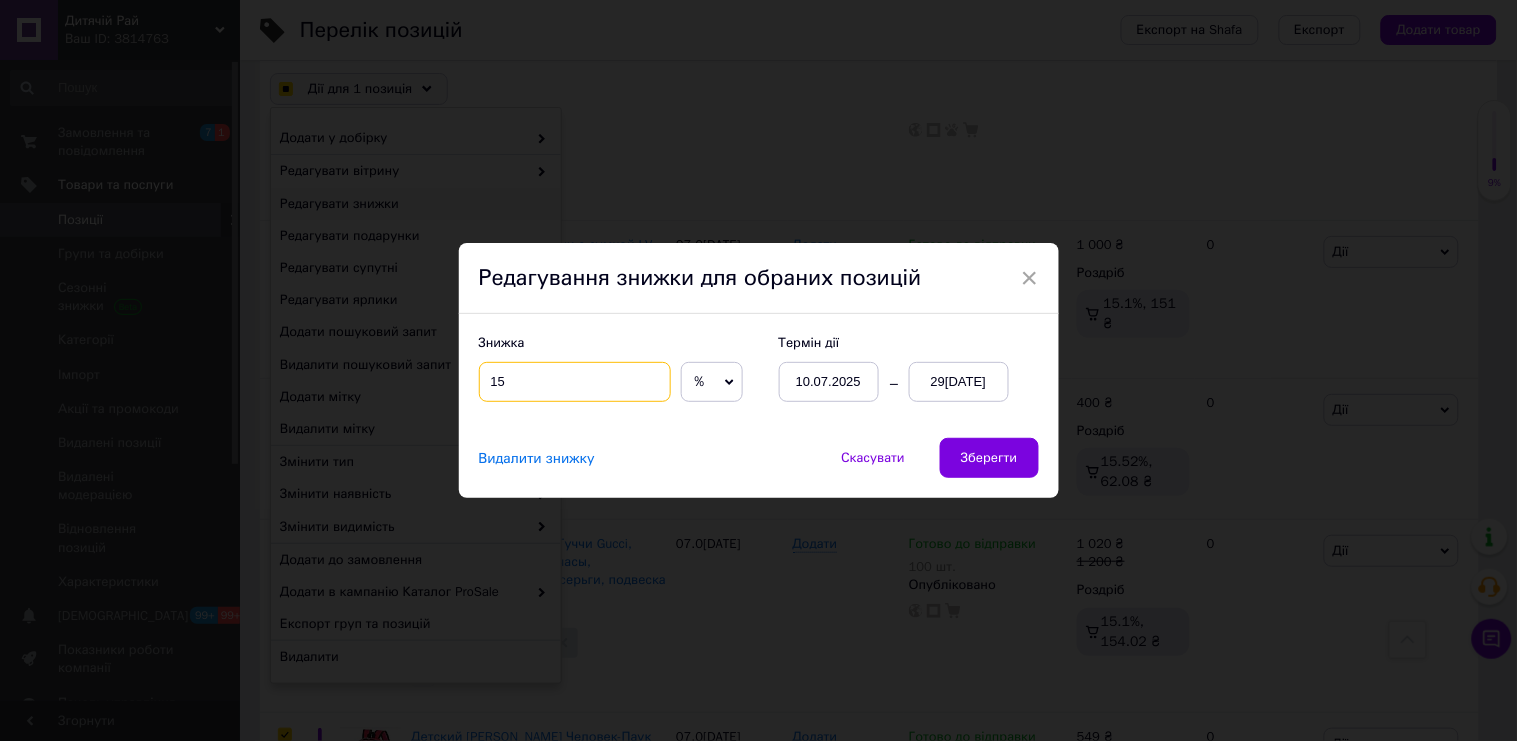 click on "15" at bounding box center (575, 382) 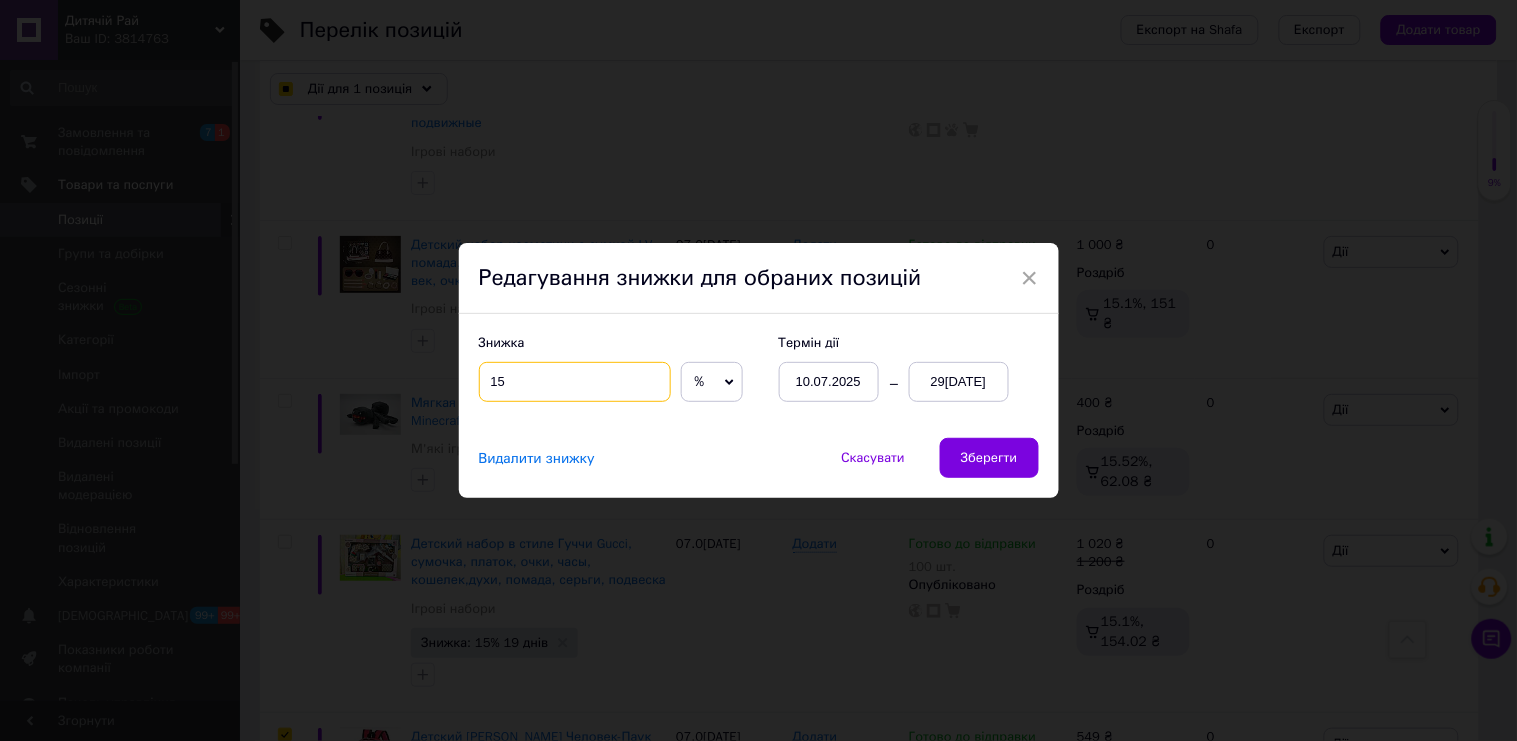 checkbox on "true" 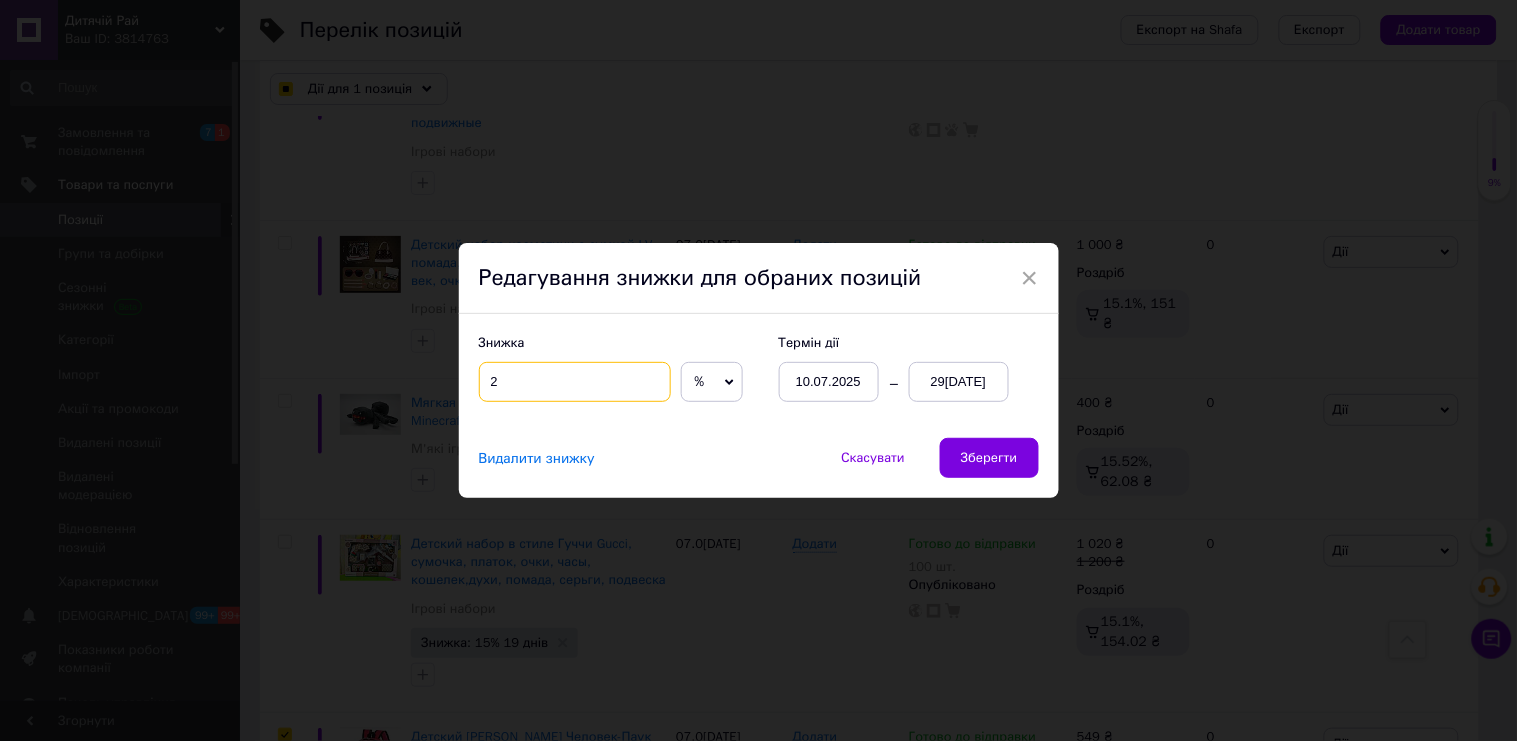type on "20" 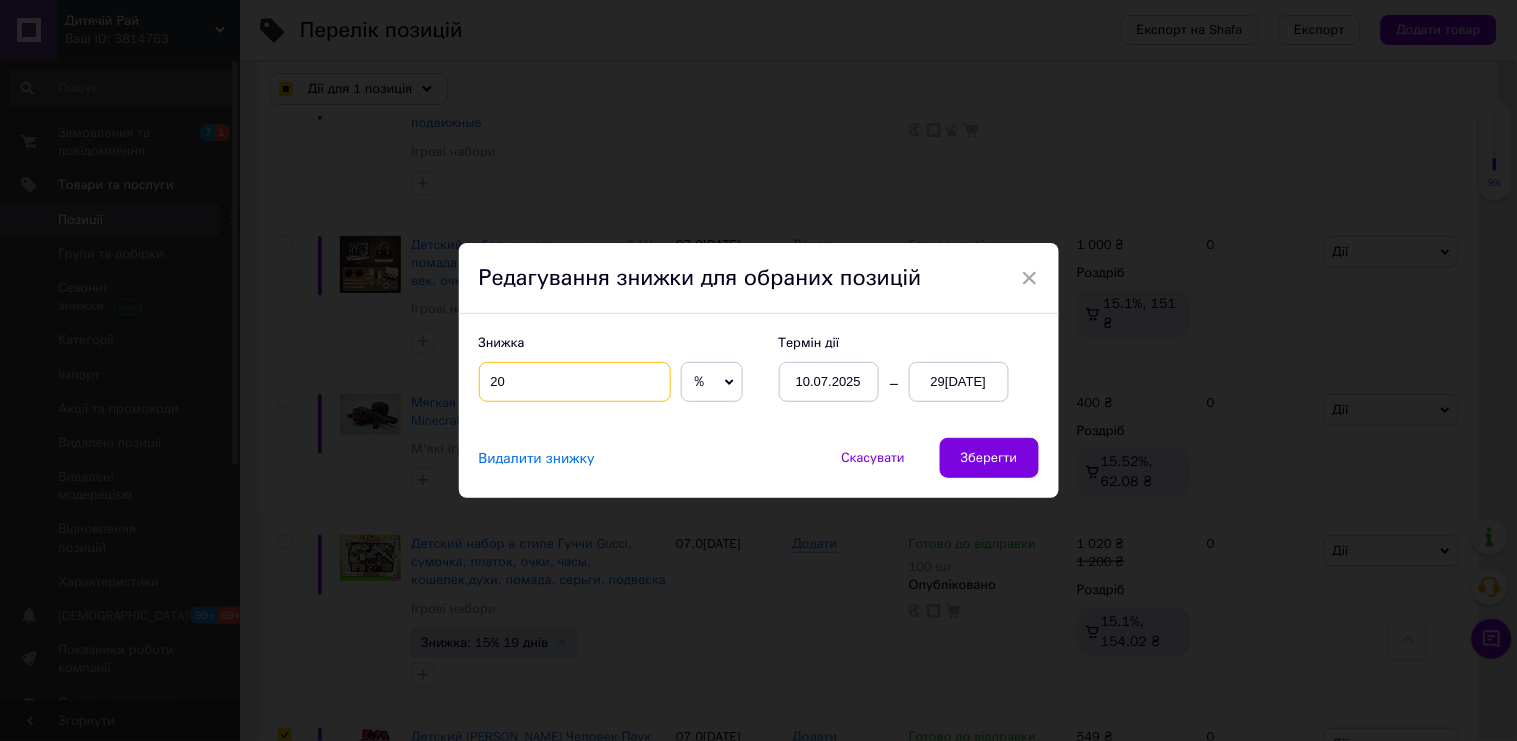checkbox on "true" 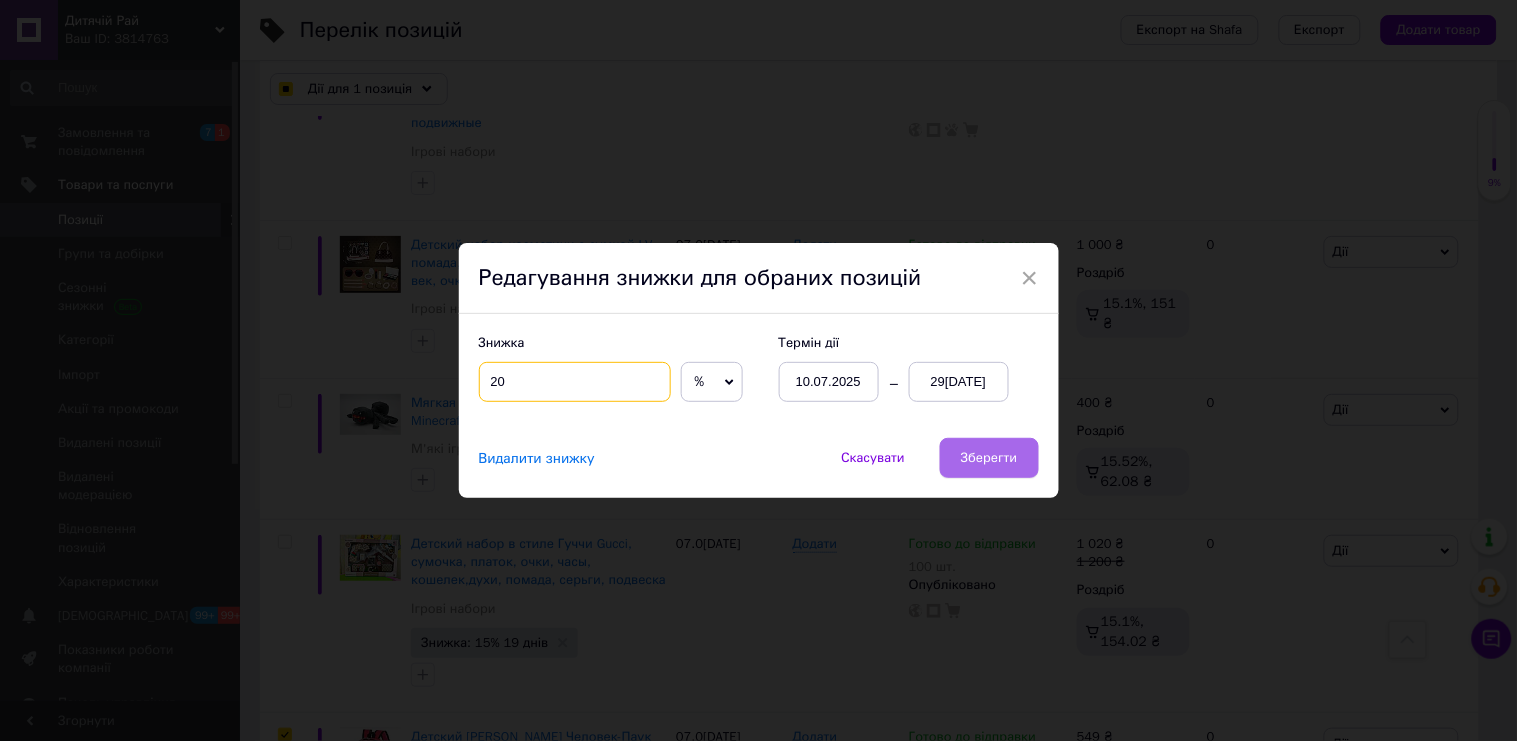type on "20" 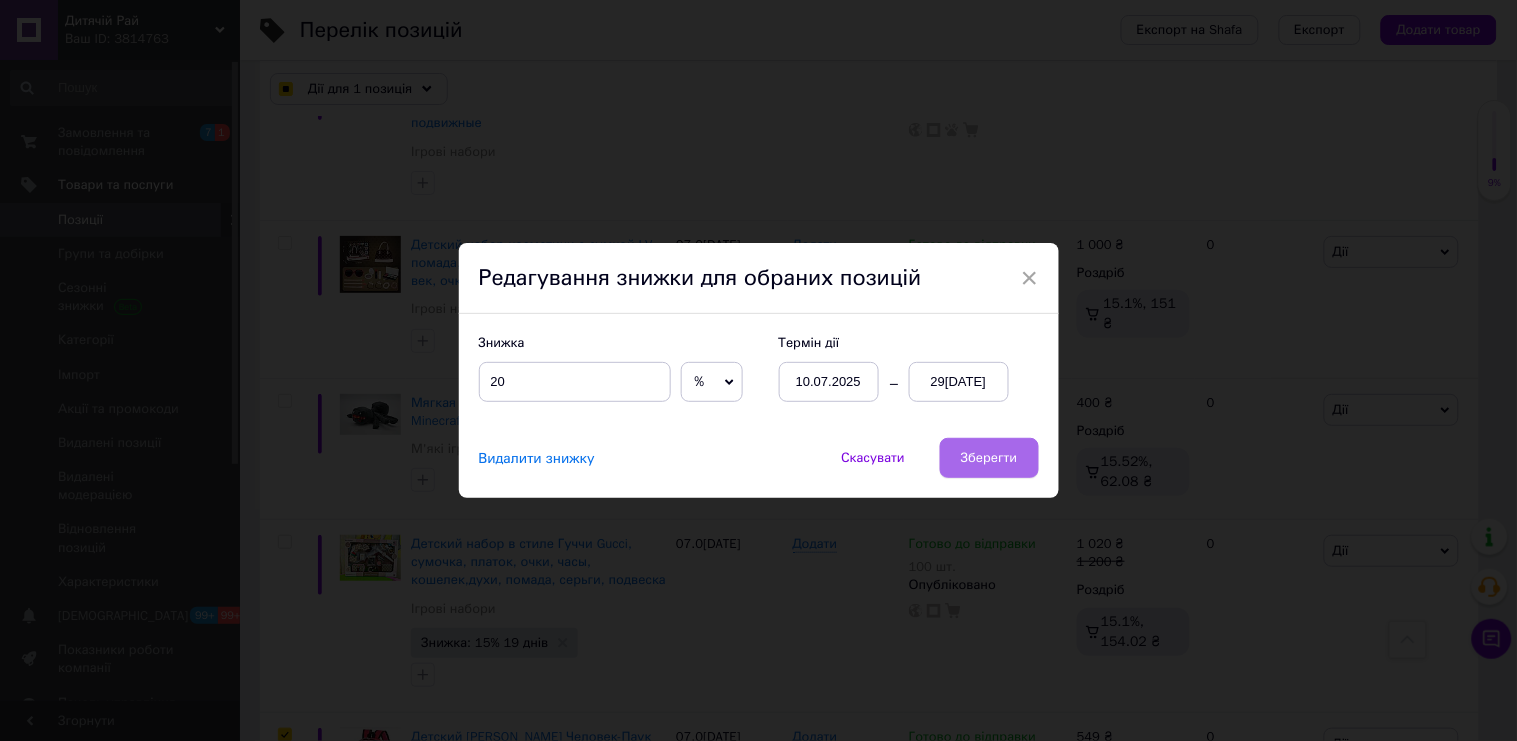 click on "Зберегти" at bounding box center (989, 458) 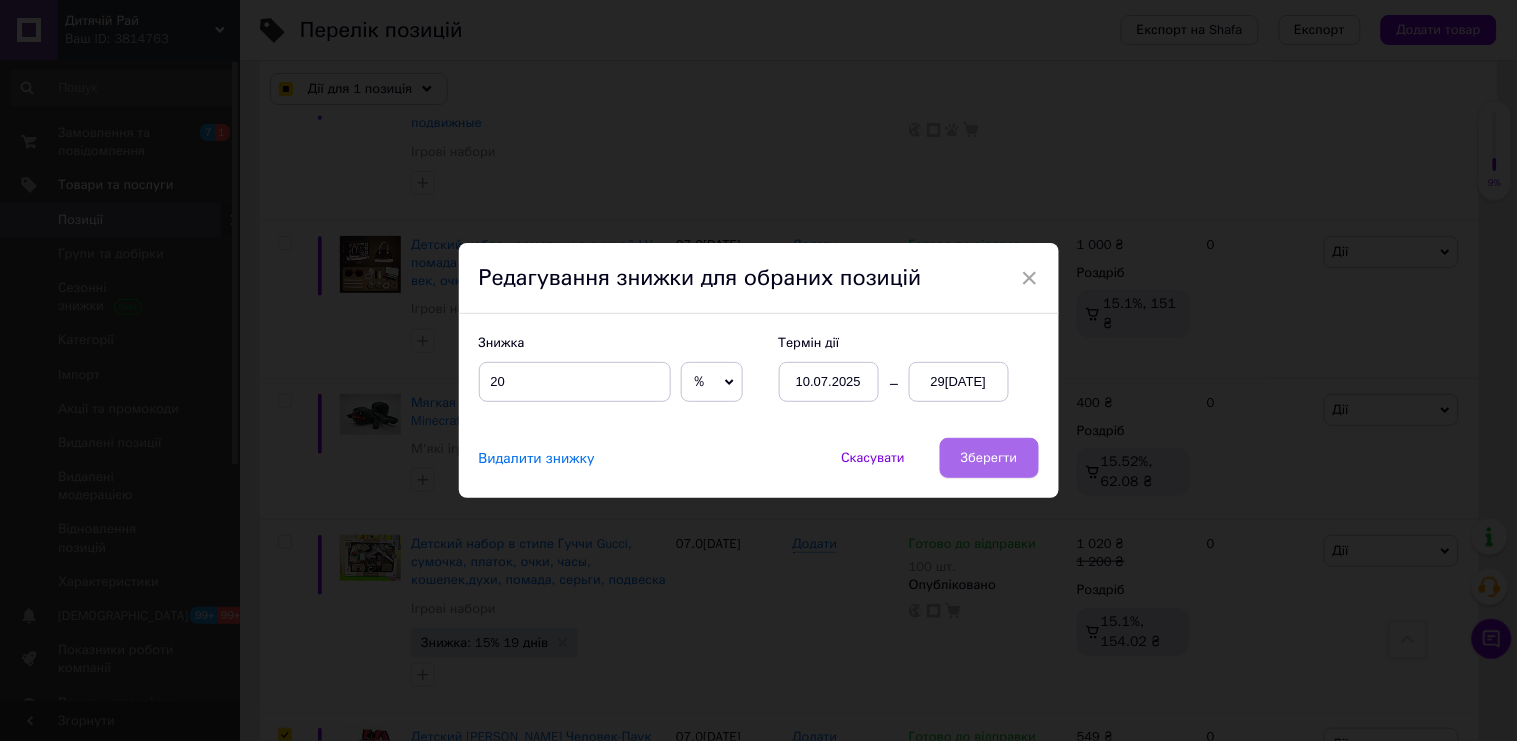 checkbox on "true" 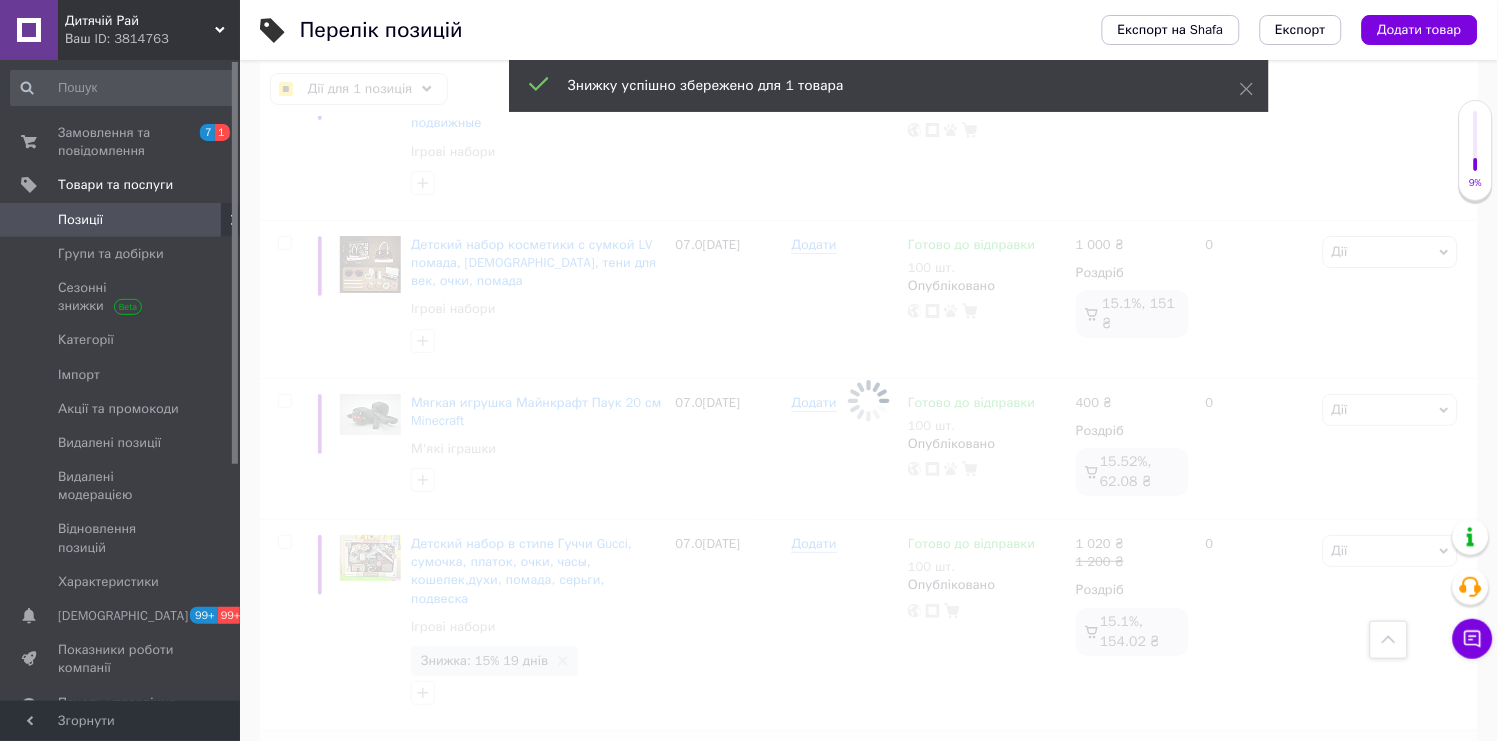 checkbox on "false" 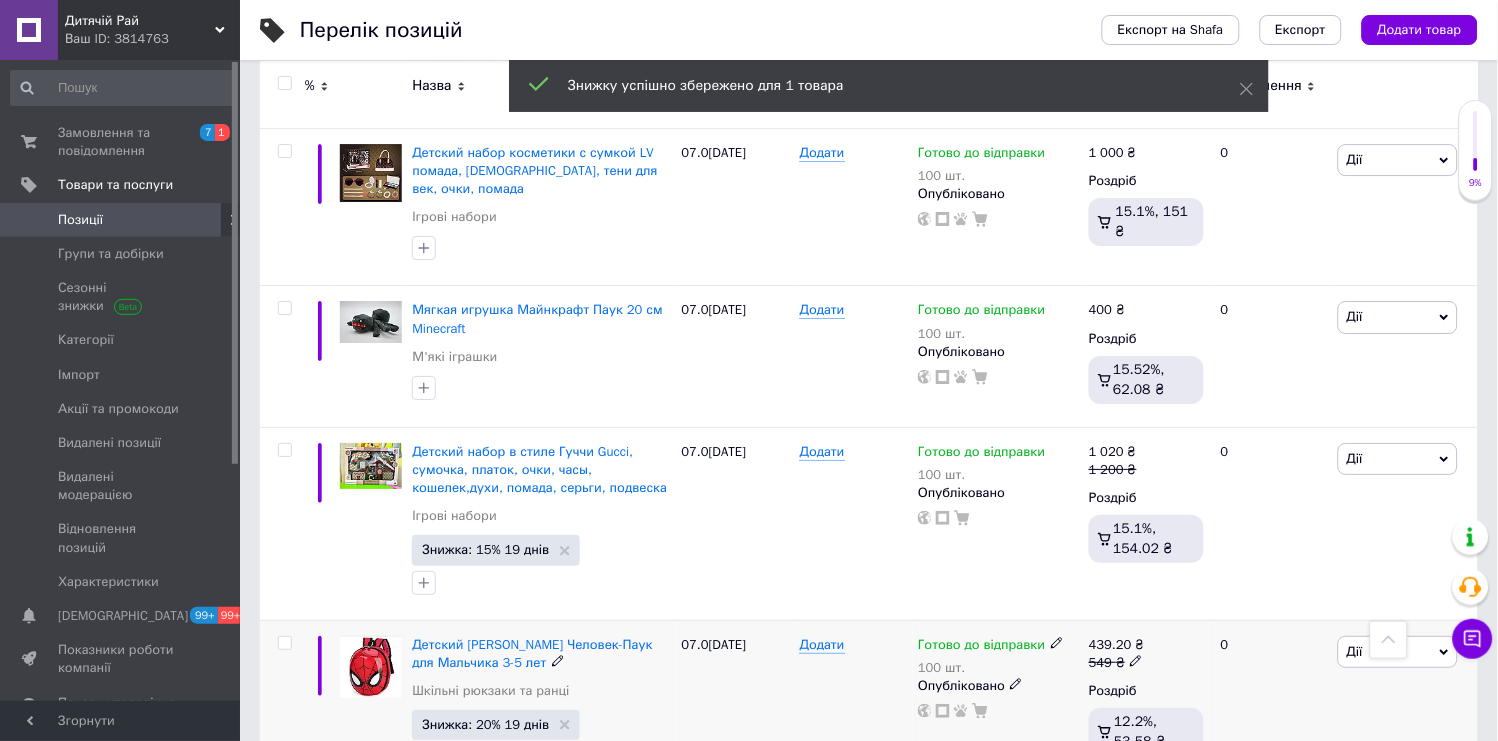 scroll, scrollTop: 14897, scrollLeft: 0, axis: vertical 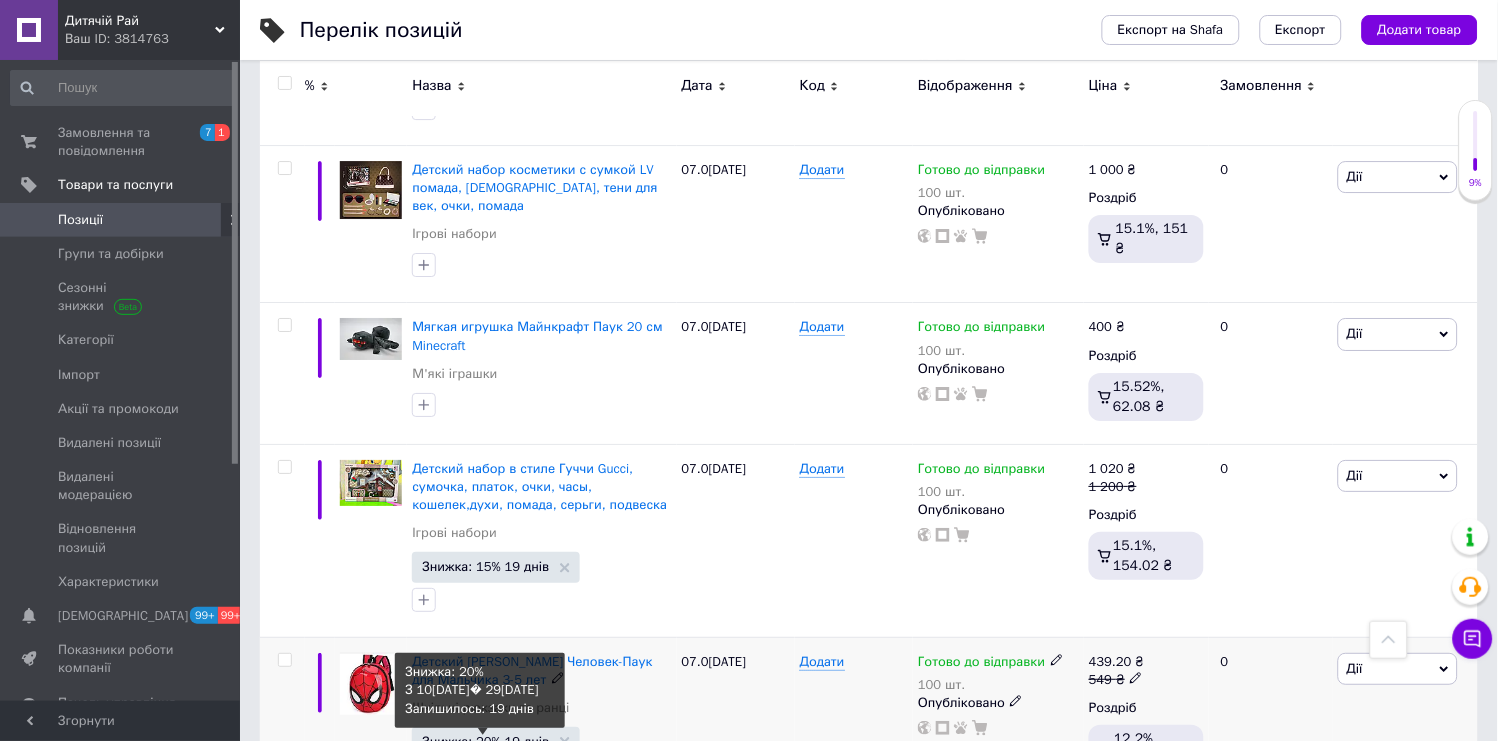 click on "Знижка: 20% 19 днів" at bounding box center [485, 741] 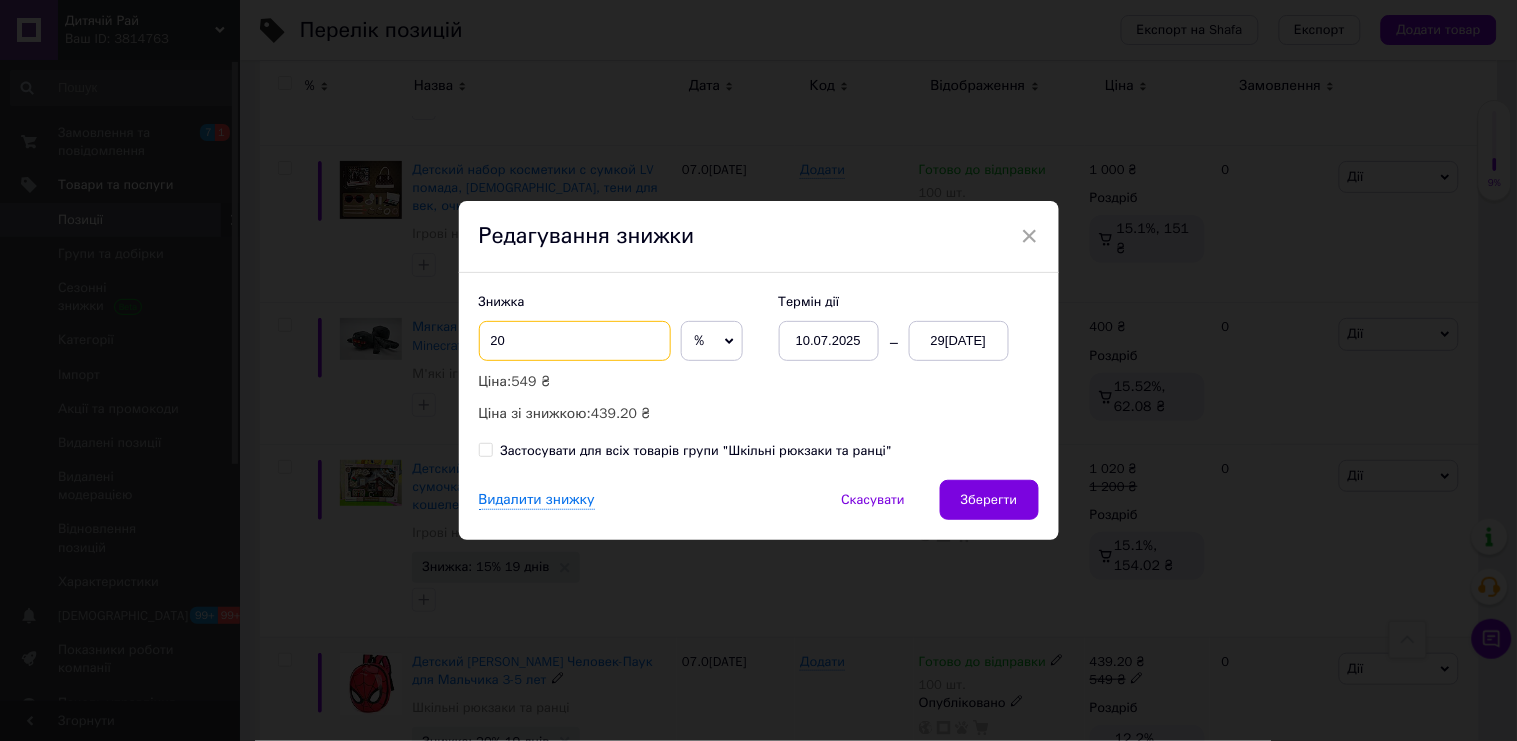 click on "20" at bounding box center [575, 341] 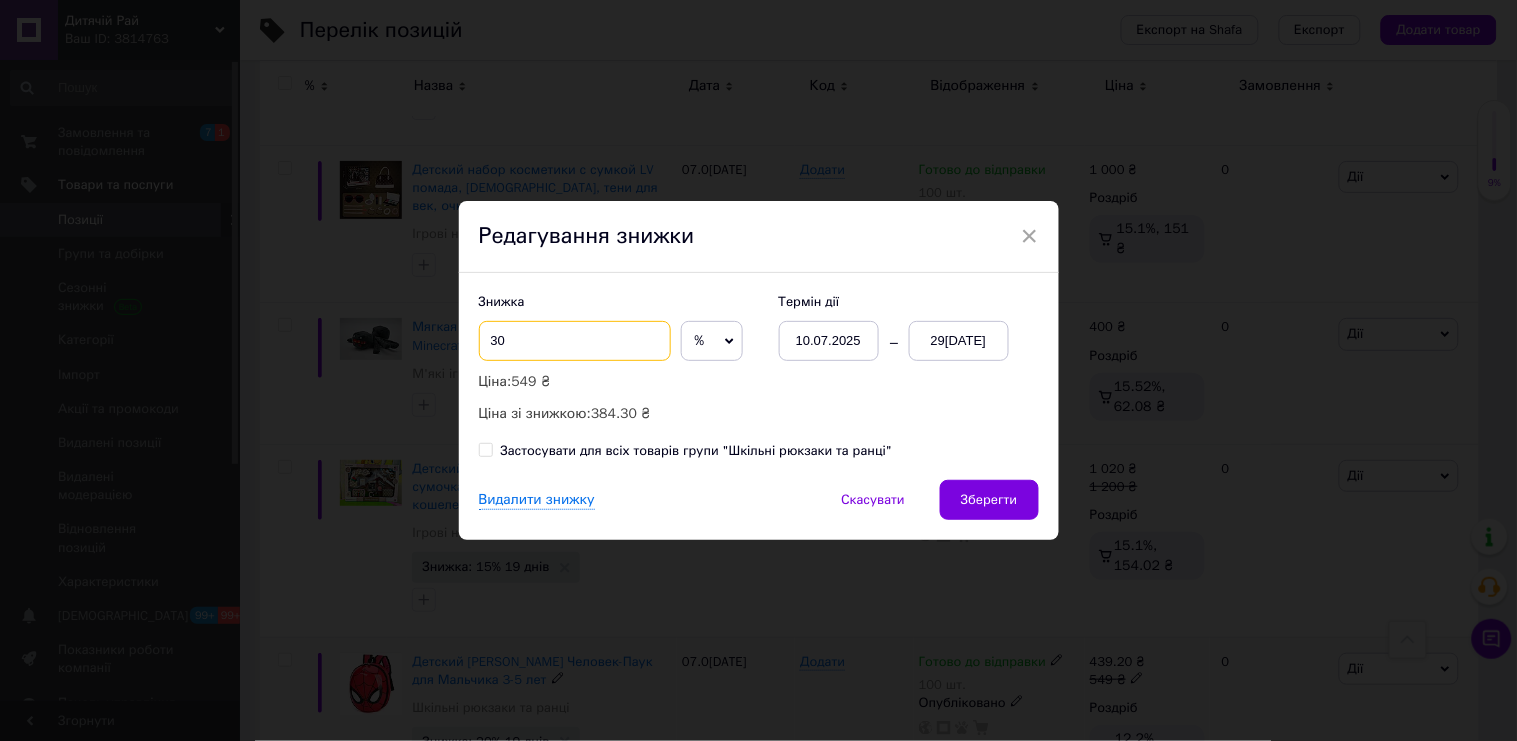 type on "30" 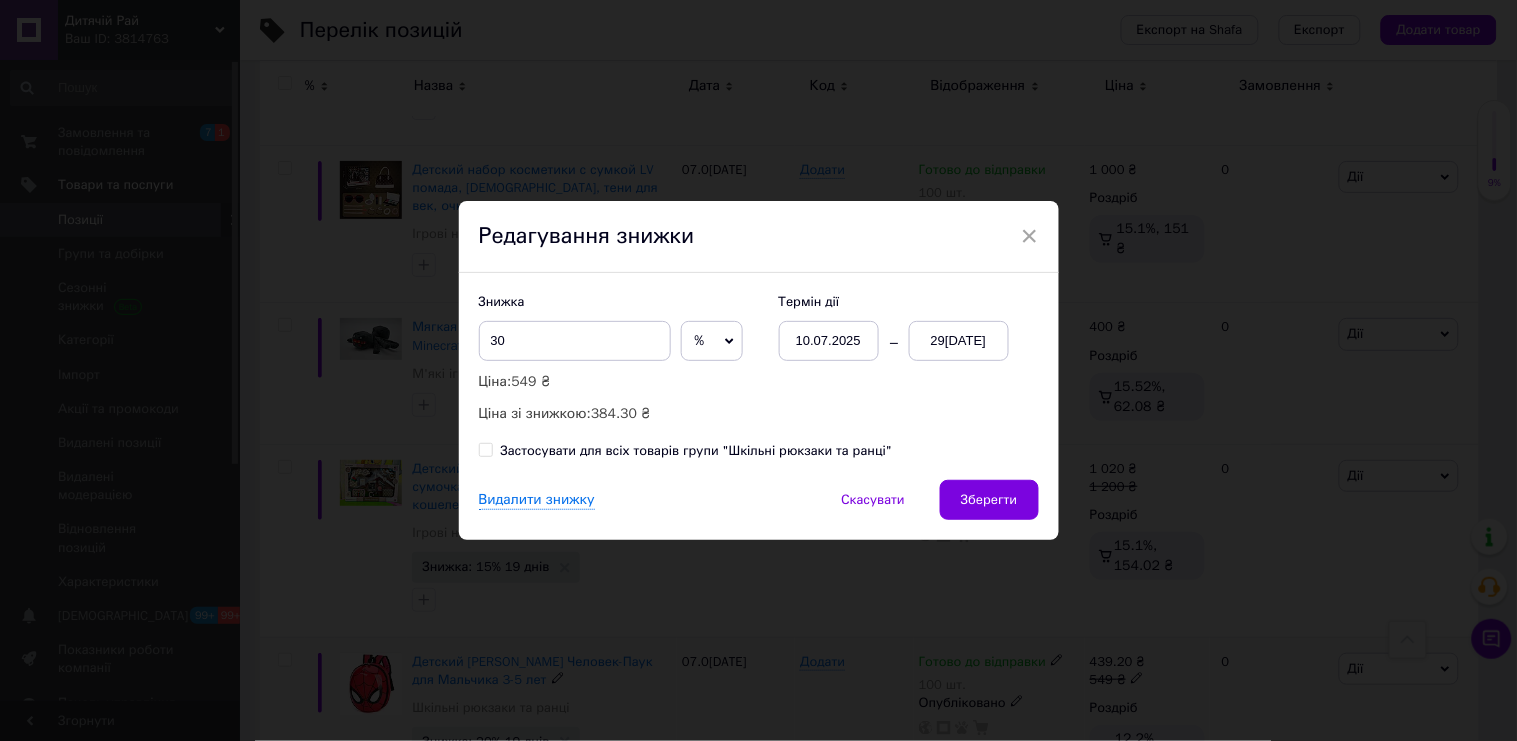 click on "Зберегти" at bounding box center [989, 500] 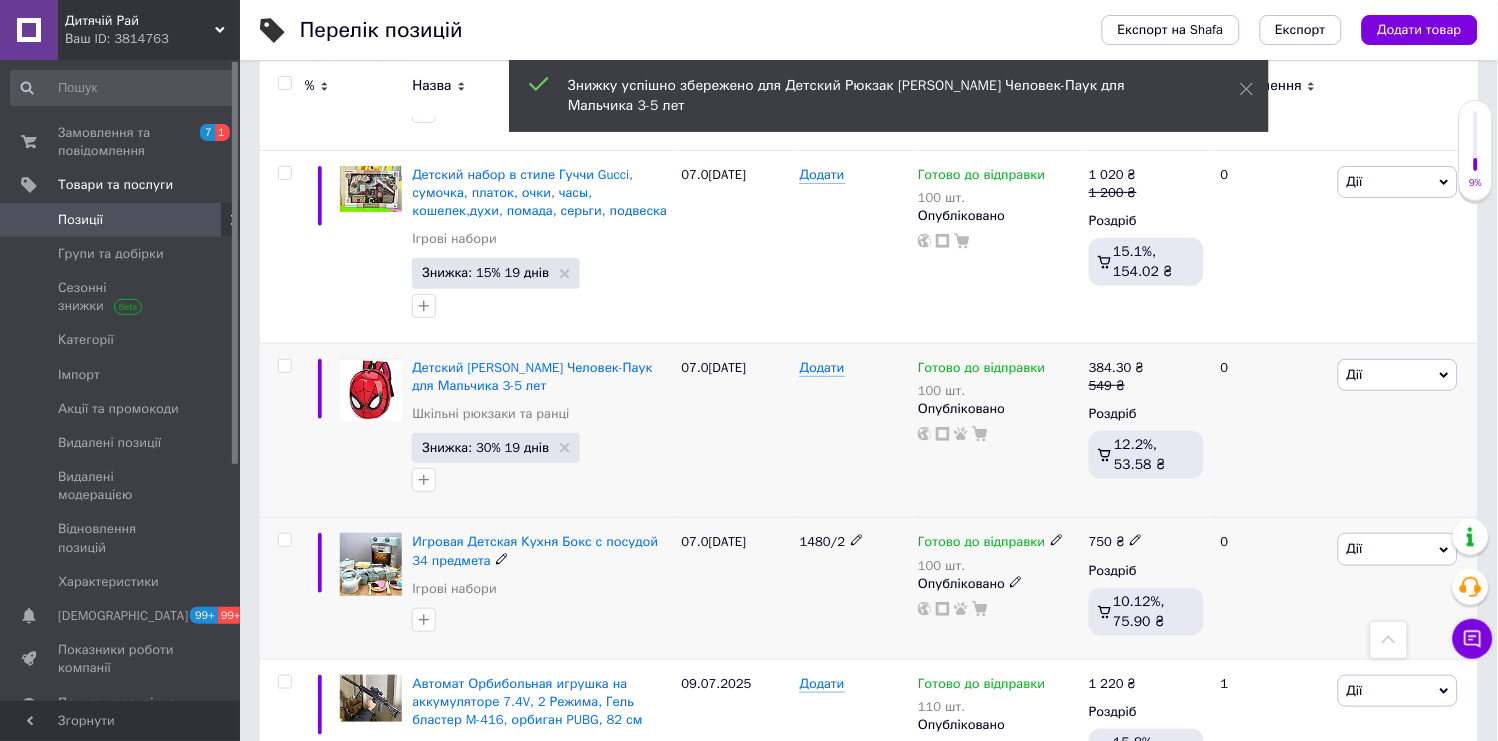 scroll, scrollTop: 15231, scrollLeft: 0, axis: vertical 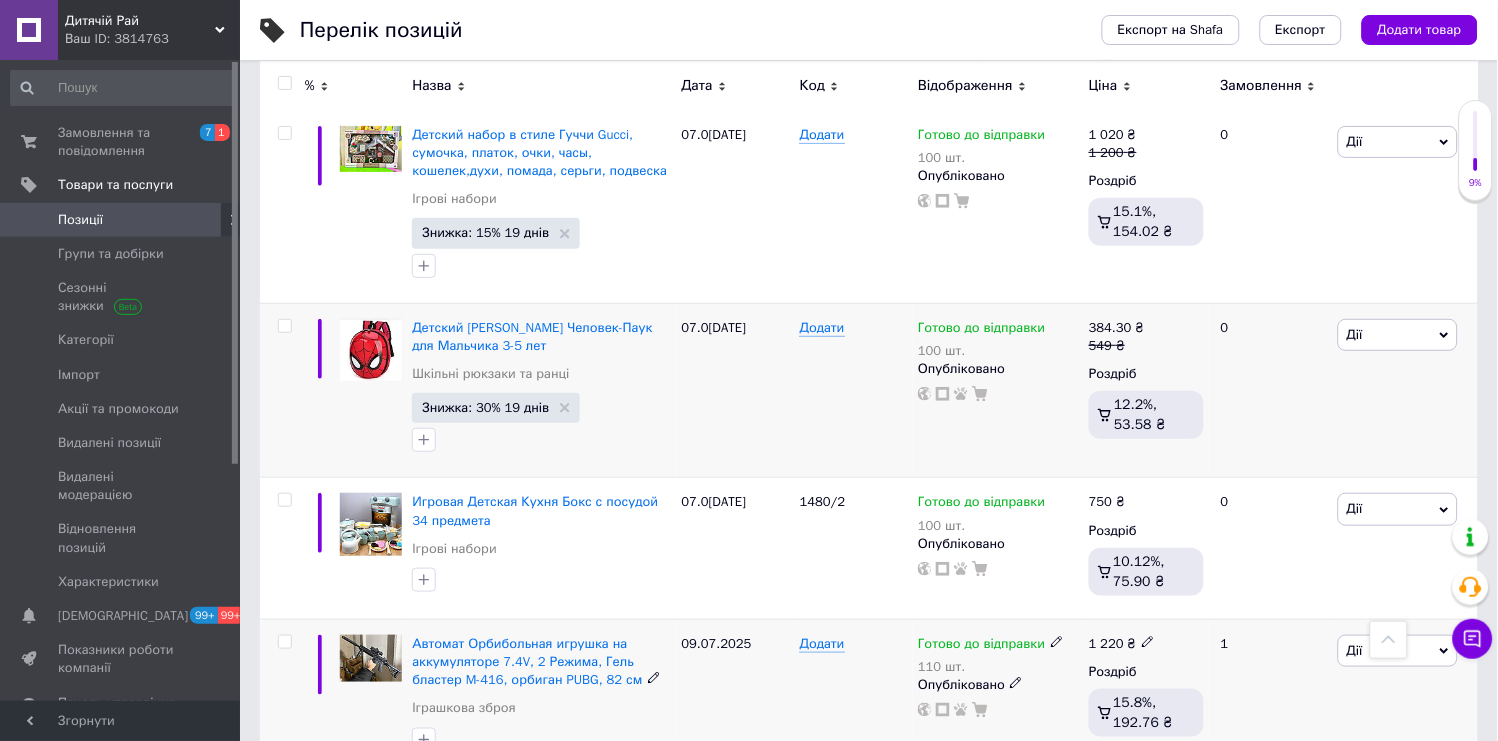 click 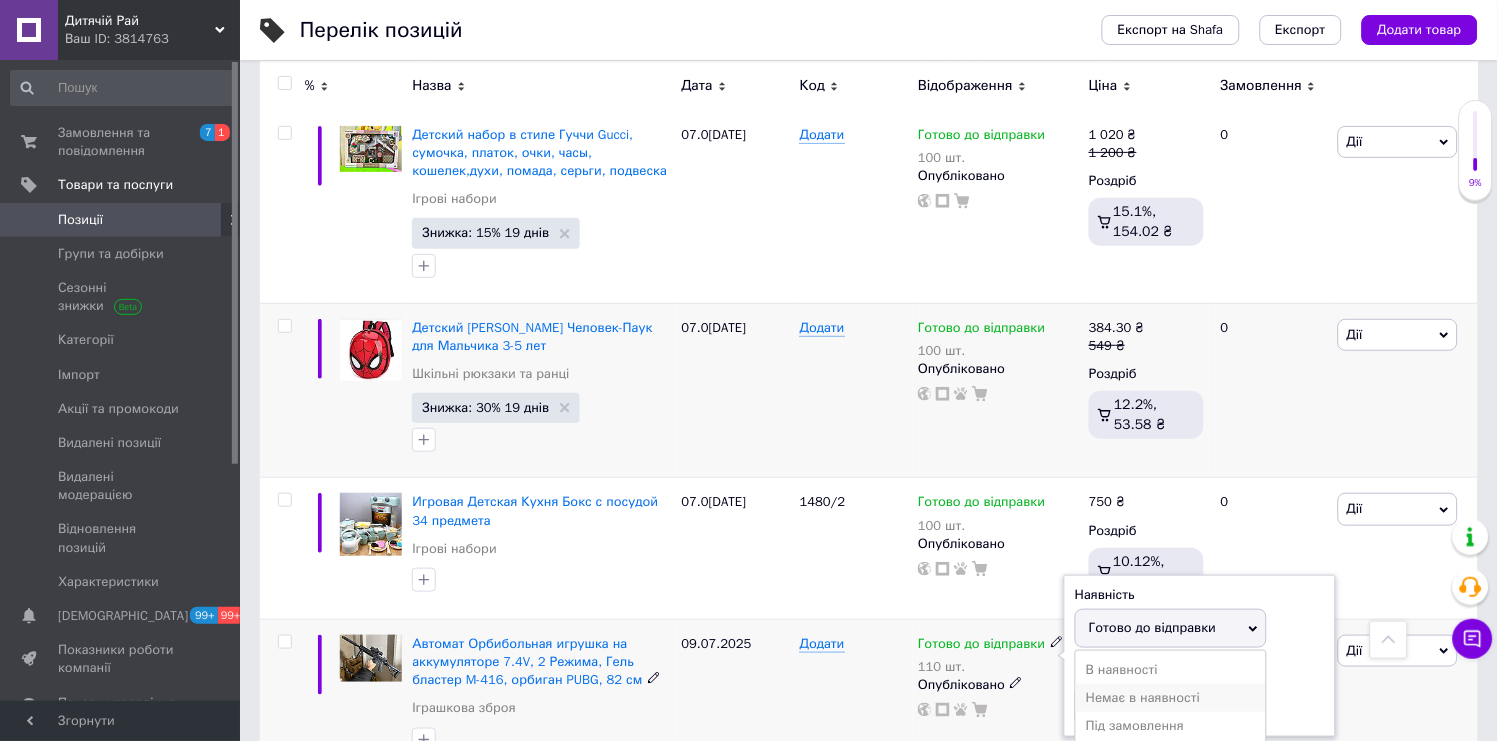 click on "Немає в наявності" at bounding box center [1171, 698] 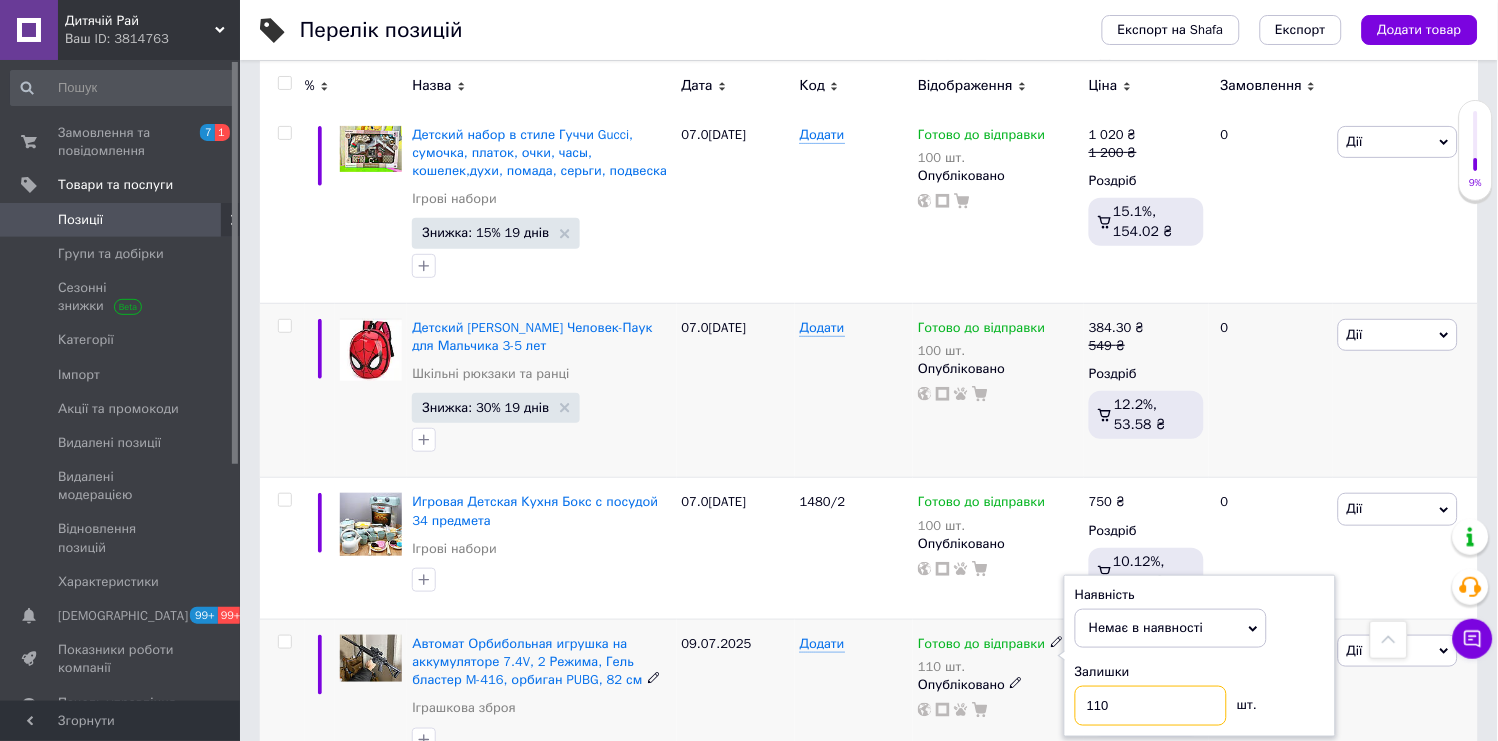 click on "110" at bounding box center [1151, 706] 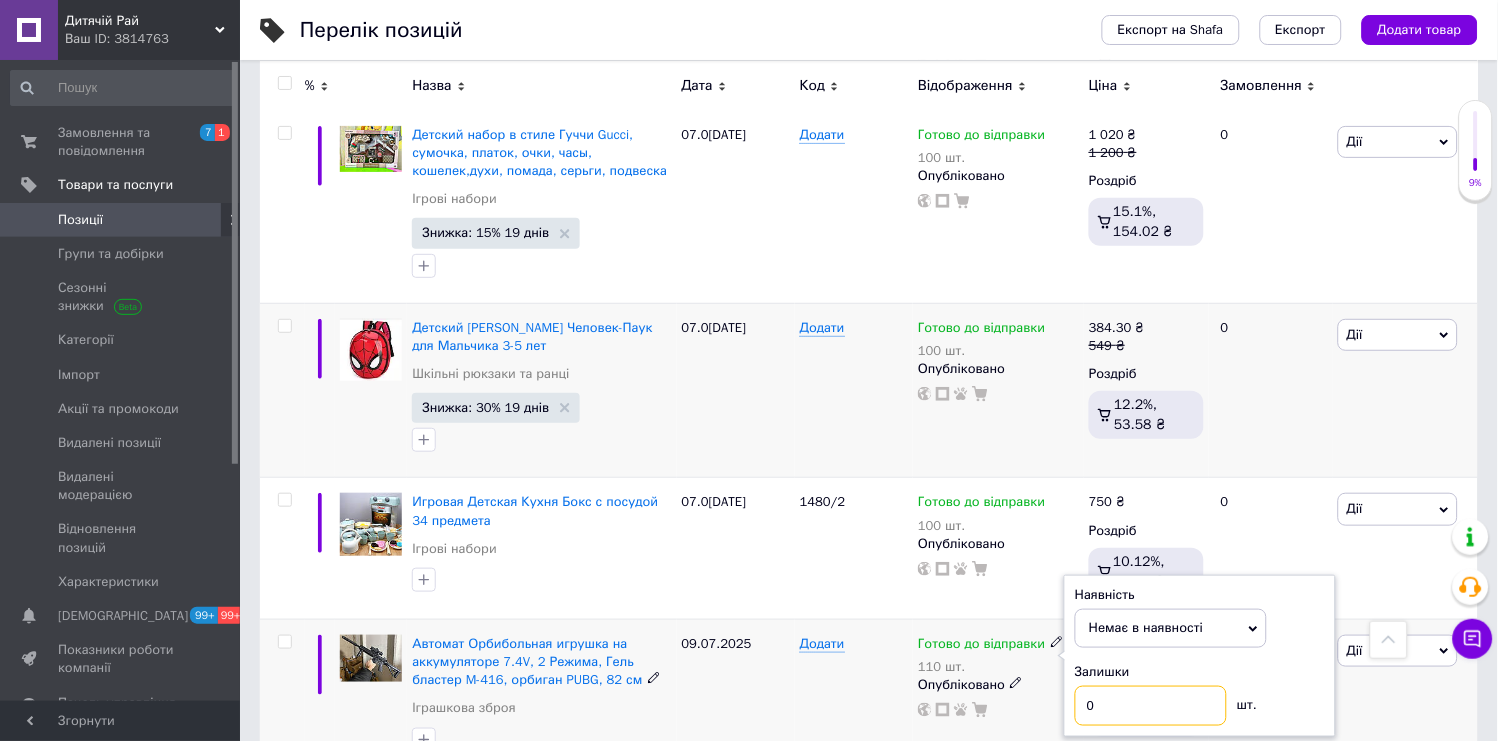 type on "0" 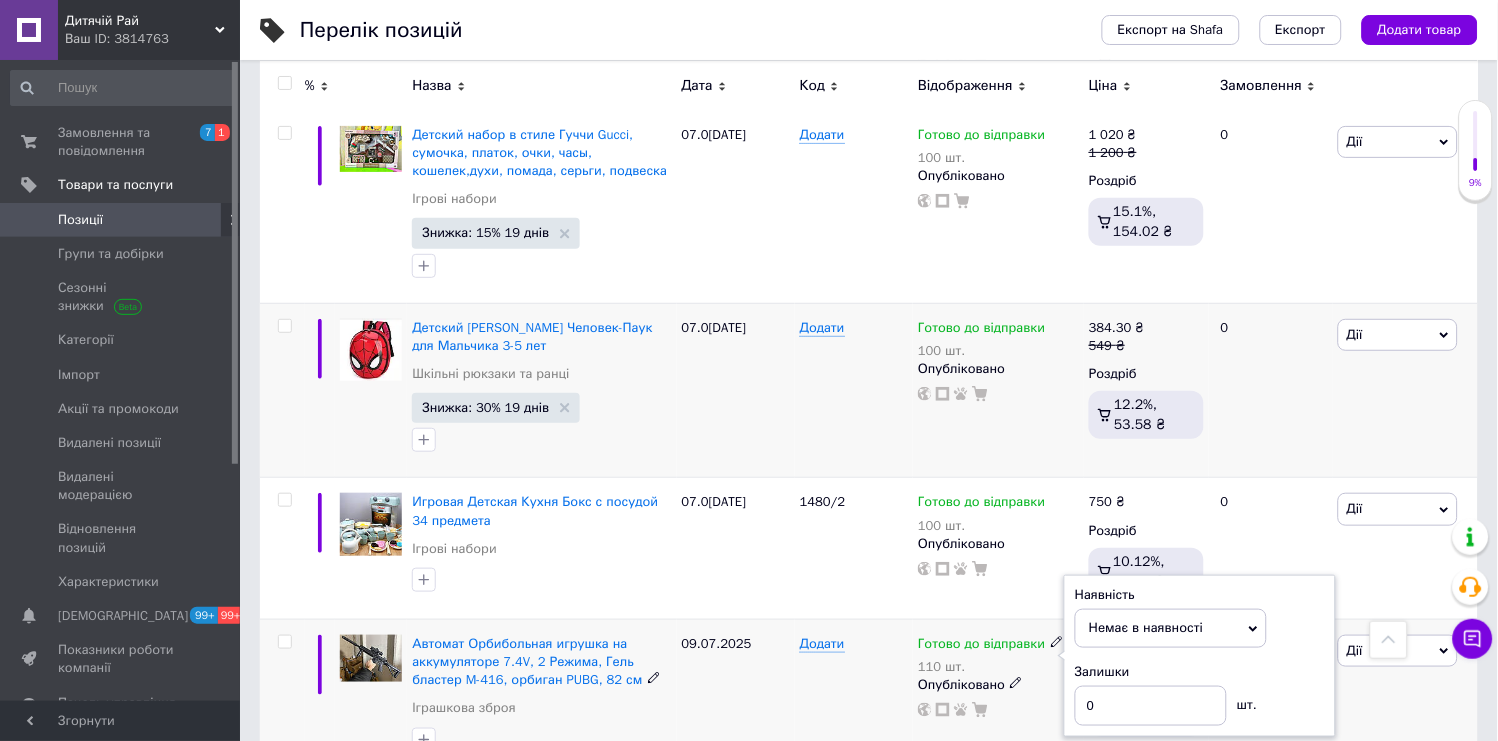 click on "Додати" at bounding box center (854, 698) 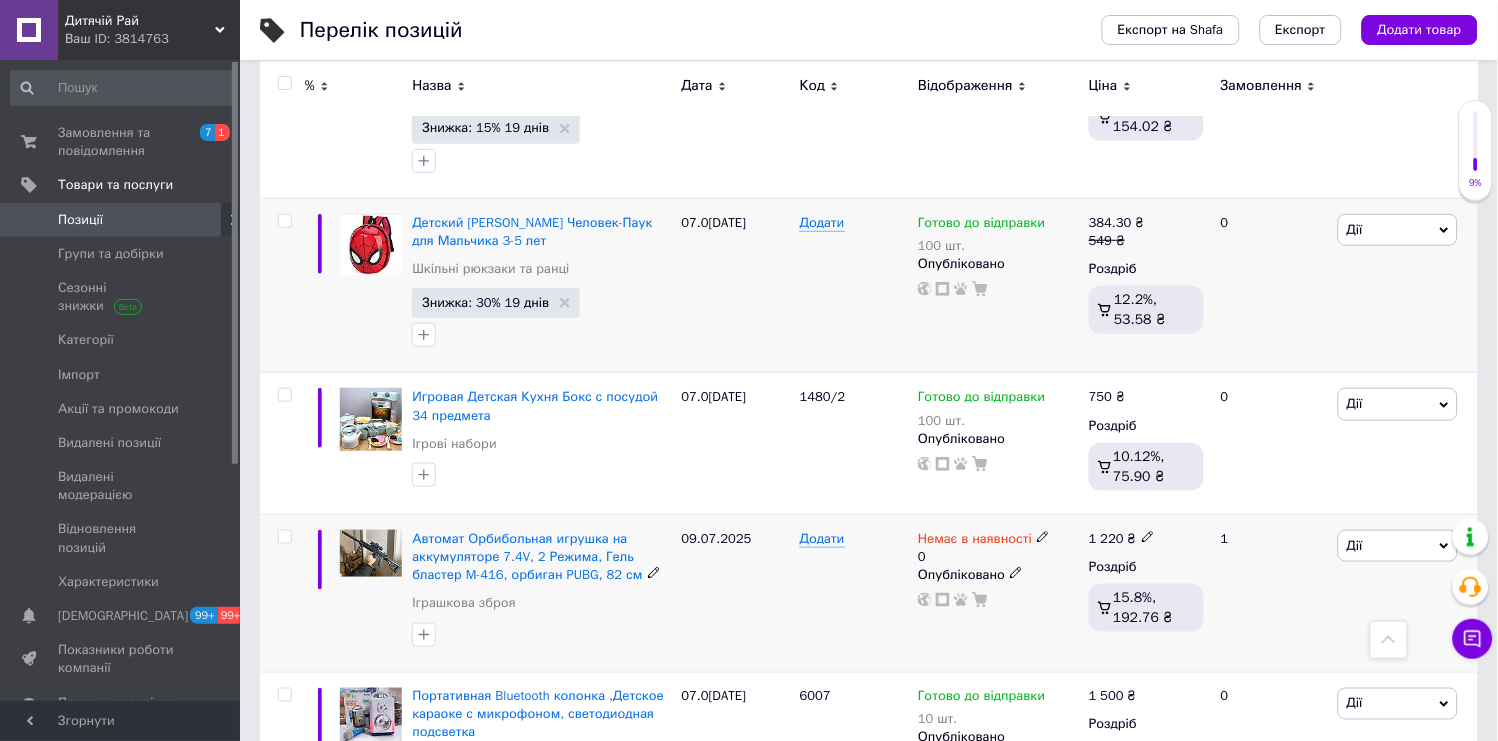 scroll, scrollTop: 15342, scrollLeft: 0, axis: vertical 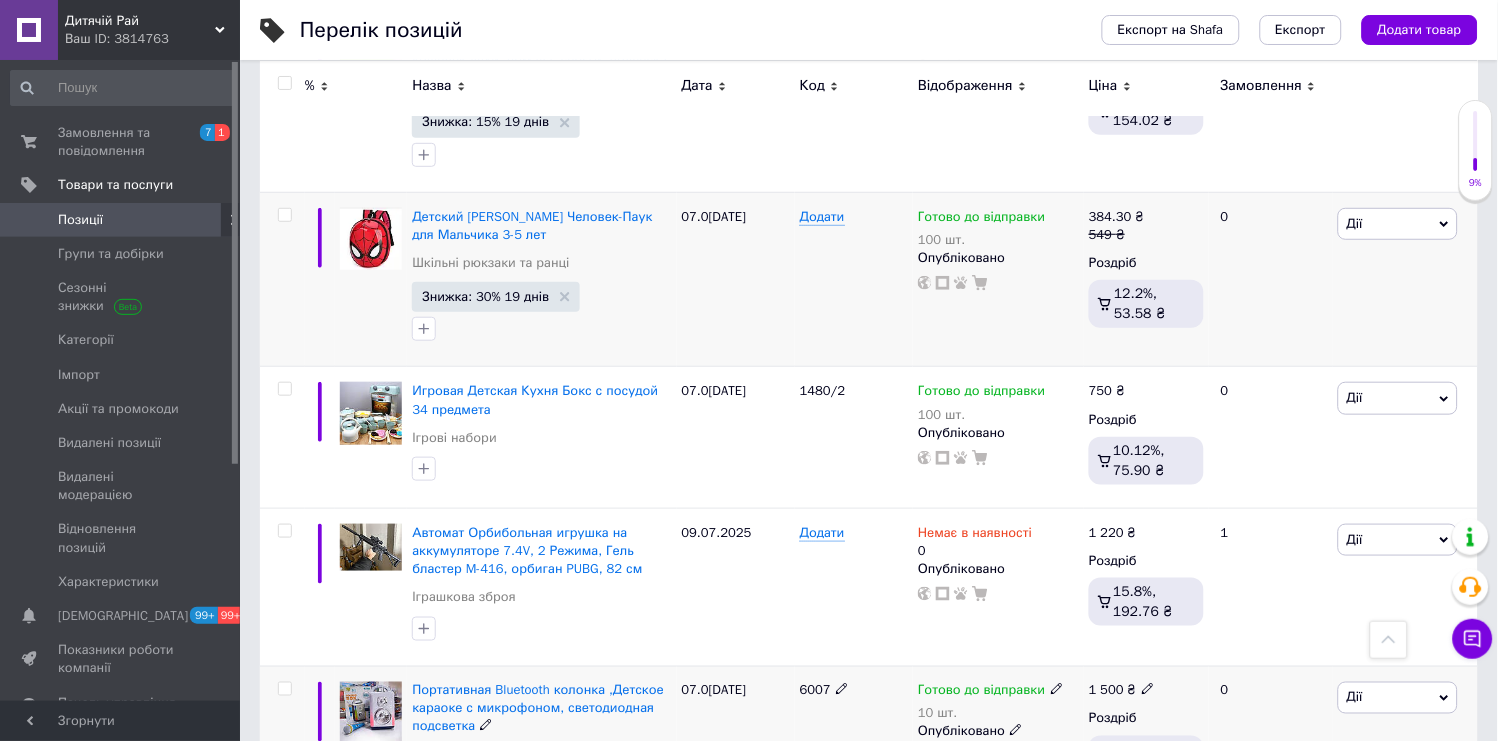 click at bounding box center (284, 689) 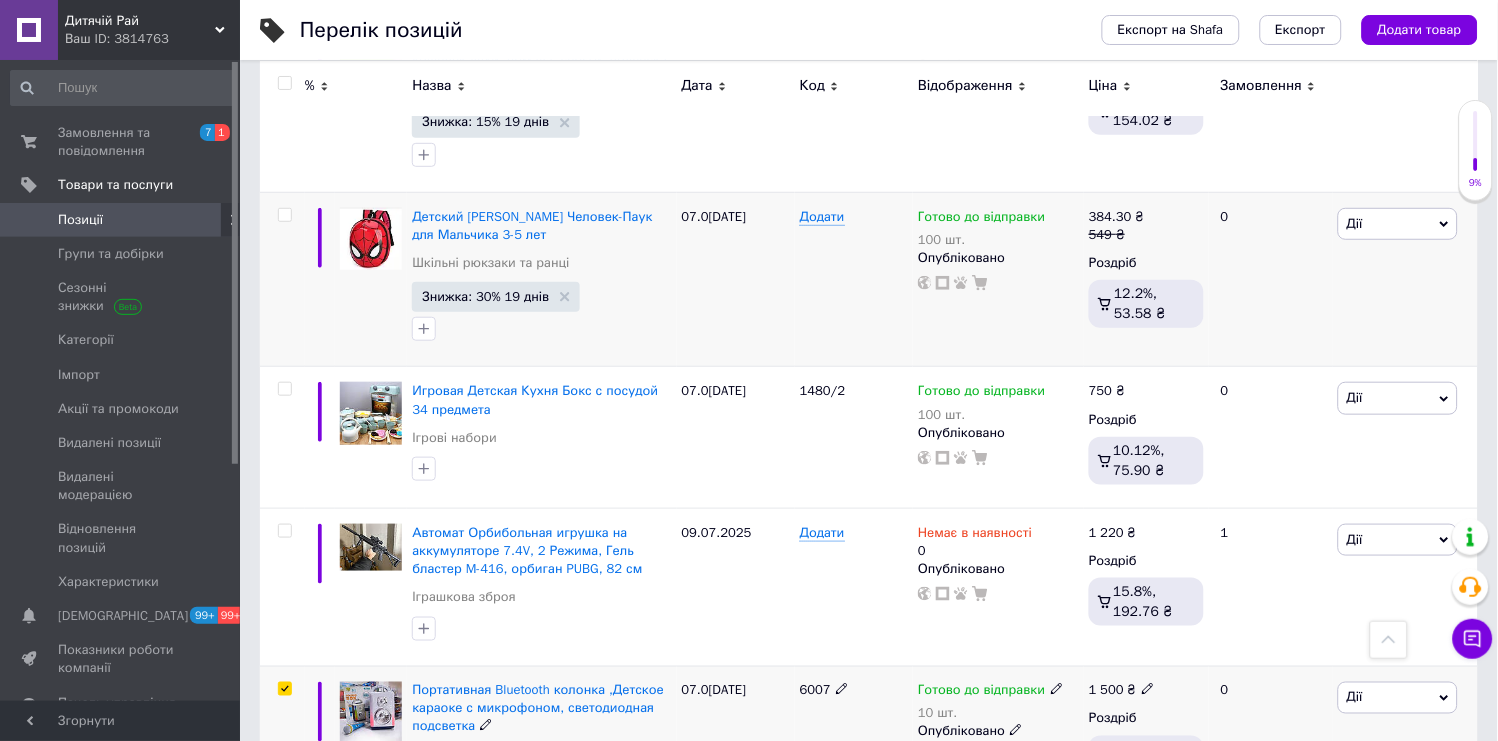 checkbox on "true" 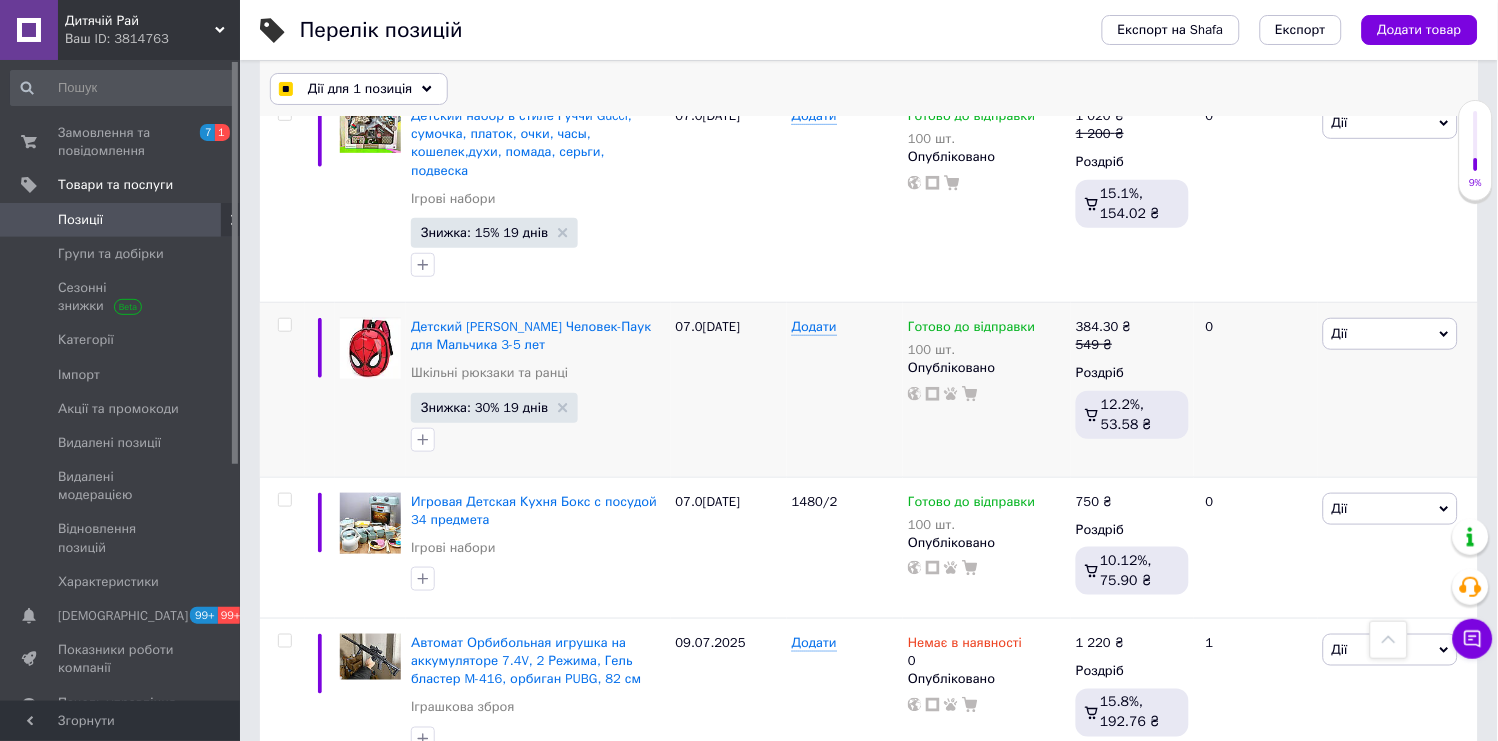 scroll, scrollTop: 15360, scrollLeft: 0, axis: vertical 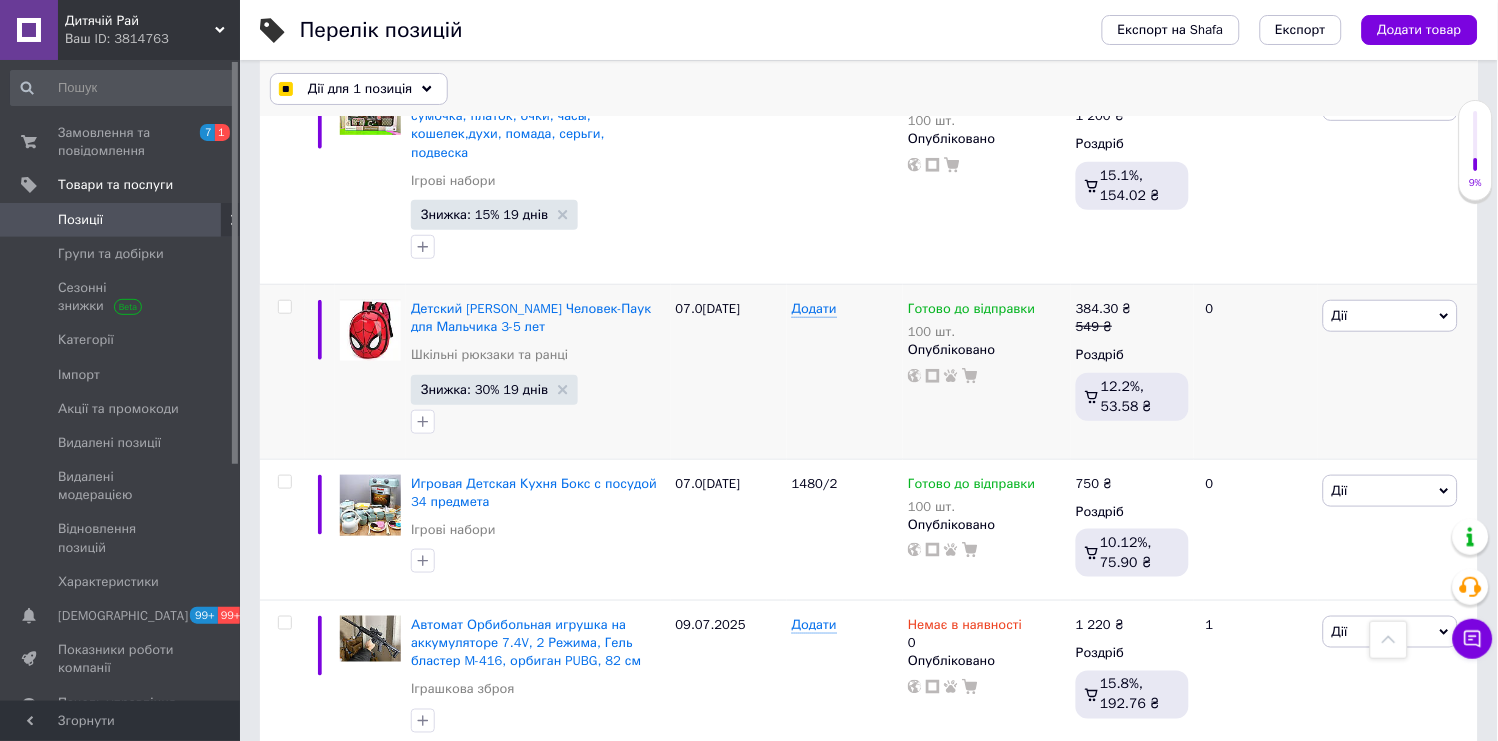 click on "Дії для 1 позиція" at bounding box center (360, 89) 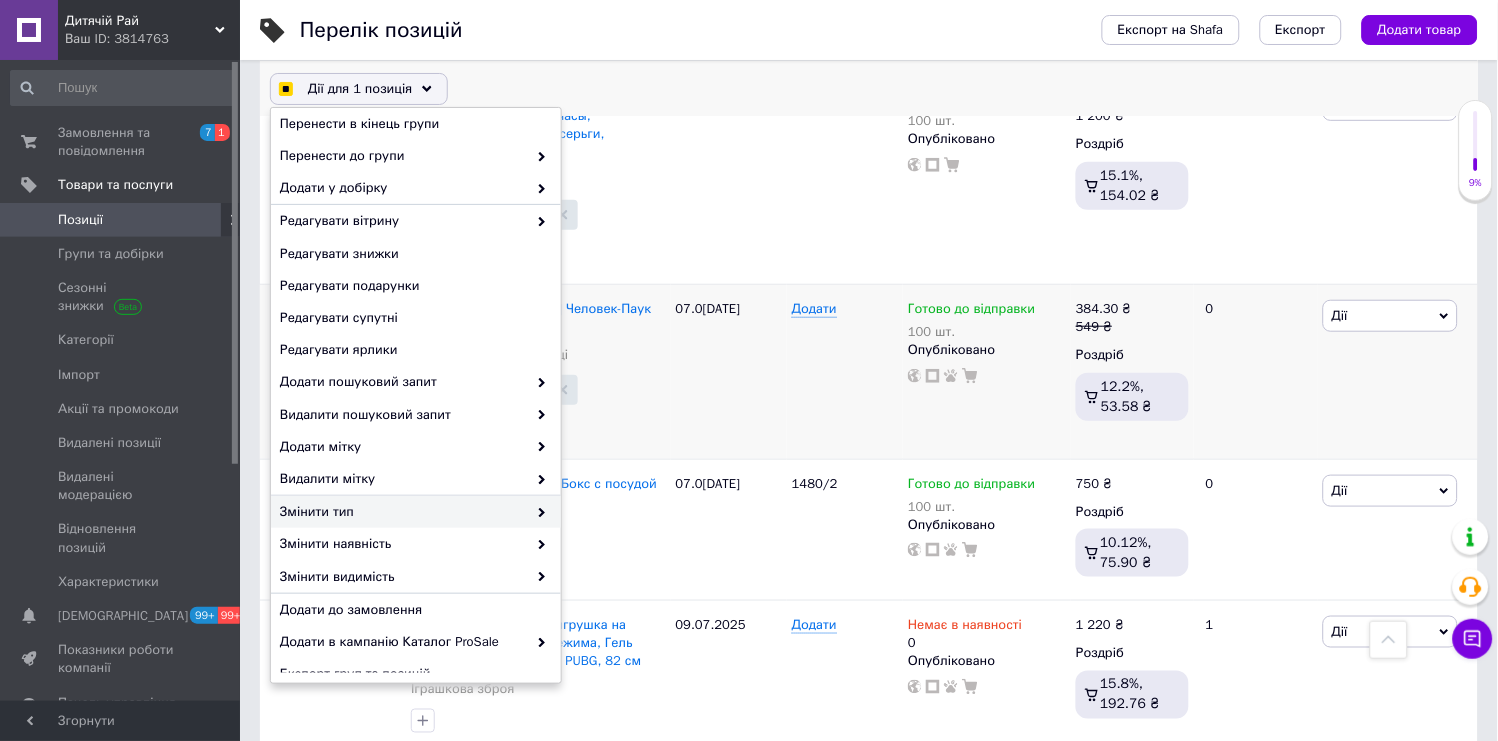 scroll, scrollTop: 111, scrollLeft: 0, axis: vertical 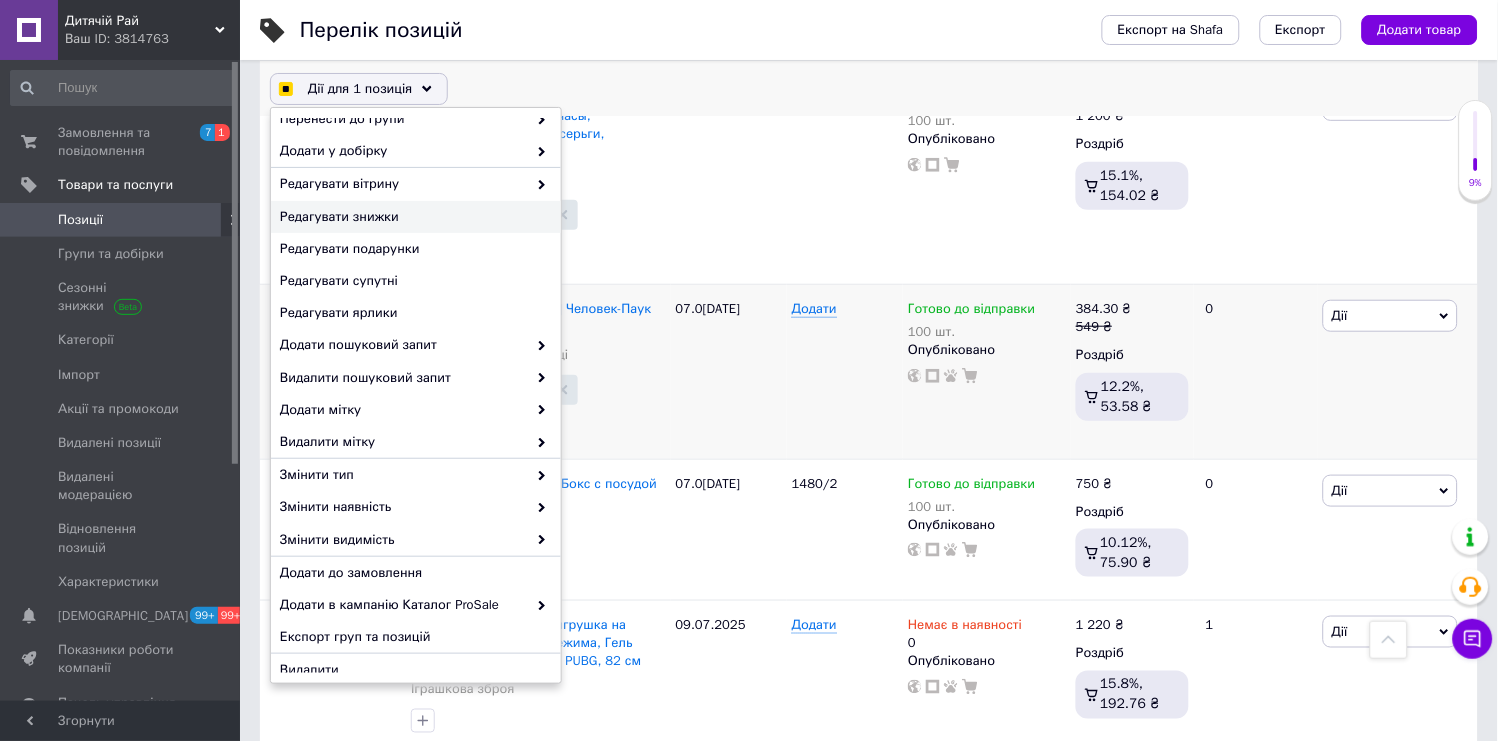 click on "Редагувати знижки" at bounding box center [413, 217] 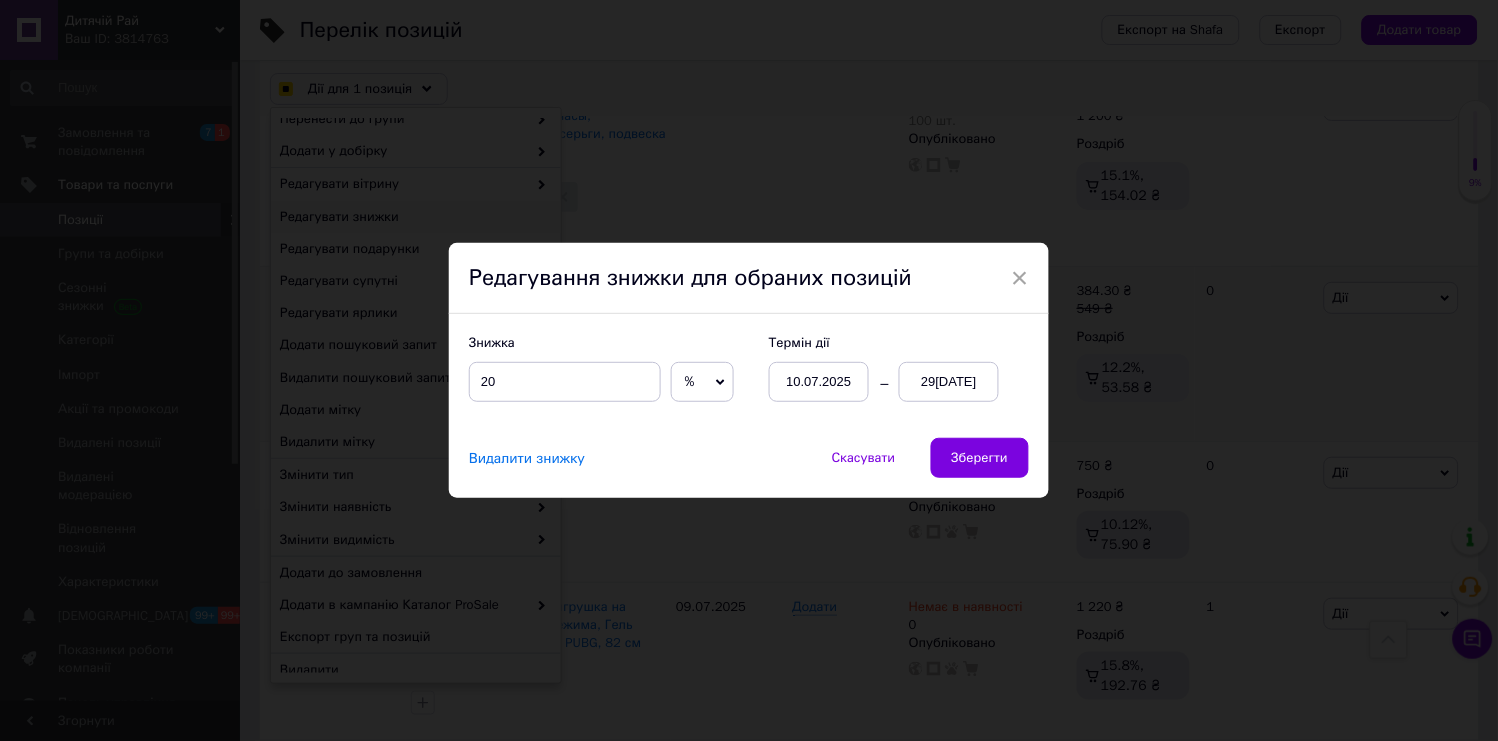 checkbox on "true" 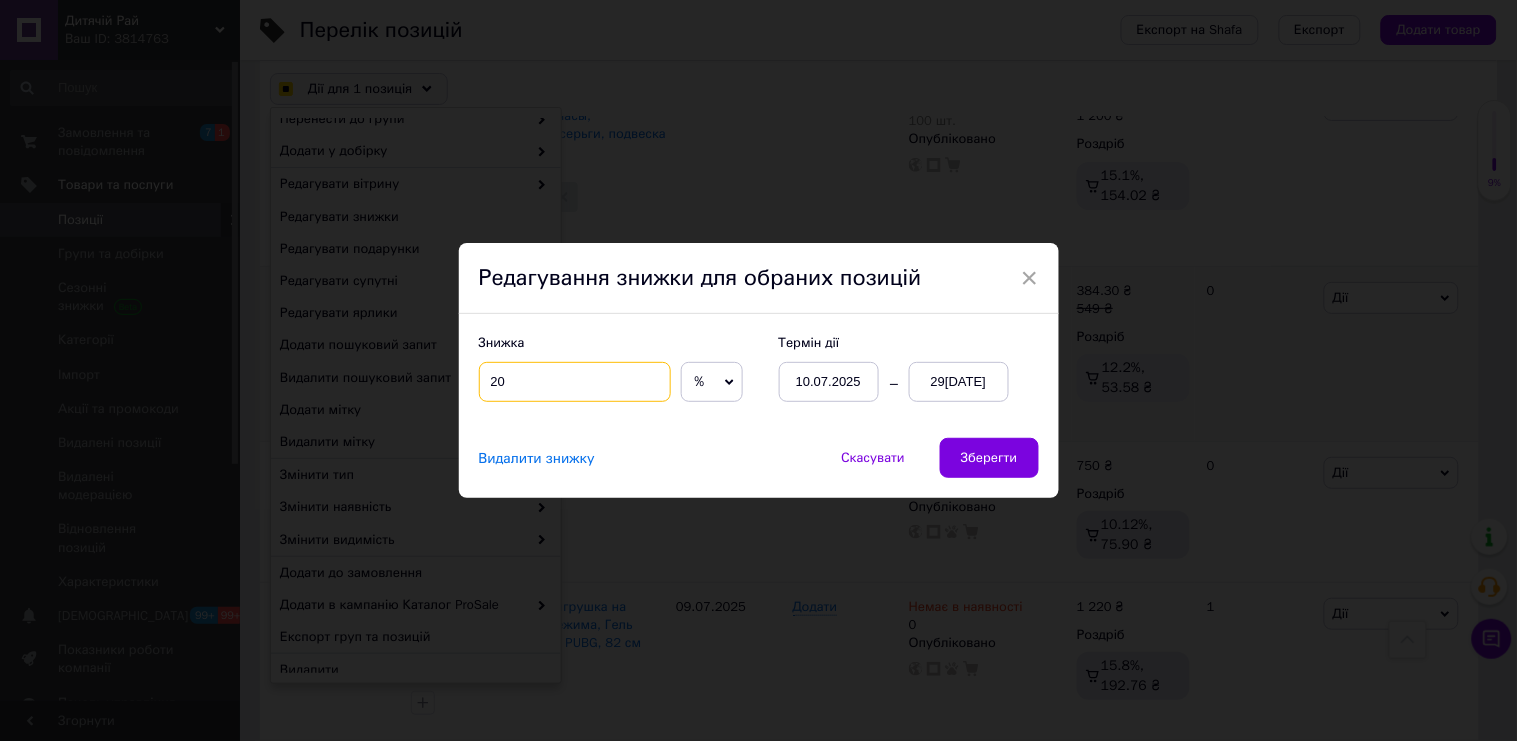 click on "20" at bounding box center (575, 382) 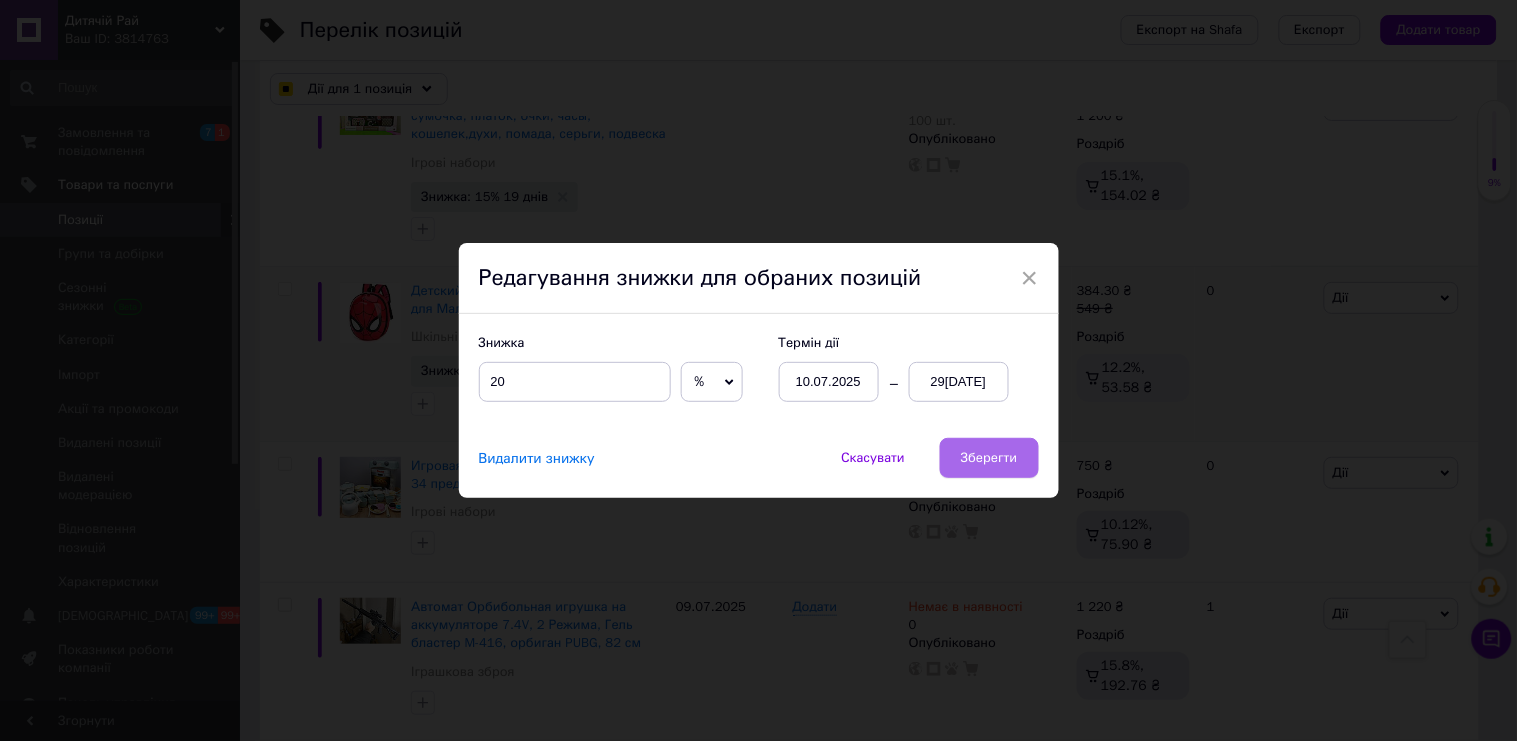 click on "Зберегти" at bounding box center (989, 458) 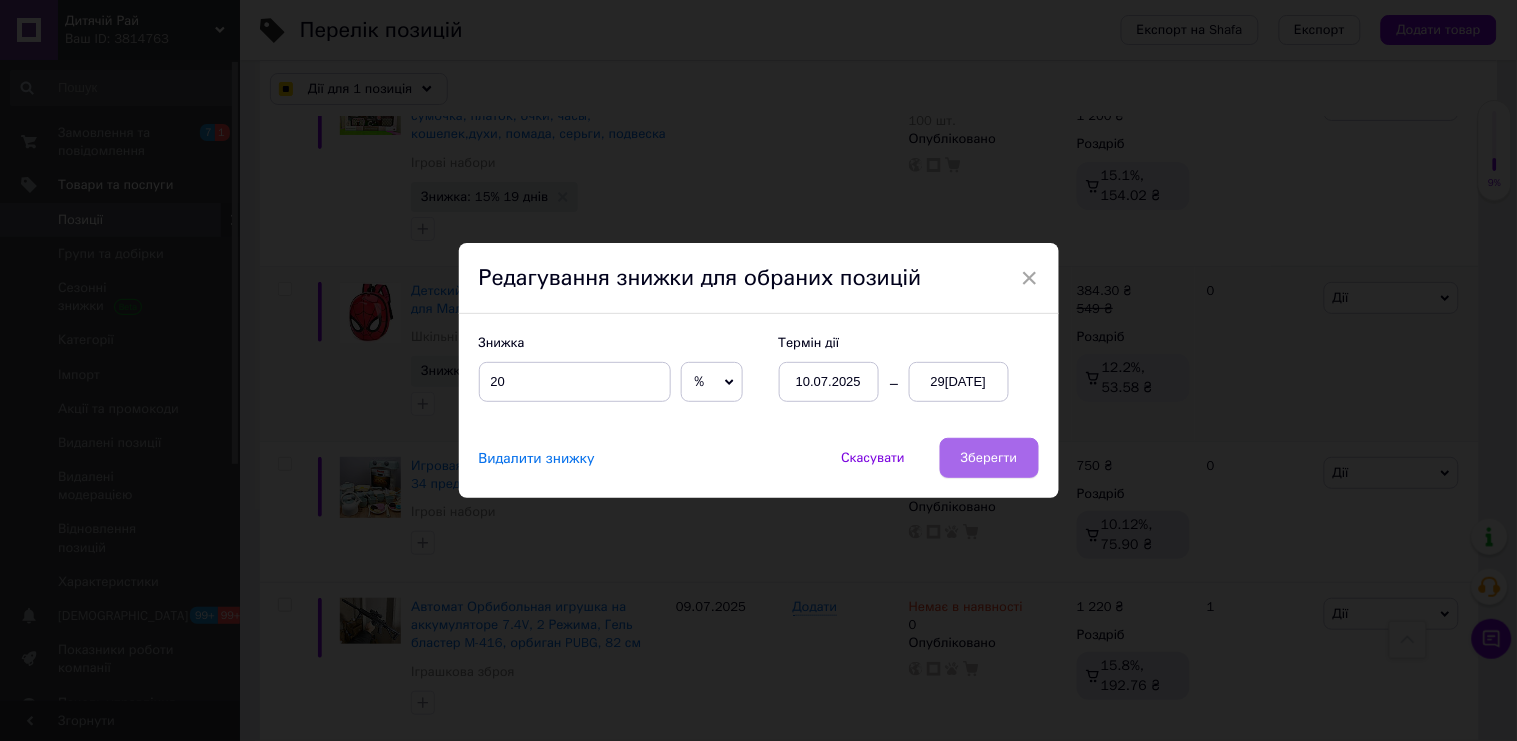 checkbox on "true" 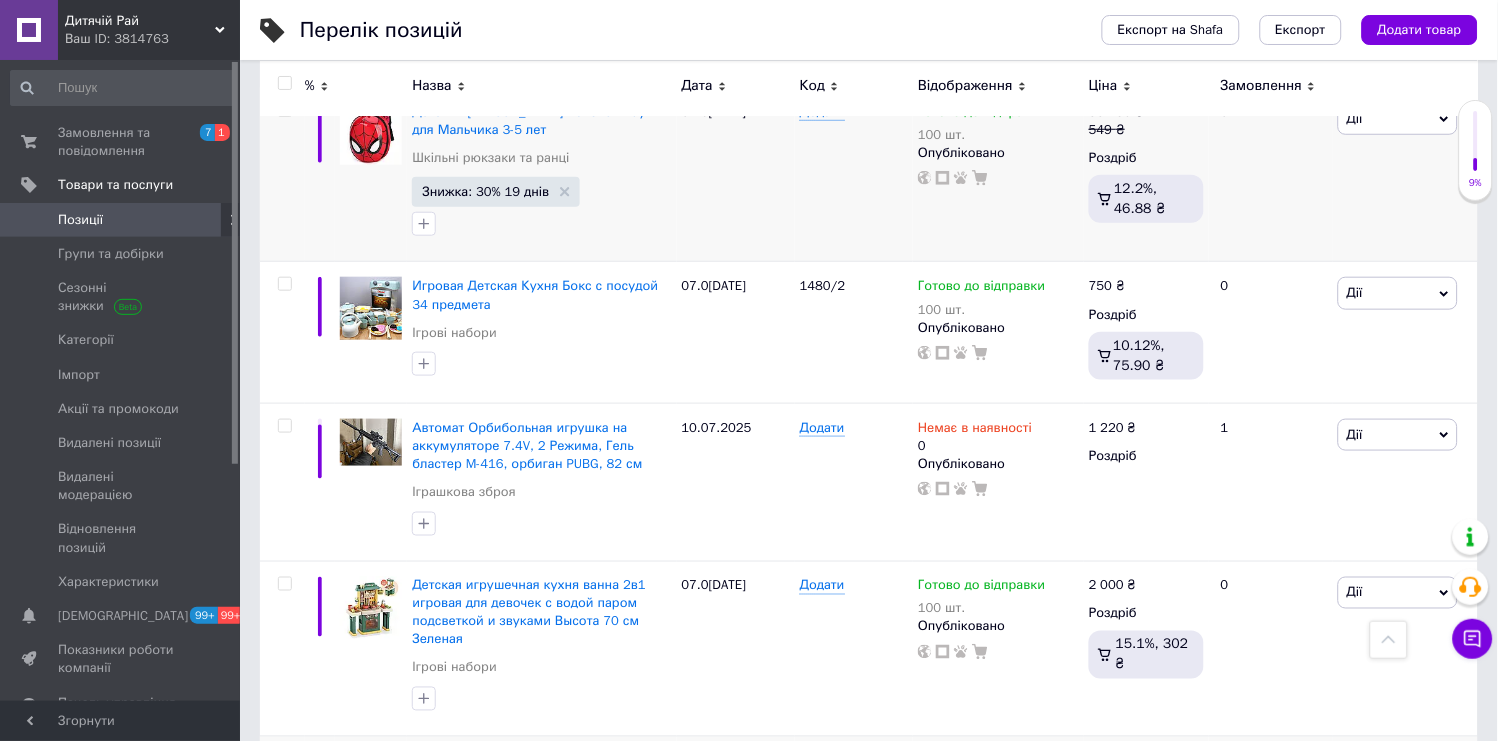 scroll, scrollTop: 15453, scrollLeft: 0, axis: vertical 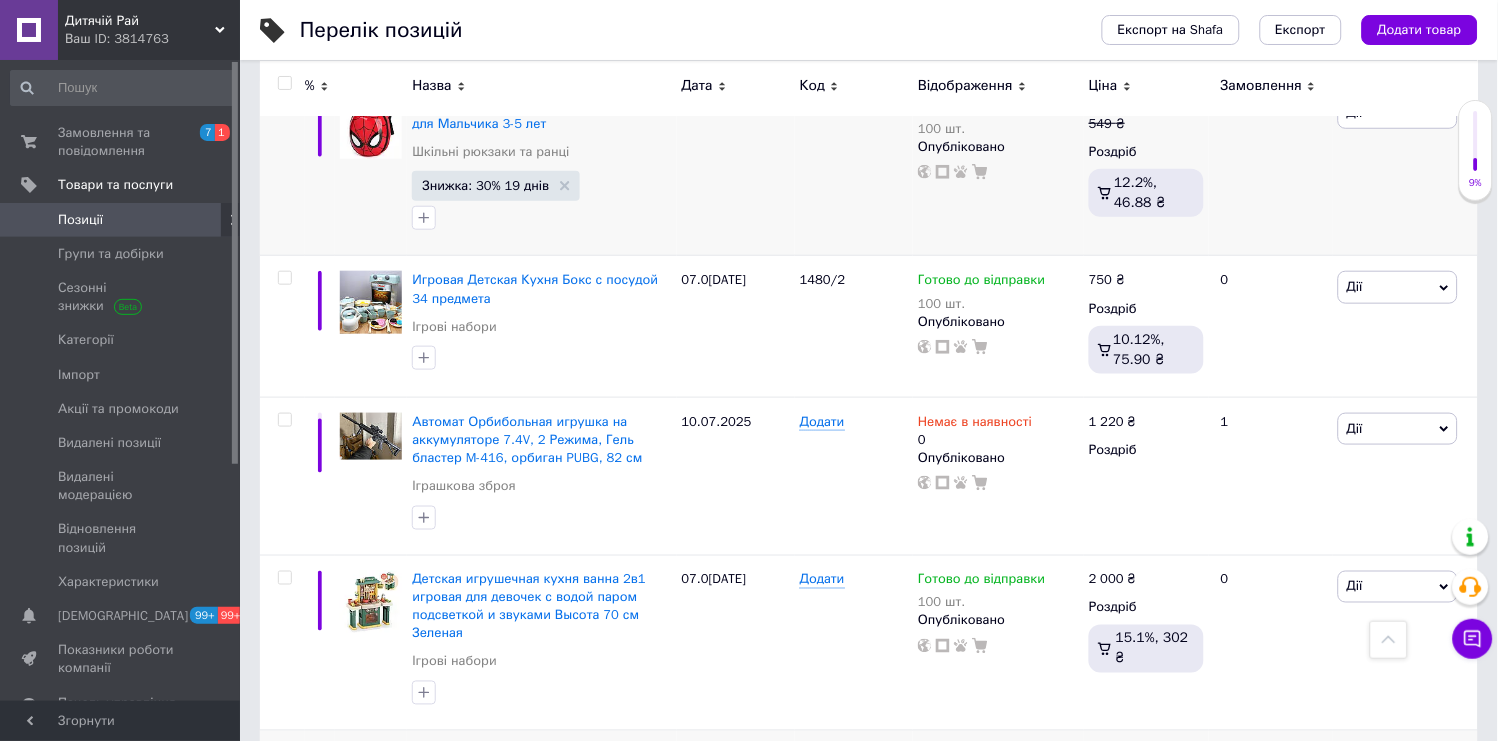 click on "Знижка: 20% 19 днів" at bounding box center [485, 853] 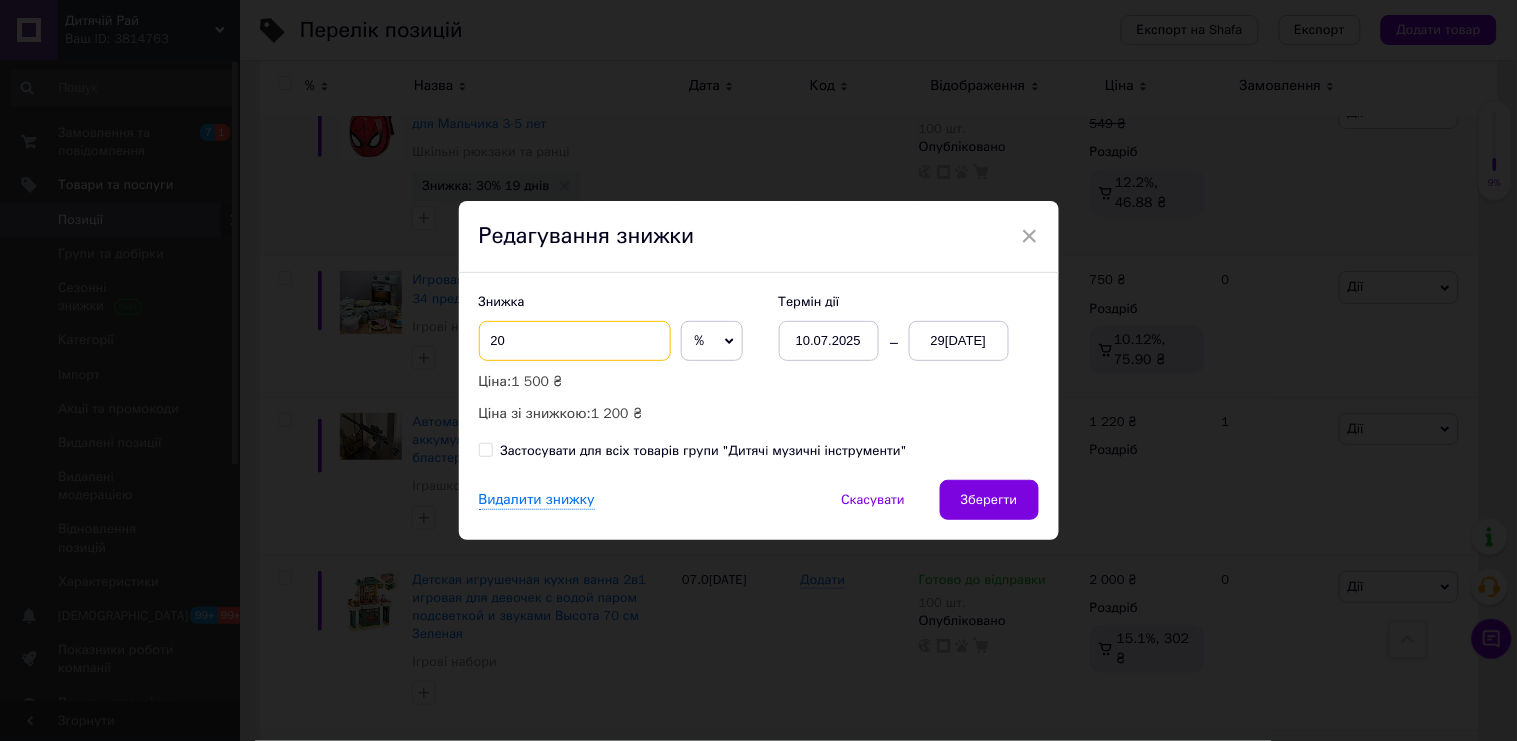 click on "20" at bounding box center [575, 341] 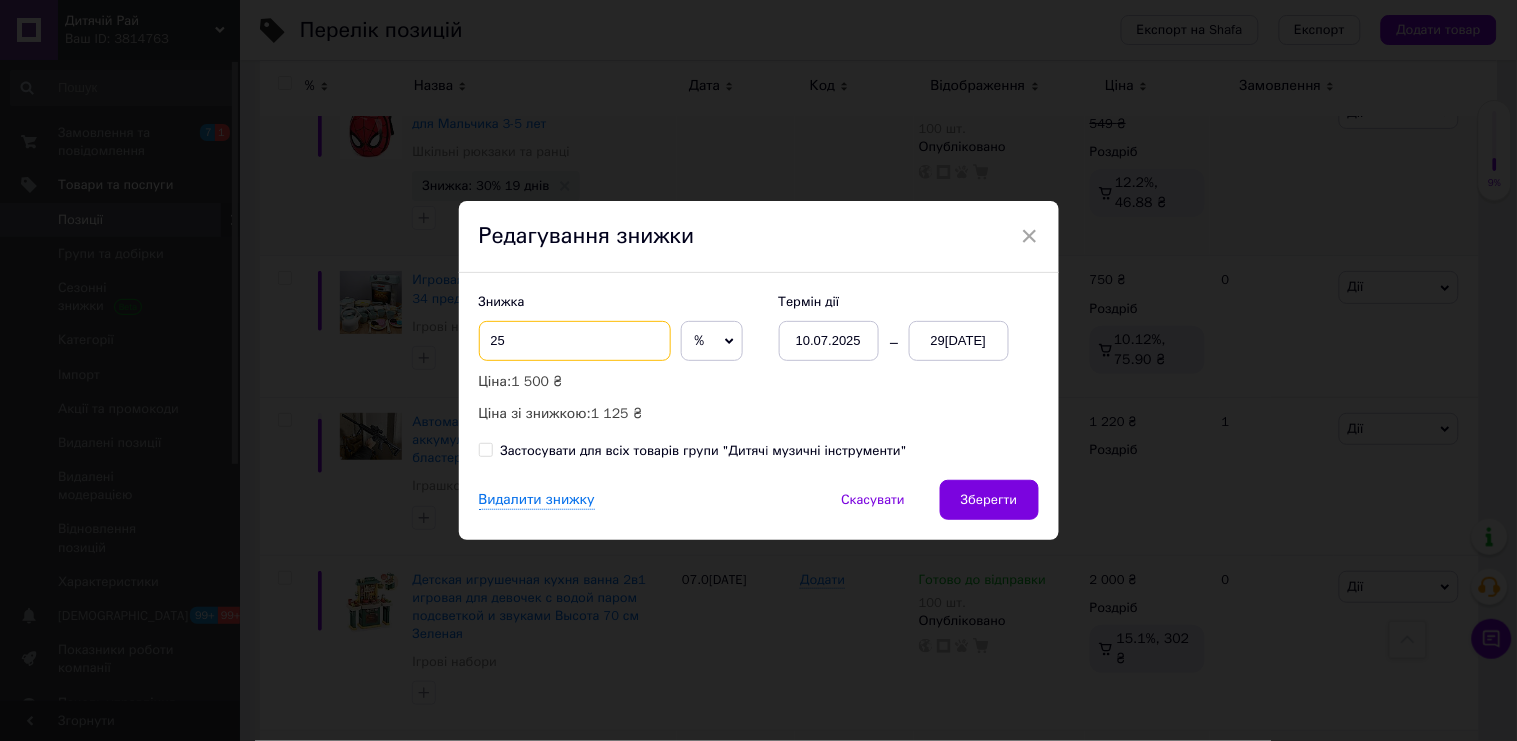 click on "25" at bounding box center [575, 341] 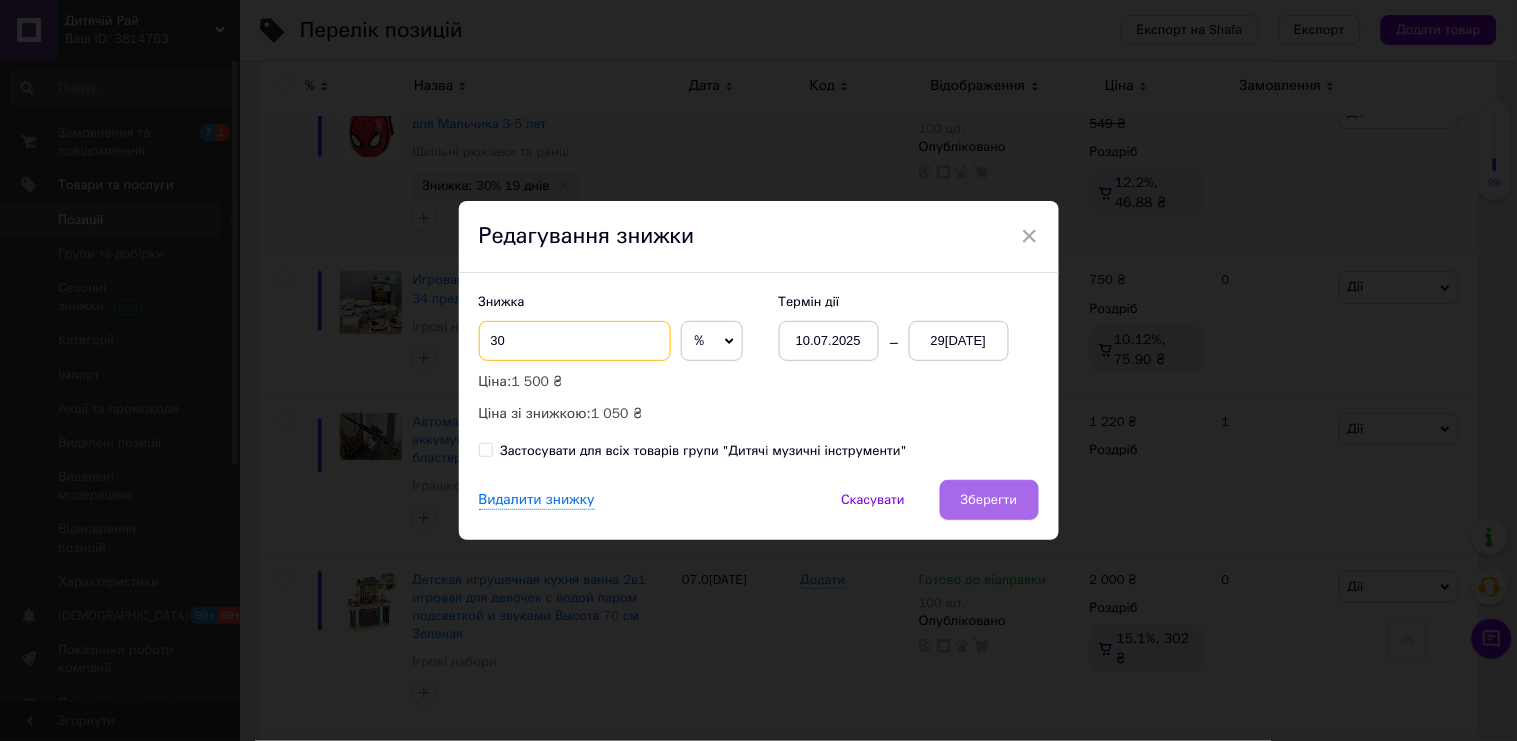 type on "30" 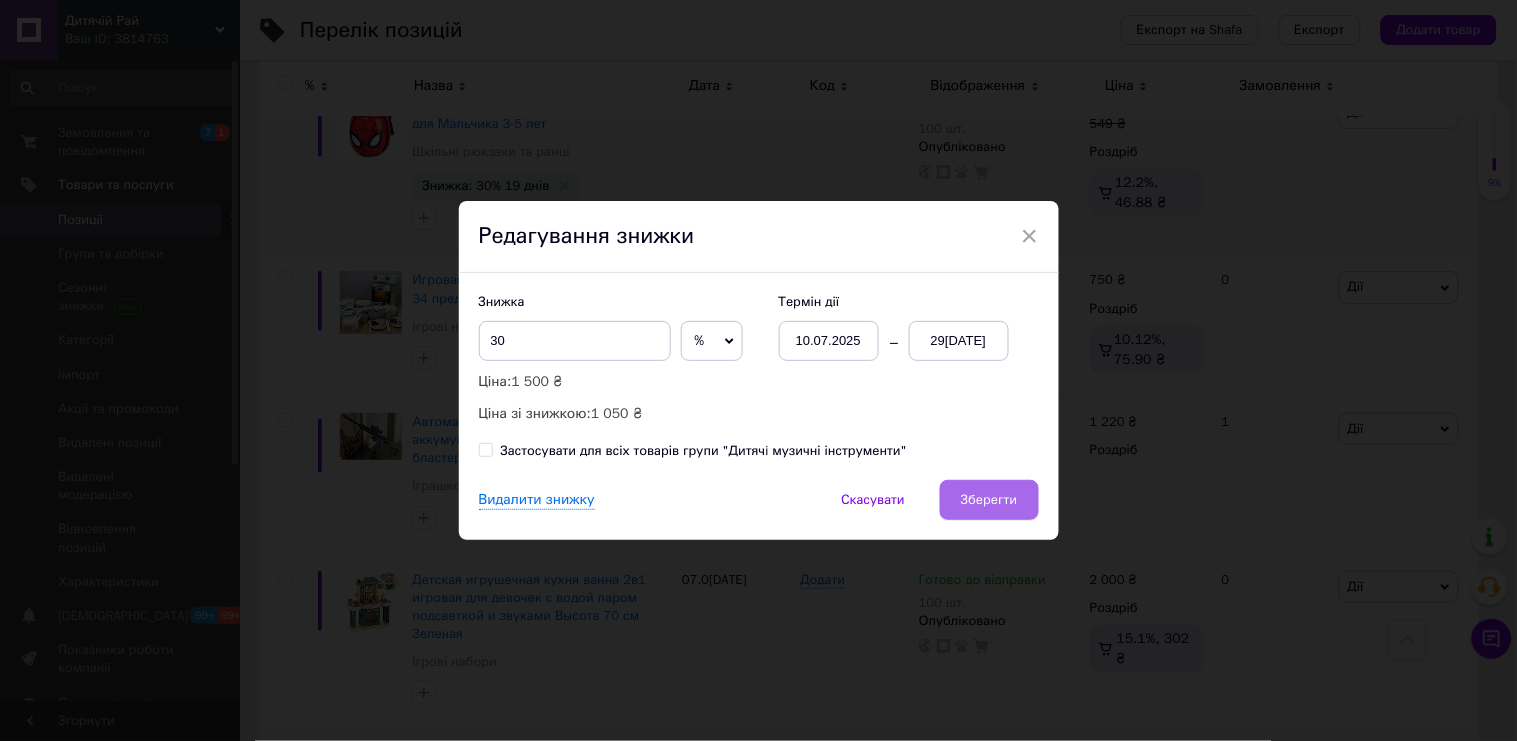 click on "Зберегти" at bounding box center (989, 500) 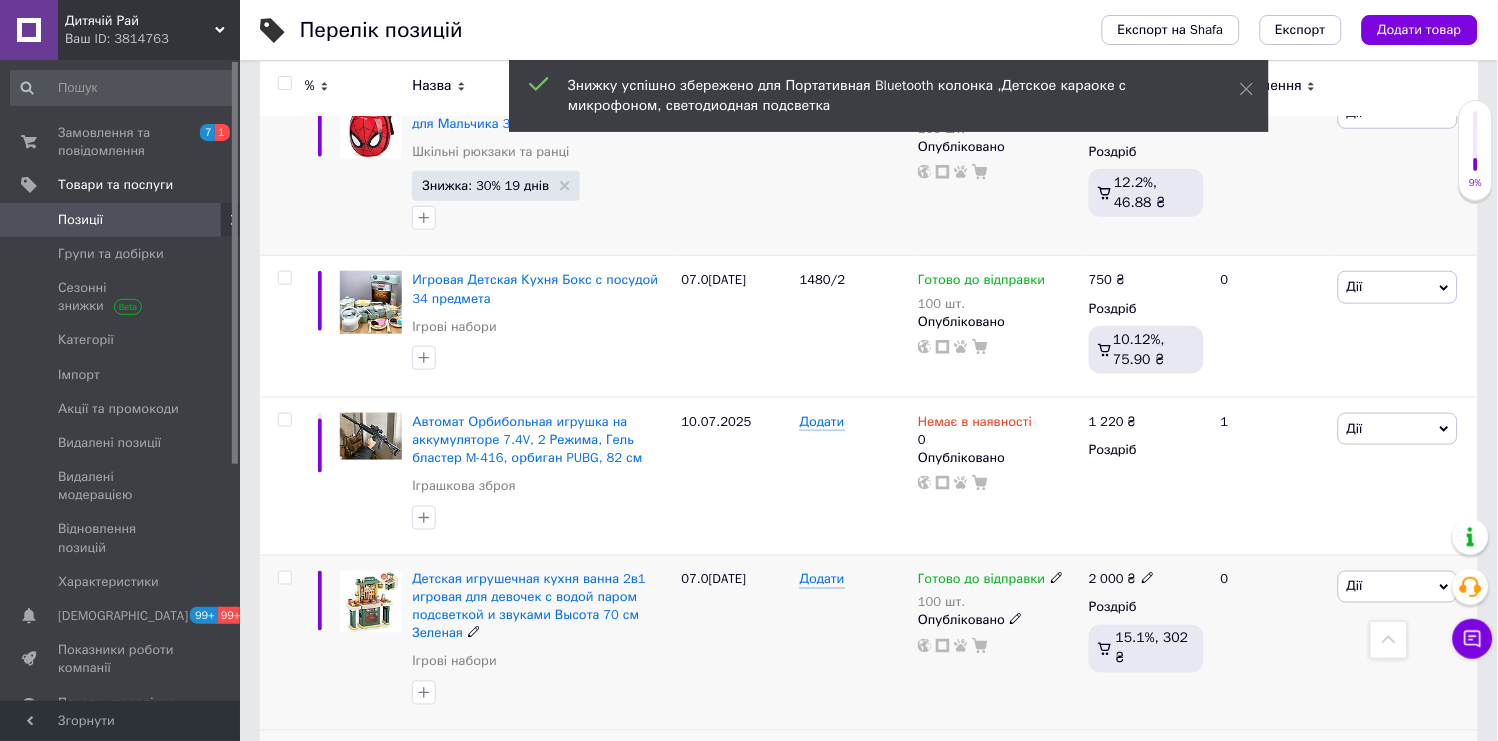 click at bounding box center (284, 578) 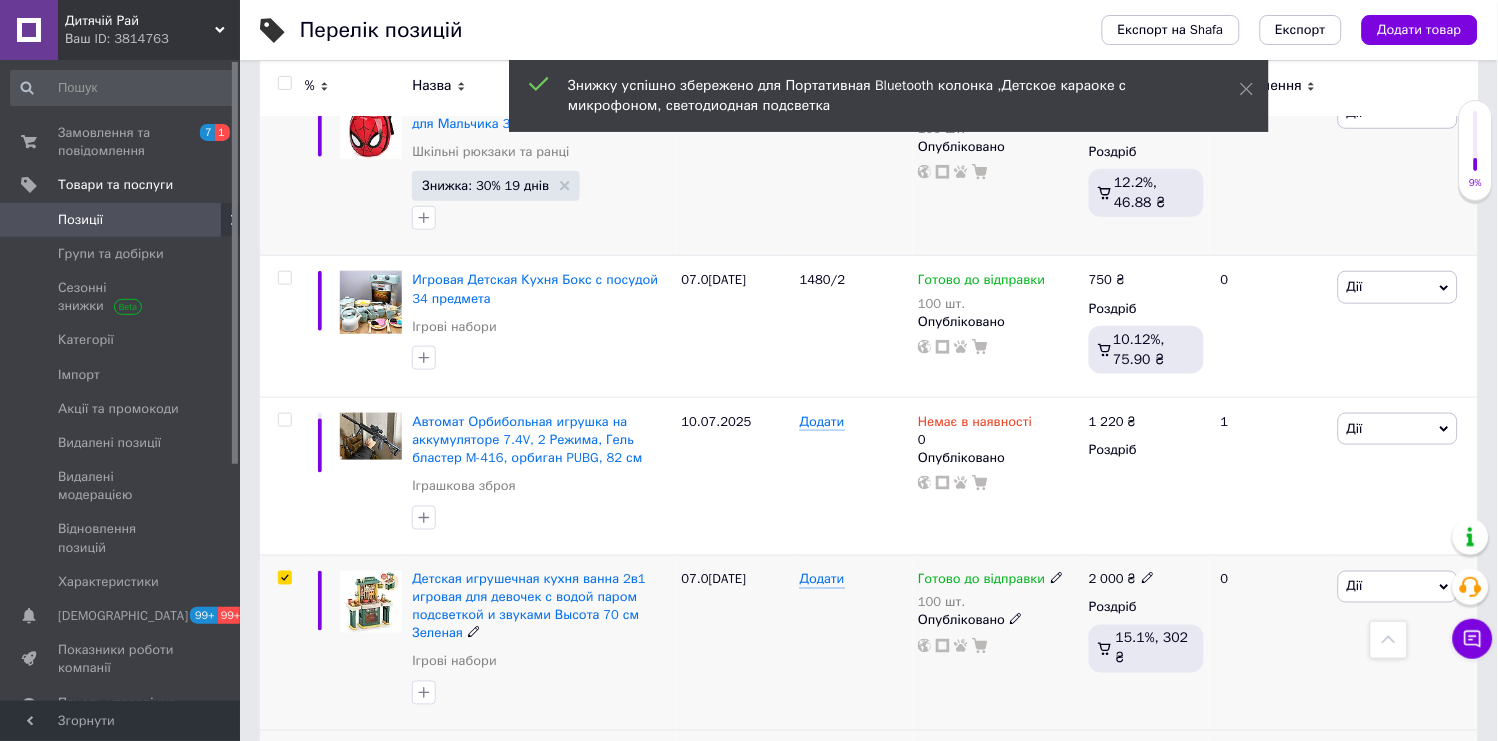 checkbox on "true" 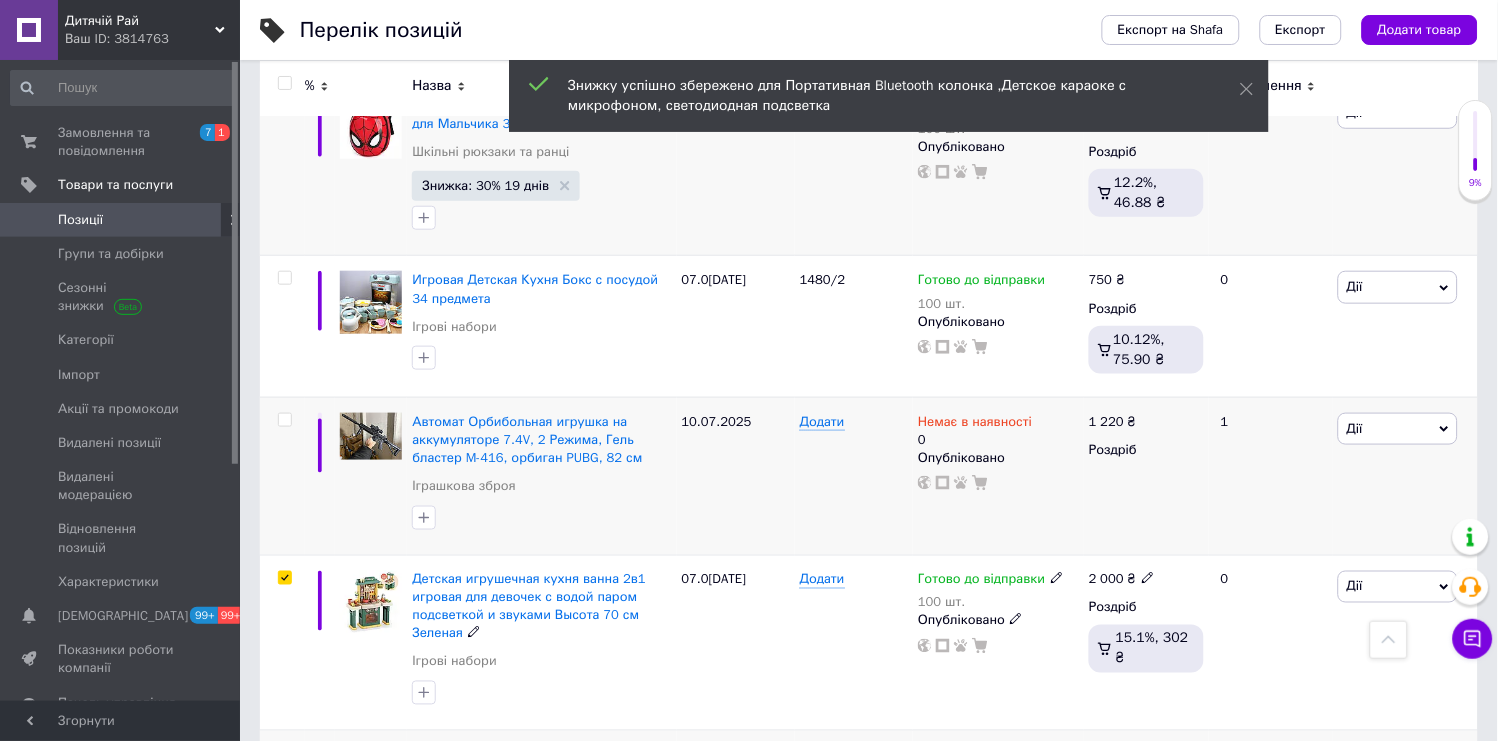scroll, scrollTop: 15471, scrollLeft: 0, axis: vertical 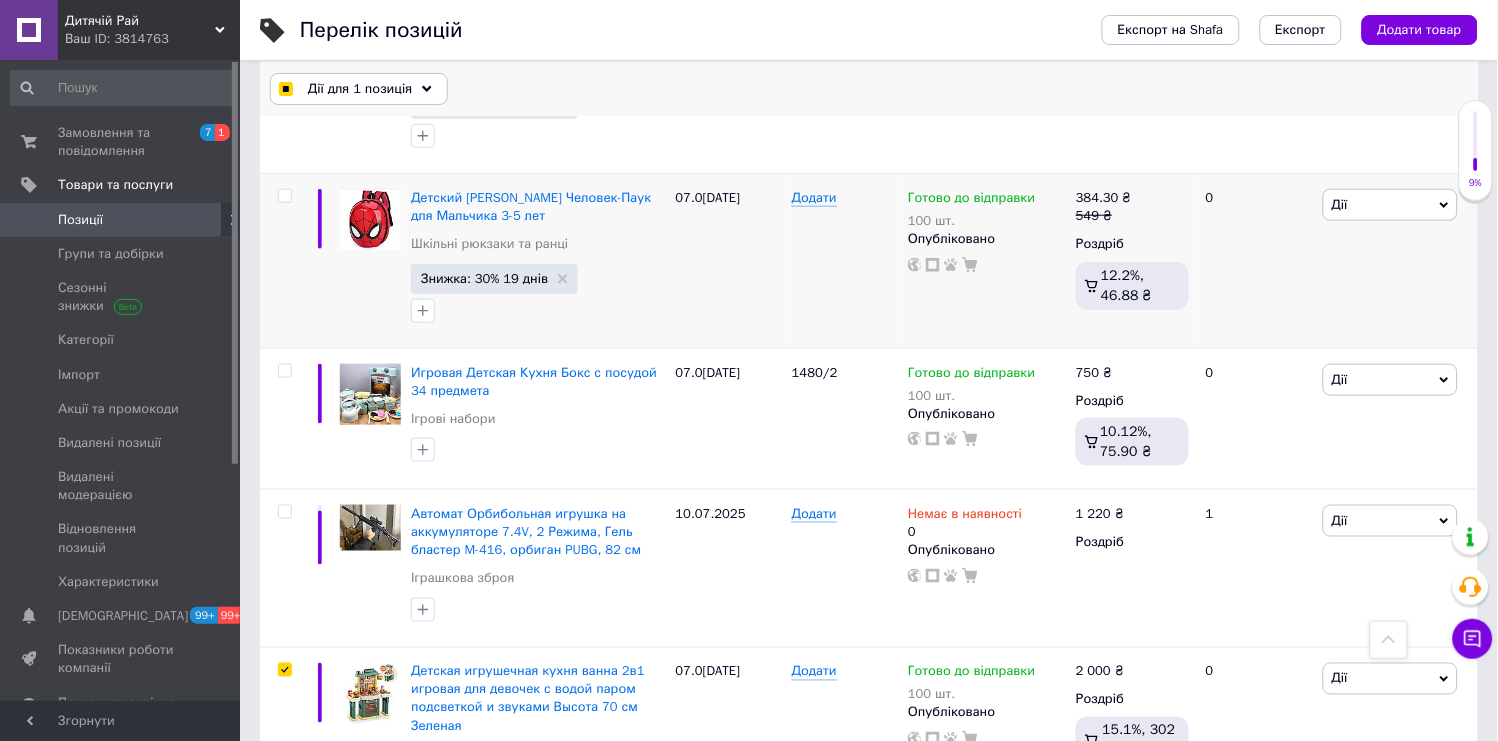 click 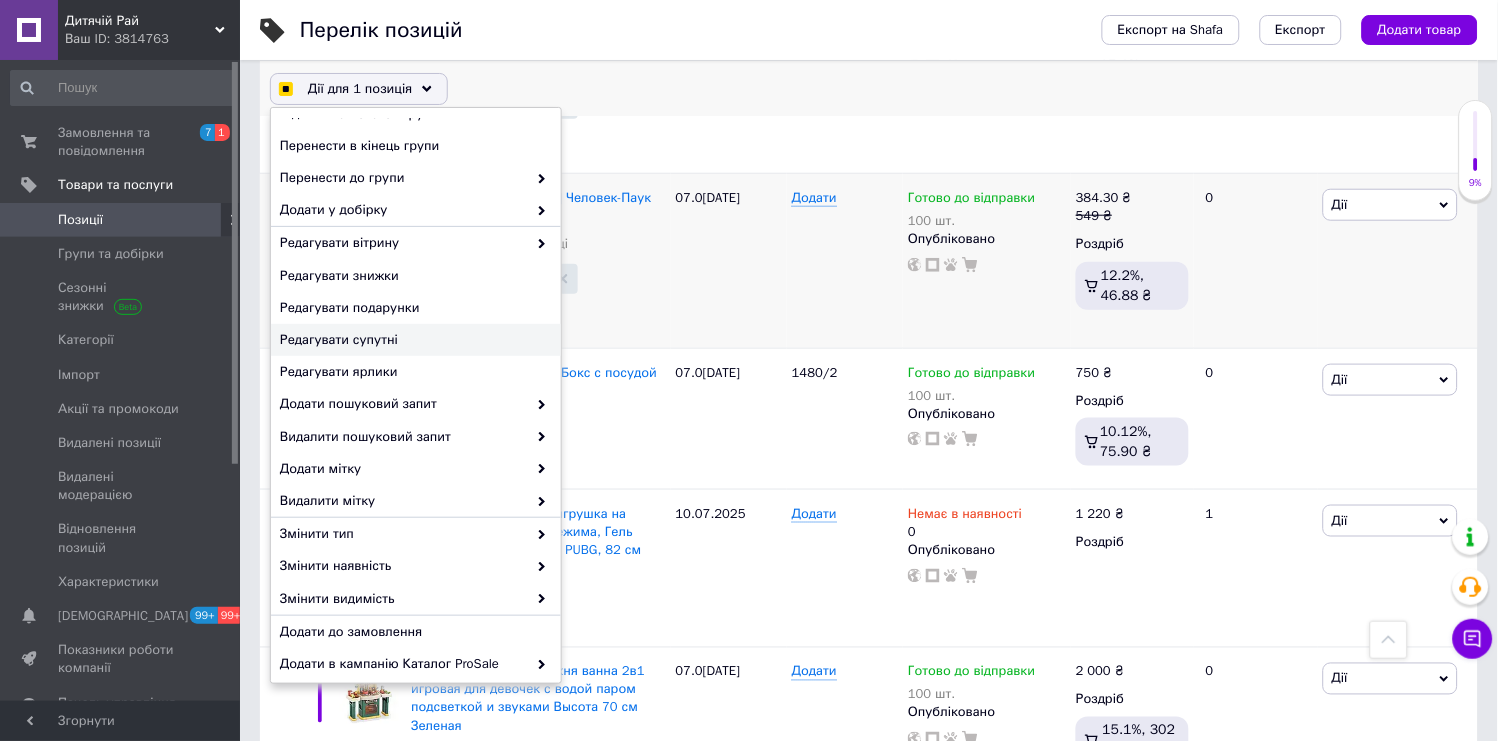 scroll, scrollTop: 13, scrollLeft: 0, axis: vertical 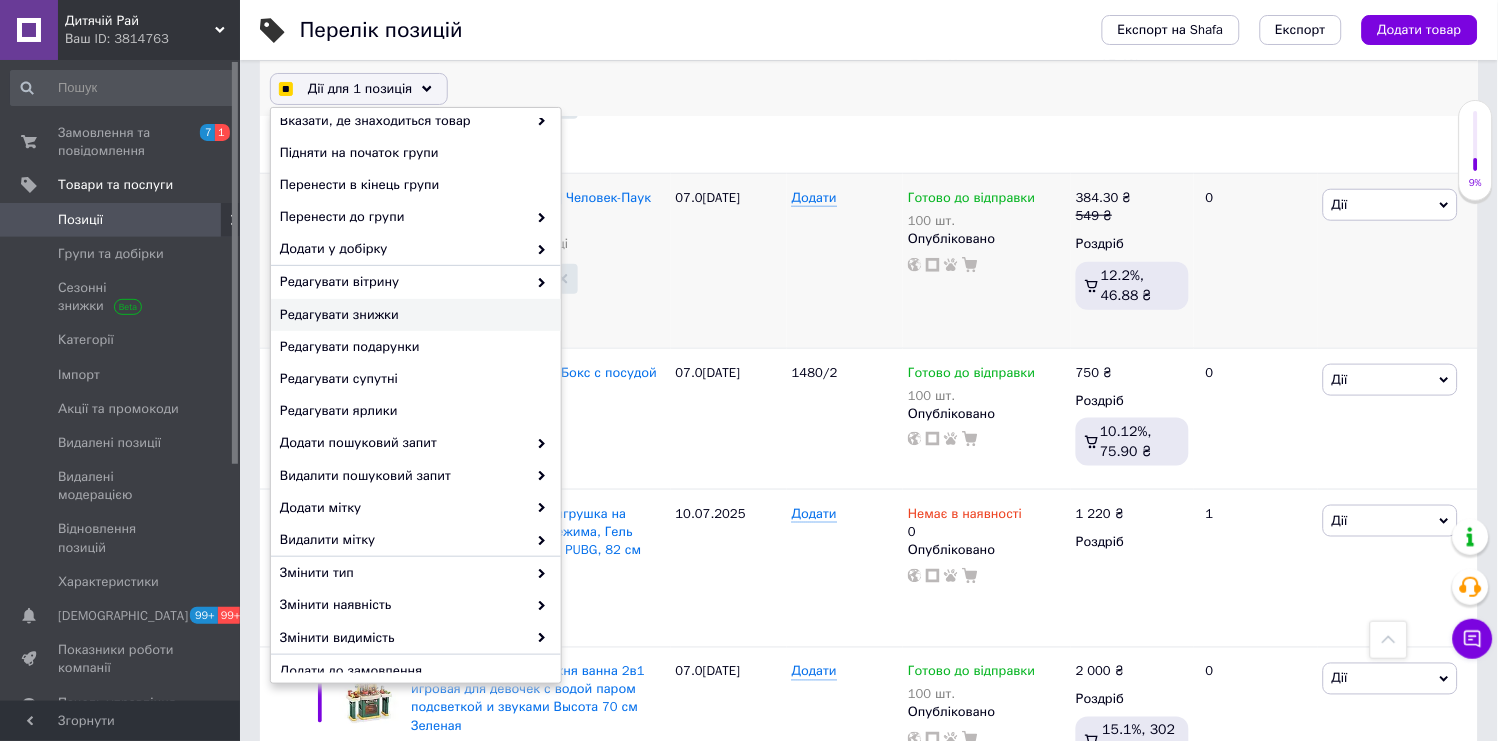 checkbox on "true" 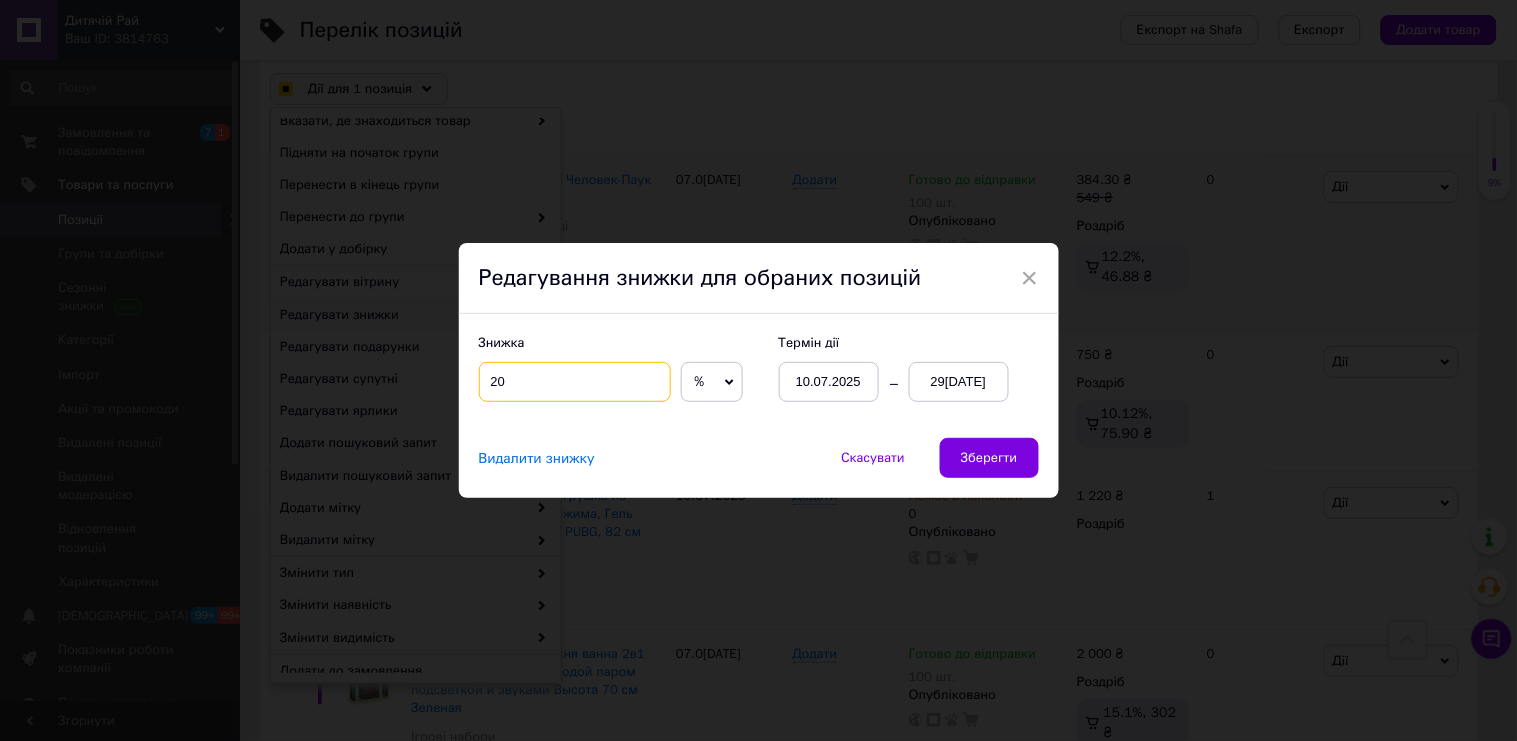 click on "20" at bounding box center (575, 382) 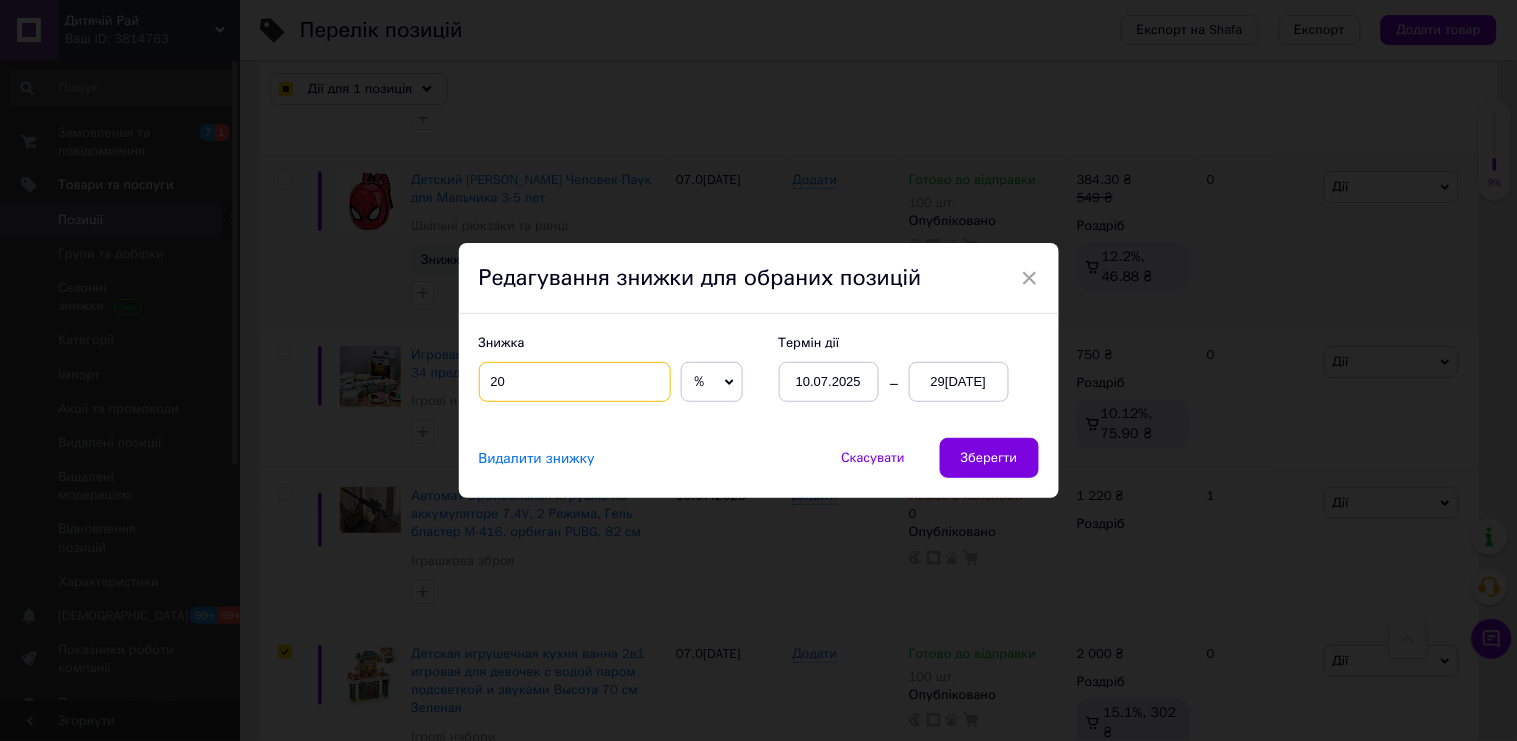 click on "20" at bounding box center [575, 382] 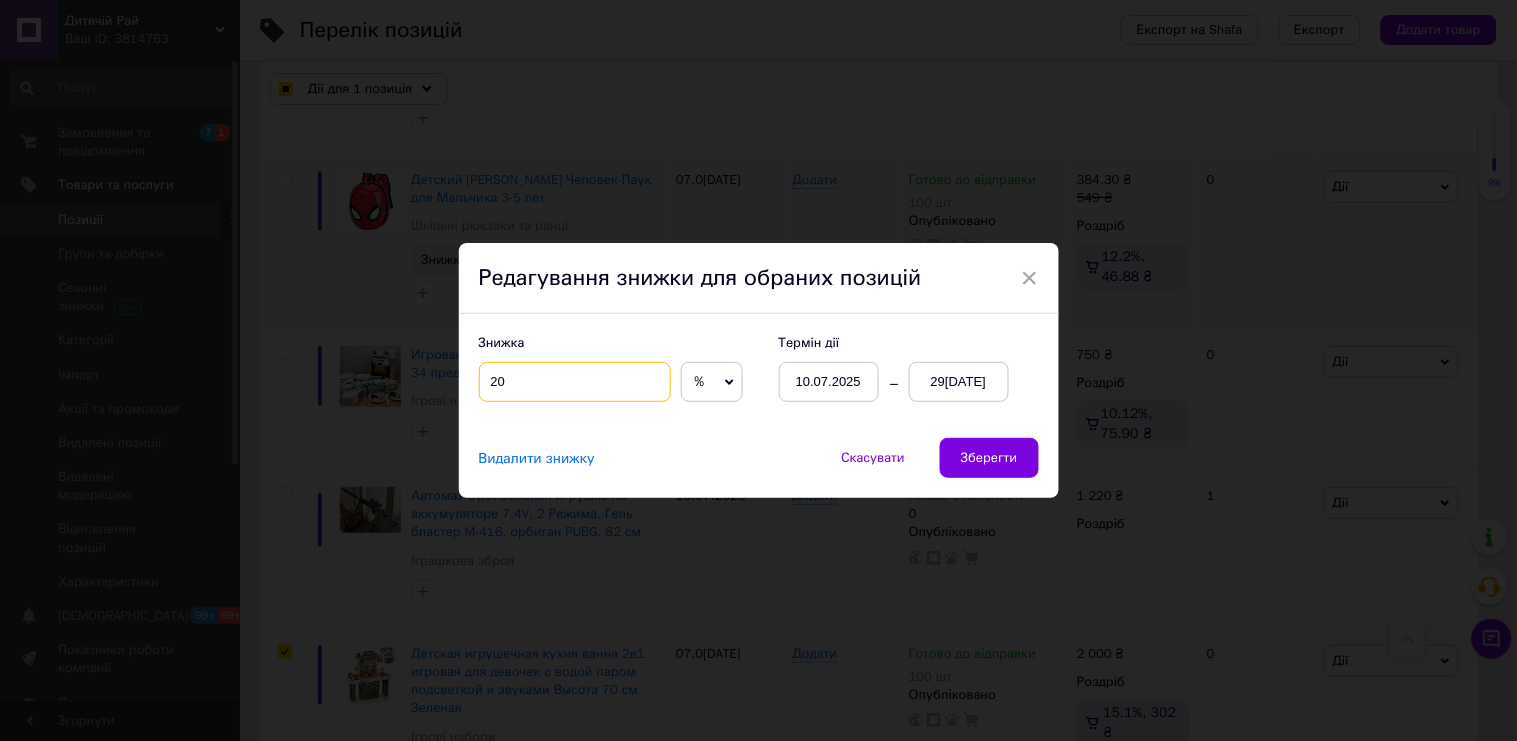click on "20" at bounding box center [575, 382] 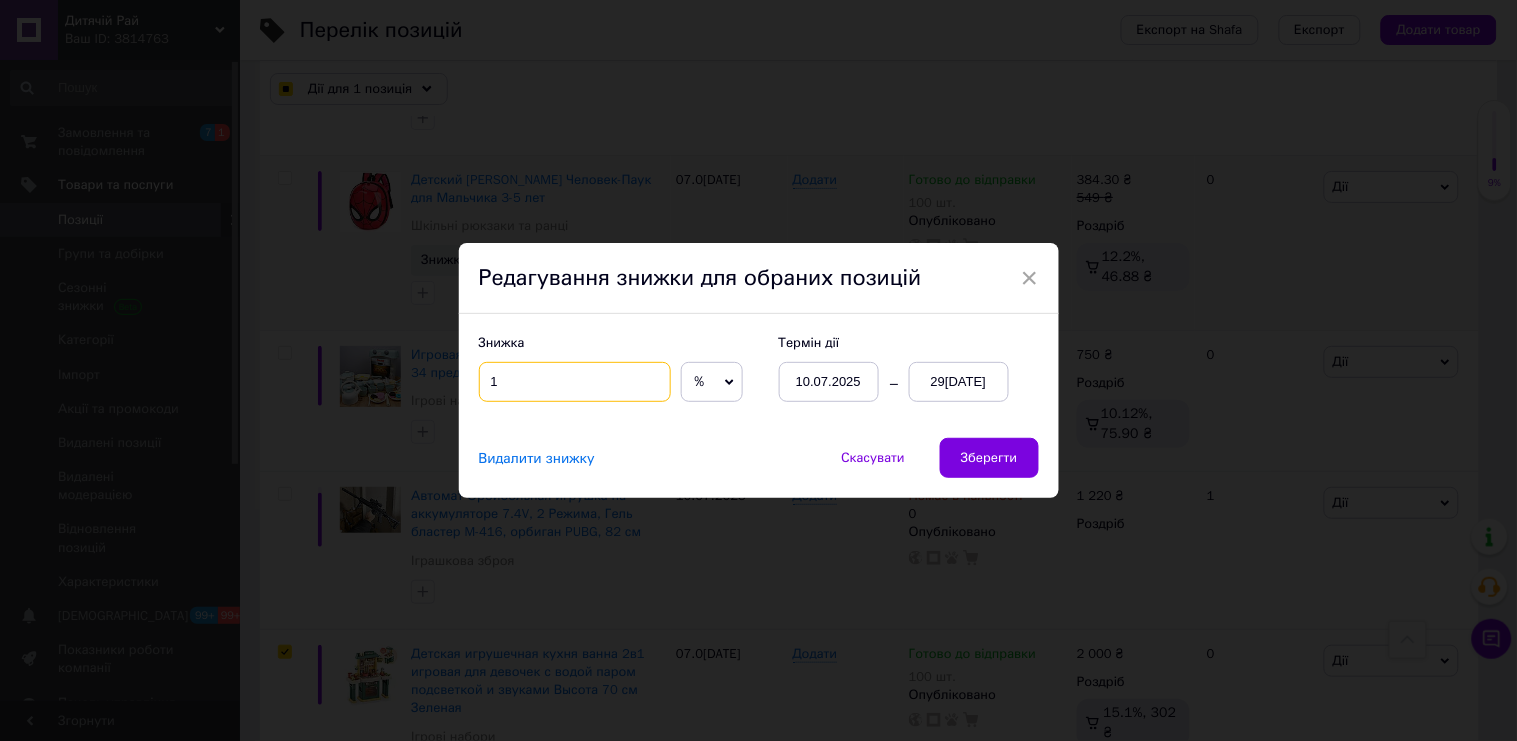type on "15" 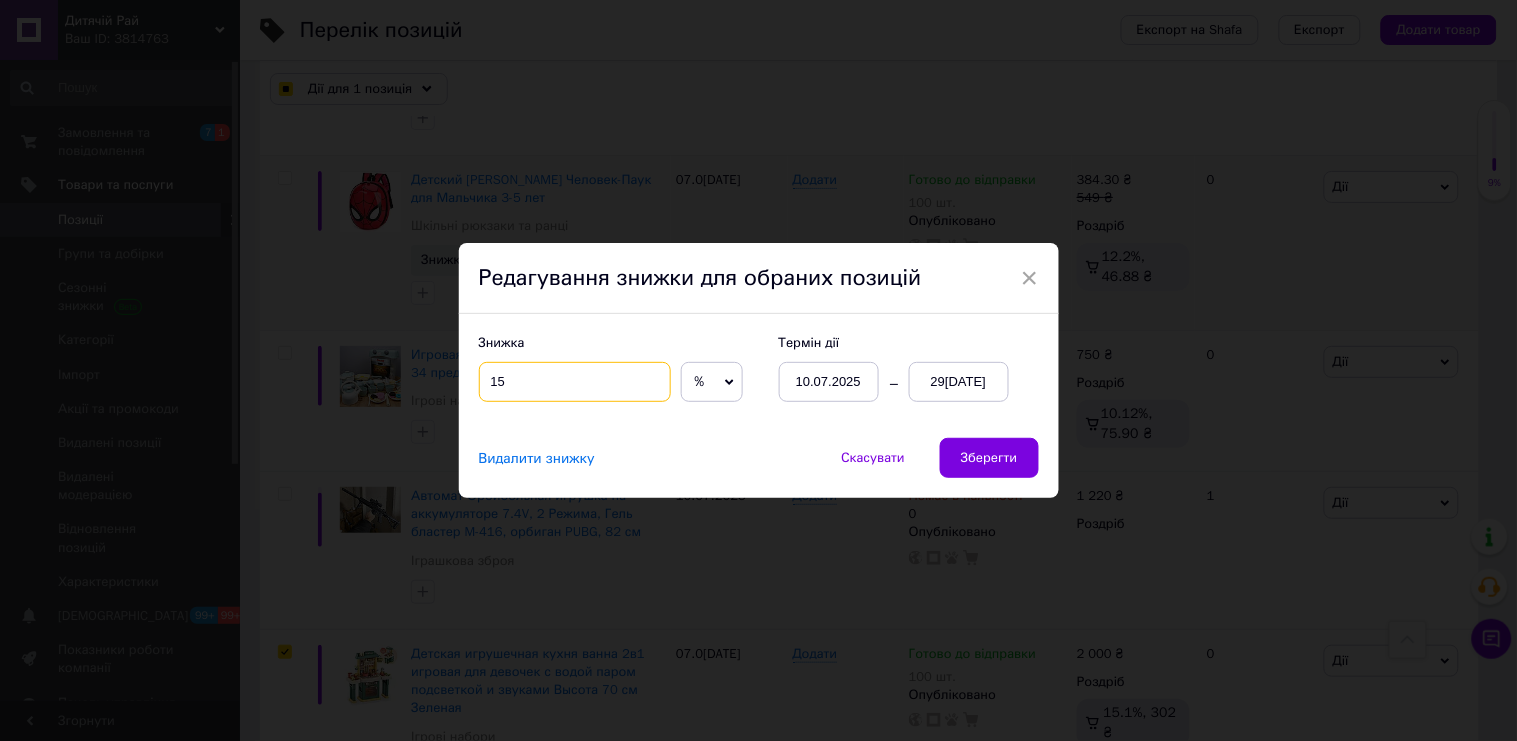checkbox on "true" 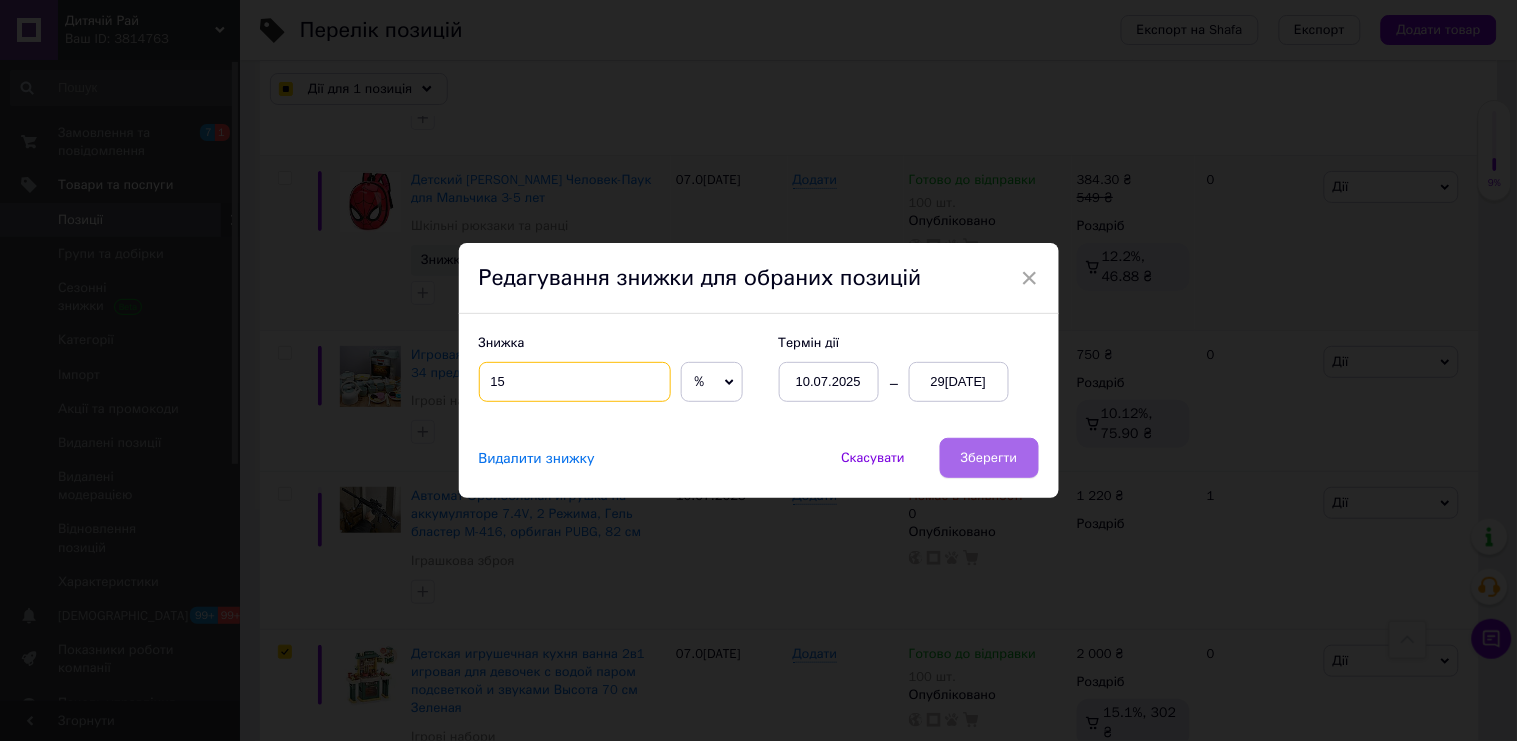 type on "15" 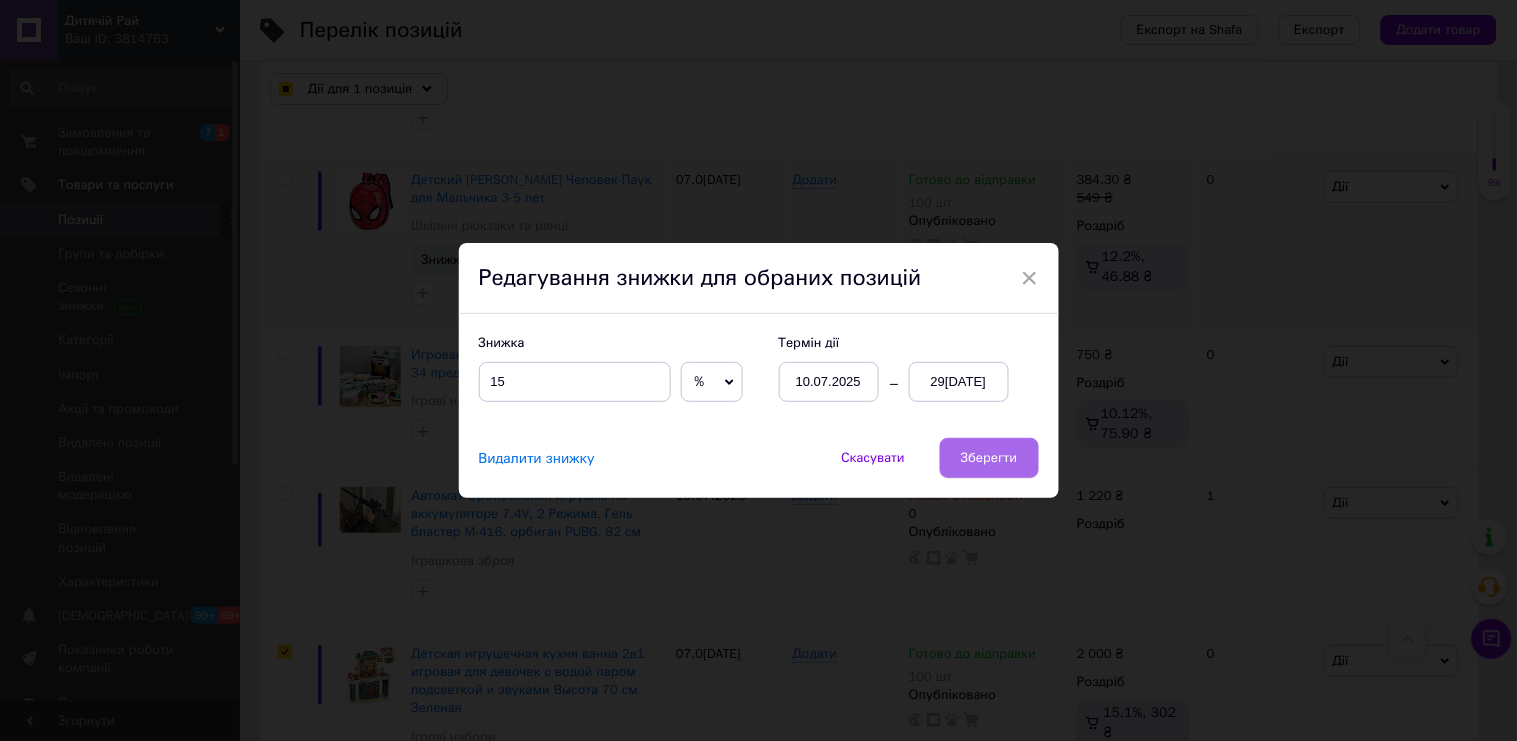 click on "Зберегти" at bounding box center (989, 458) 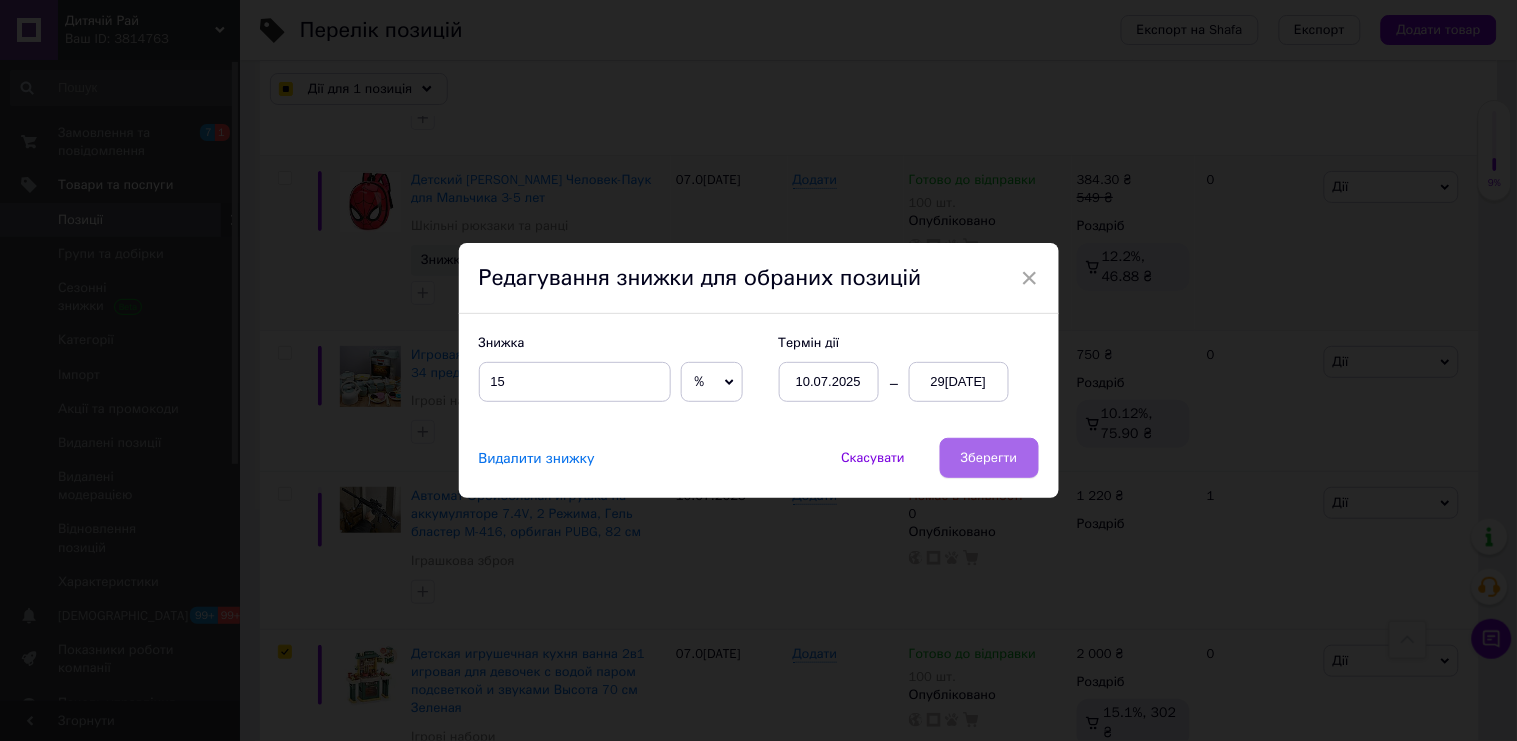 checkbox on "true" 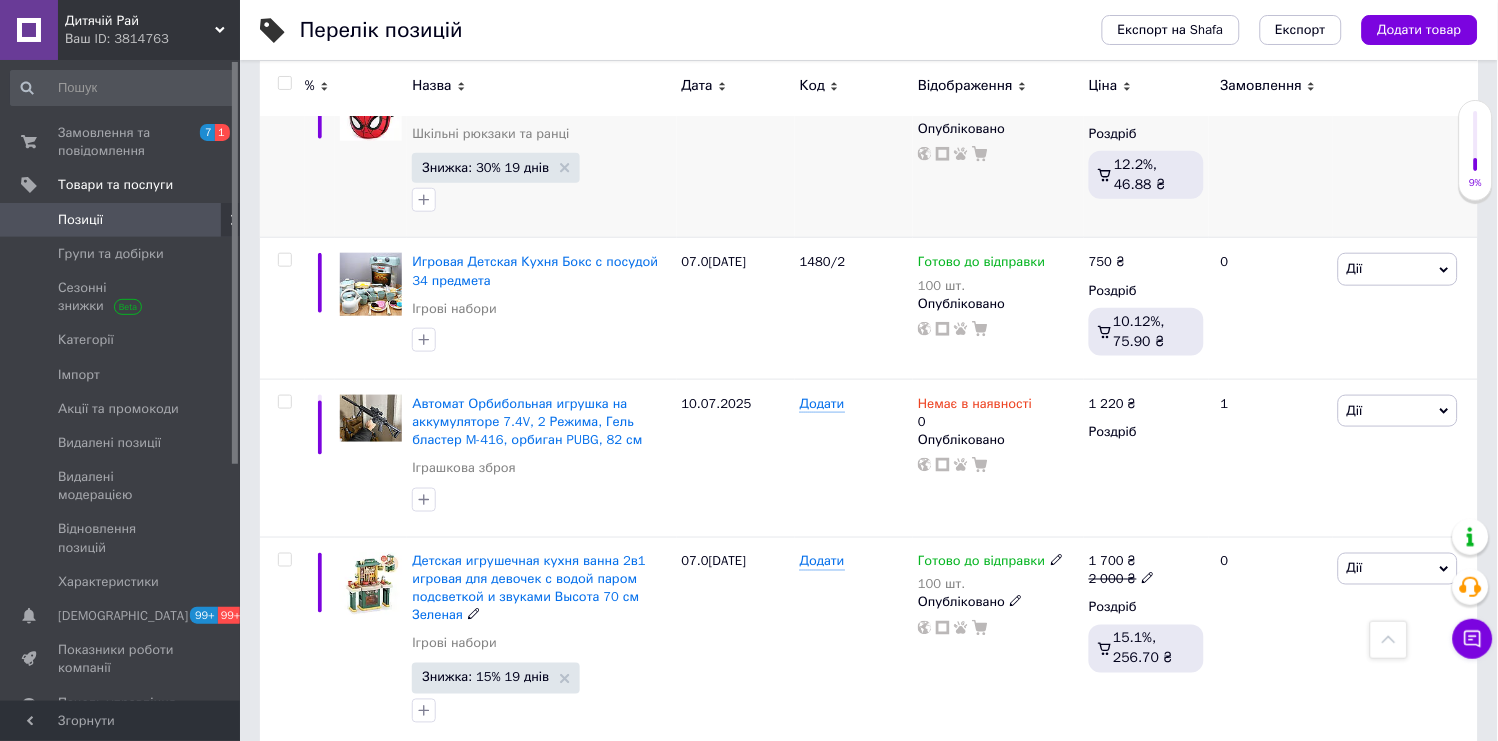 checkbox on "false" 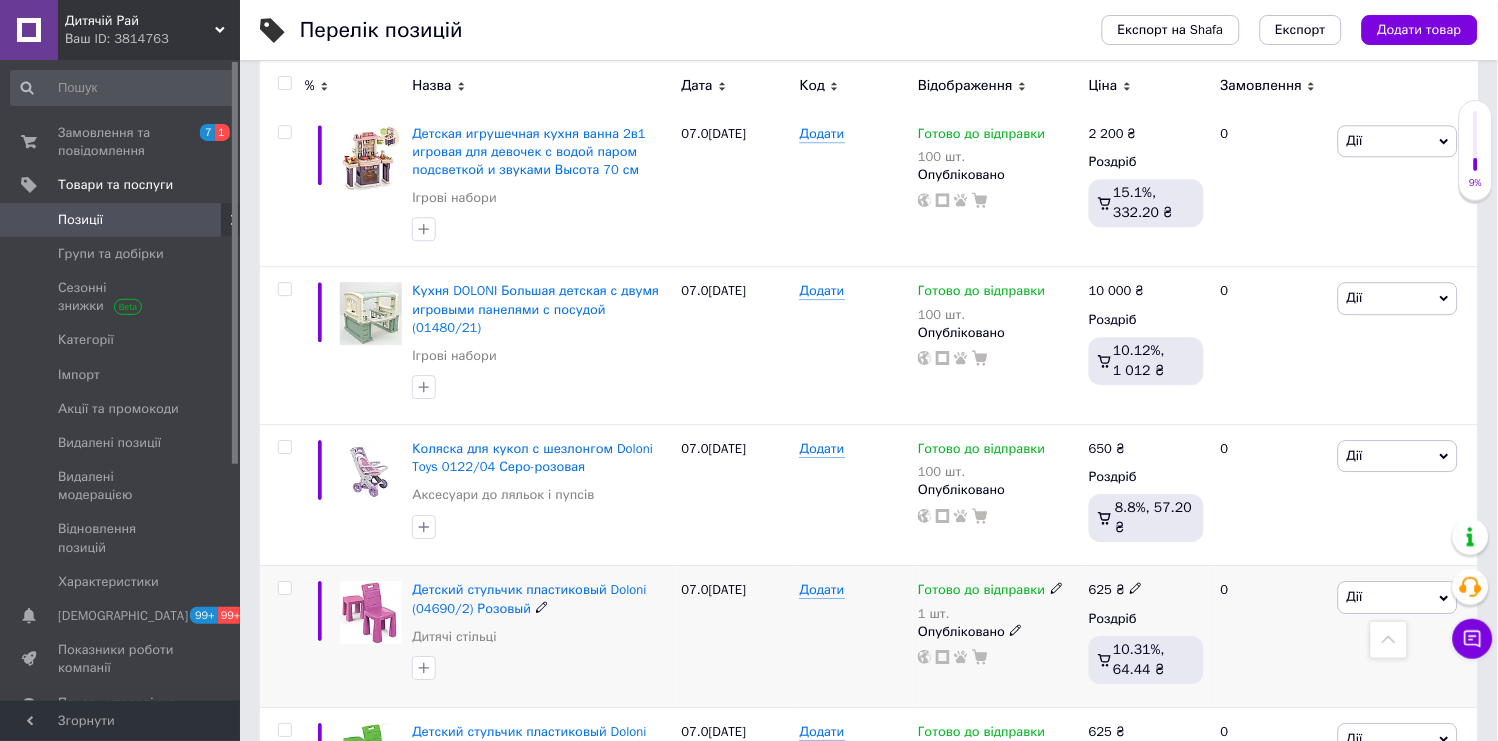scroll, scrollTop: 16340, scrollLeft: 0, axis: vertical 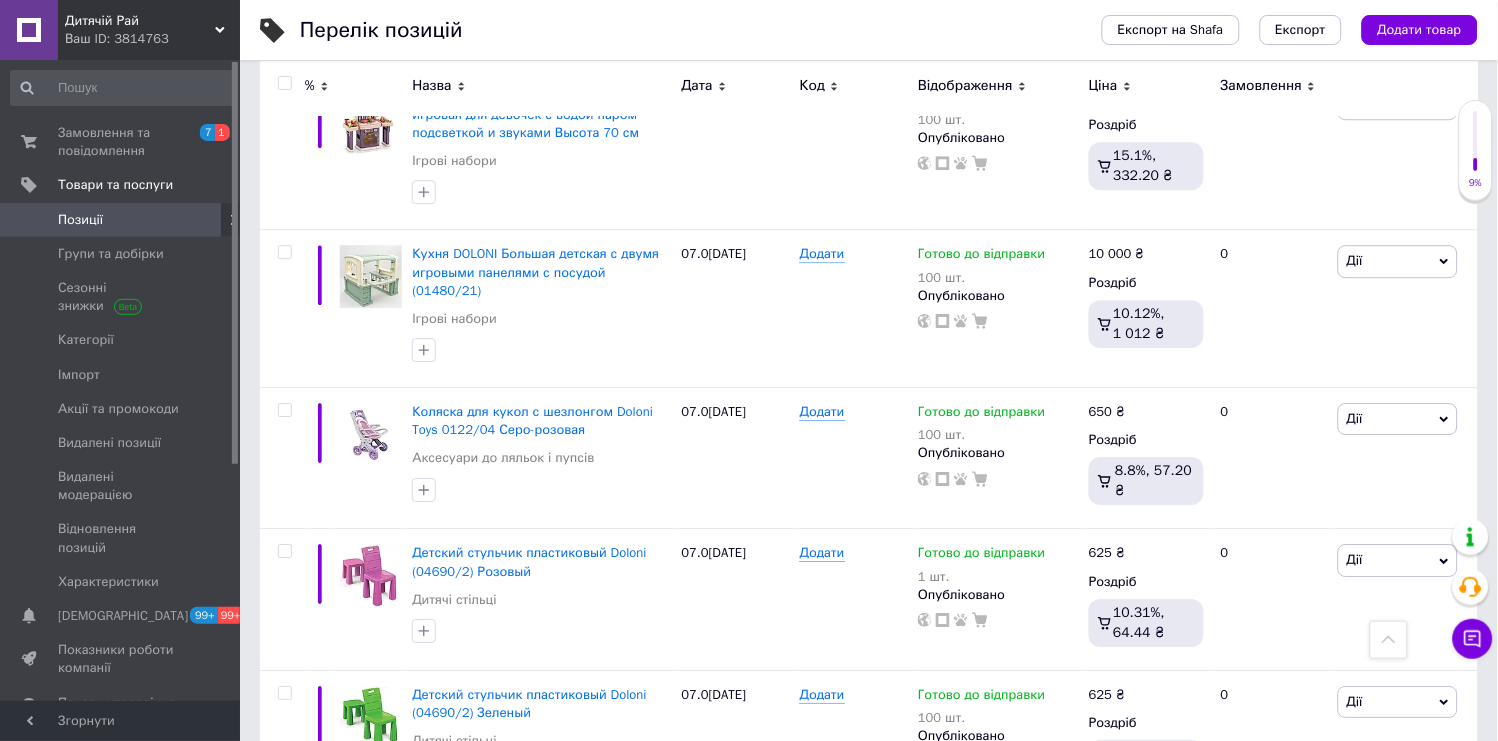 click on "3" at bounding box center [494, 1010] 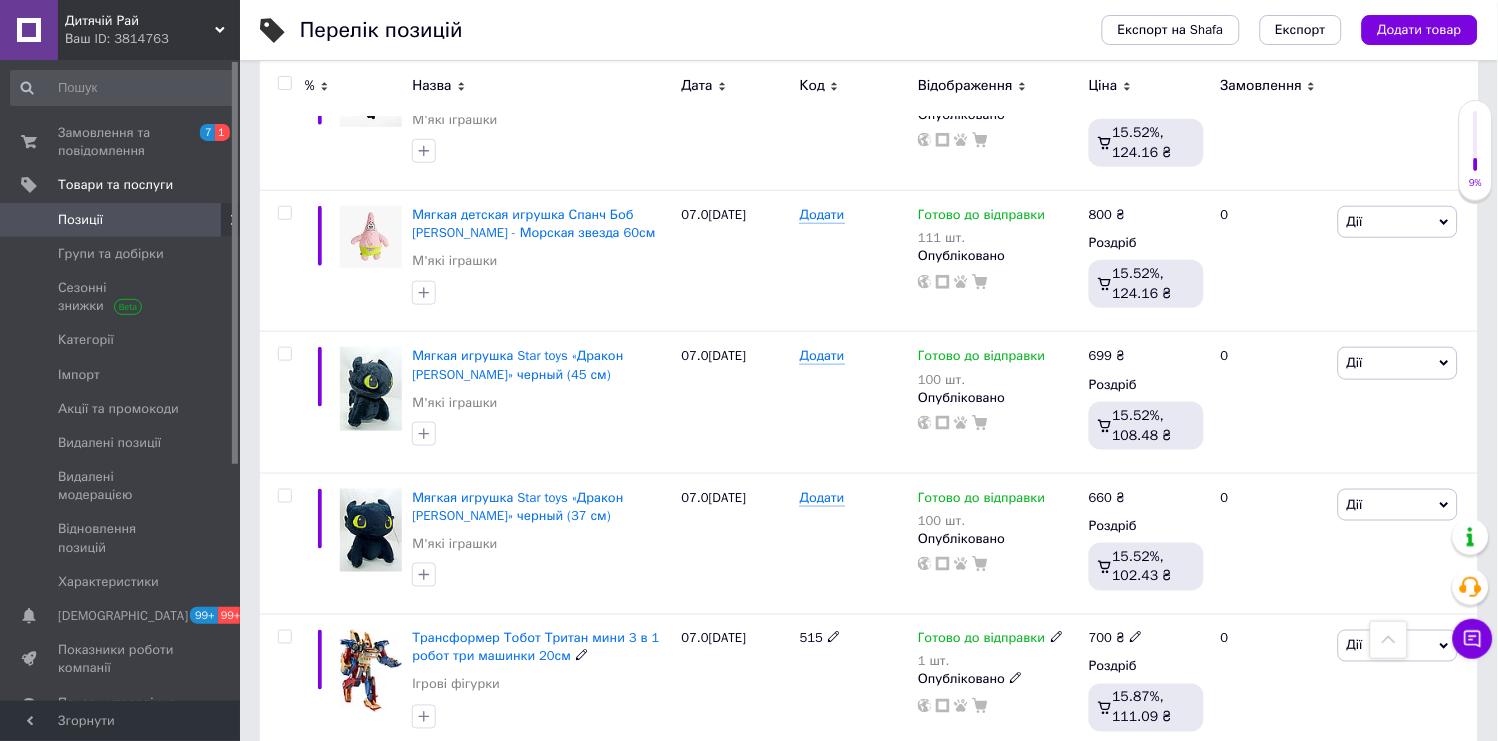 scroll, scrollTop: 3630, scrollLeft: 0, axis: vertical 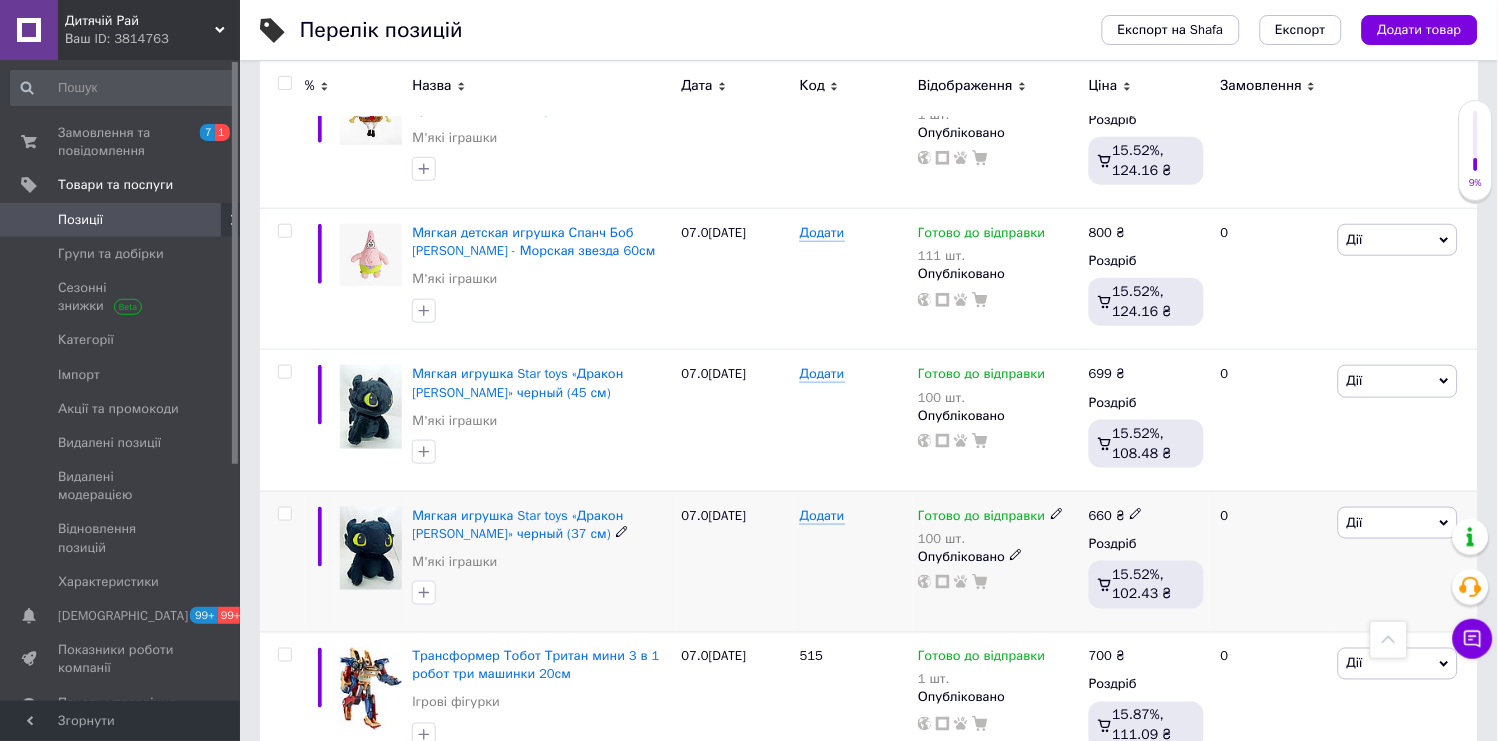click at bounding box center [284, 514] 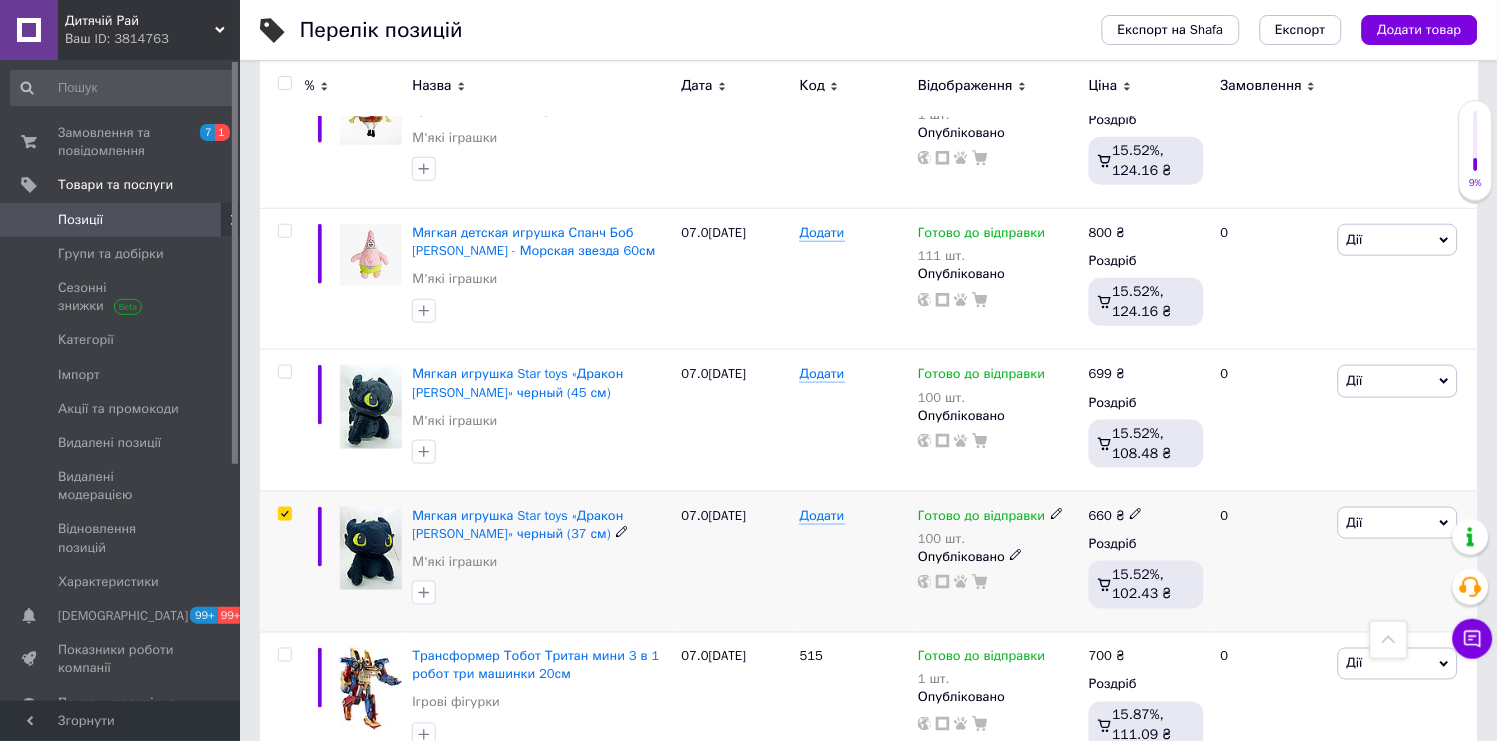 checkbox on "true" 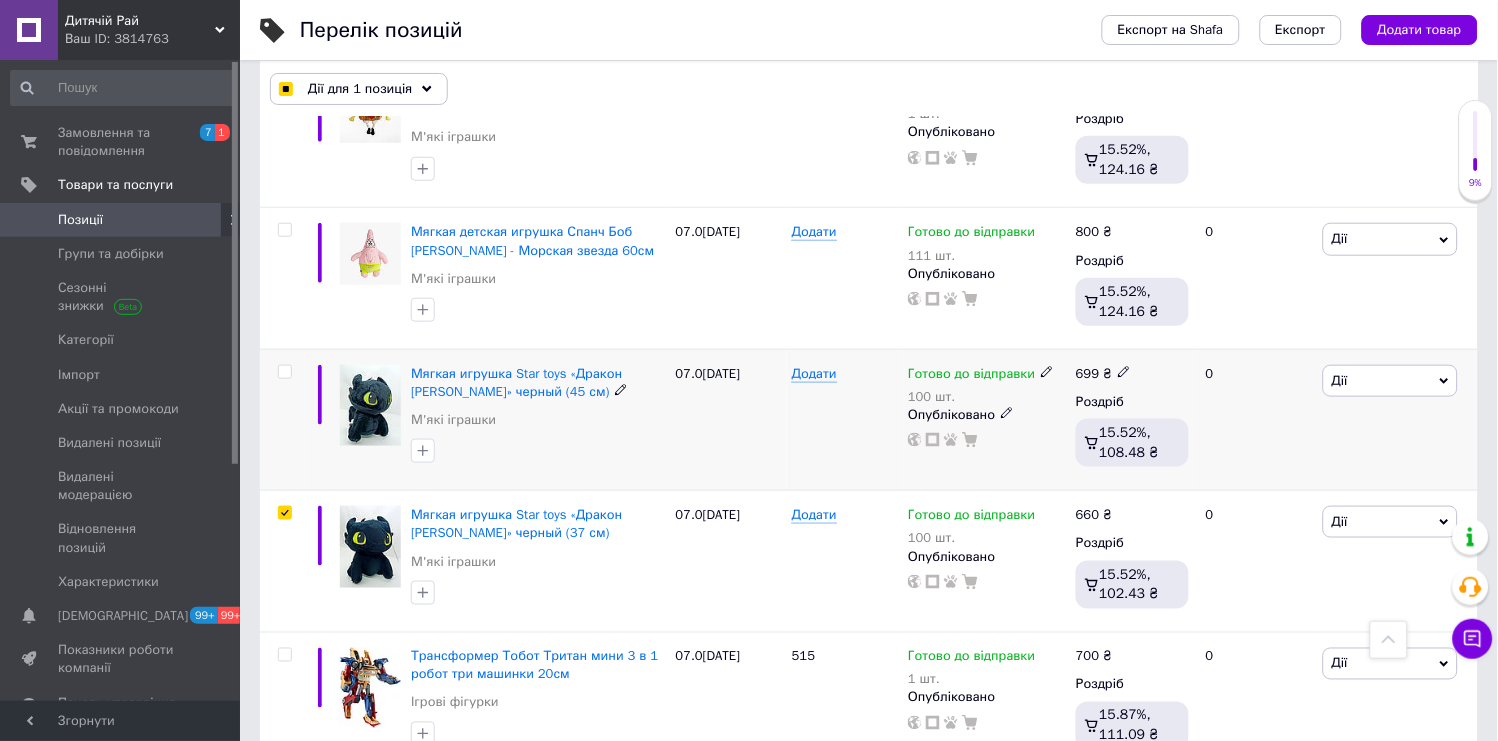 click at bounding box center (284, 372) 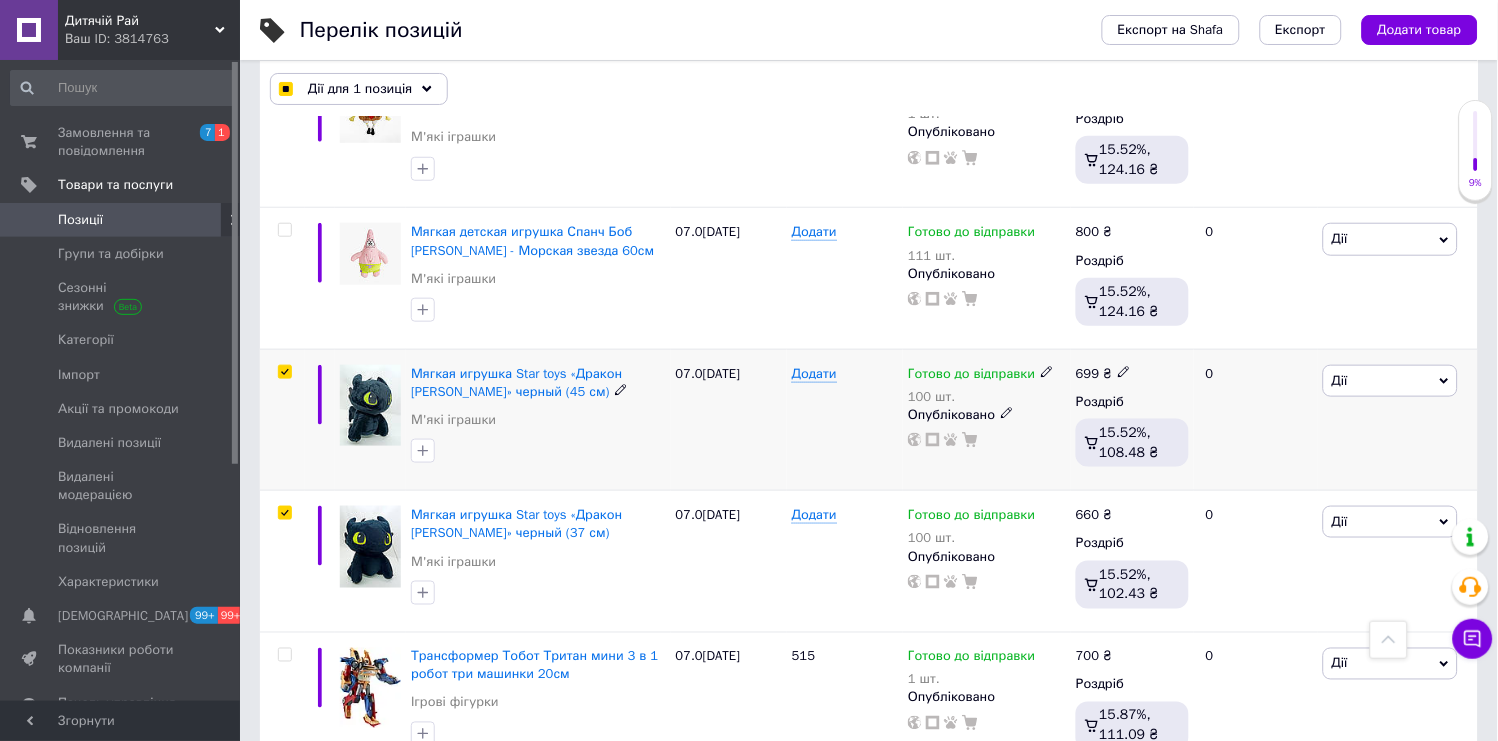 checkbox on "true" 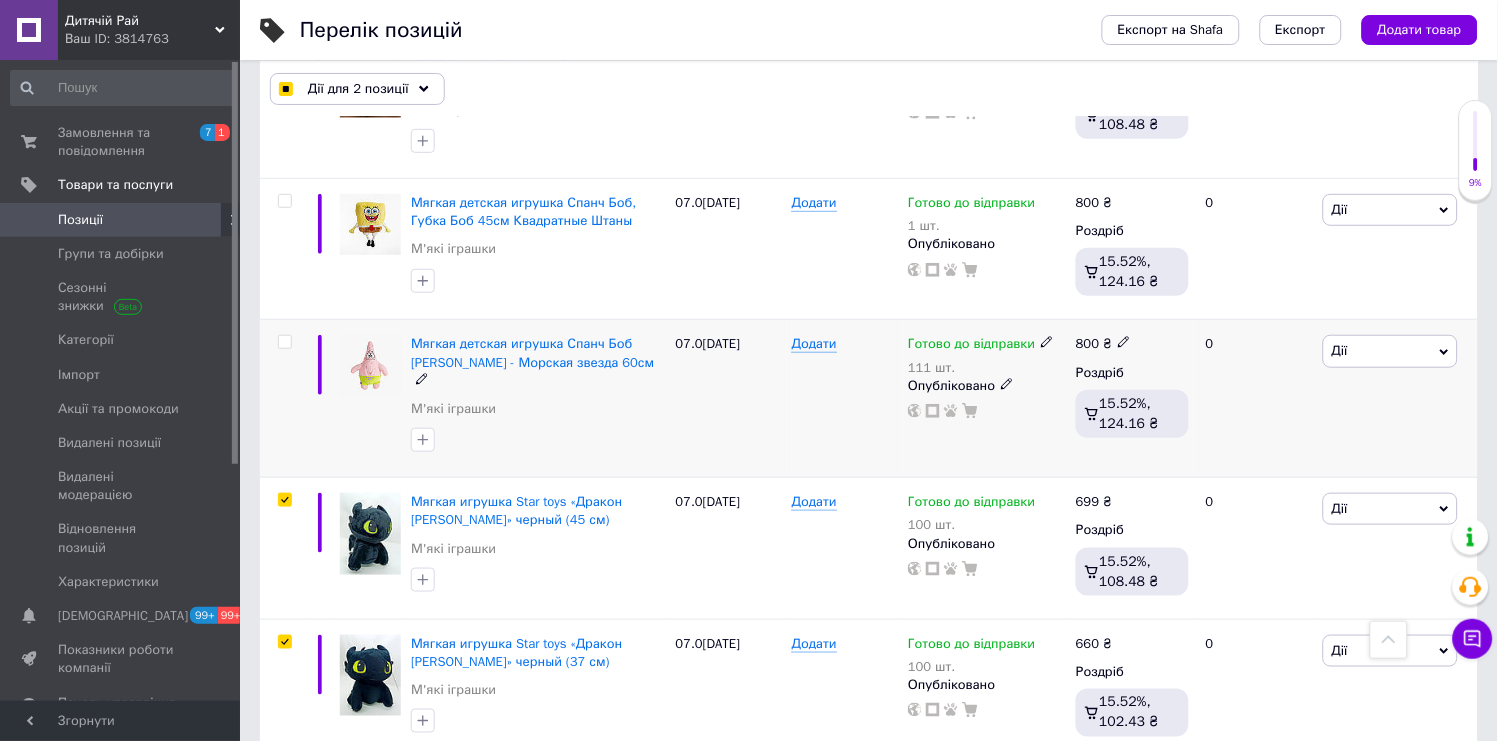 click at bounding box center (284, 342) 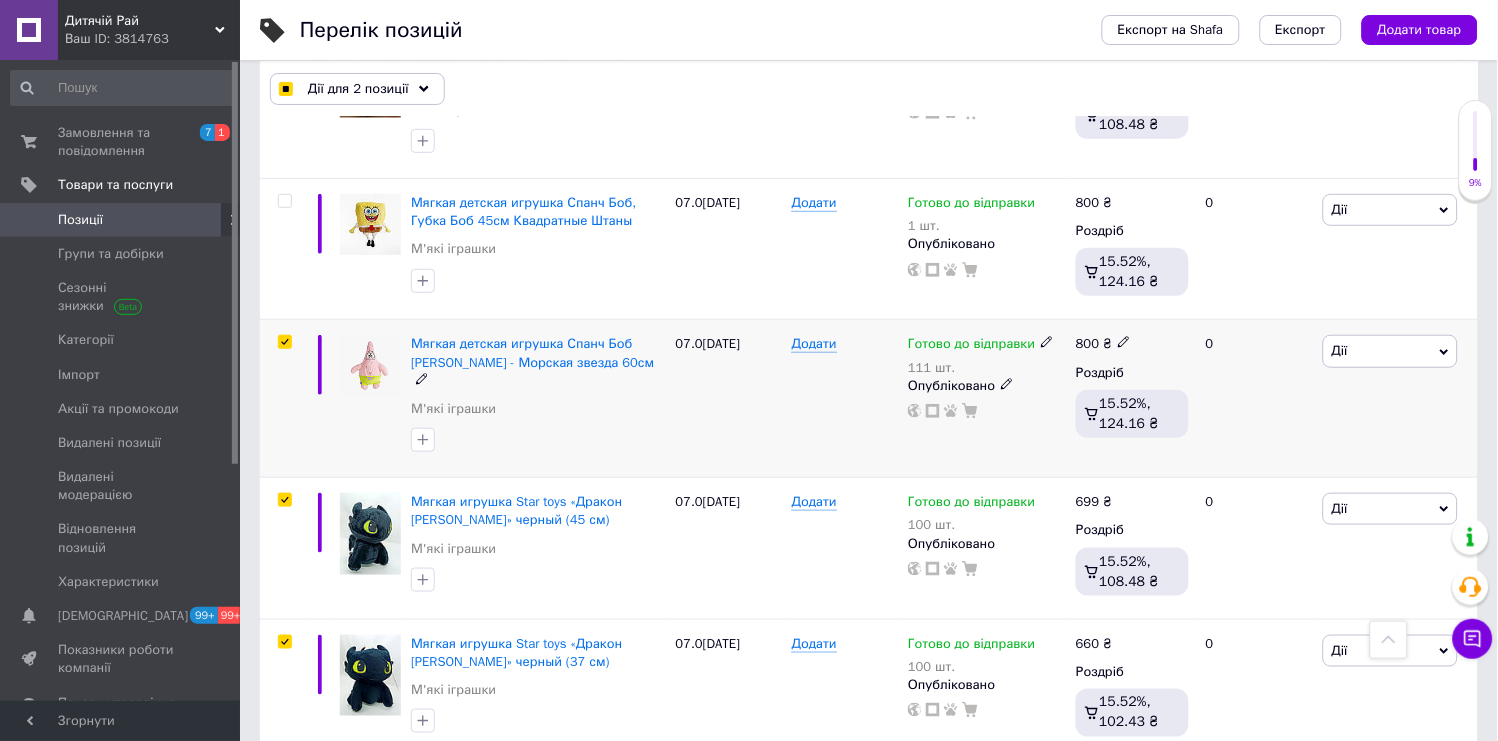 checkbox on "true" 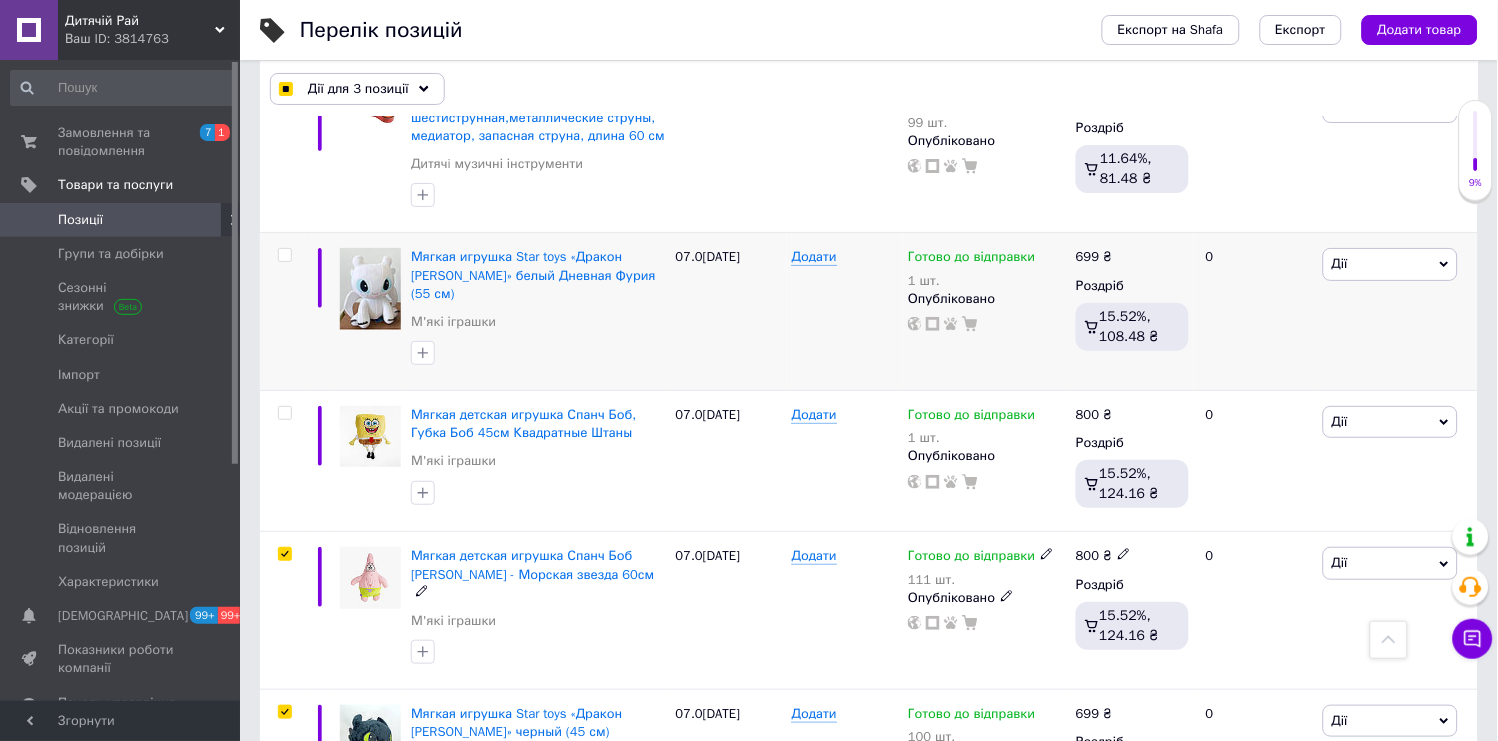 scroll, scrollTop: 3296, scrollLeft: 0, axis: vertical 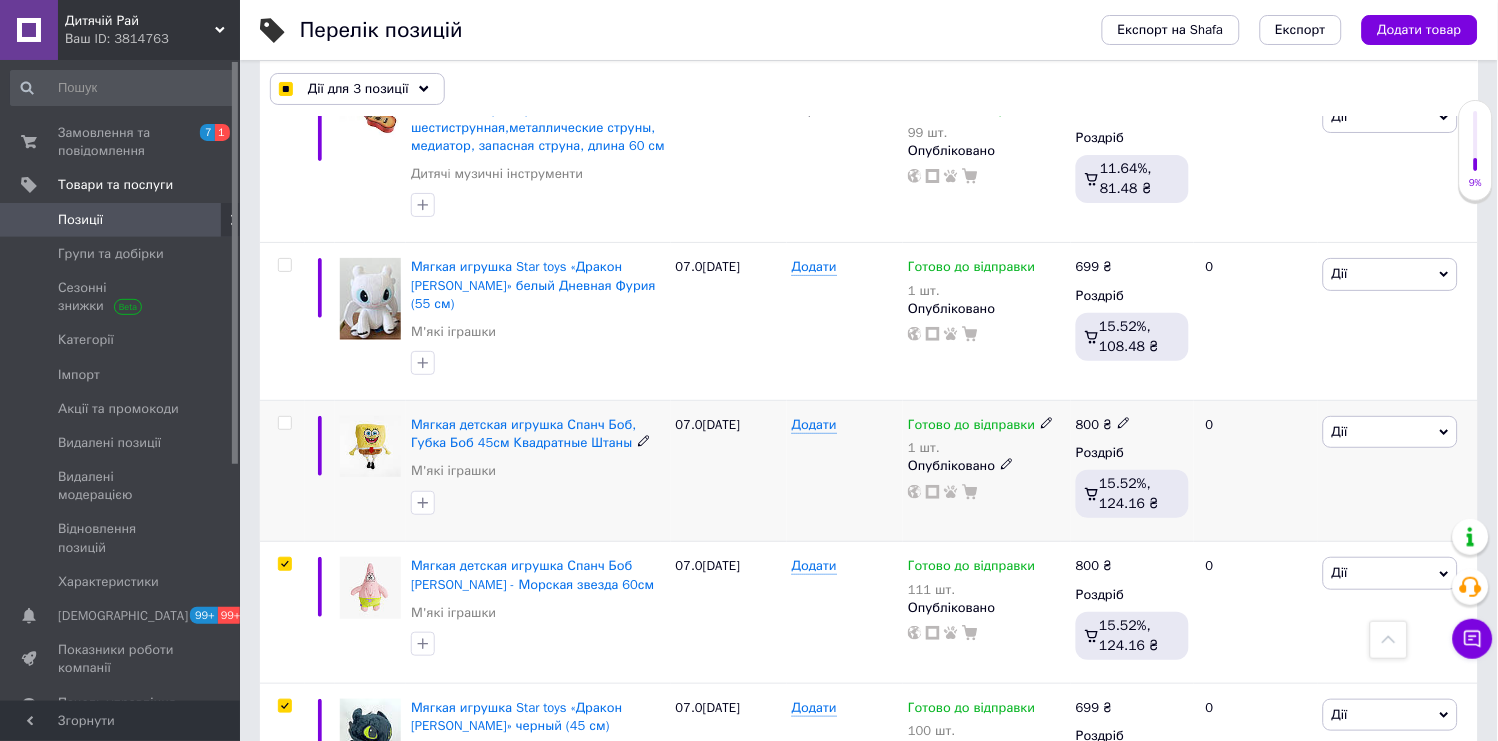 click at bounding box center [282, 471] 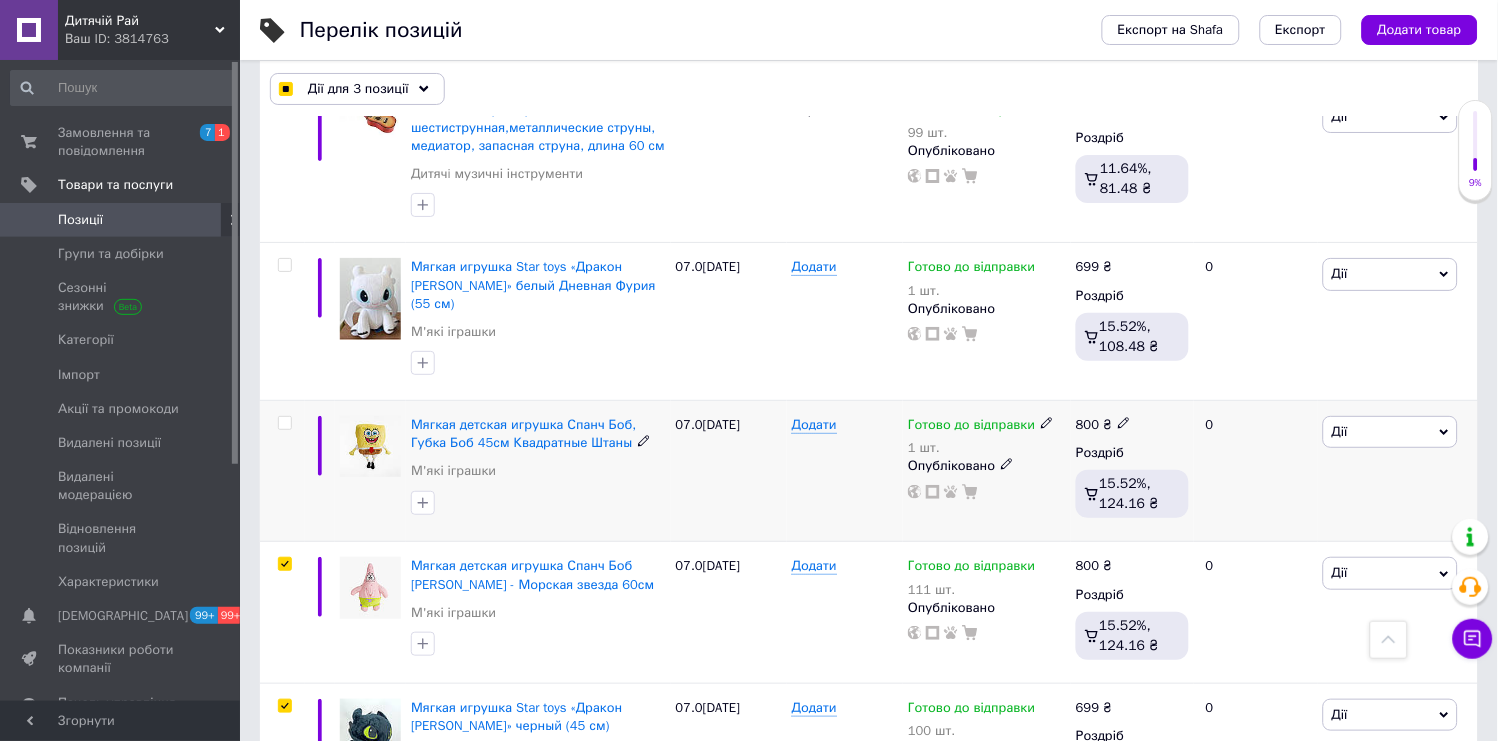 click at bounding box center [284, 423] 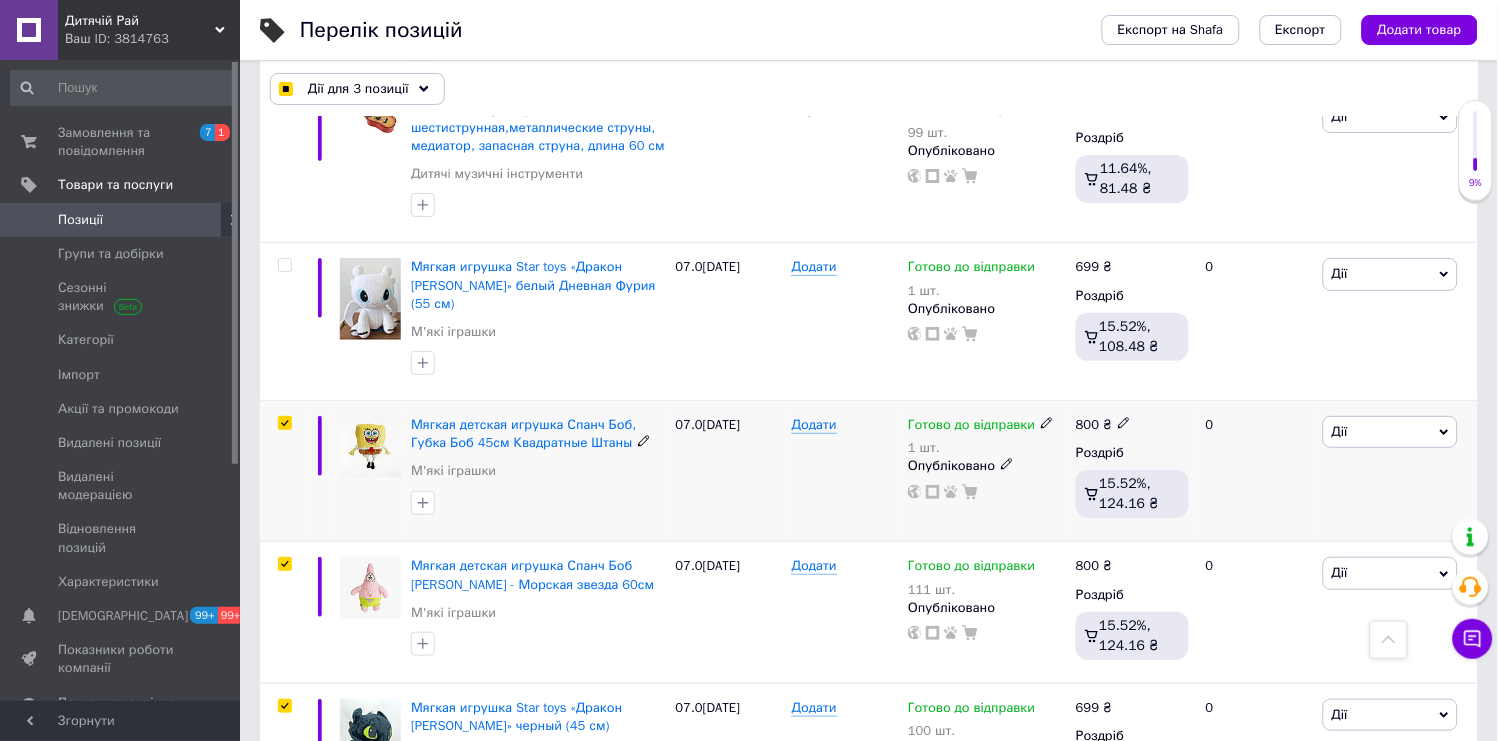 checkbox on "true" 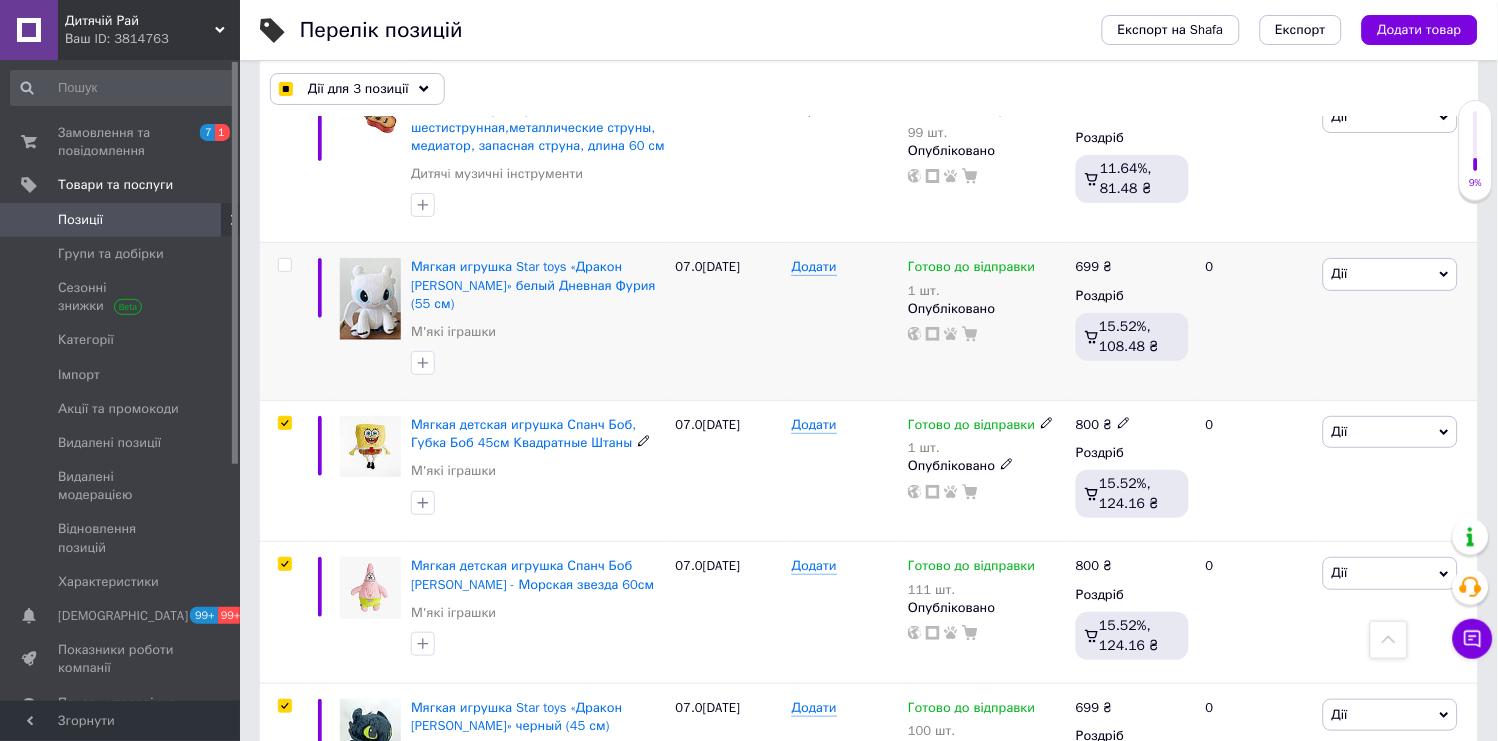 checkbox on "true" 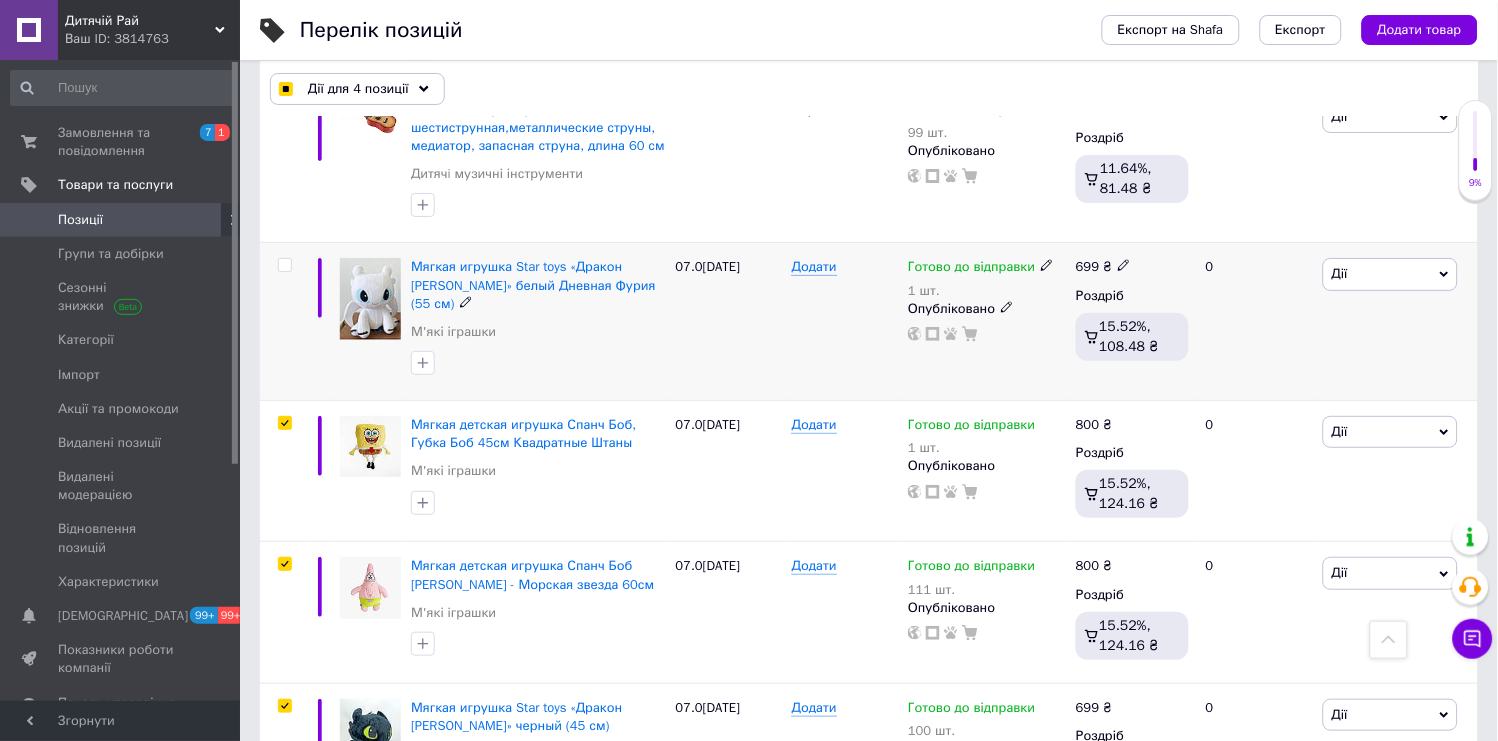click at bounding box center [284, 265] 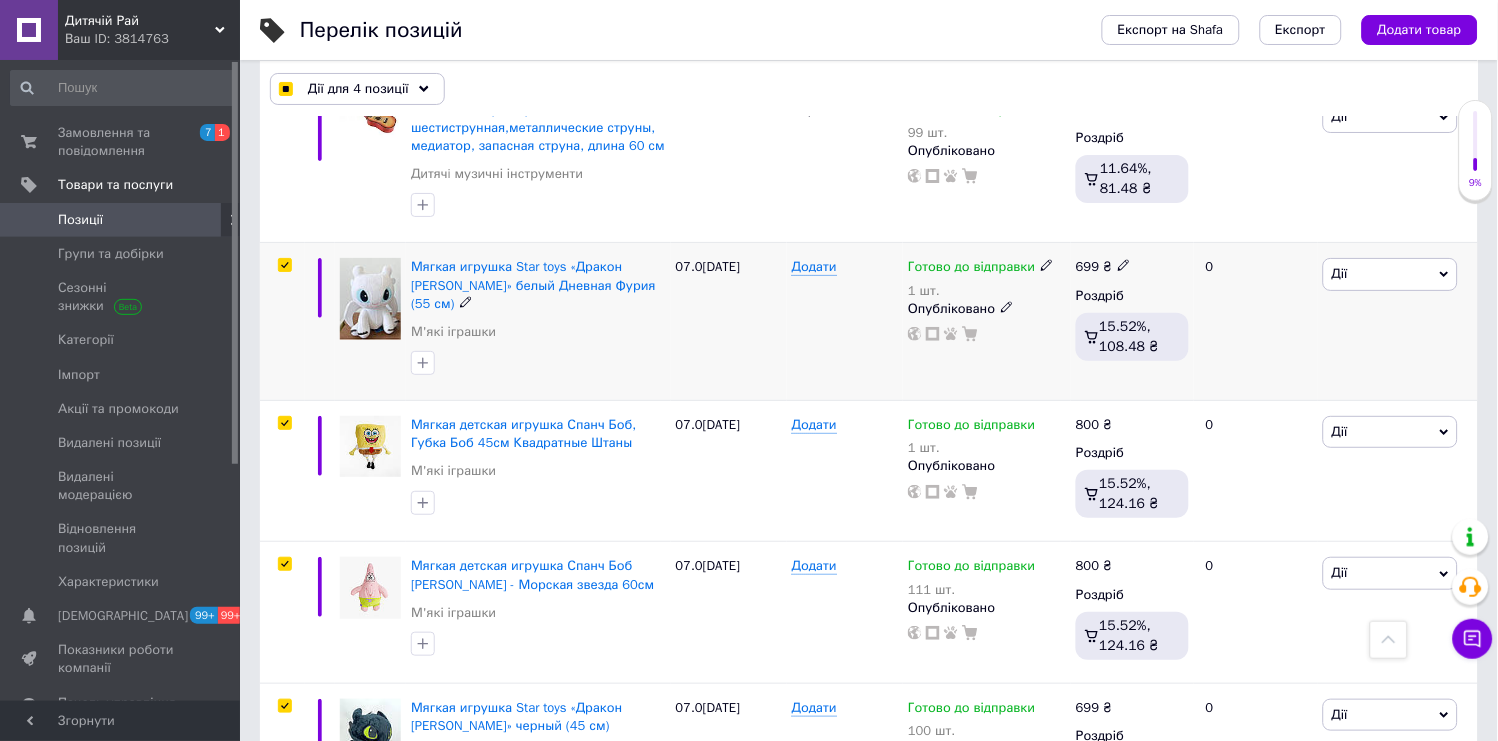 type 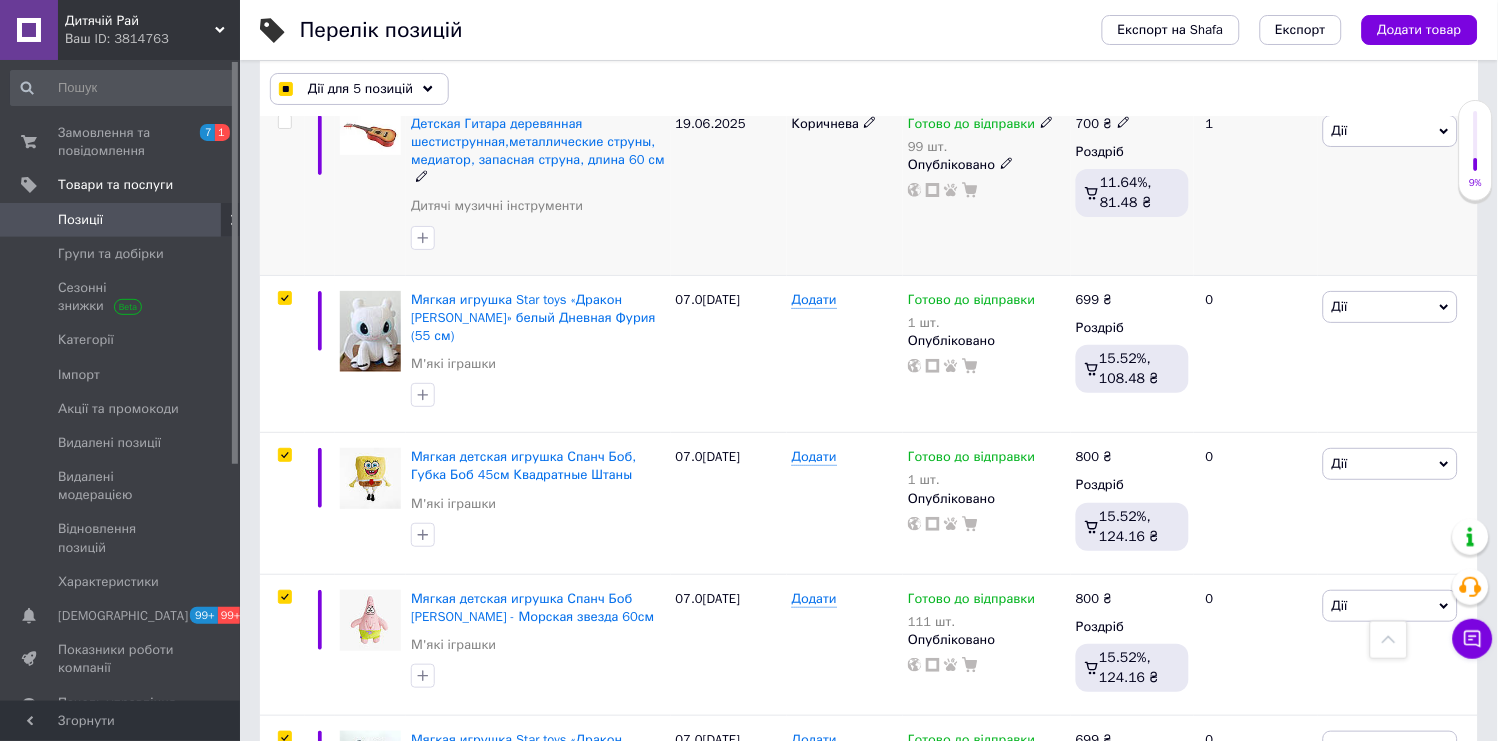 scroll, scrollTop: 3185, scrollLeft: 0, axis: vertical 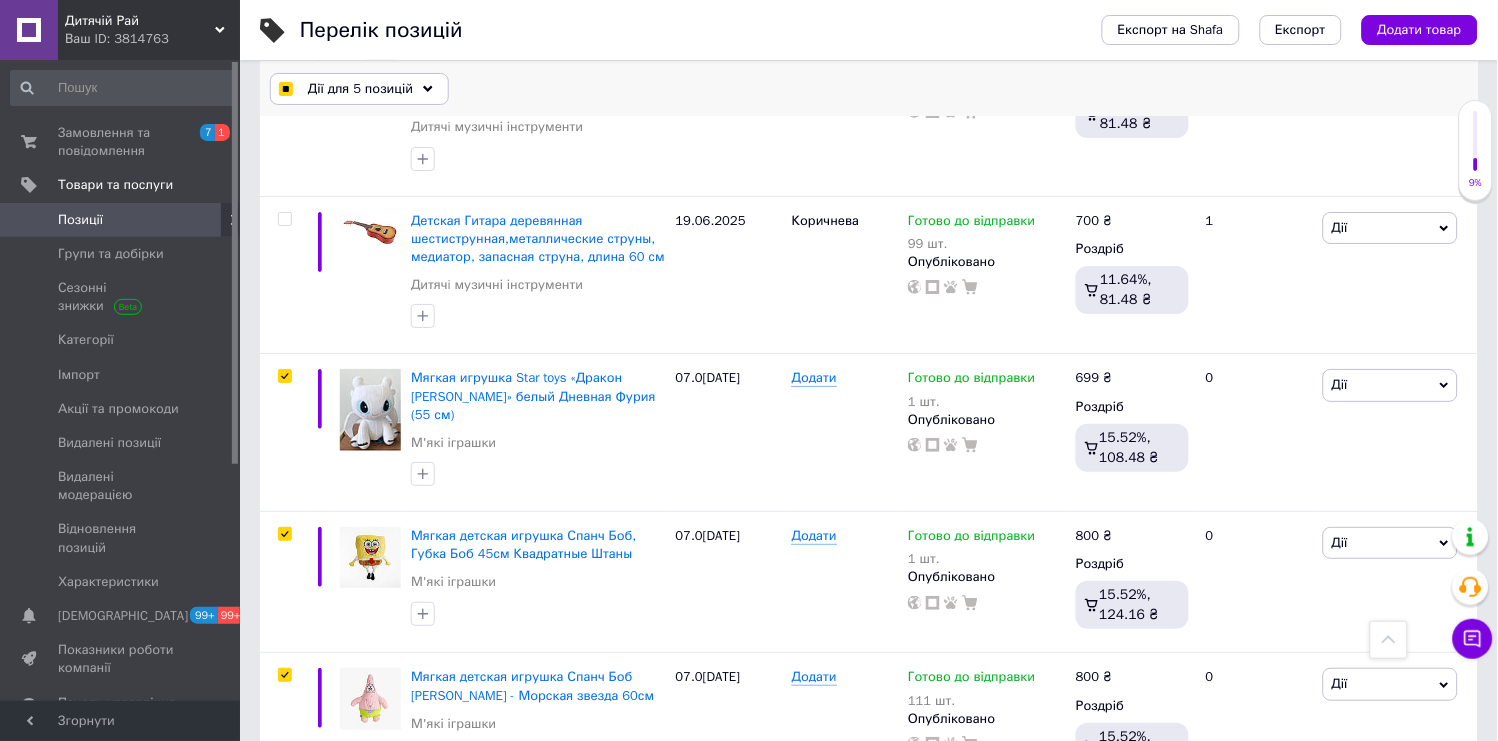 click on "Дії для 5 позицій" at bounding box center [360, 89] 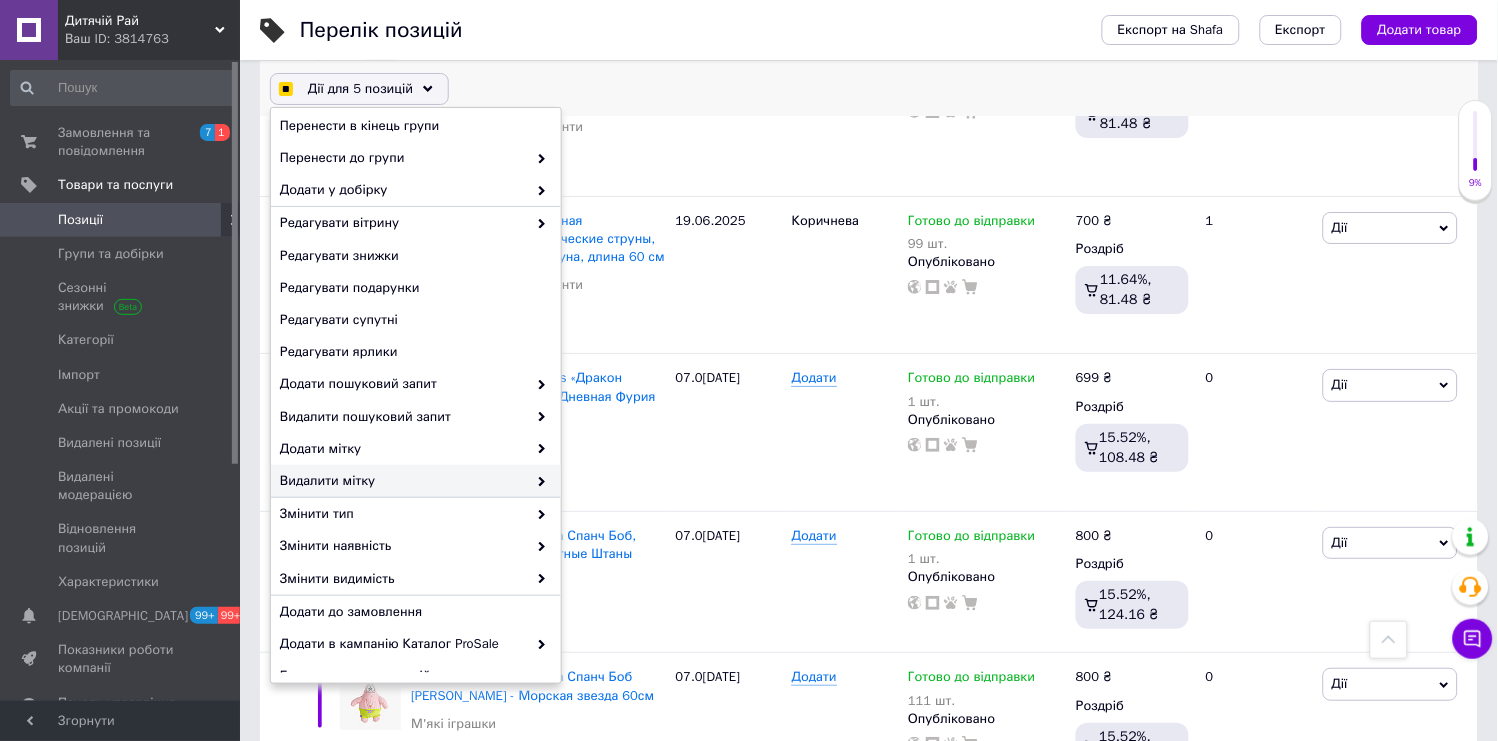 scroll, scrollTop: 124, scrollLeft: 0, axis: vertical 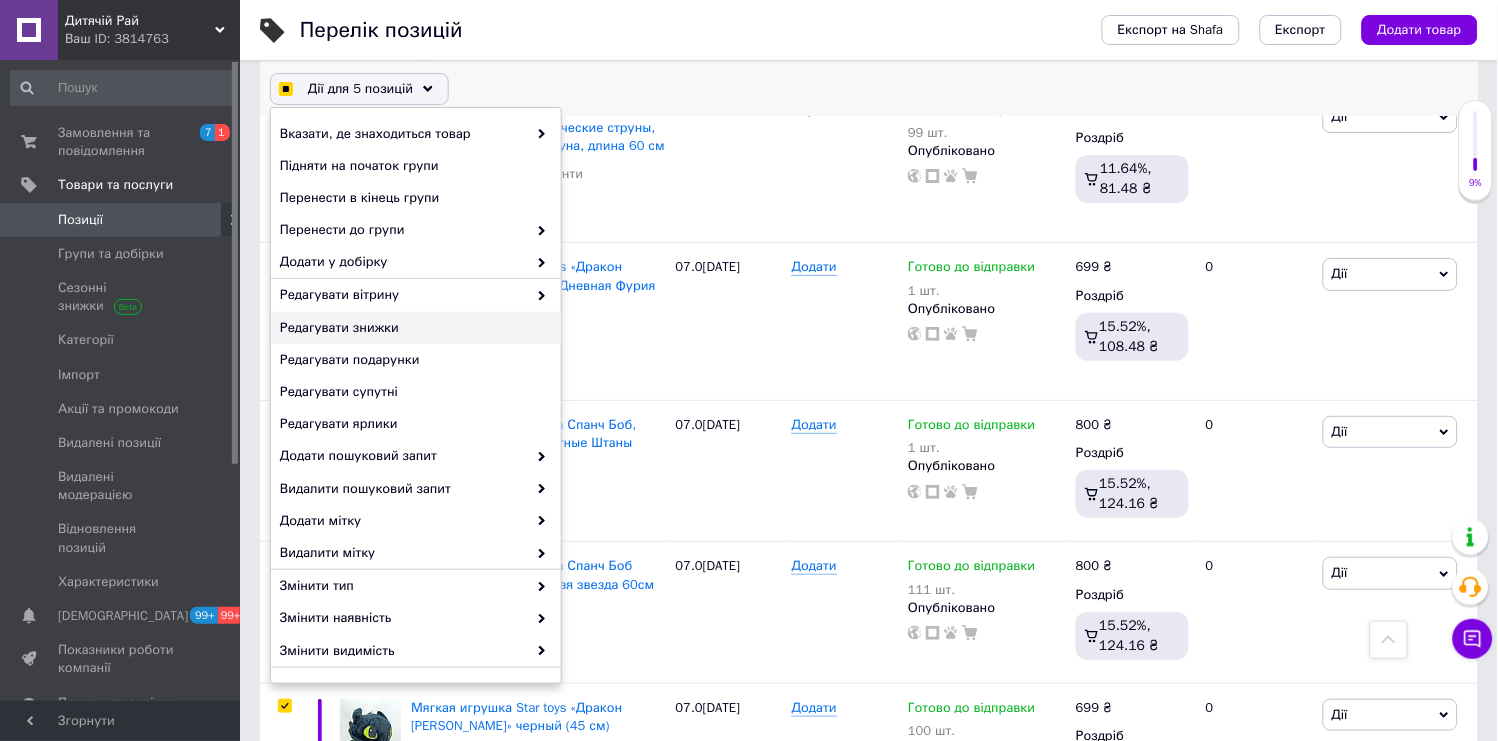 click on "Редагувати знижки" at bounding box center [413, 328] 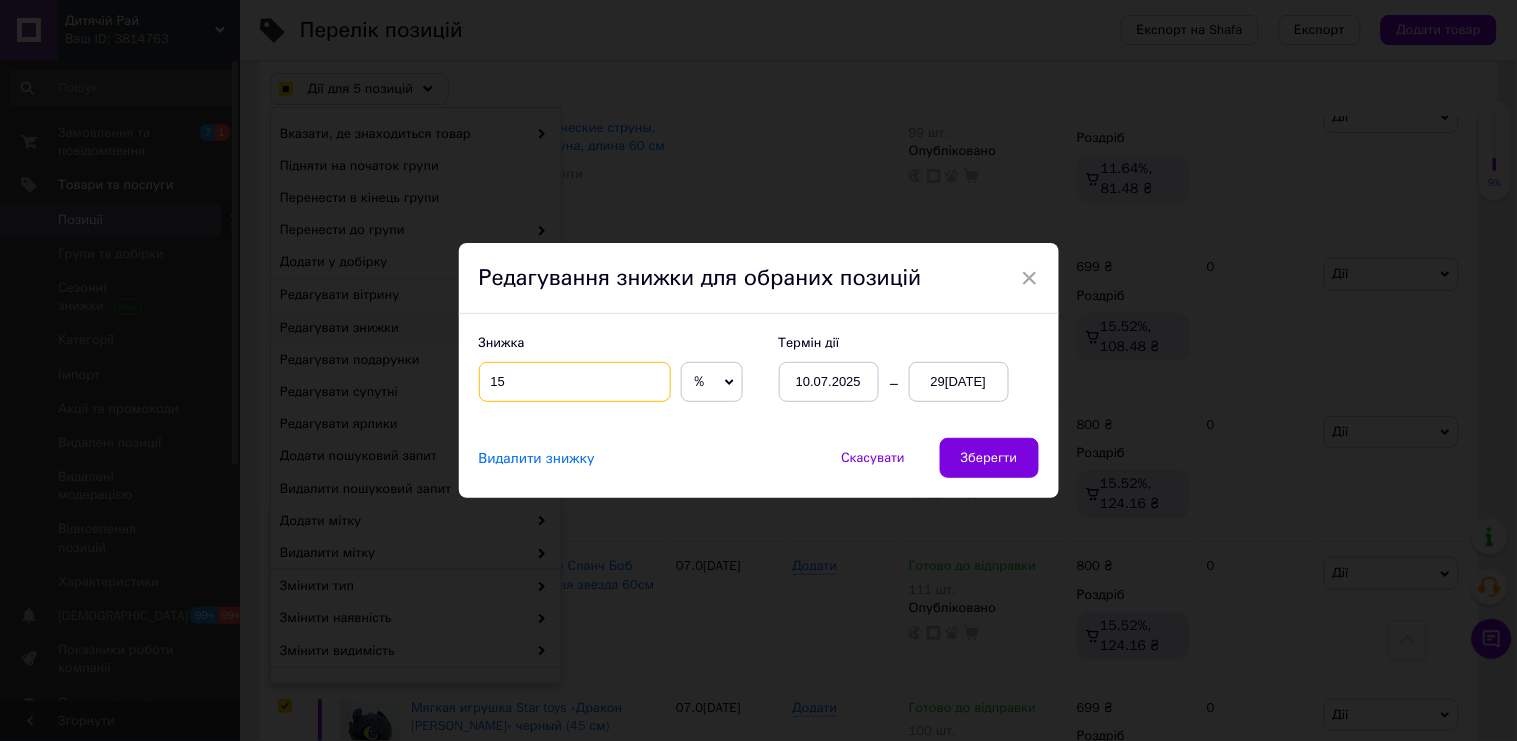 click on "15" at bounding box center [575, 382] 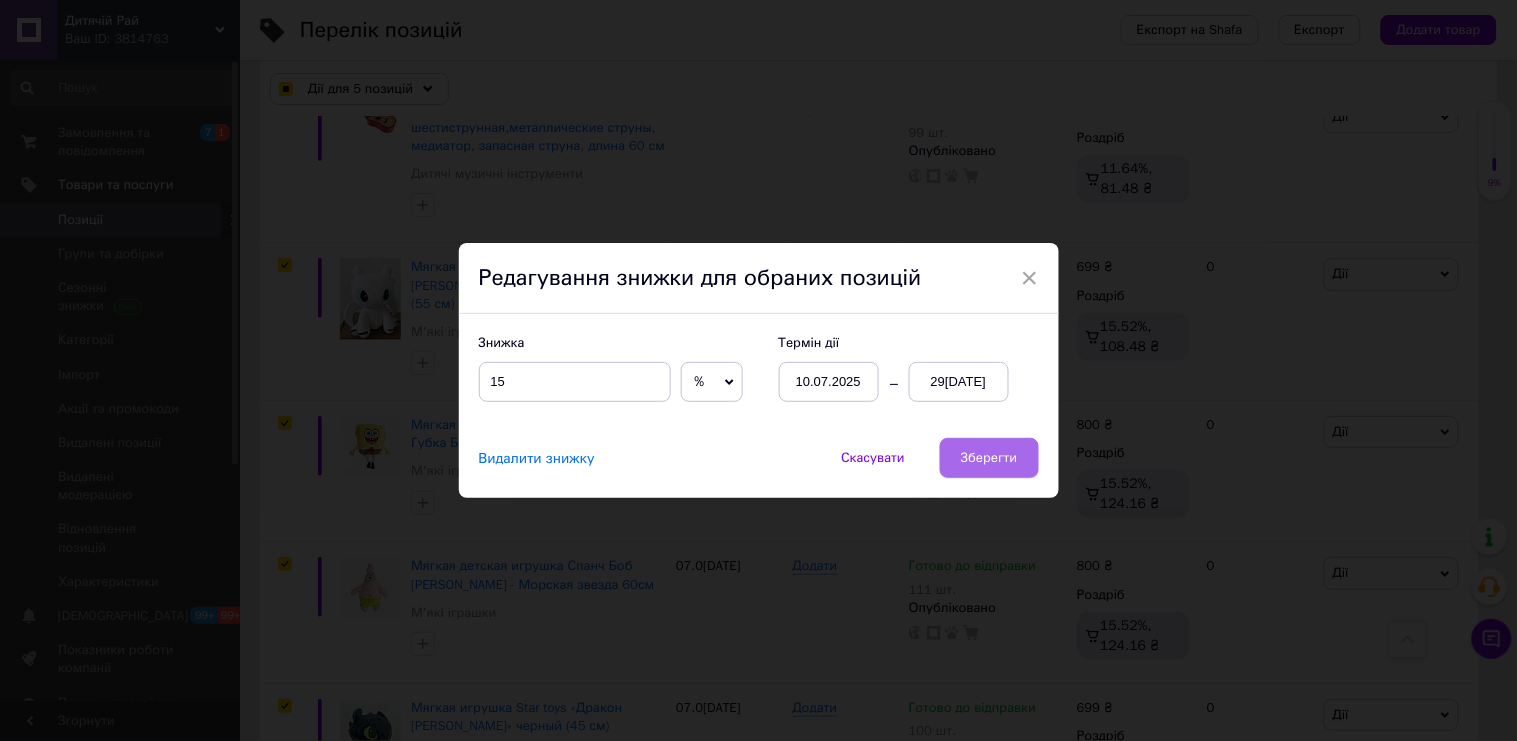 click on "Зберегти" at bounding box center [989, 458] 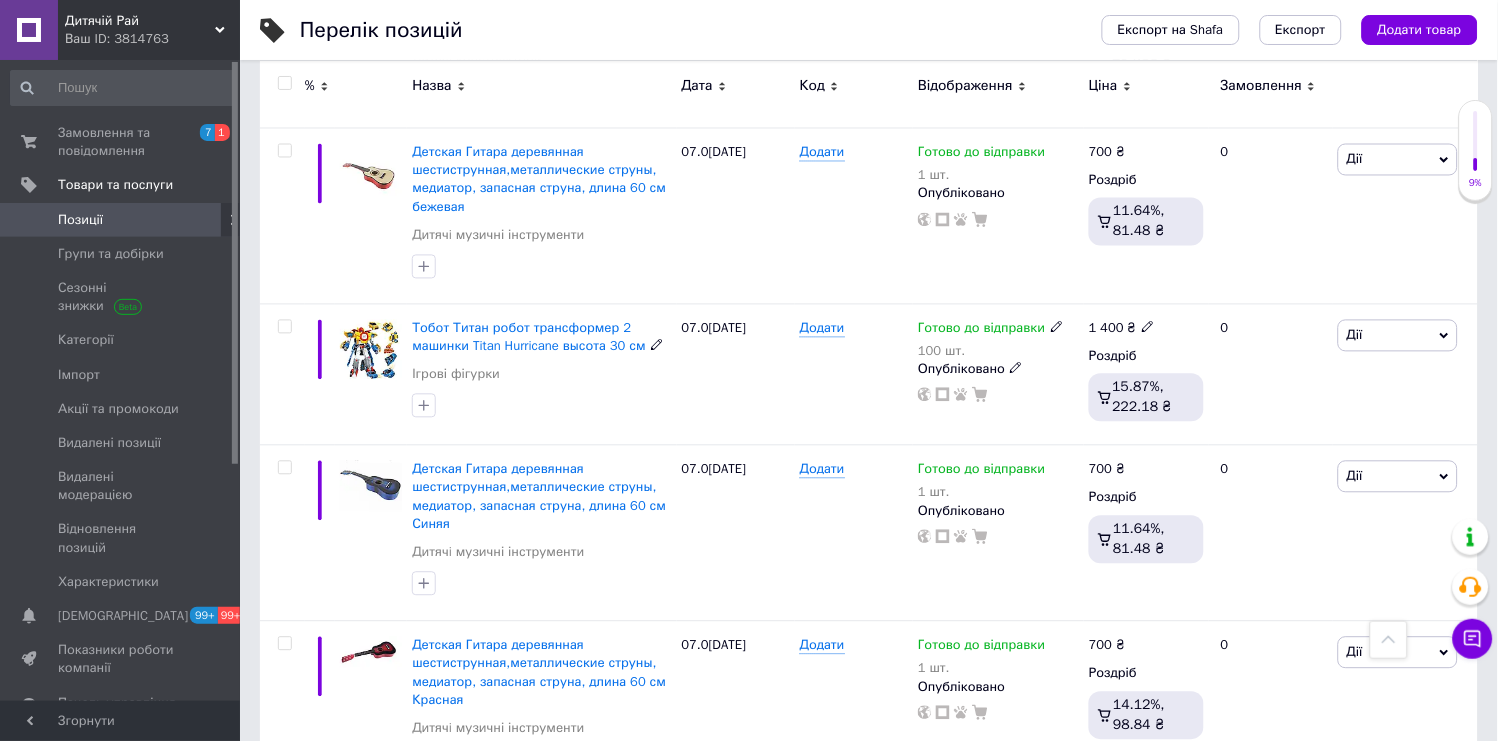 scroll, scrollTop: 2520, scrollLeft: 0, axis: vertical 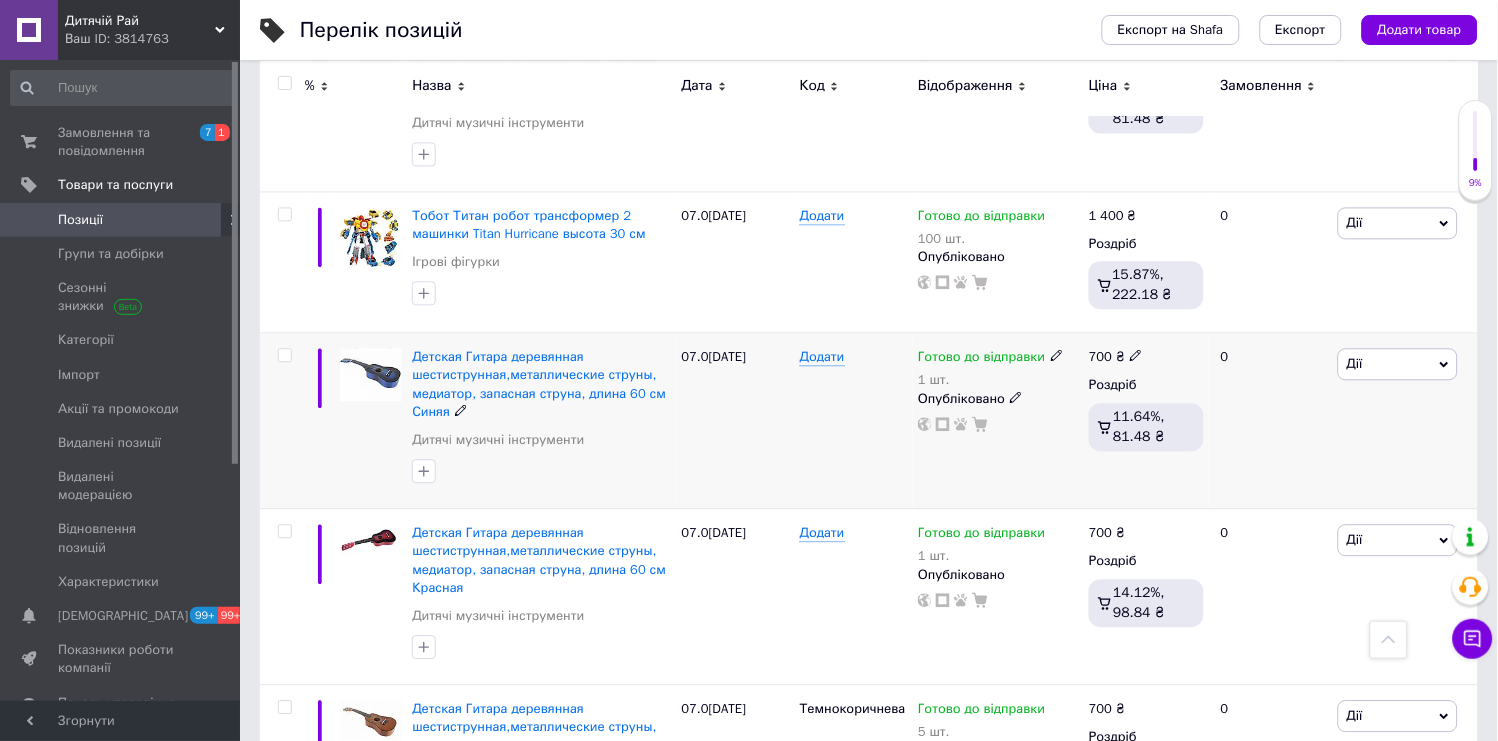 click at bounding box center (285, 356) 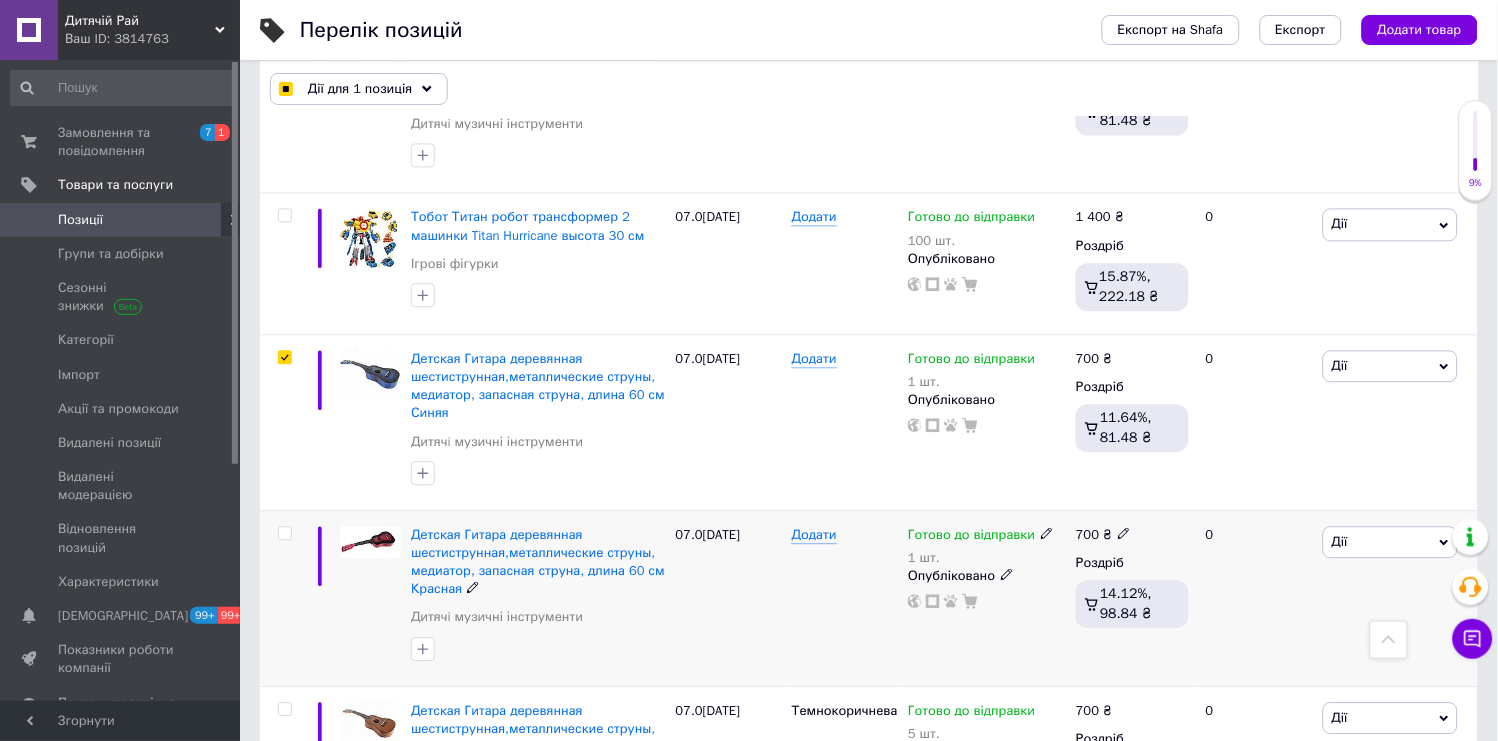 click at bounding box center [284, 534] 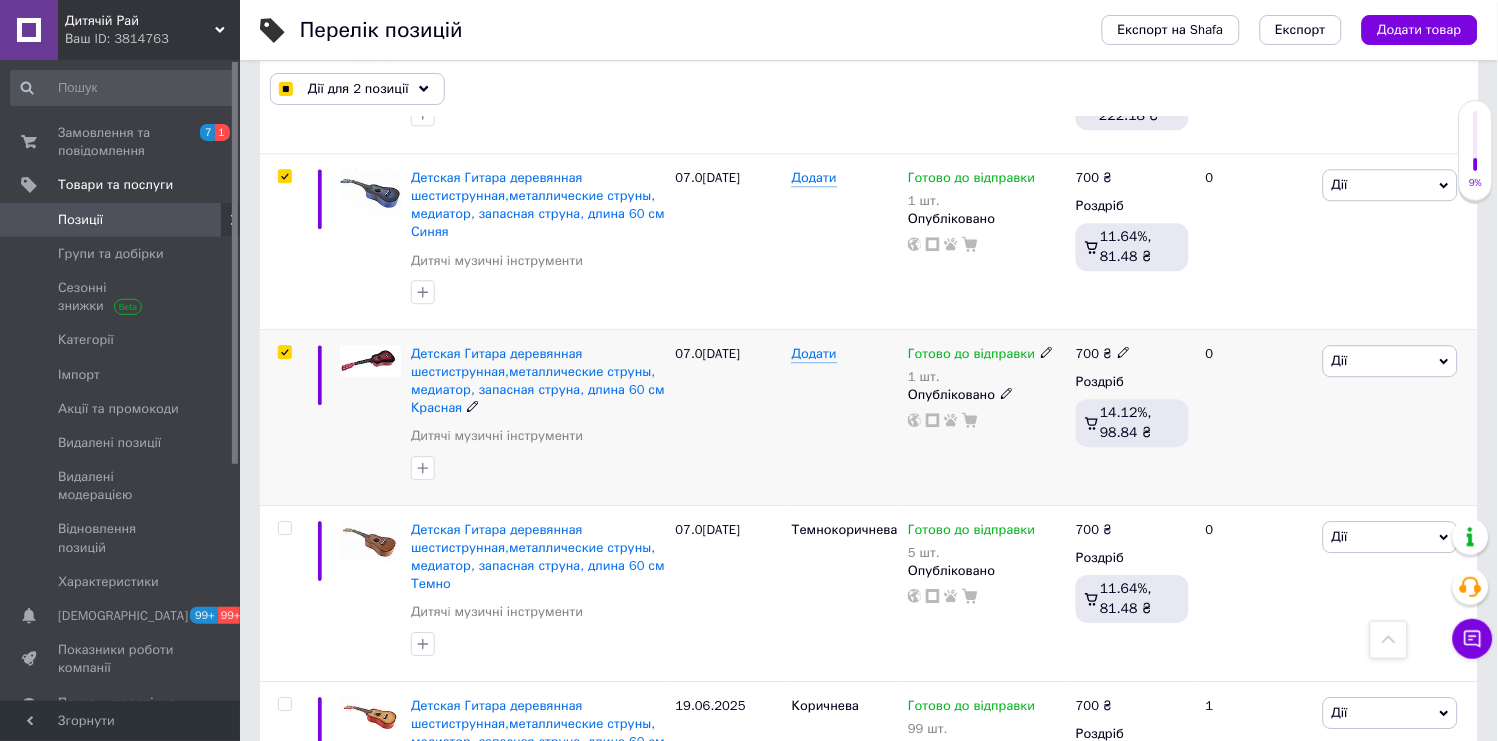 scroll, scrollTop: 2741, scrollLeft: 0, axis: vertical 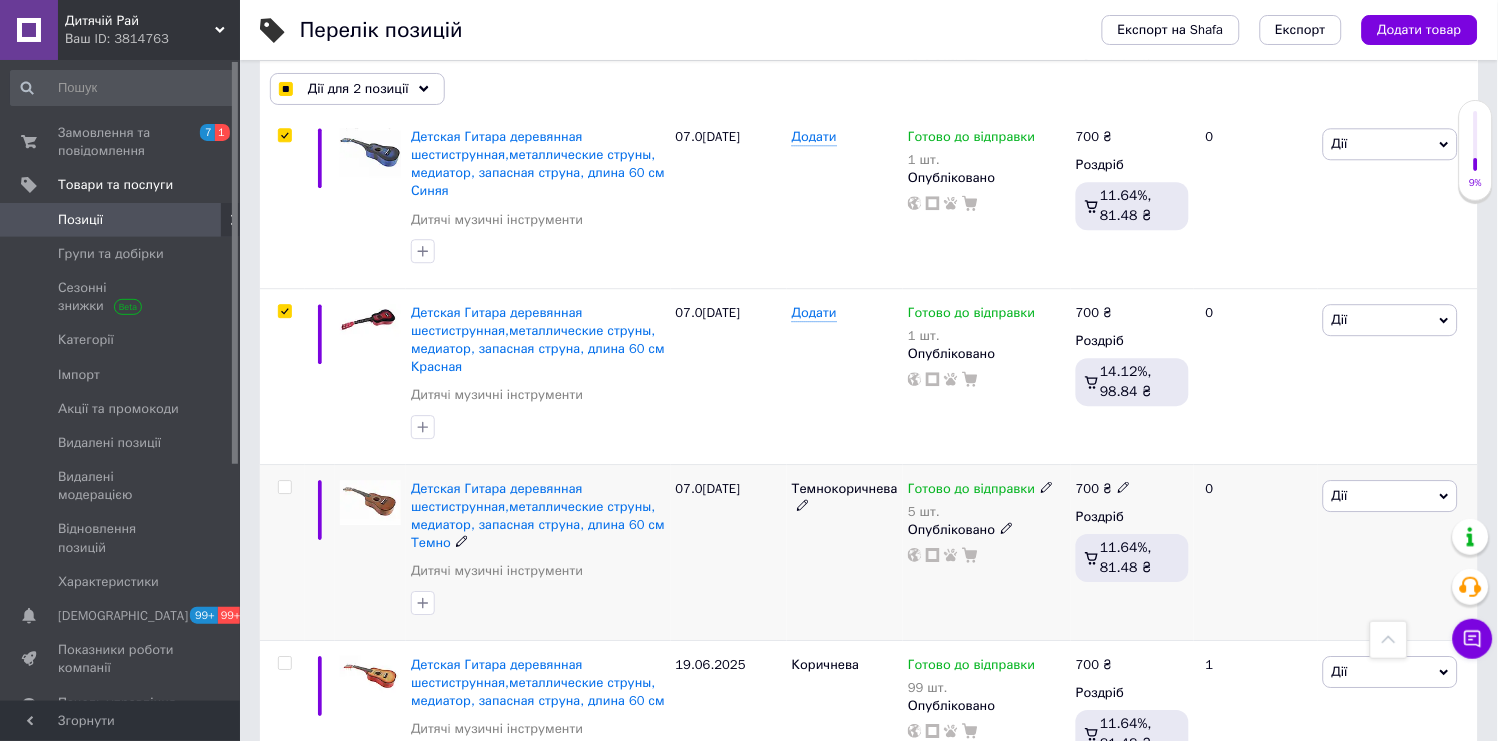 click at bounding box center [282, 552] 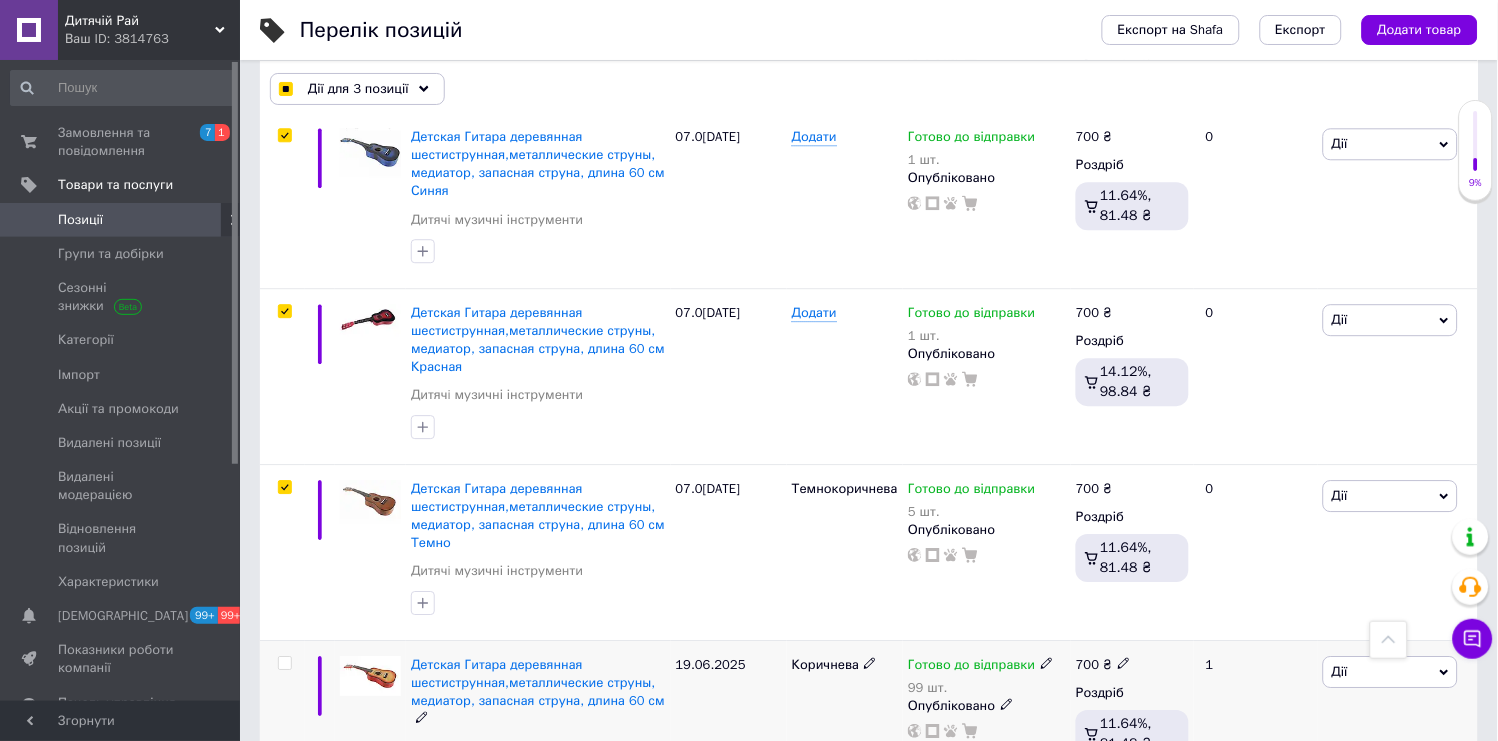 click at bounding box center (284, 663) 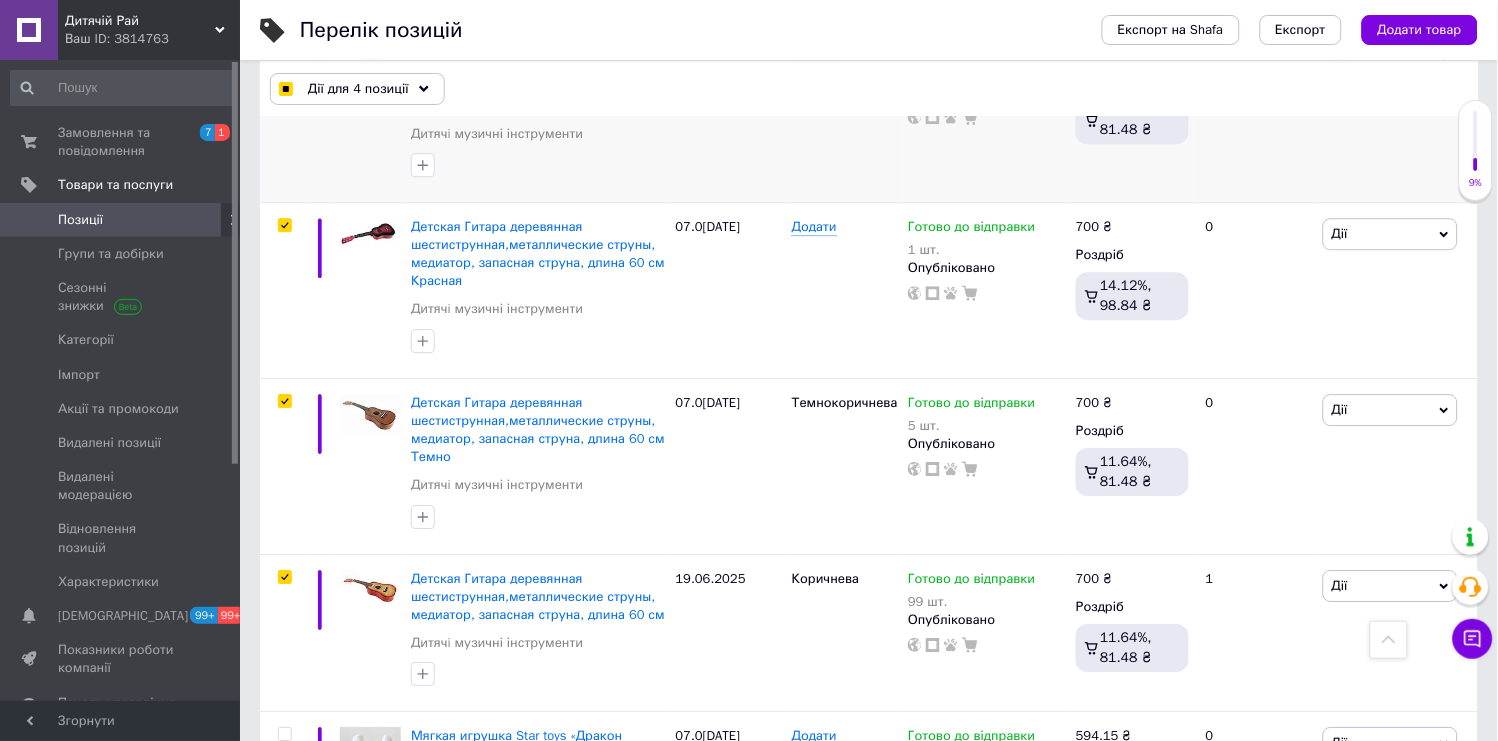 scroll, scrollTop: 2741, scrollLeft: 0, axis: vertical 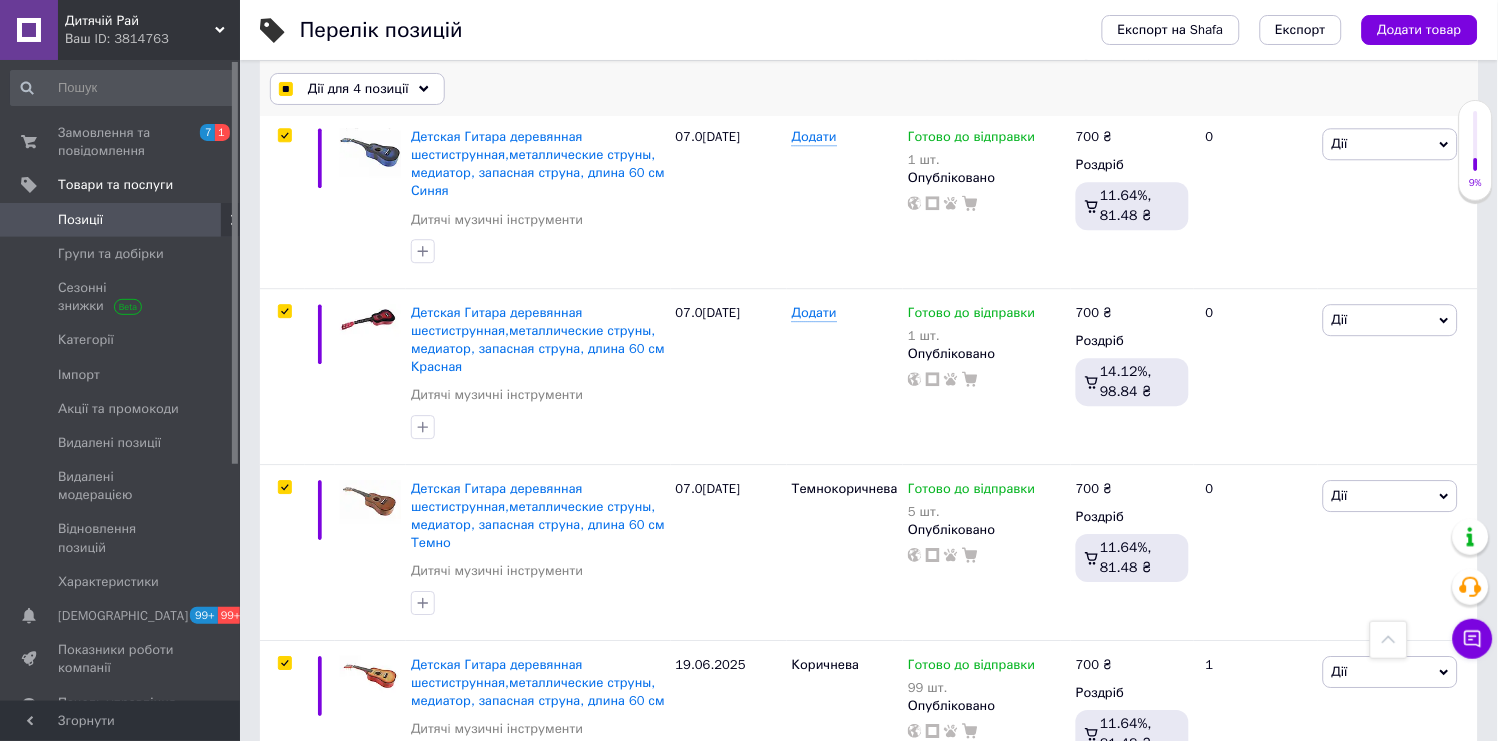 click on "Дії для 4 позиції" at bounding box center (358, 89) 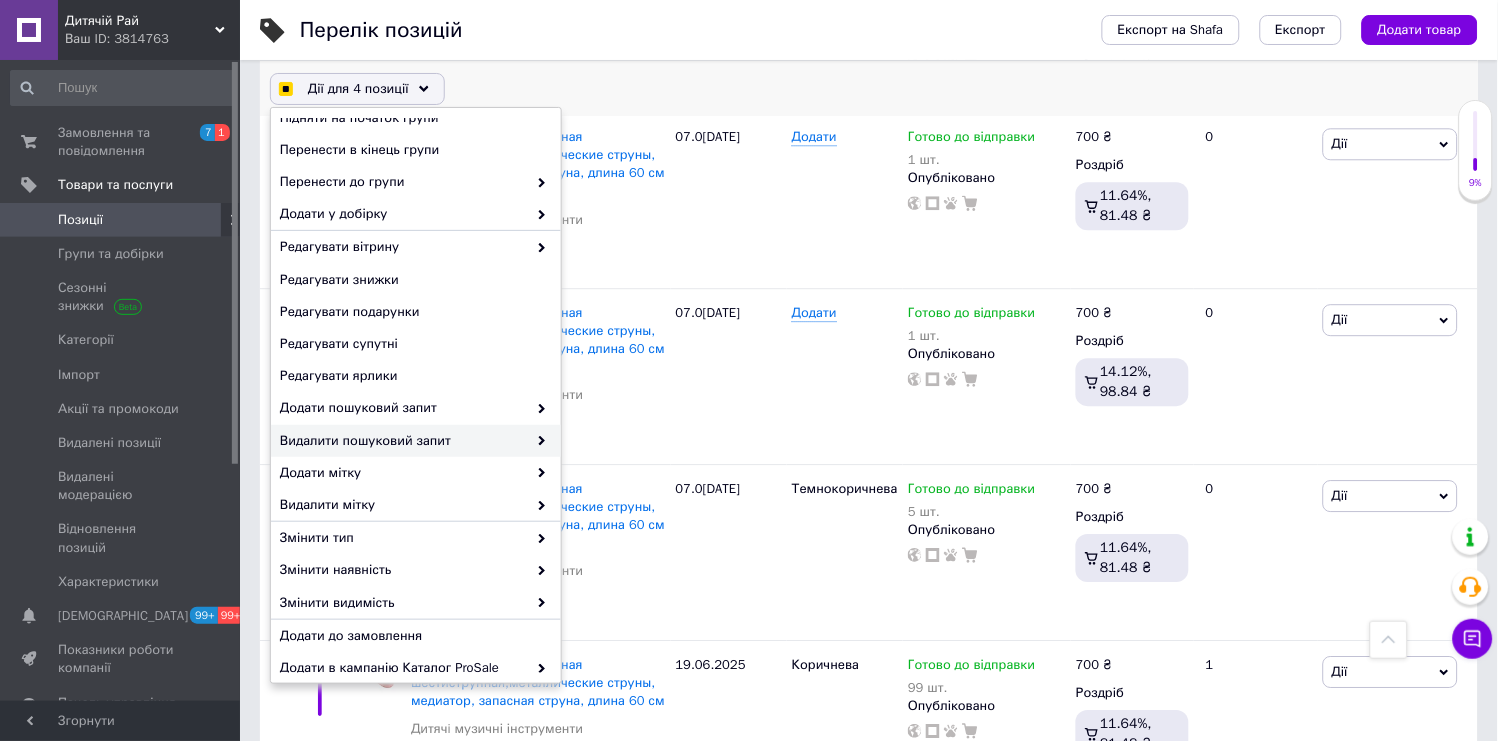 scroll, scrollTop: 13, scrollLeft: 0, axis: vertical 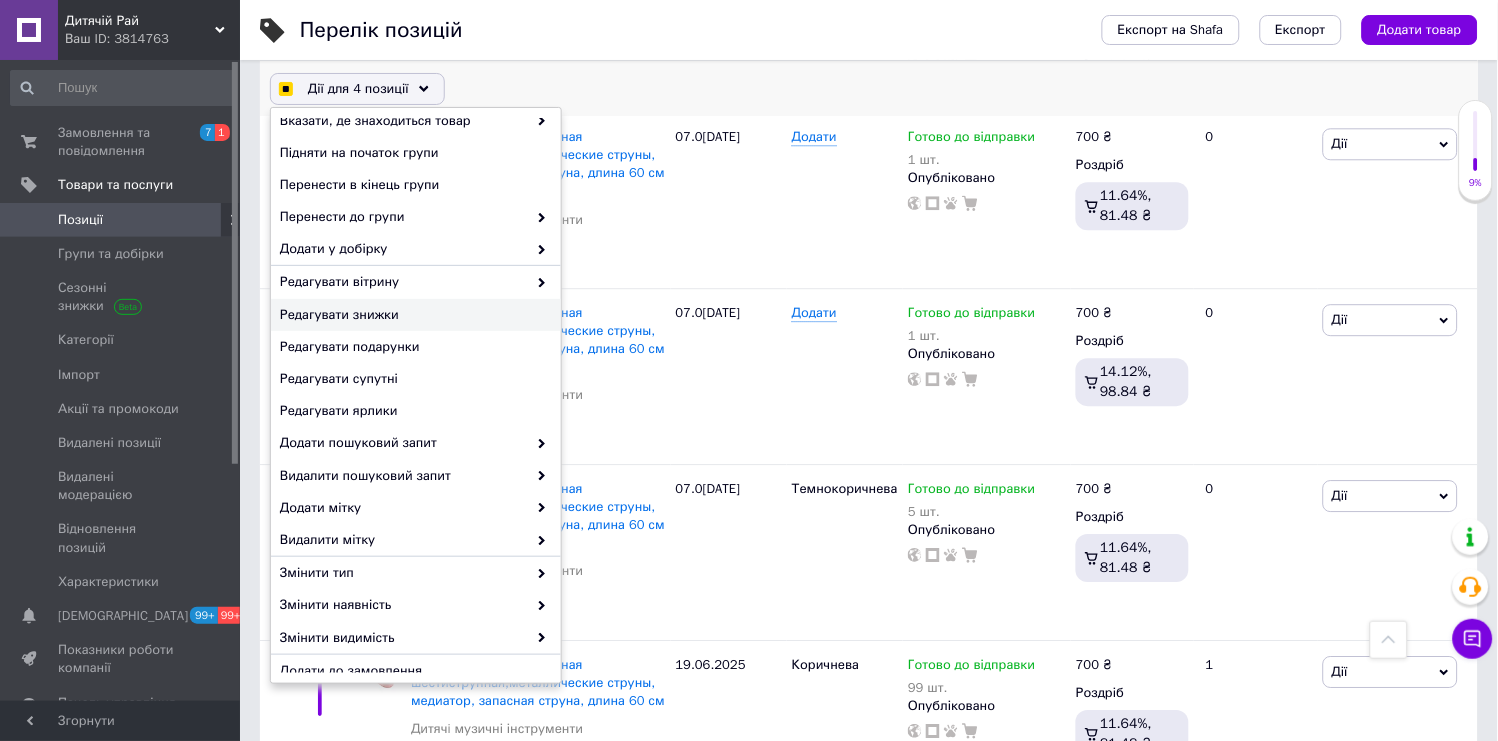 click on "Редагувати знижки" at bounding box center [413, 315] 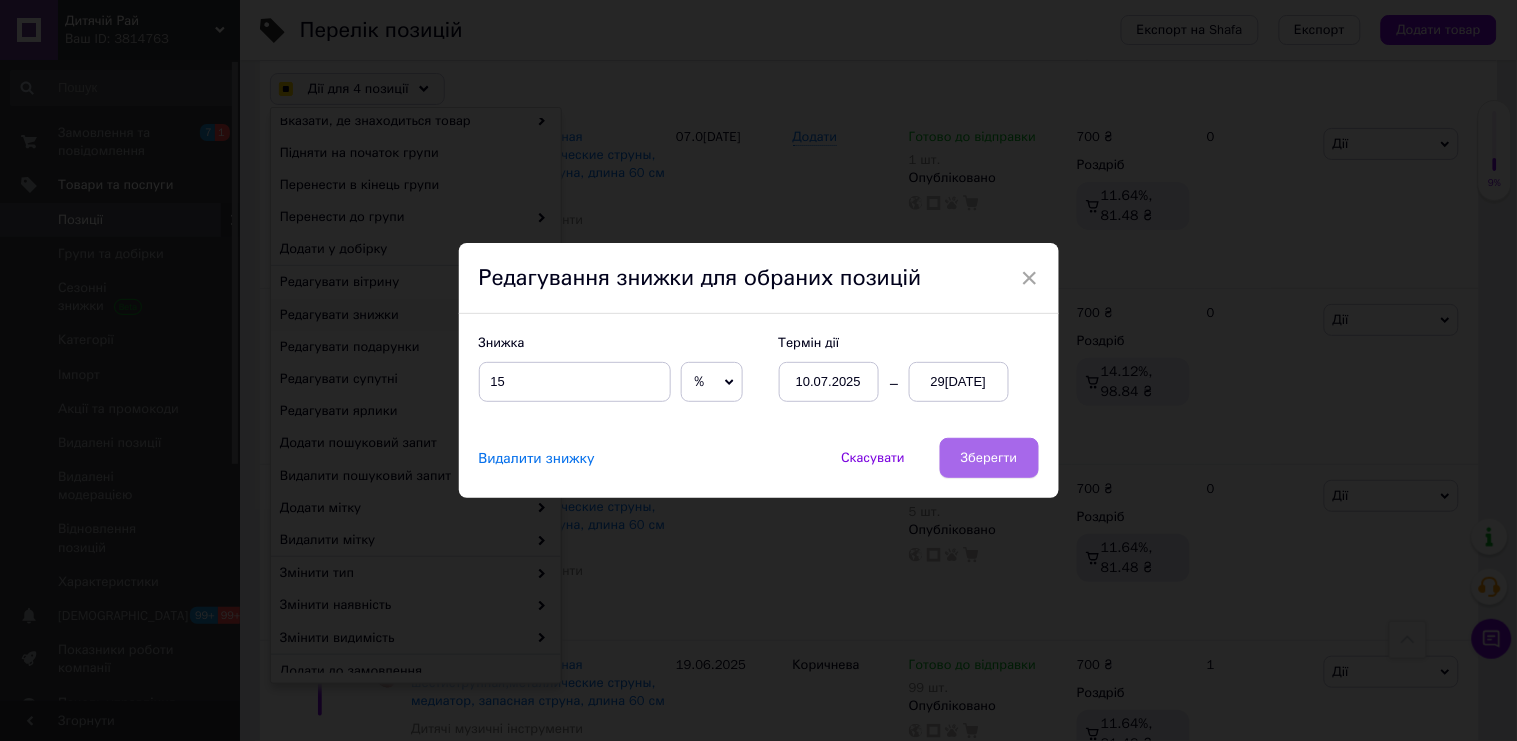 click on "Зберегти" at bounding box center (989, 458) 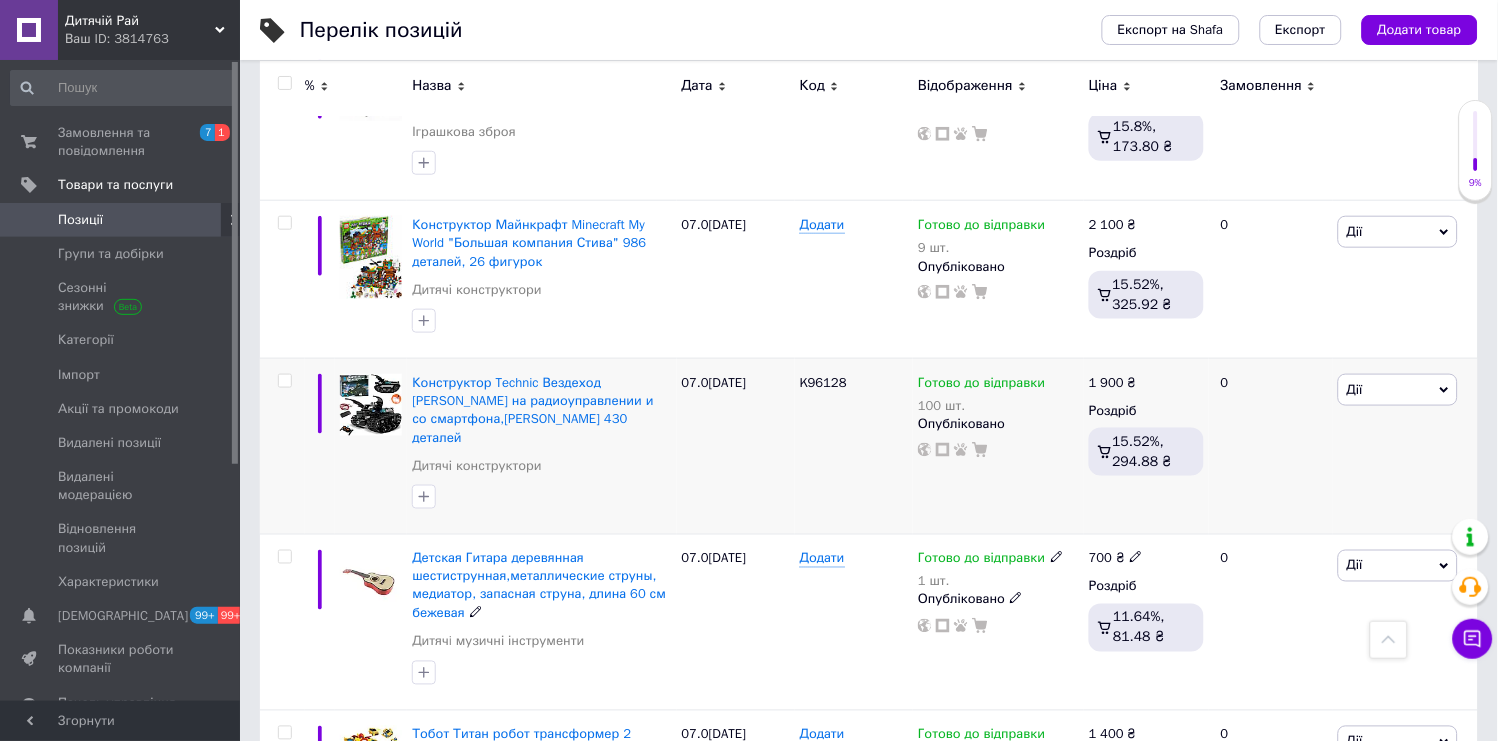 scroll, scrollTop: 1852, scrollLeft: 0, axis: vertical 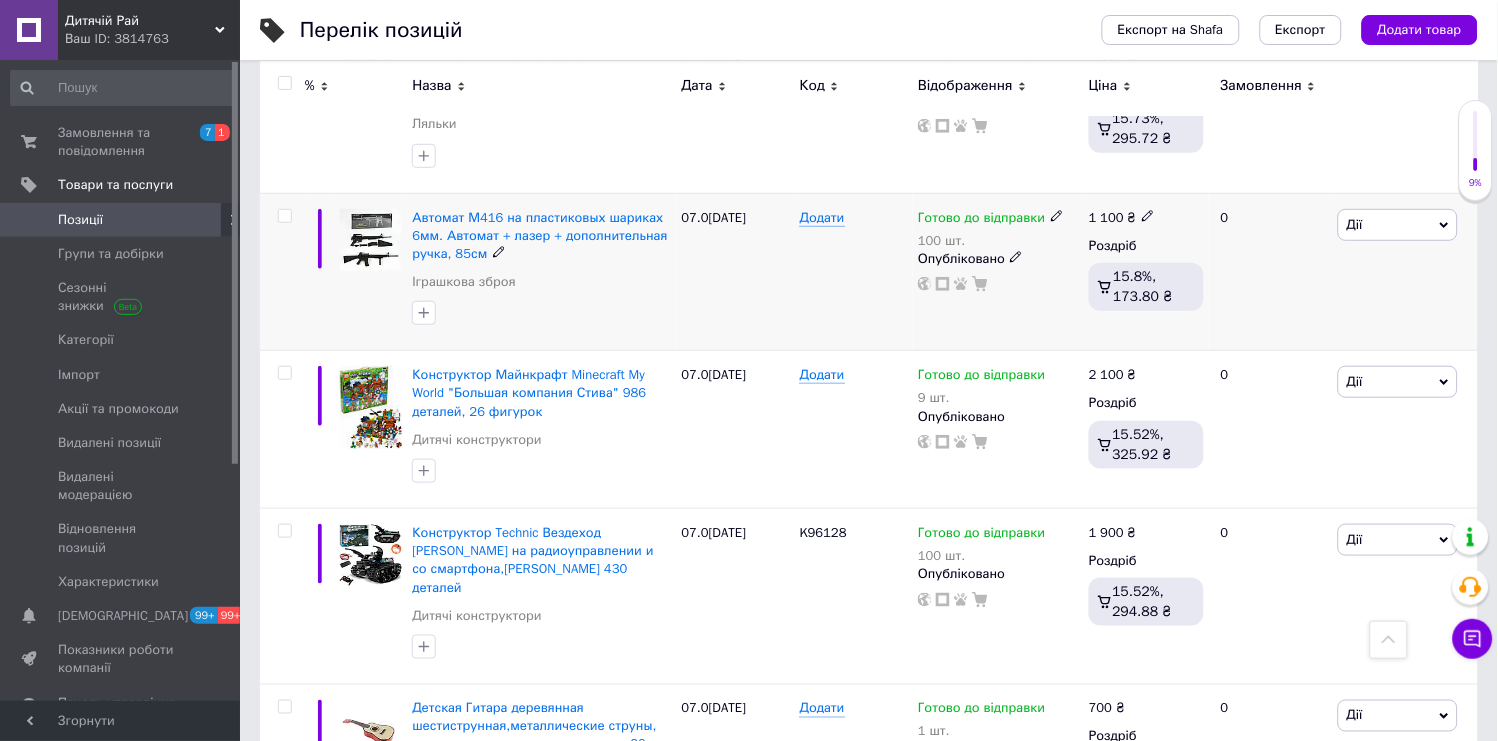 click at bounding box center [284, 216] 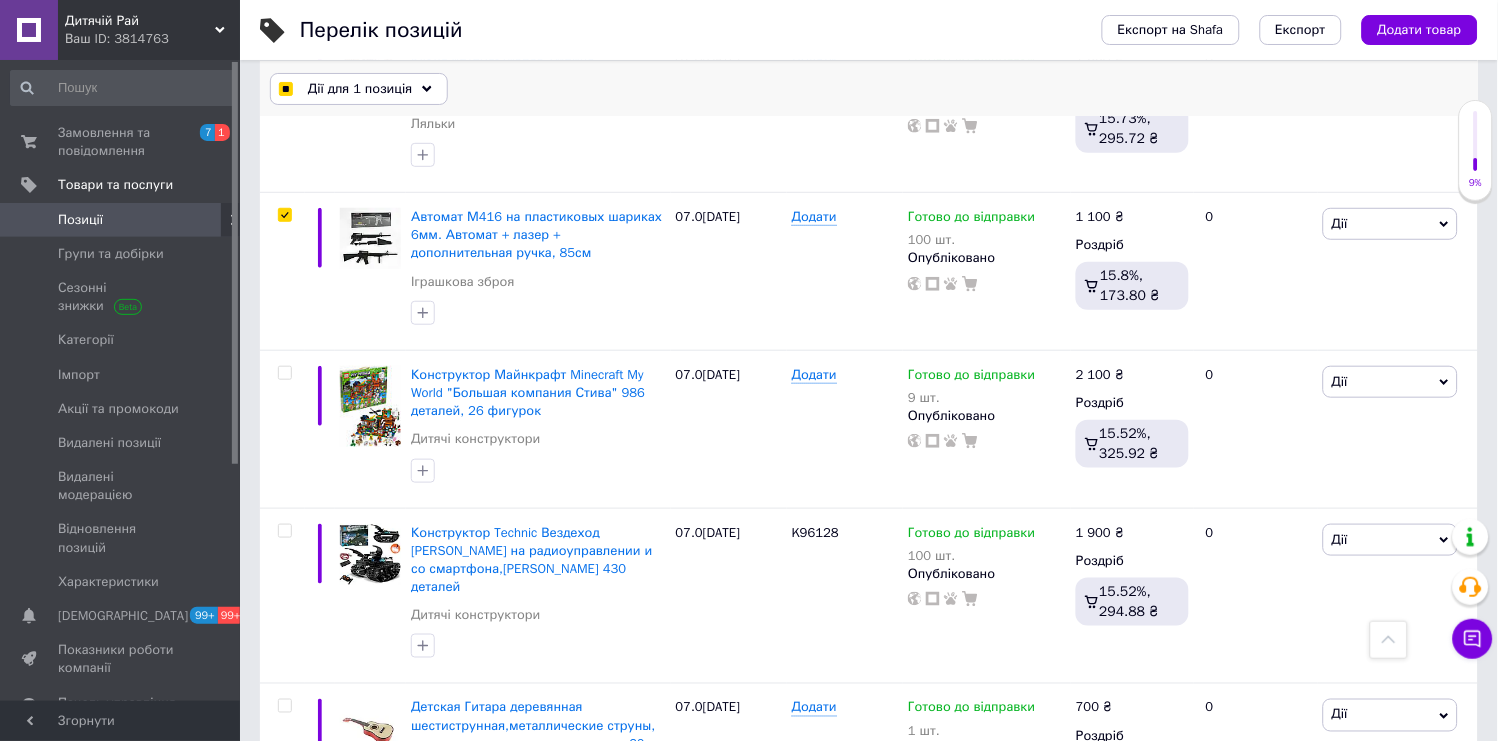 click on "Дії для 1 позиція" at bounding box center [360, 89] 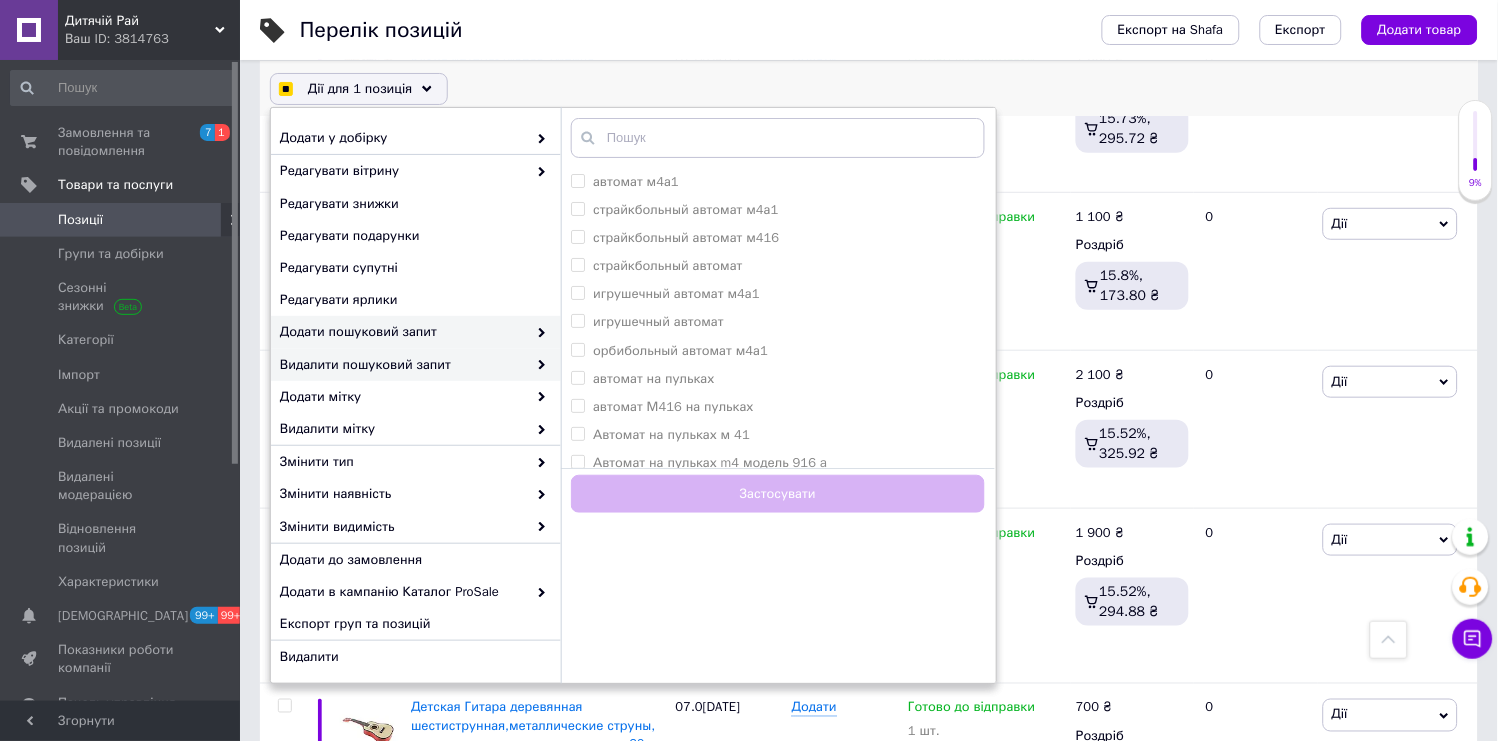 scroll, scrollTop: 13, scrollLeft: 0, axis: vertical 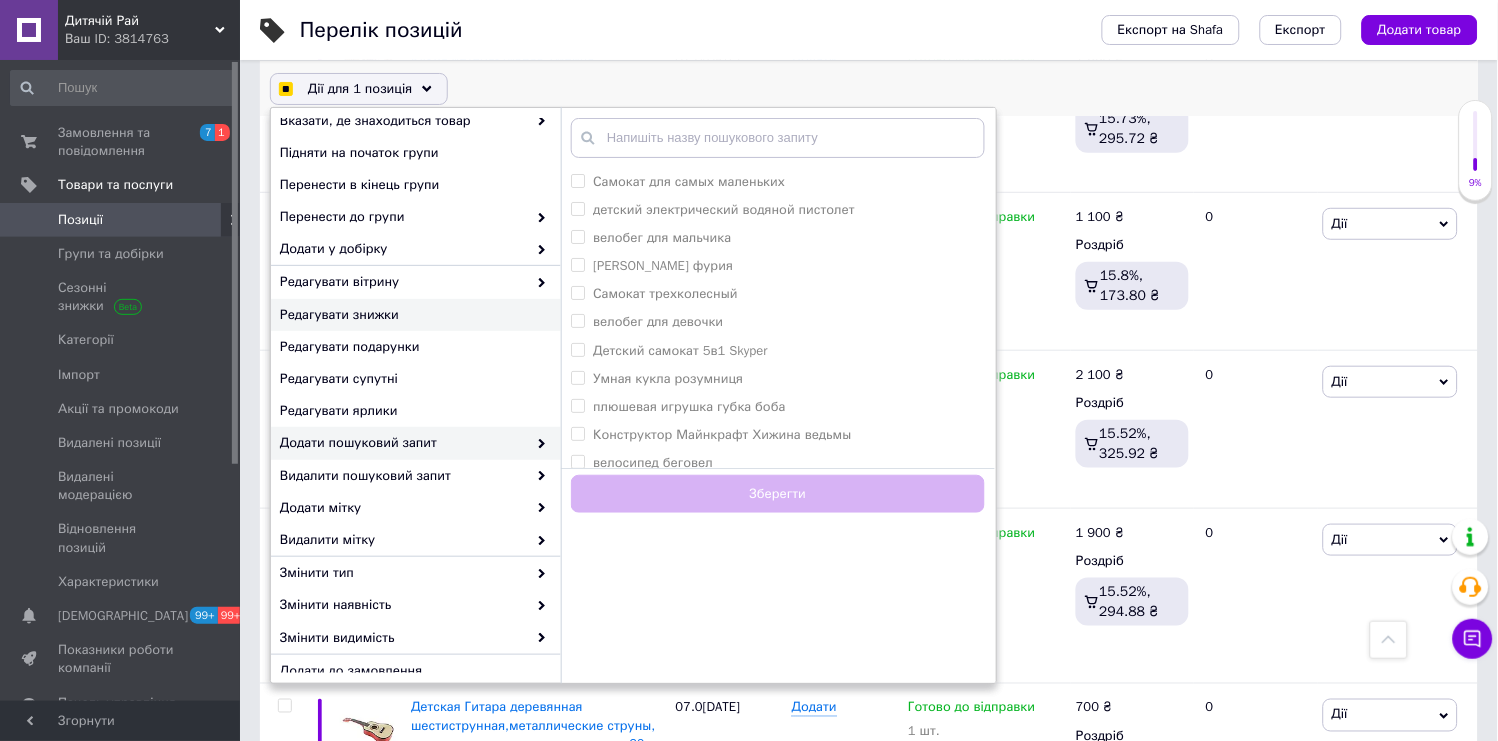 click on "Редагувати знижки" at bounding box center (413, 315) 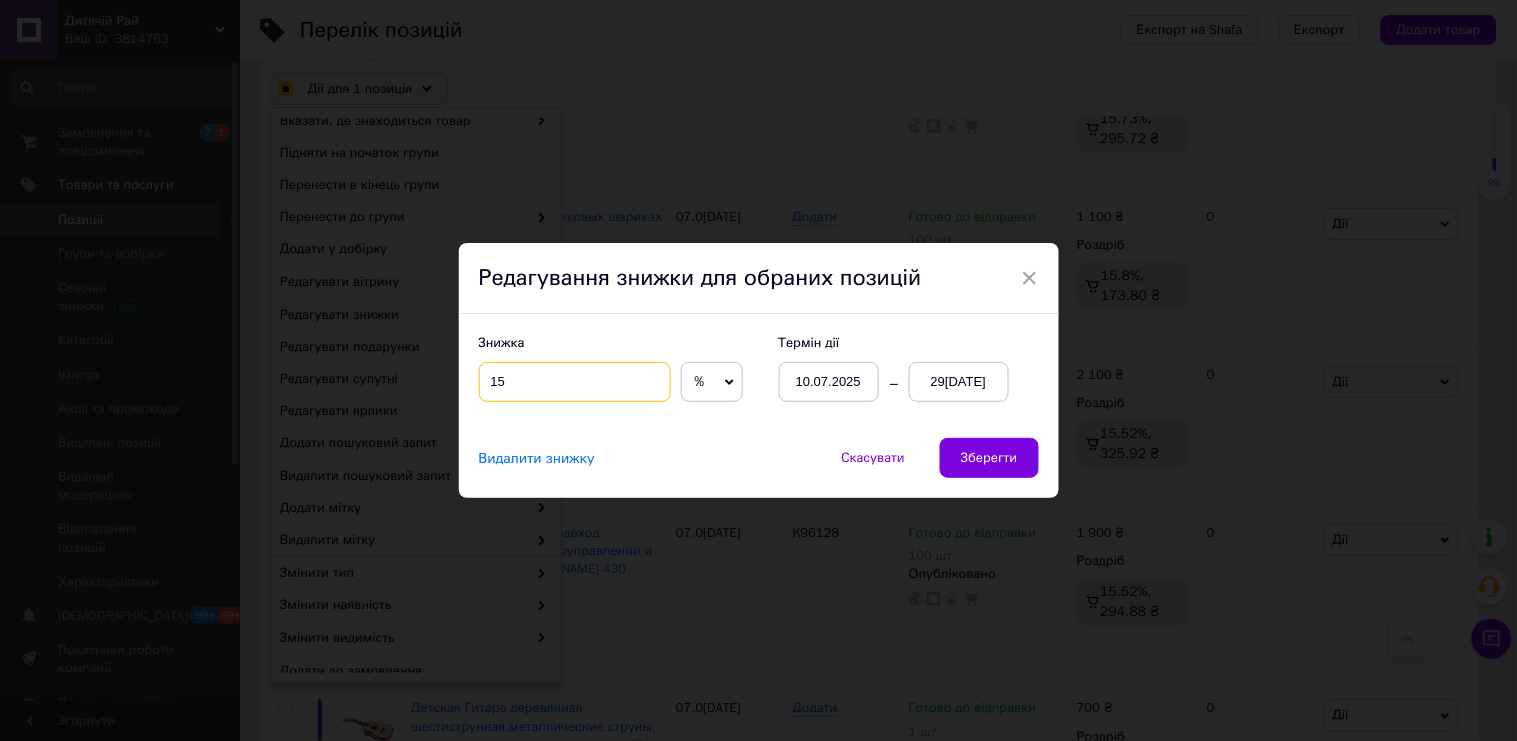 click on "15" at bounding box center [575, 382] 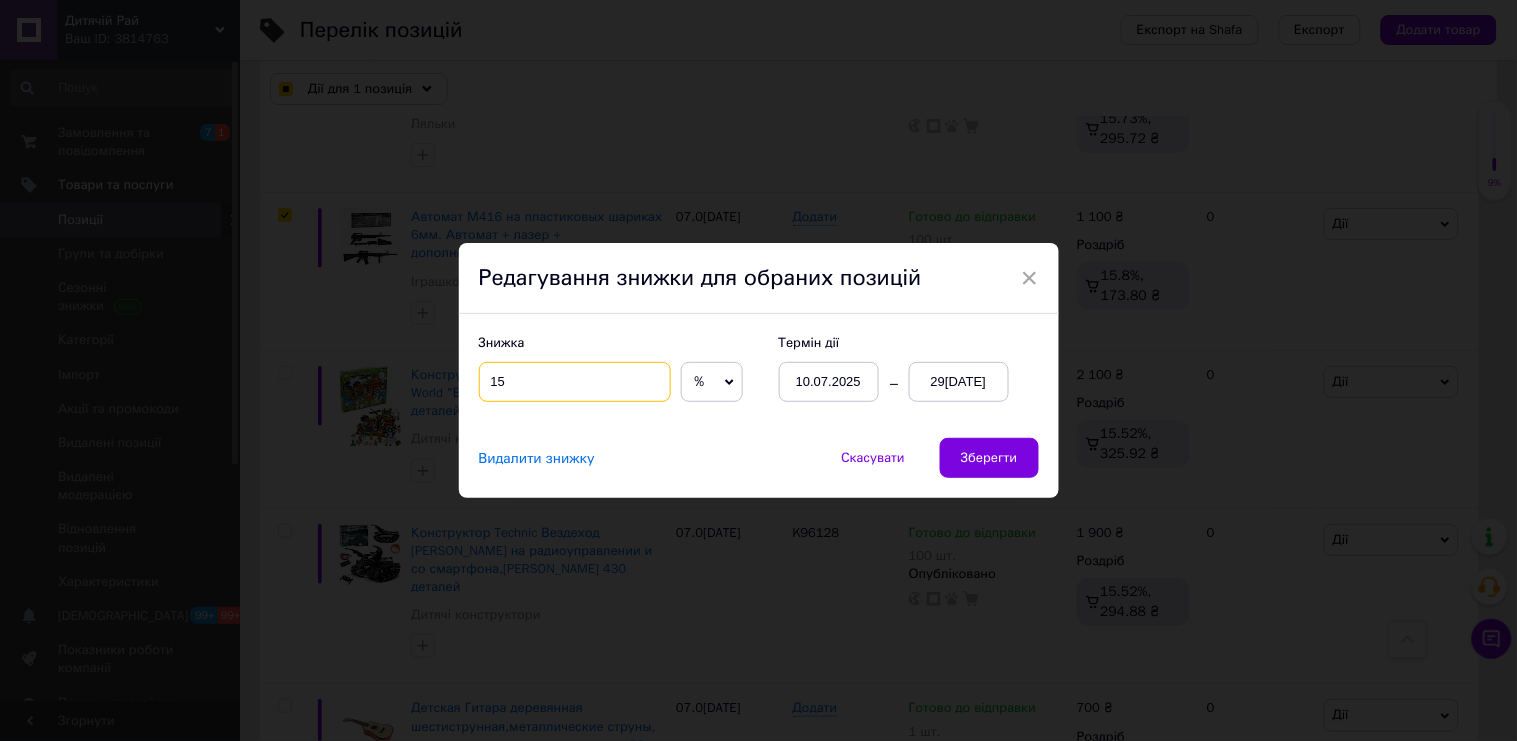 click on "15" at bounding box center (575, 382) 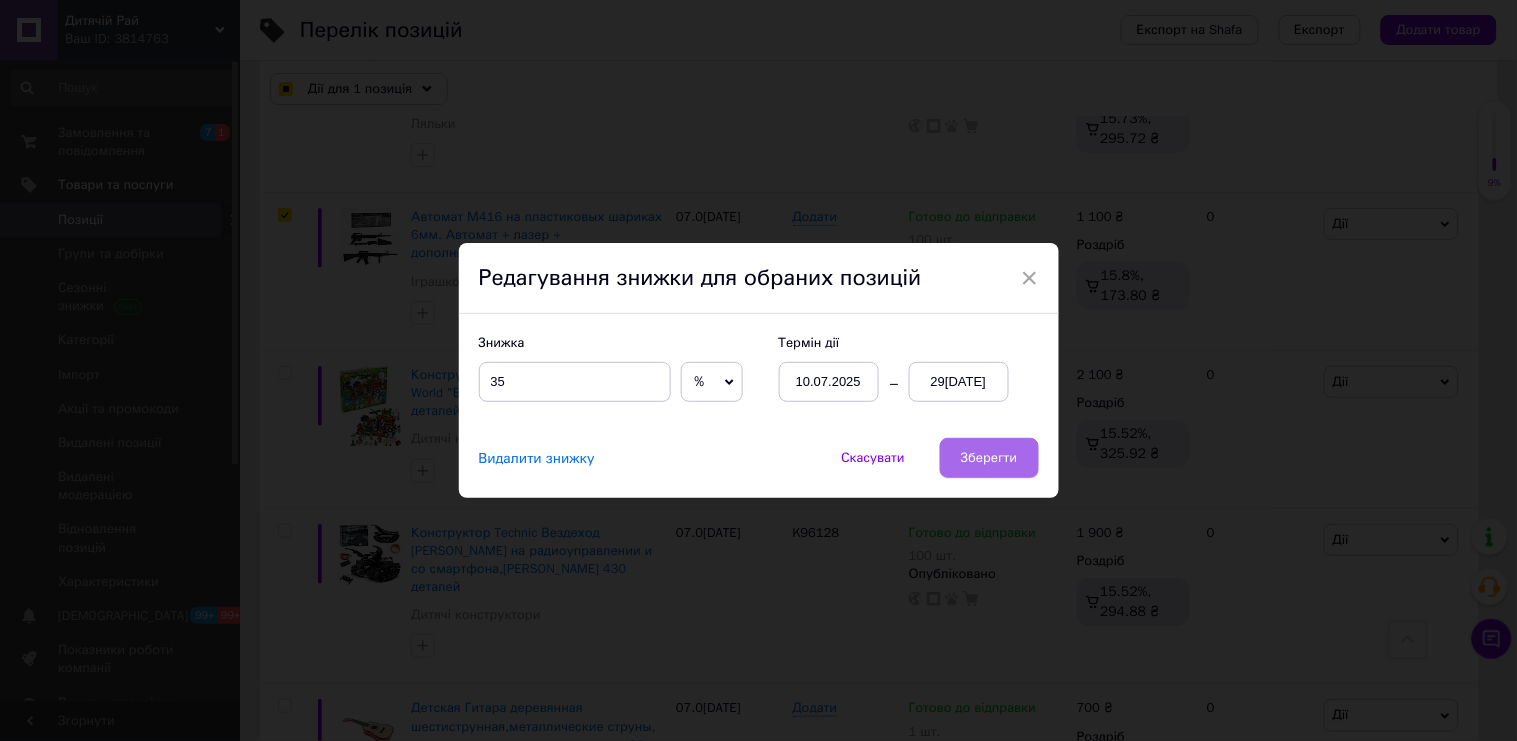 click on "Зберегти" at bounding box center (989, 458) 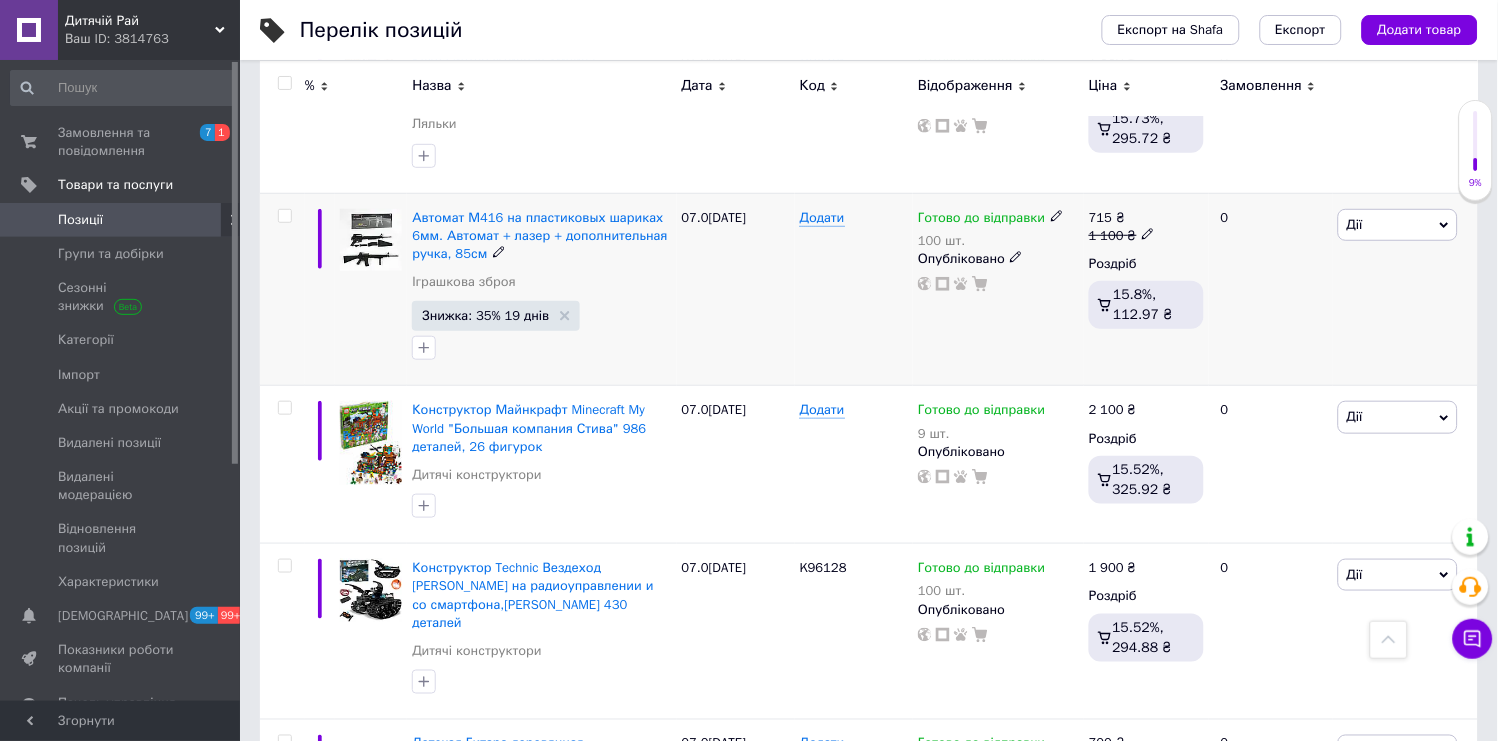 click at bounding box center [282, 289] 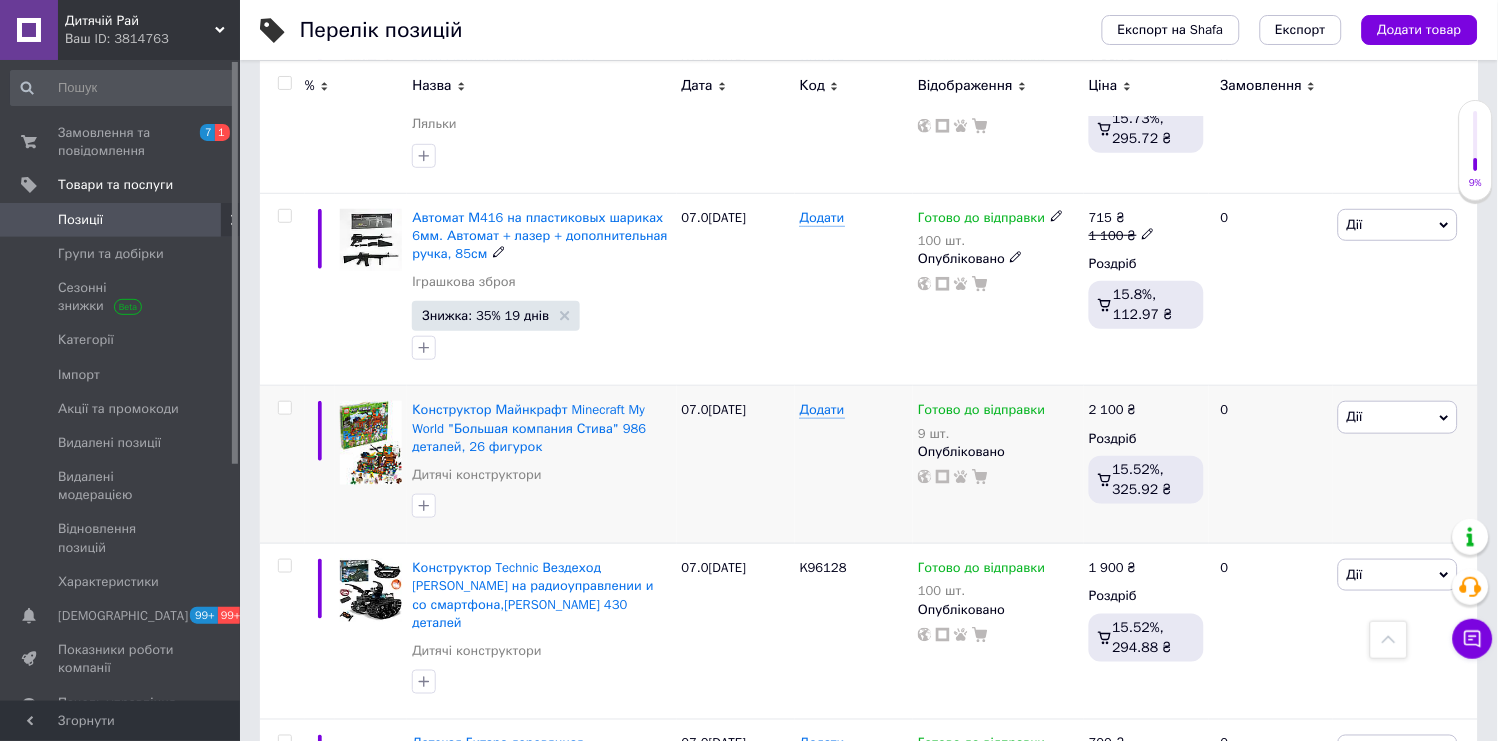 click at bounding box center [282, 465] 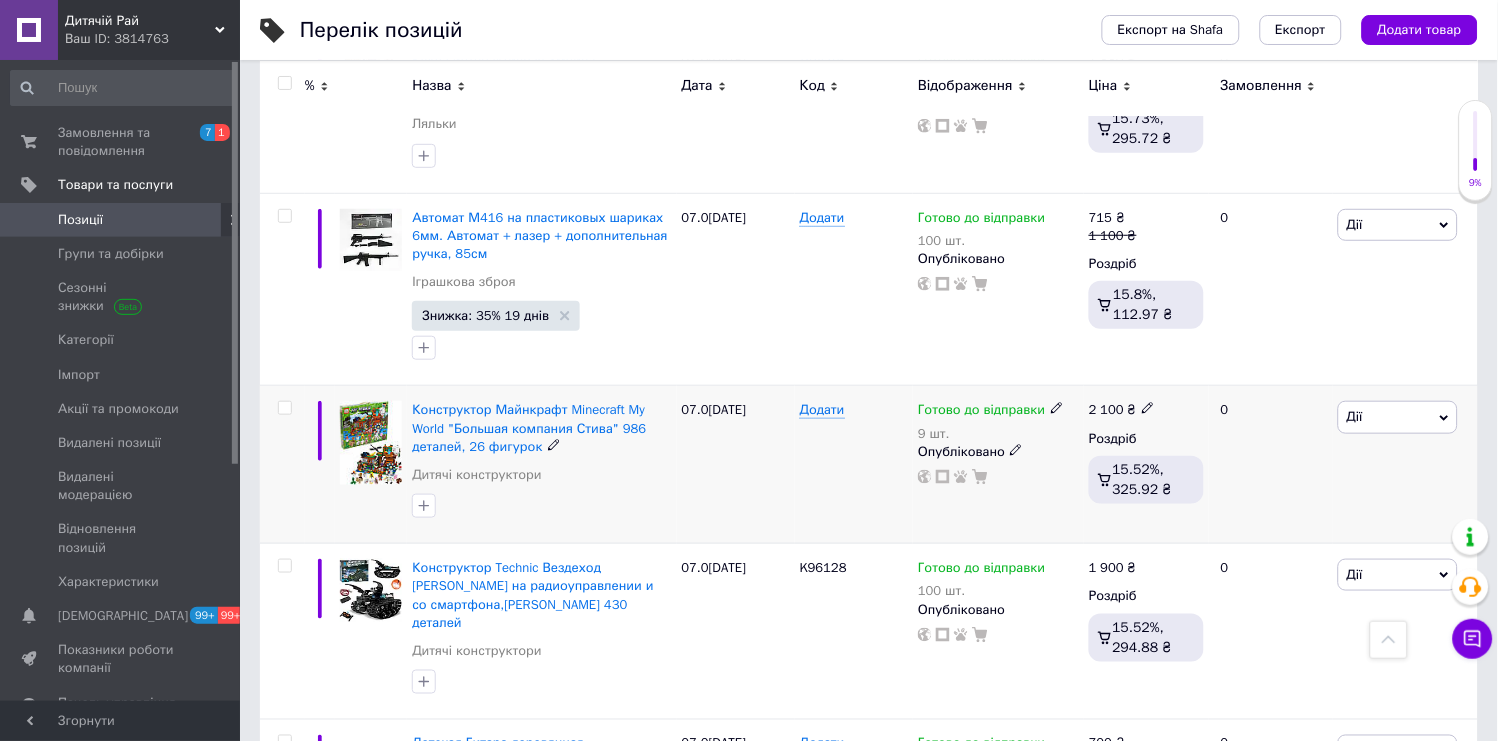click at bounding box center (285, 408) 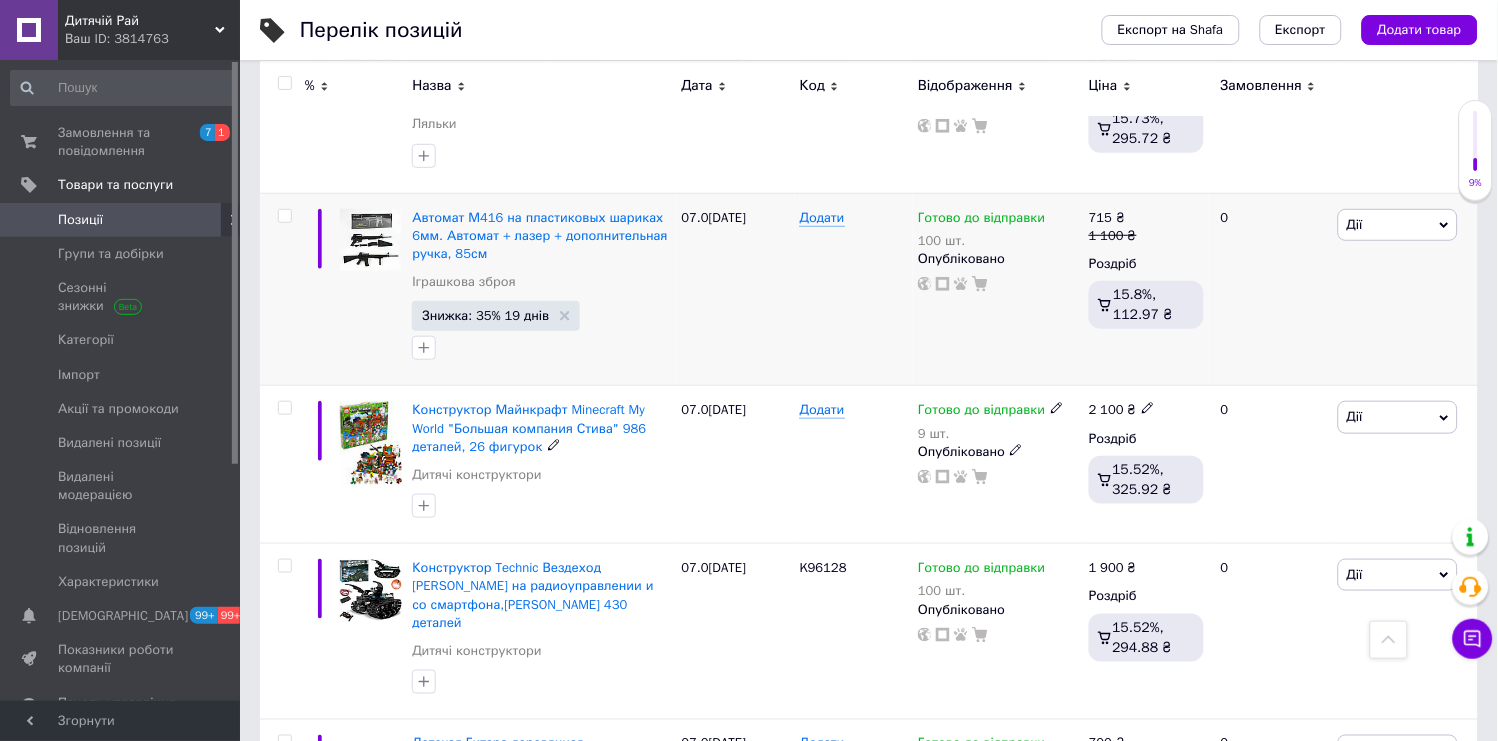 click at bounding box center [284, 408] 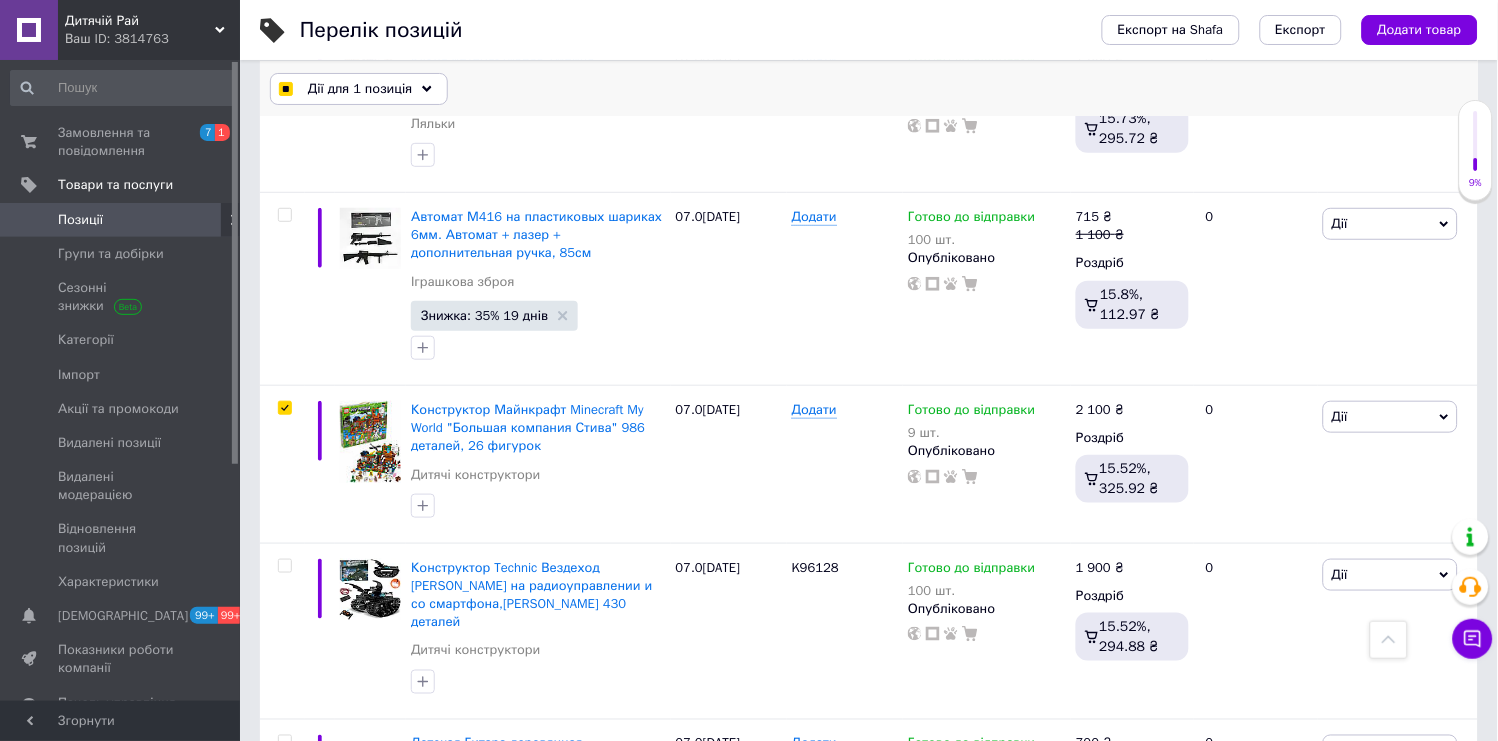 click on "Дії для 1 позиція" at bounding box center (360, 89) 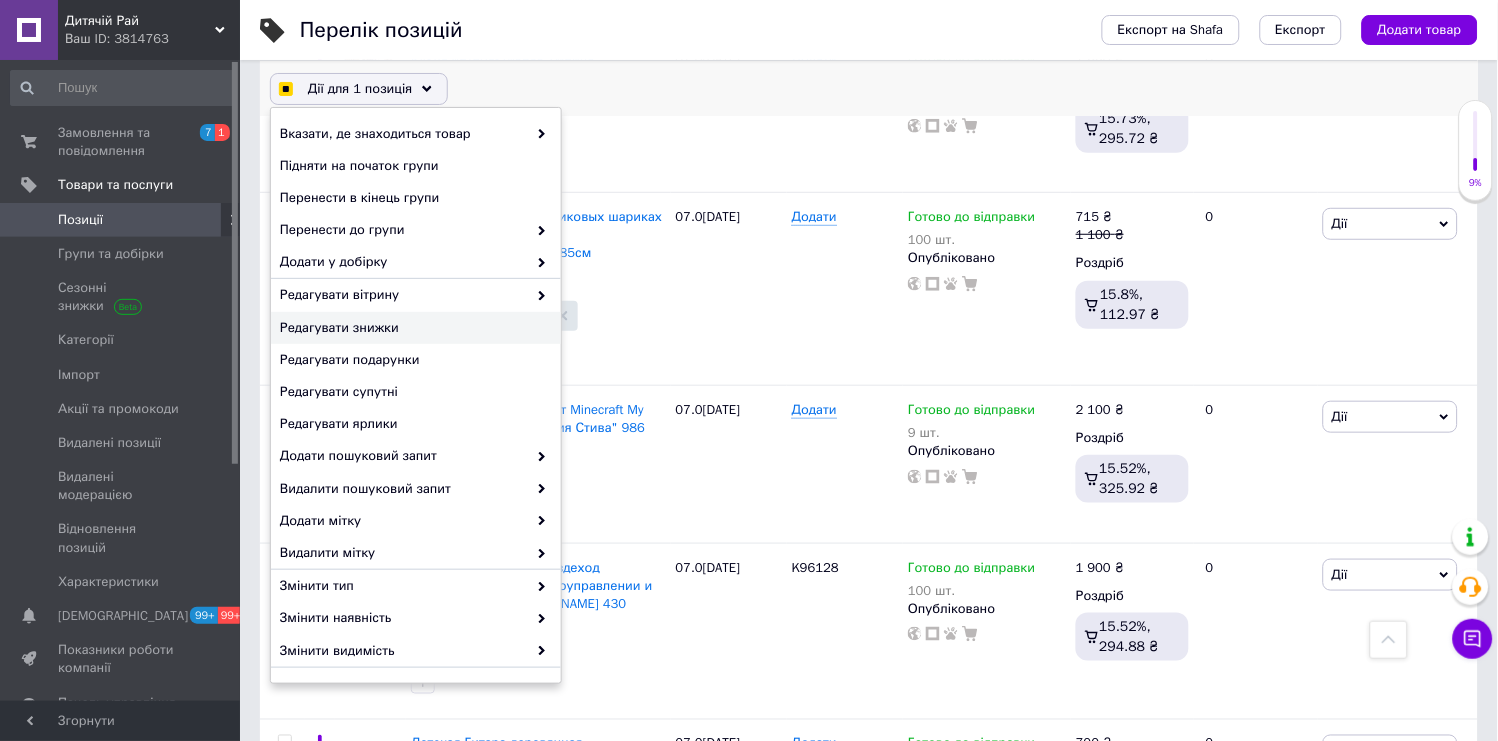 click on "Редагувати знижки" at bounding box center (416, 328) 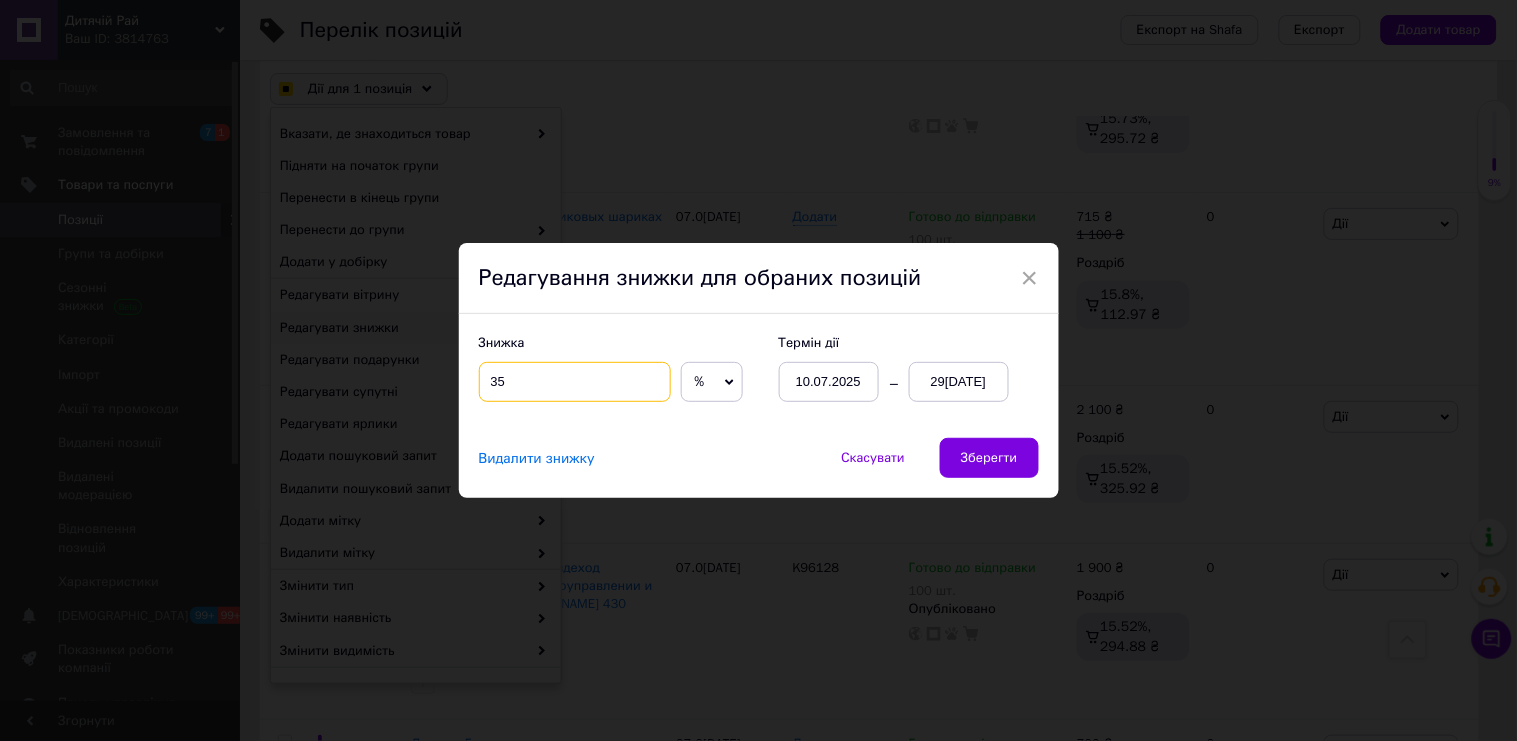 click on "35" at bounding box center [575, 382] 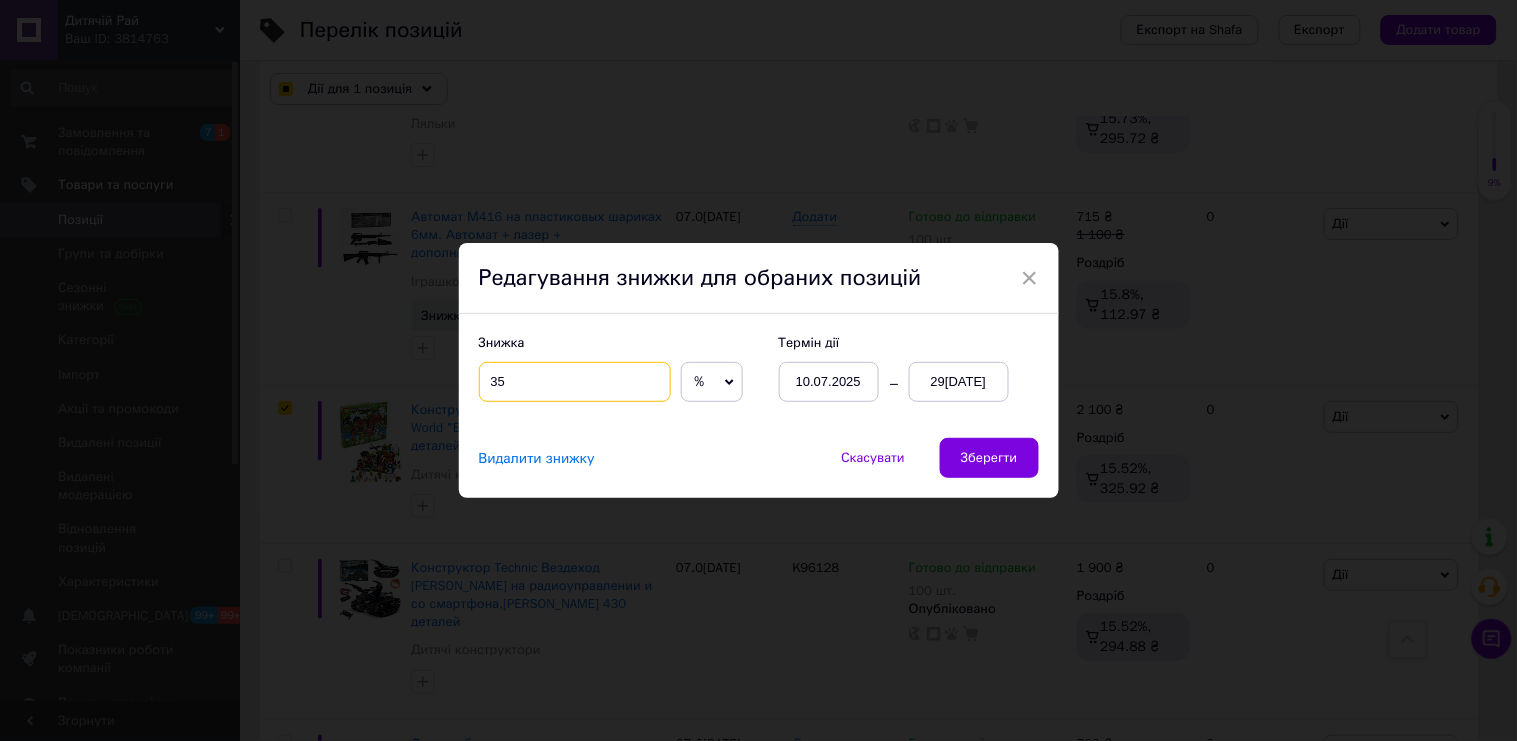 click on "35" at bounding box center (575, 382) 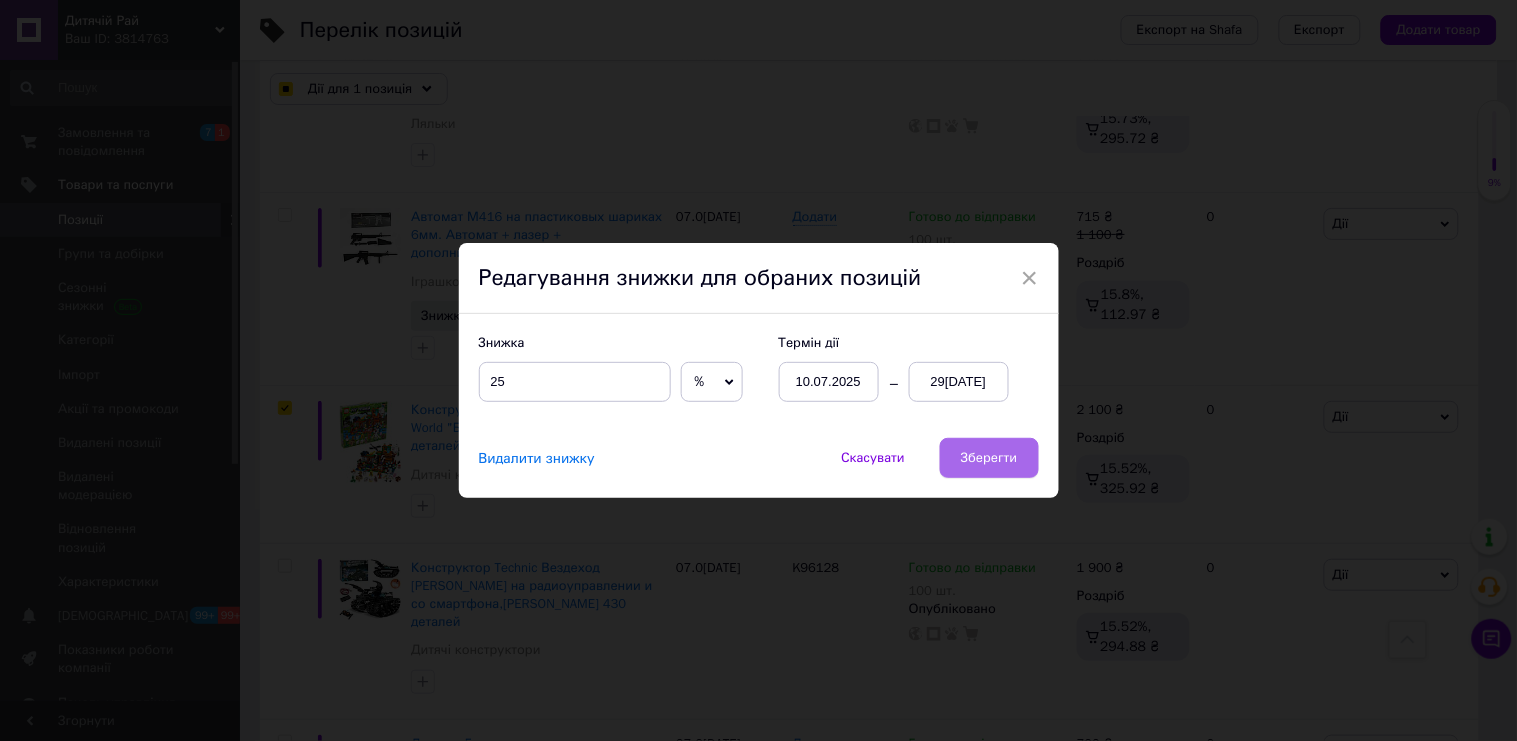 click on "Зберегти" at bounding box center [989, 458] 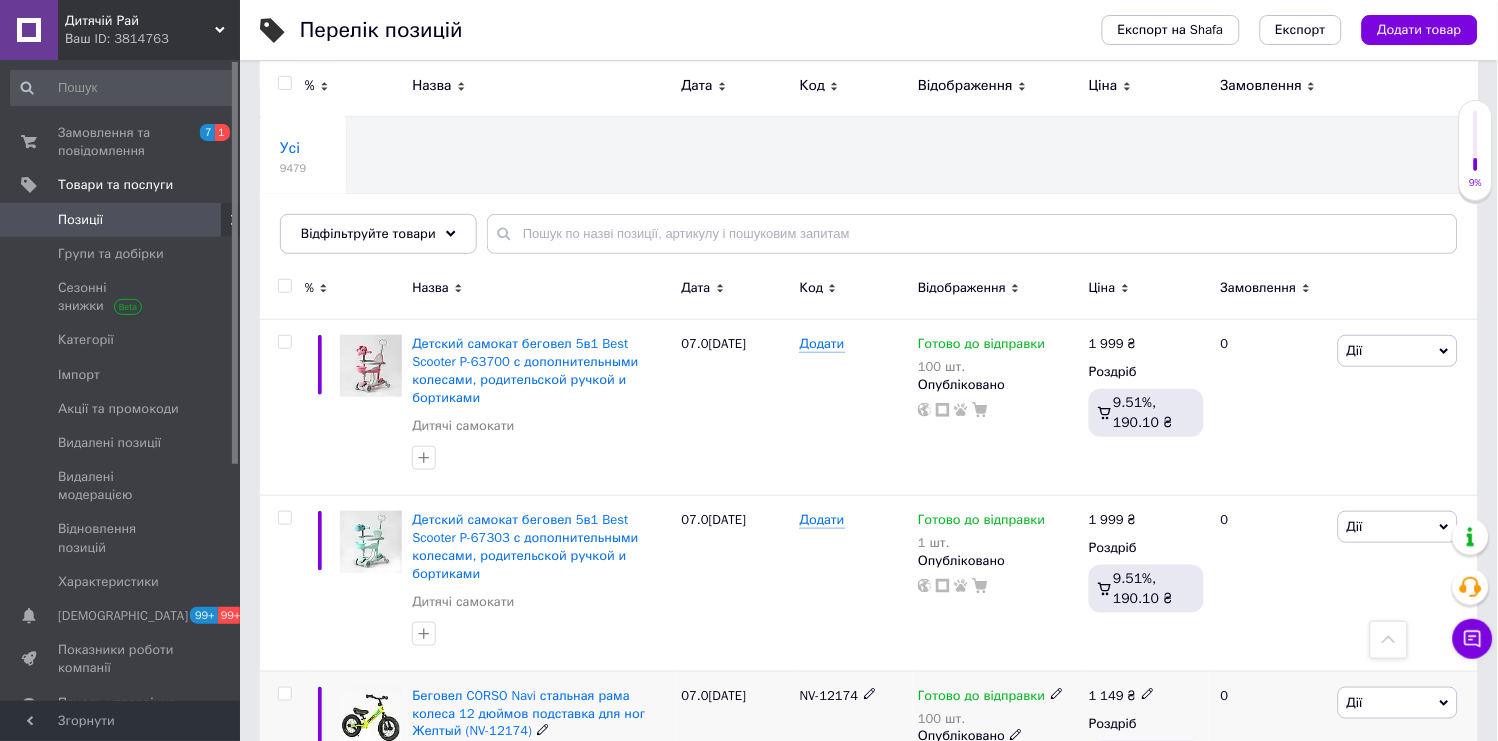scroll, scrollTop: 74, scrollLeft: 0, axis: vertical 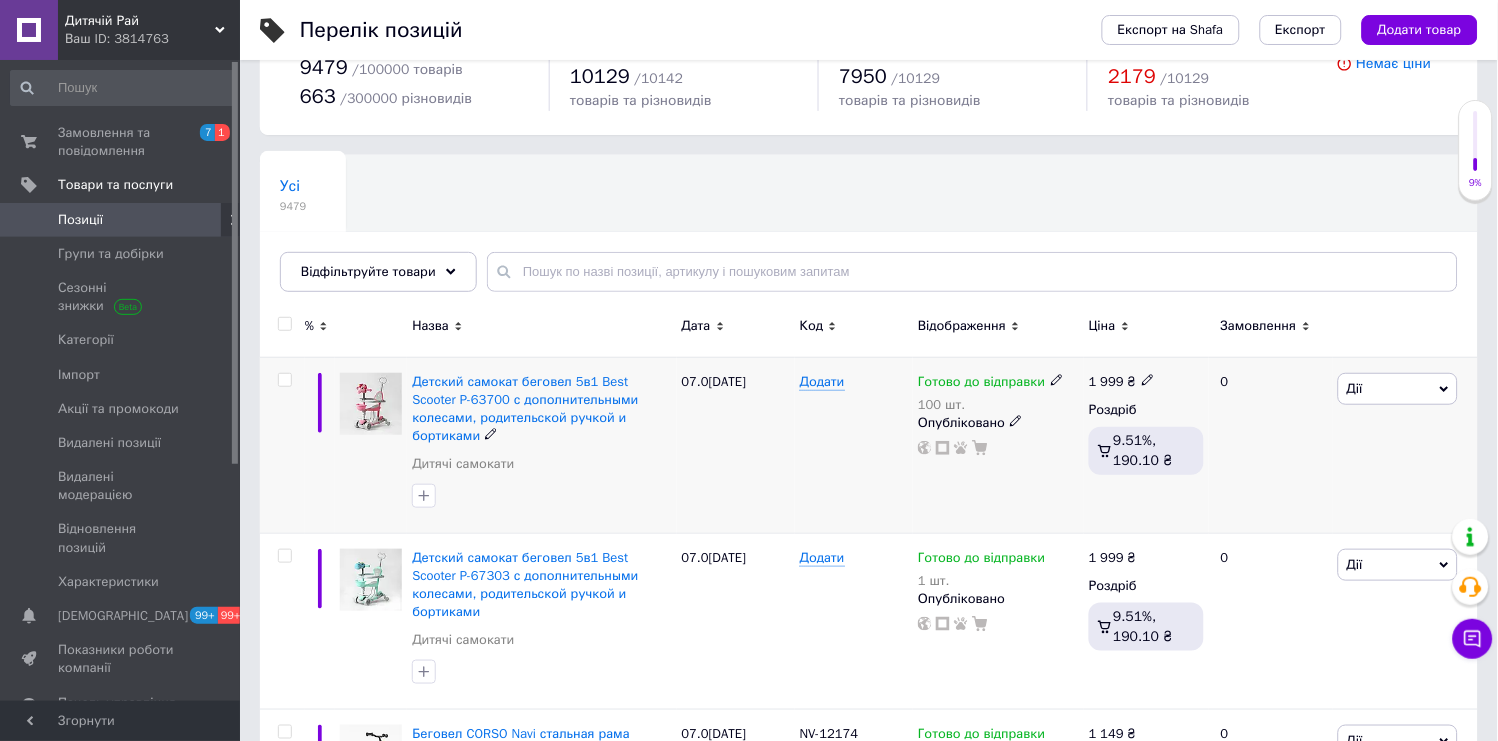 click on "Готово до відправки" at bounding box center (990, 382) 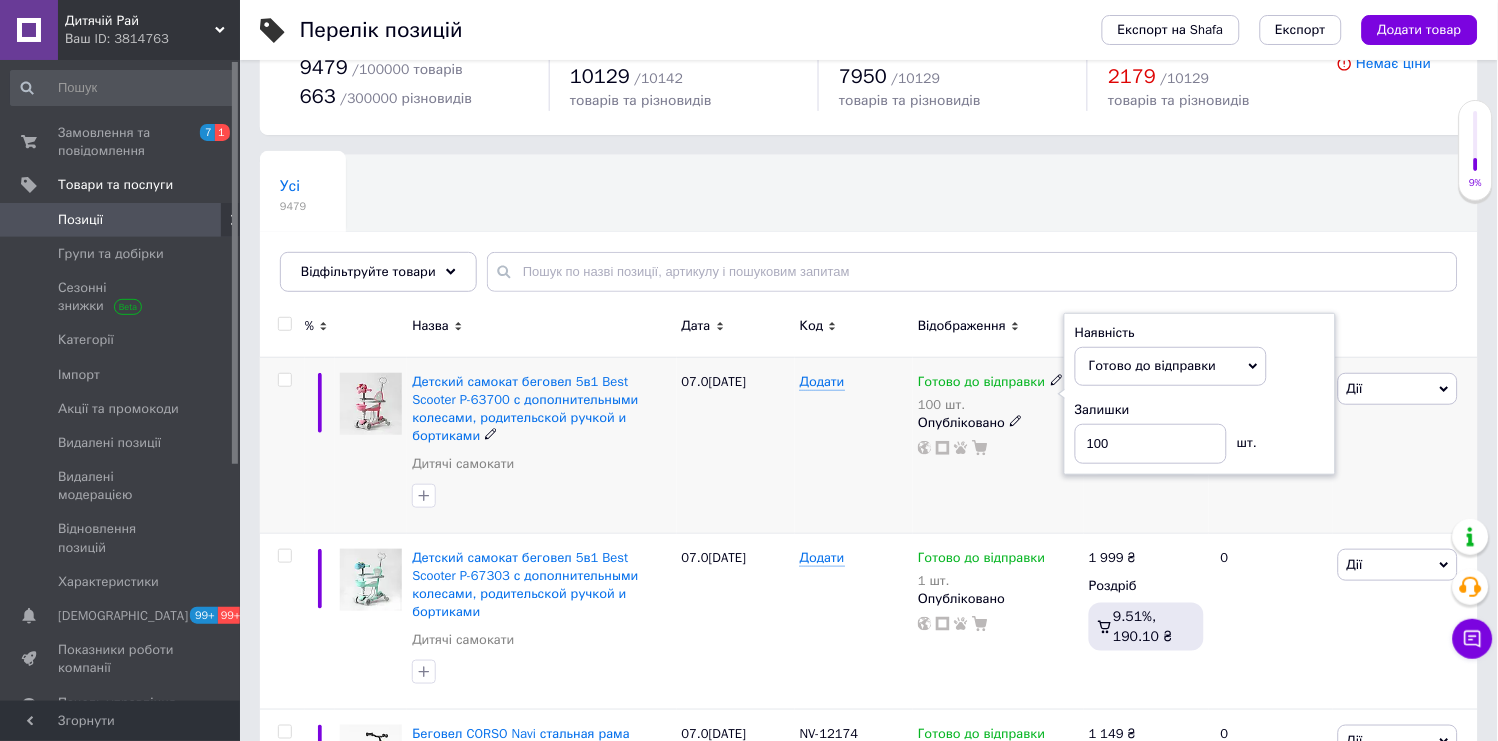 click 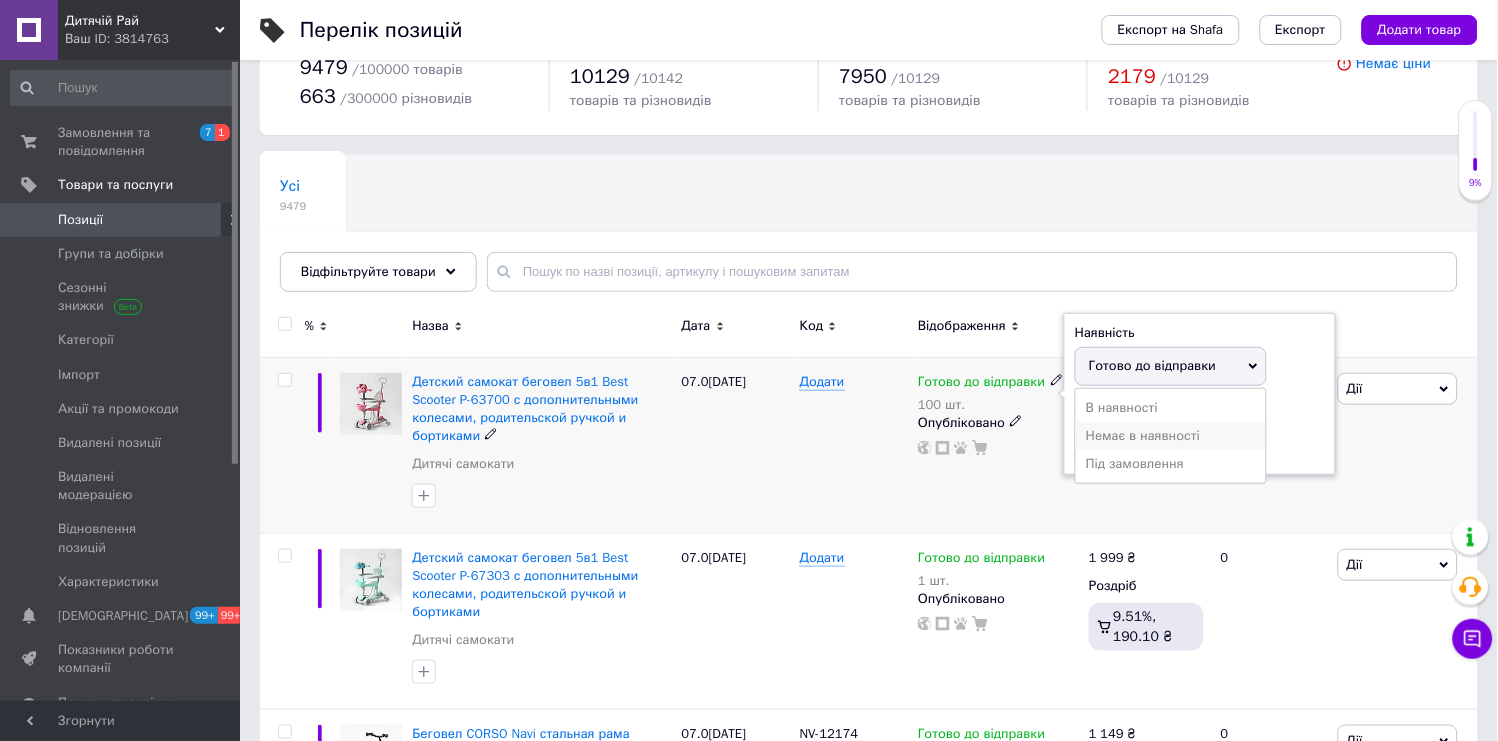 click on "Немає в наявності" at bounding box center [1171, 436] 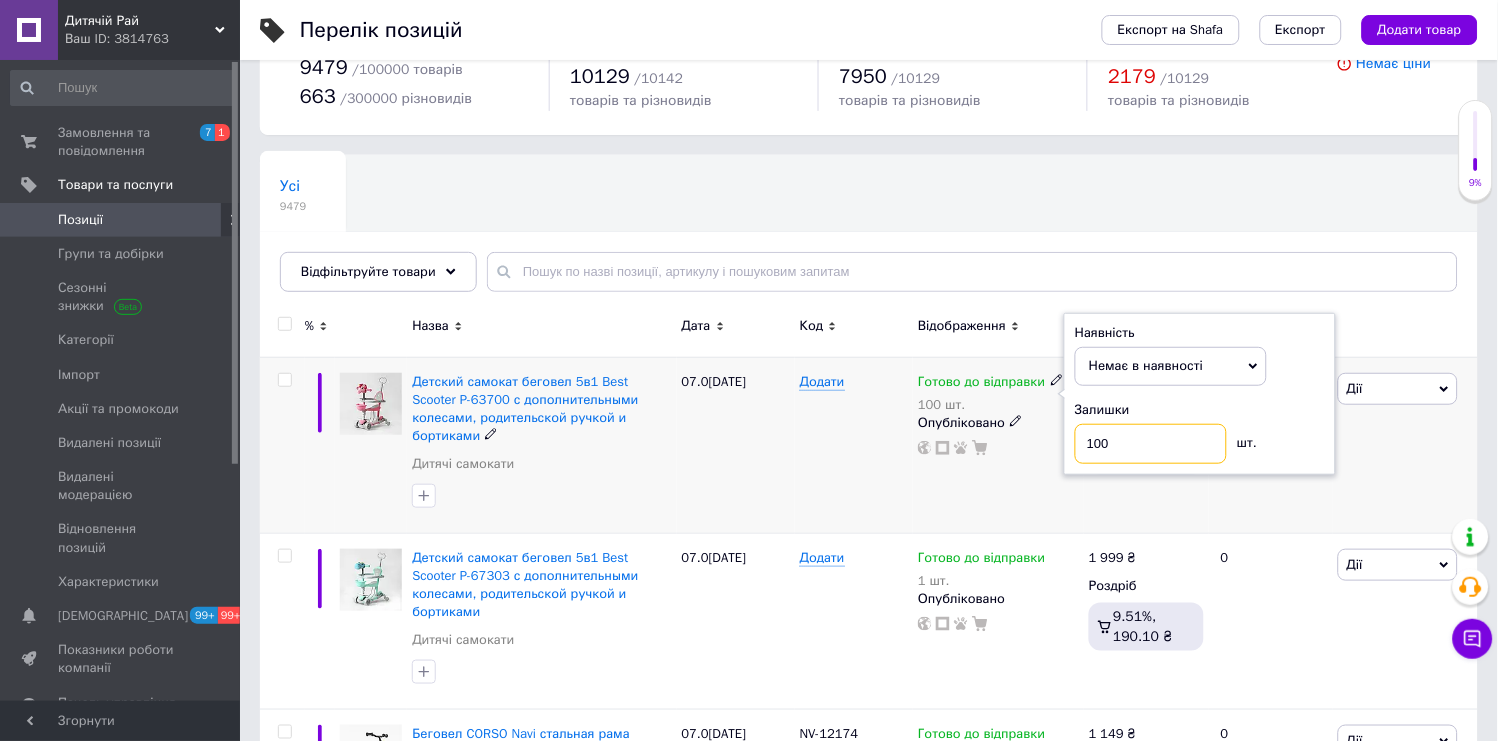 click on "100" at bounding box center [1151, 444] 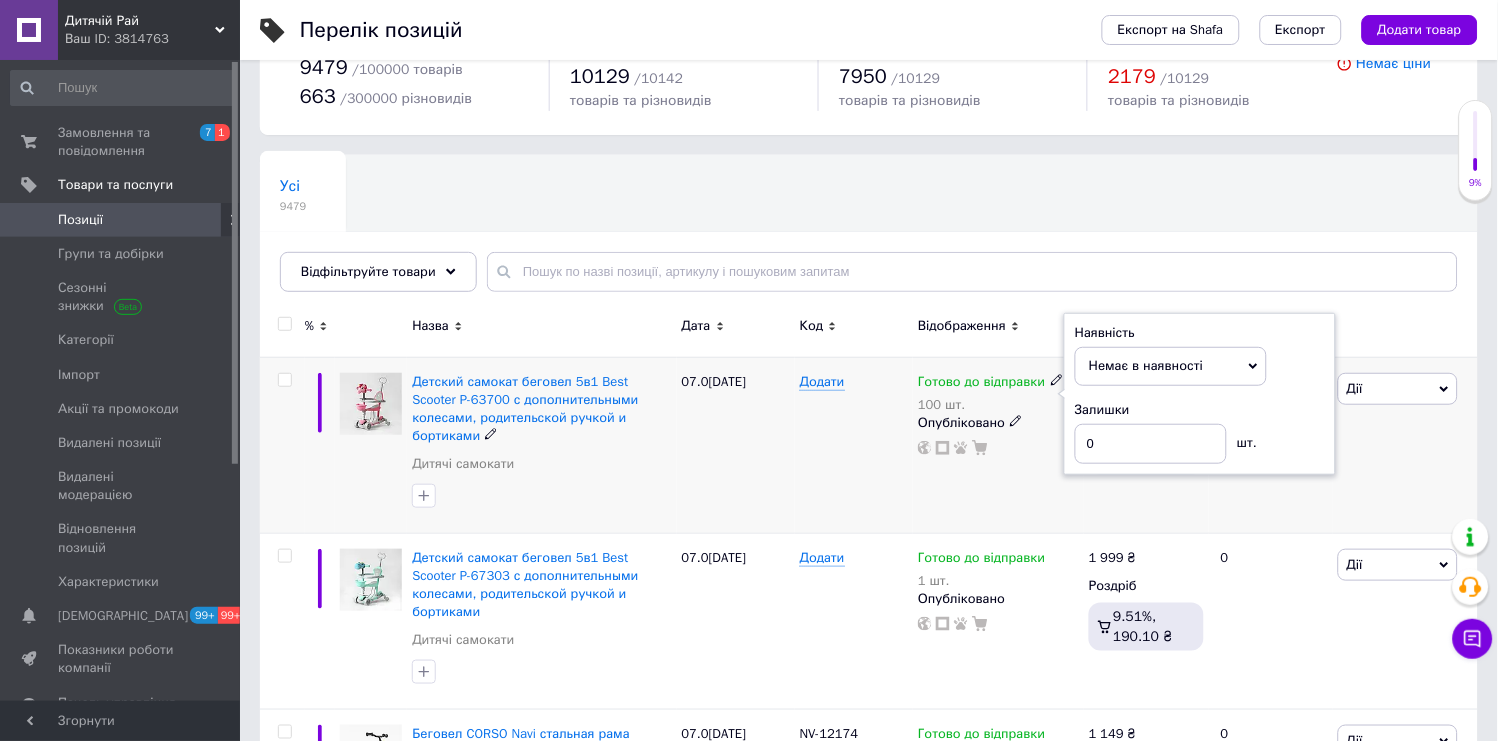 click on "Додати" at bounding box center (854, 445) 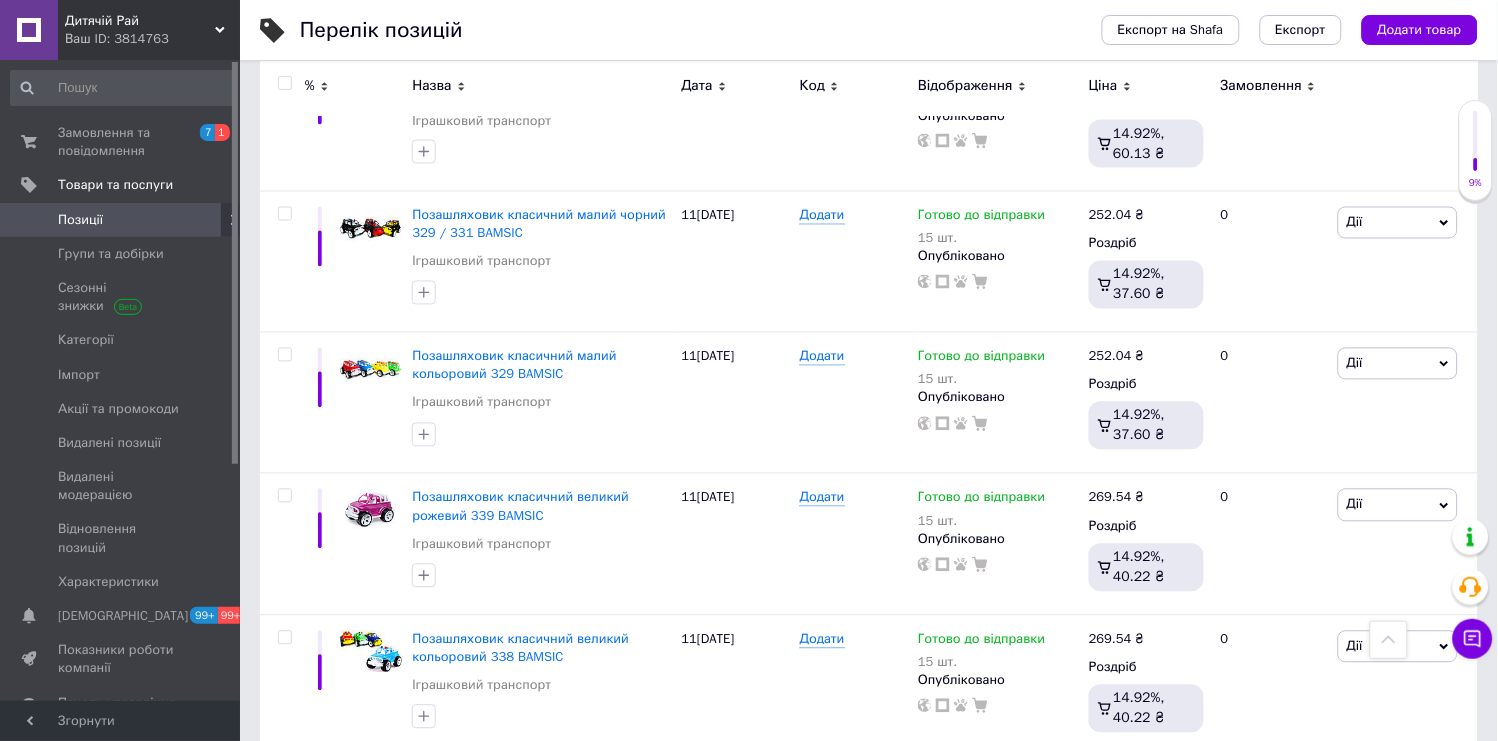 scroll, scrollTop: 14674, scrollLeft: 0, axis: vertical 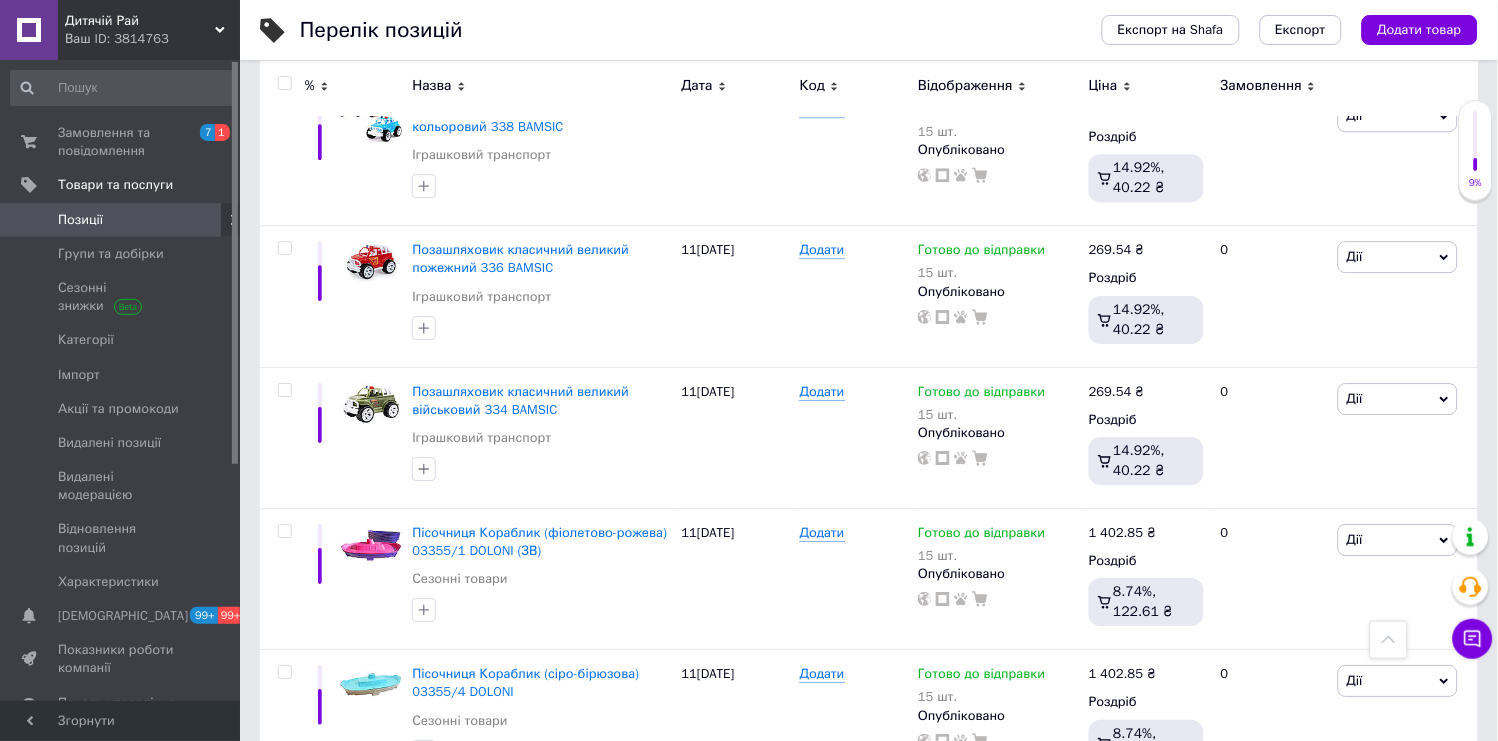 click on "4" at bounding box center (539, 832) 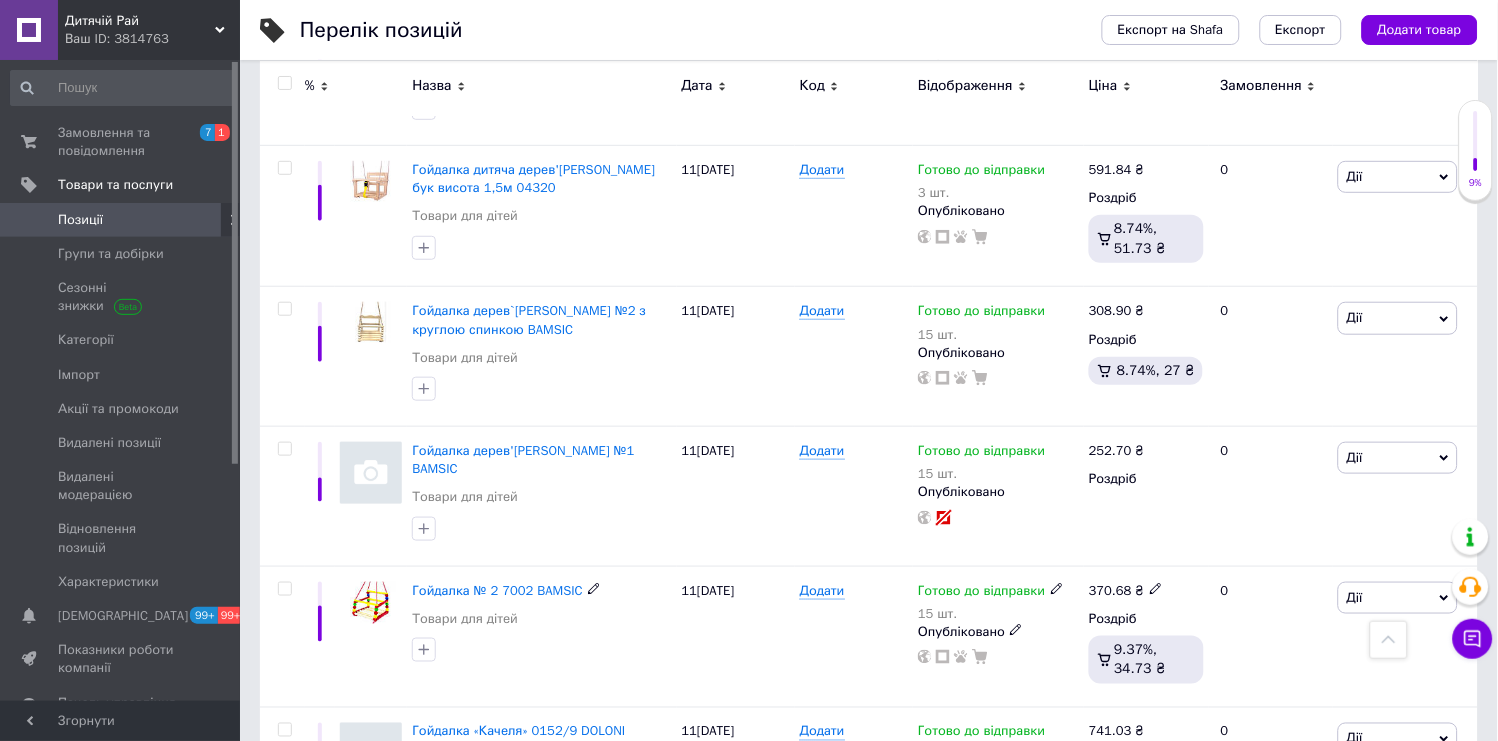 scroll, scrollTop: 13898, scrollLeft: 0, axis: vertical 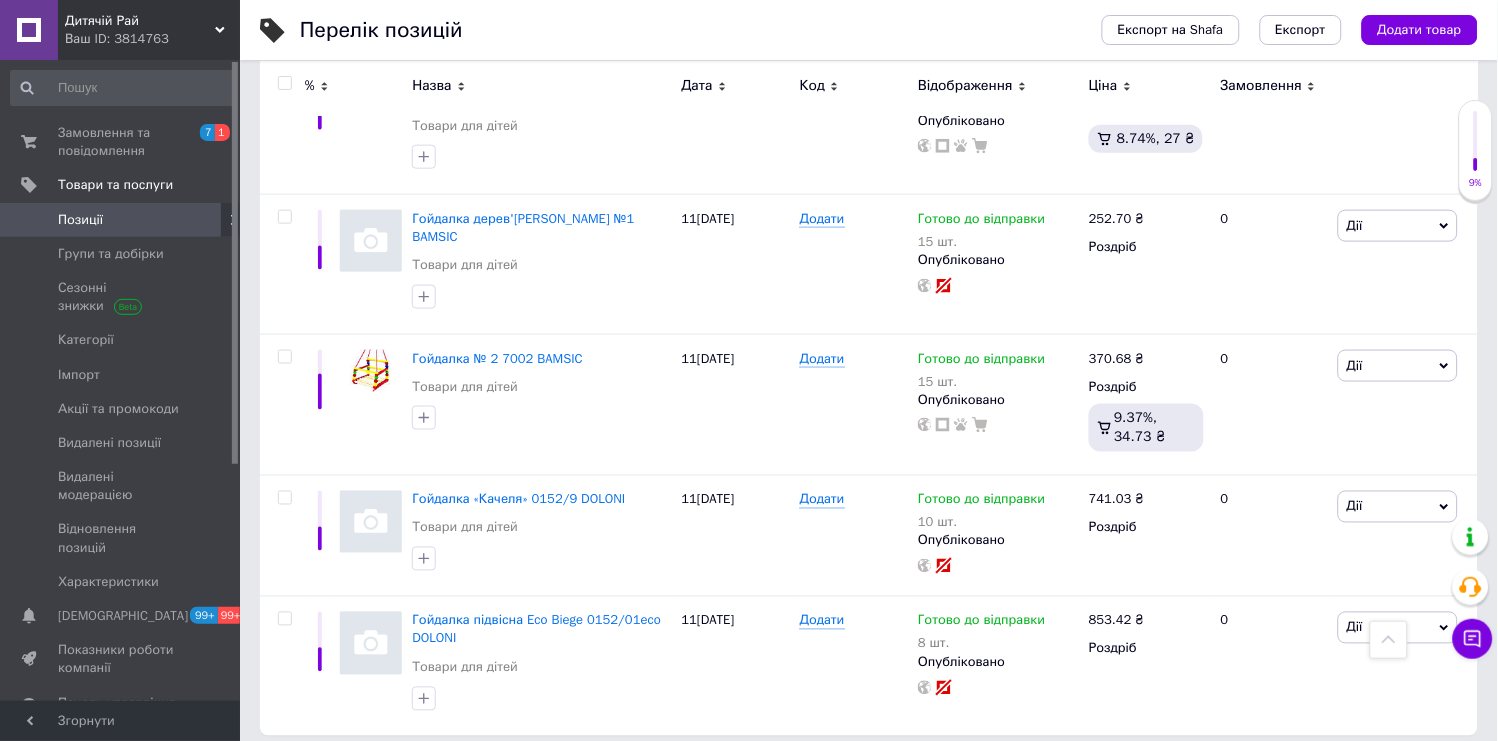 click on "5" at bounding box center [584, 777] 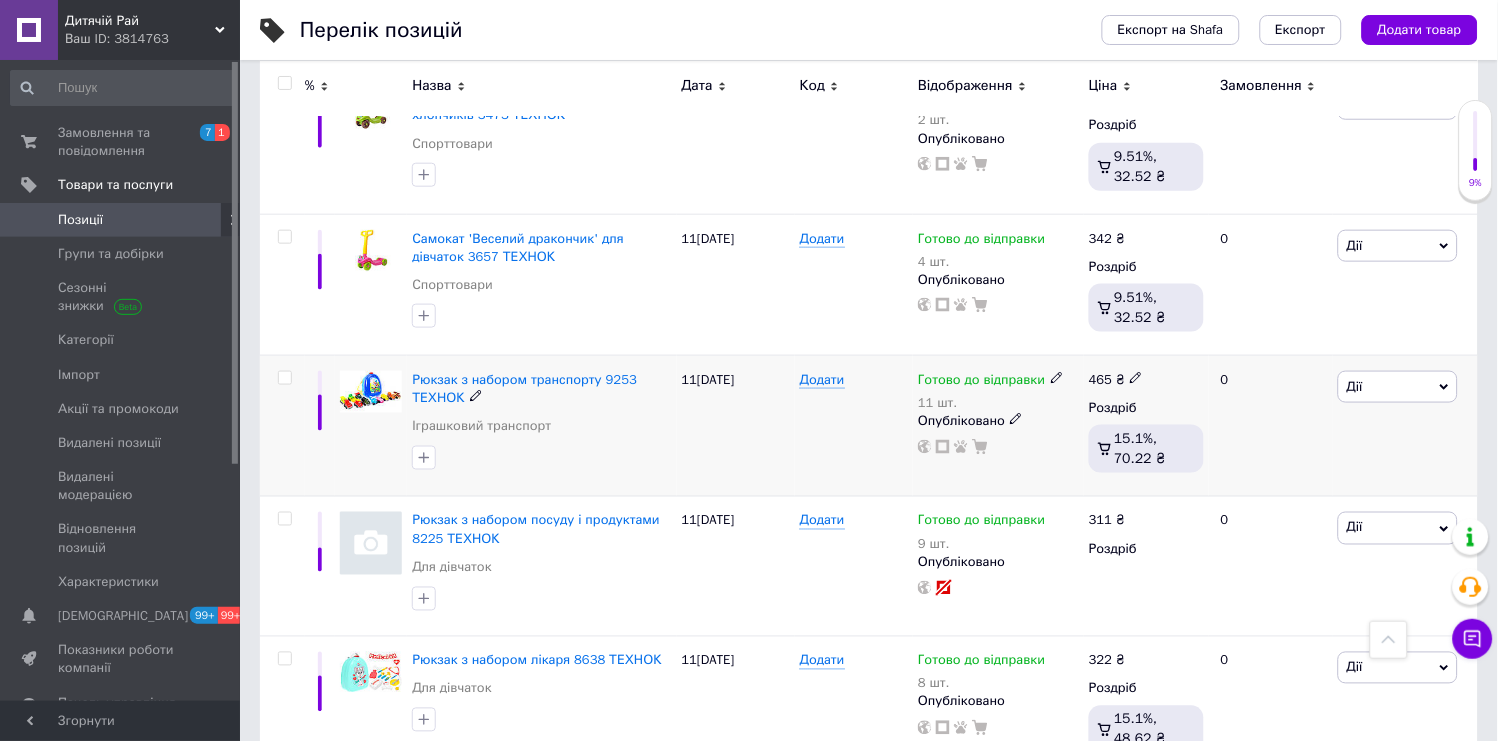 scroll, scrollTop: 13932, scrollLeft: 0, axis: vertical 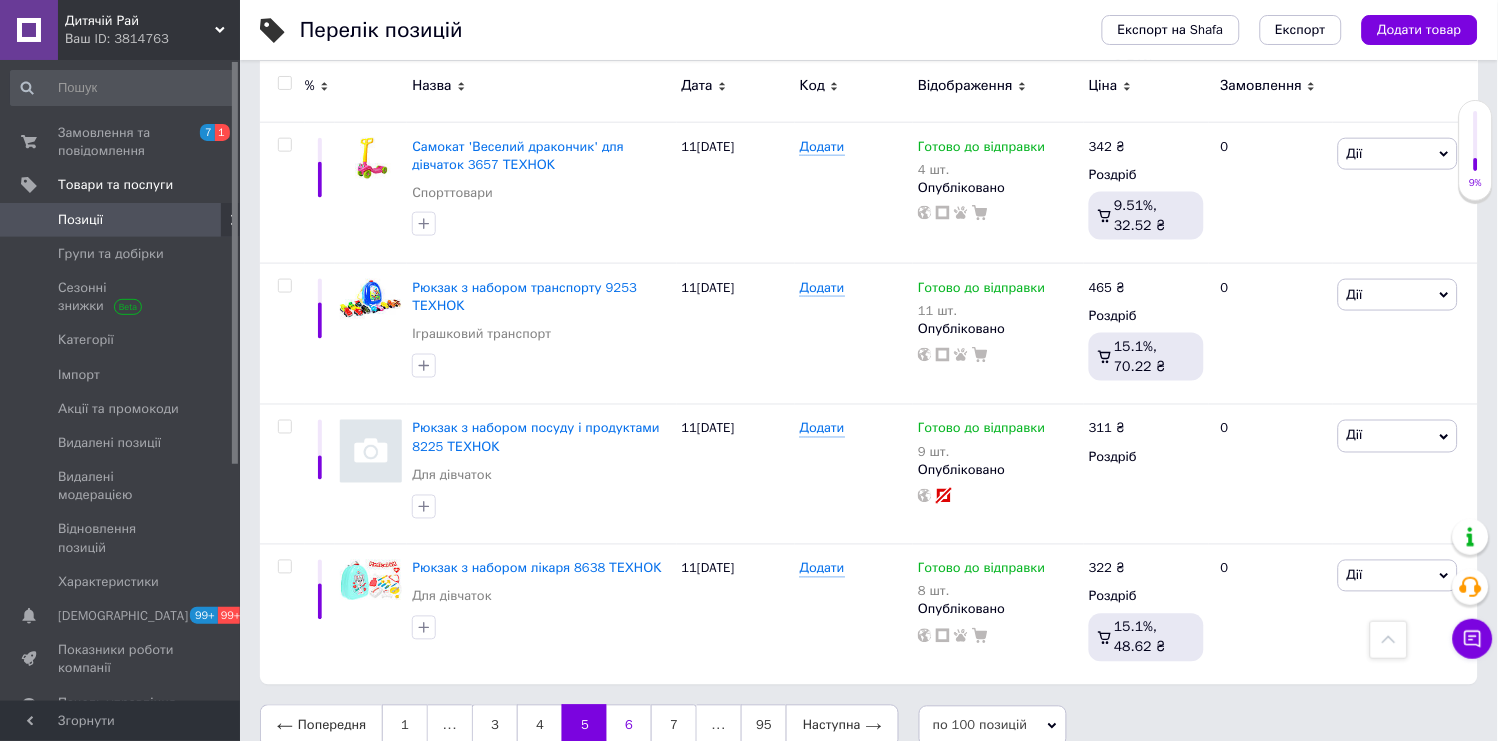 click on "6" at bounding box center [629, 726] 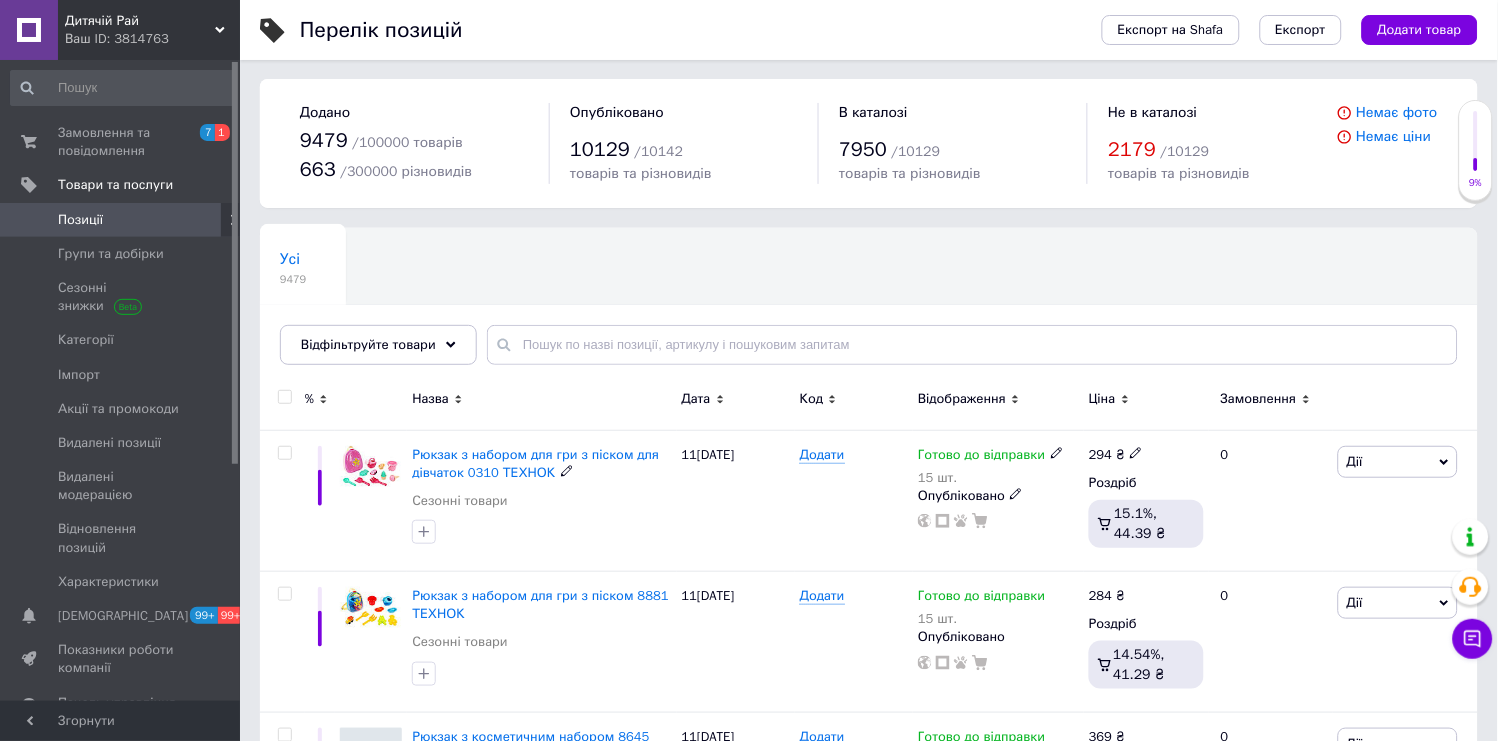 scroll, scrollTop: 0, scrollLeft: 0, axis: both 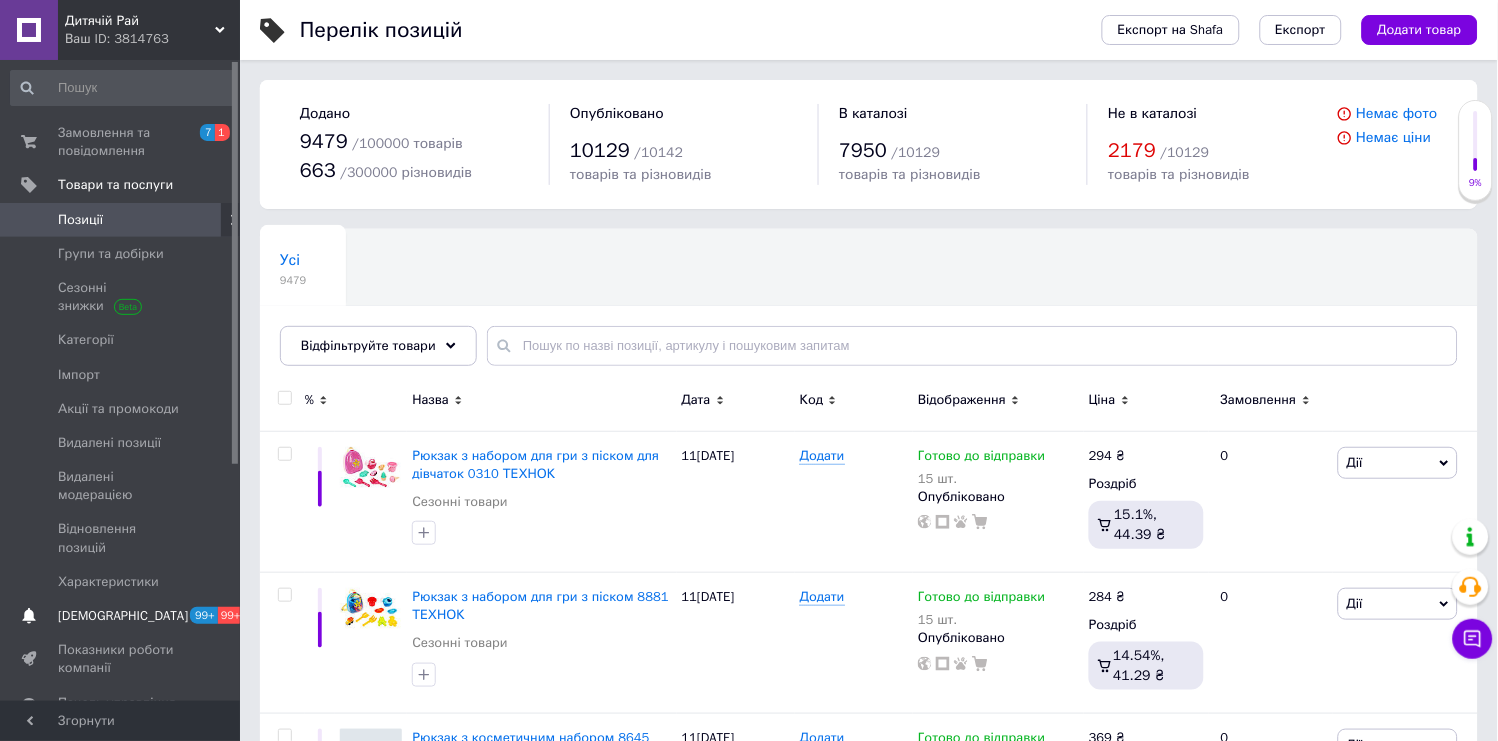 click on "[DEMOGRAPHIC_DATA]" at bounding box center (121, 616) 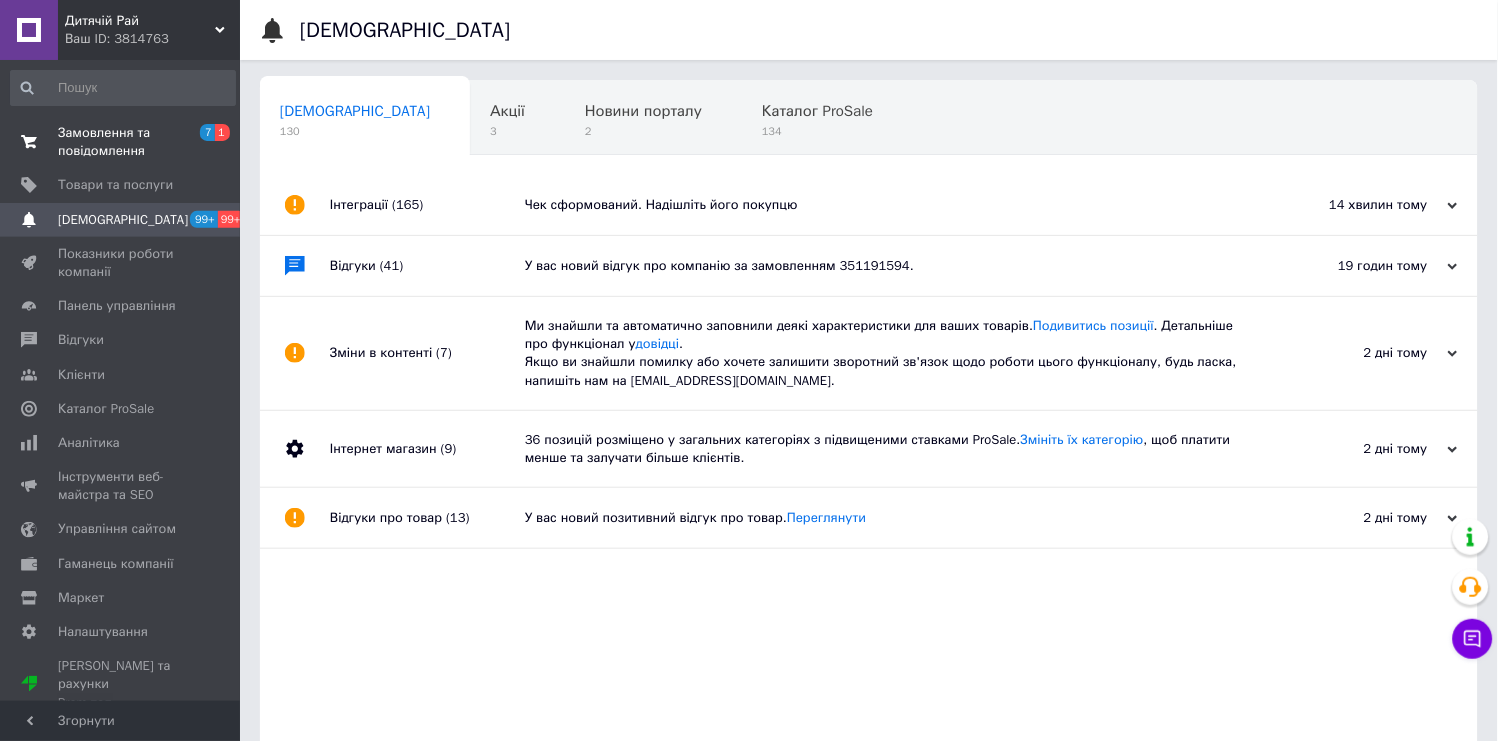 click on "Замовлення та повідомлення 7 1" at bounding box center (123, 142) 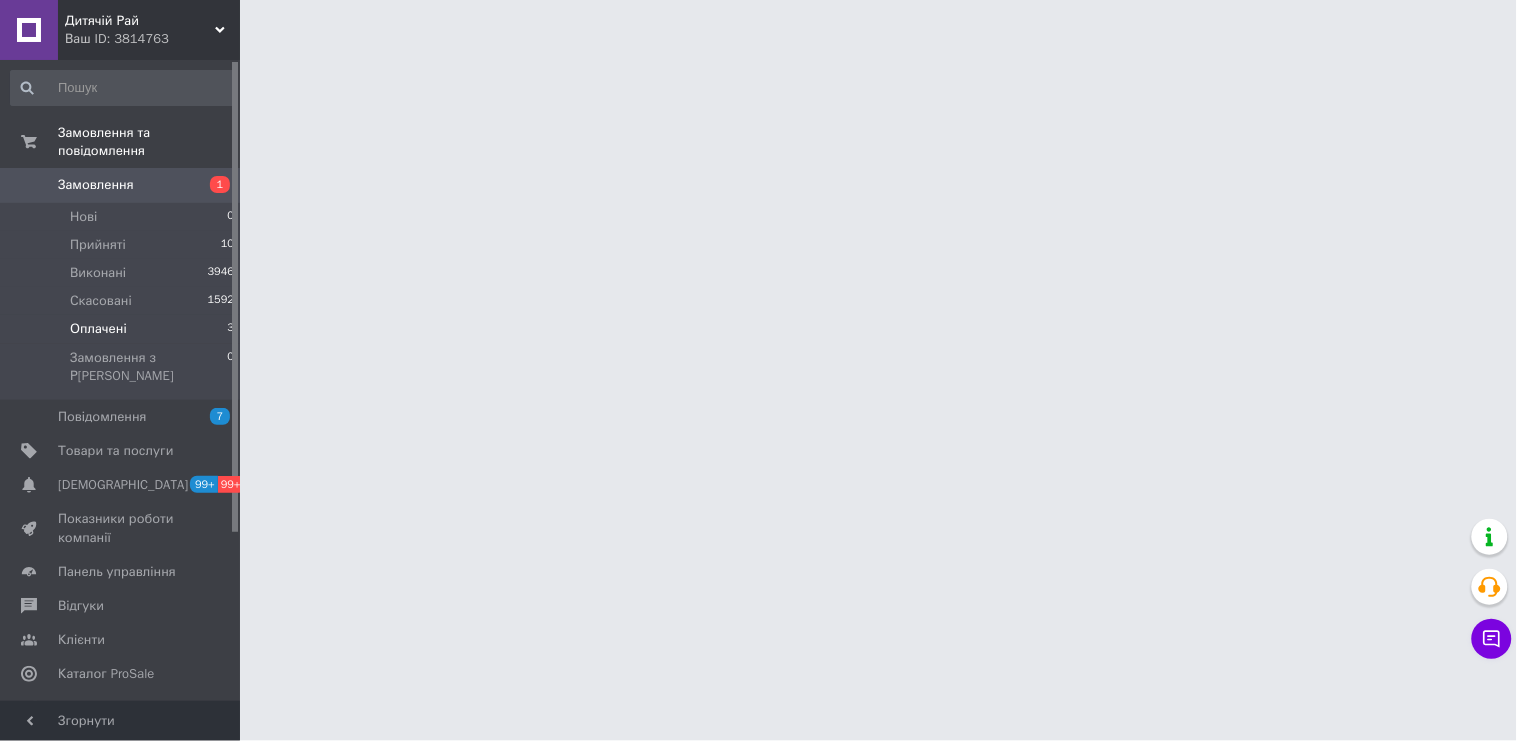 click on "Оплачені 3" at bounding box center (123, 329) 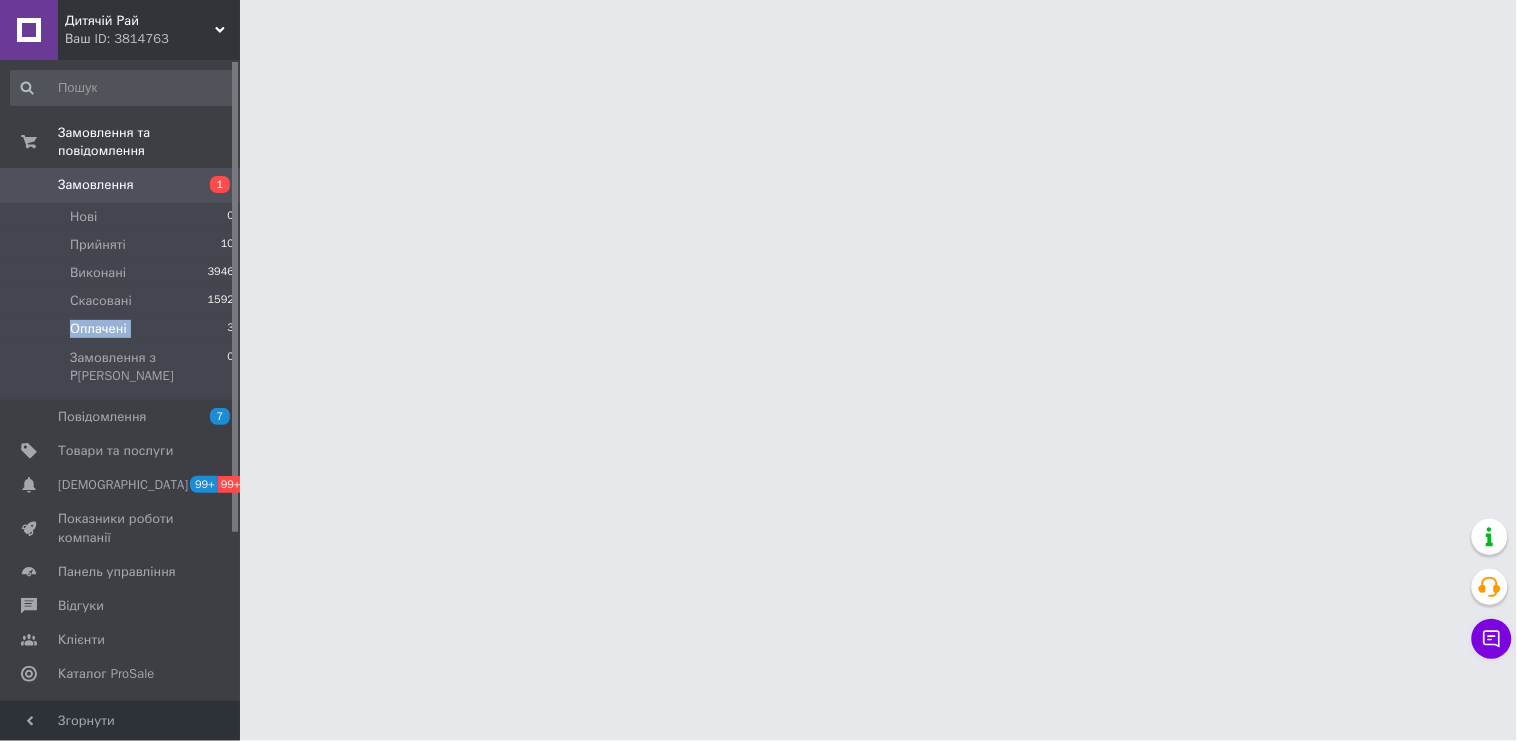 click on "Оплачені 3" at bounding box center [123, 329] 